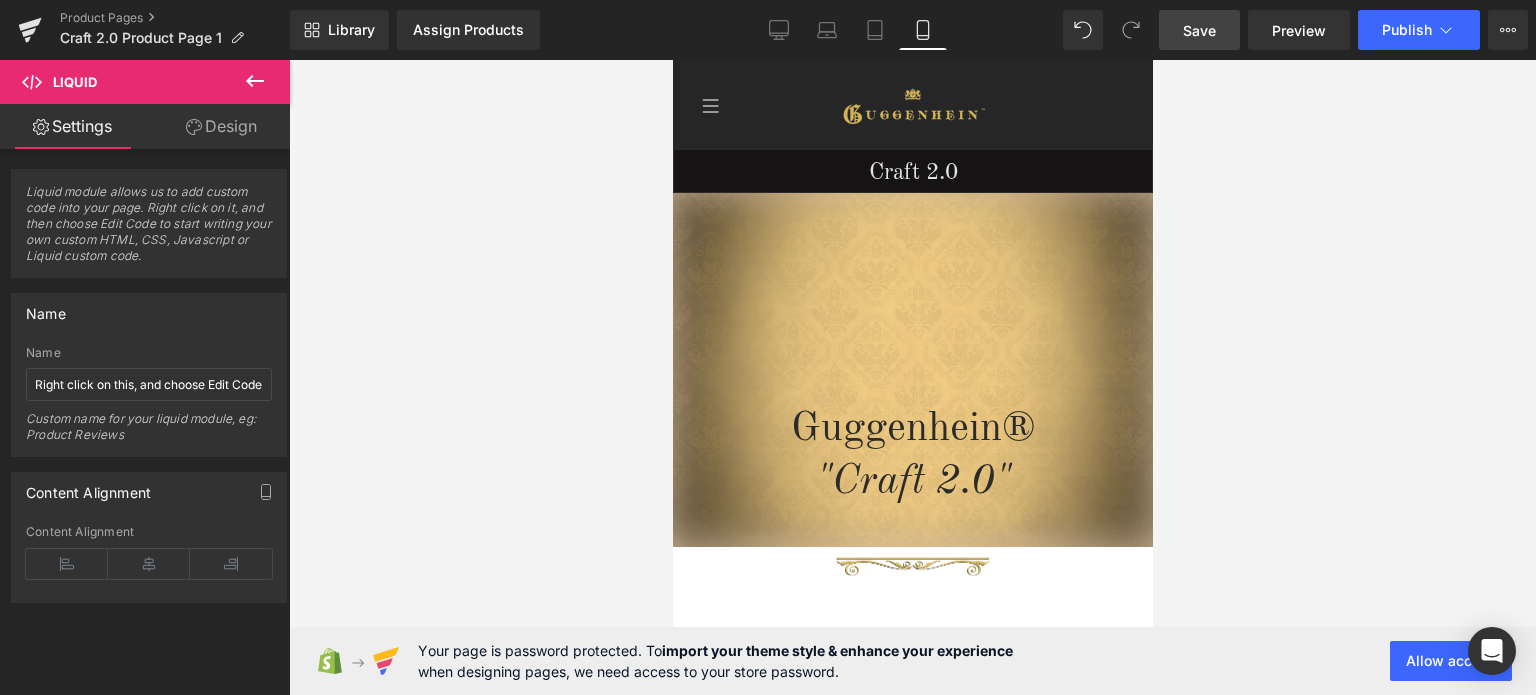 scroll, scrollTop: 3234, scrollLeft: 0, axis: vertical 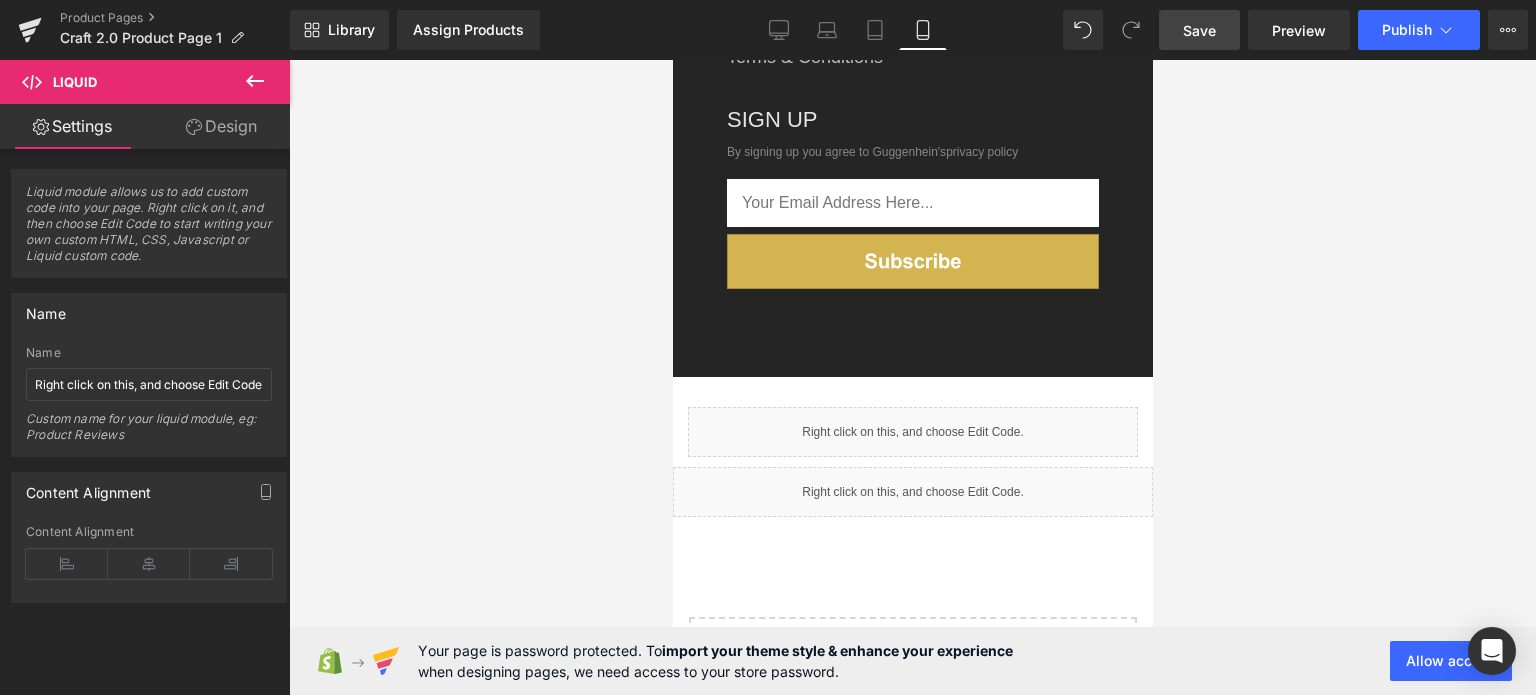 click on "Save" at bounding box center (1199, 30) 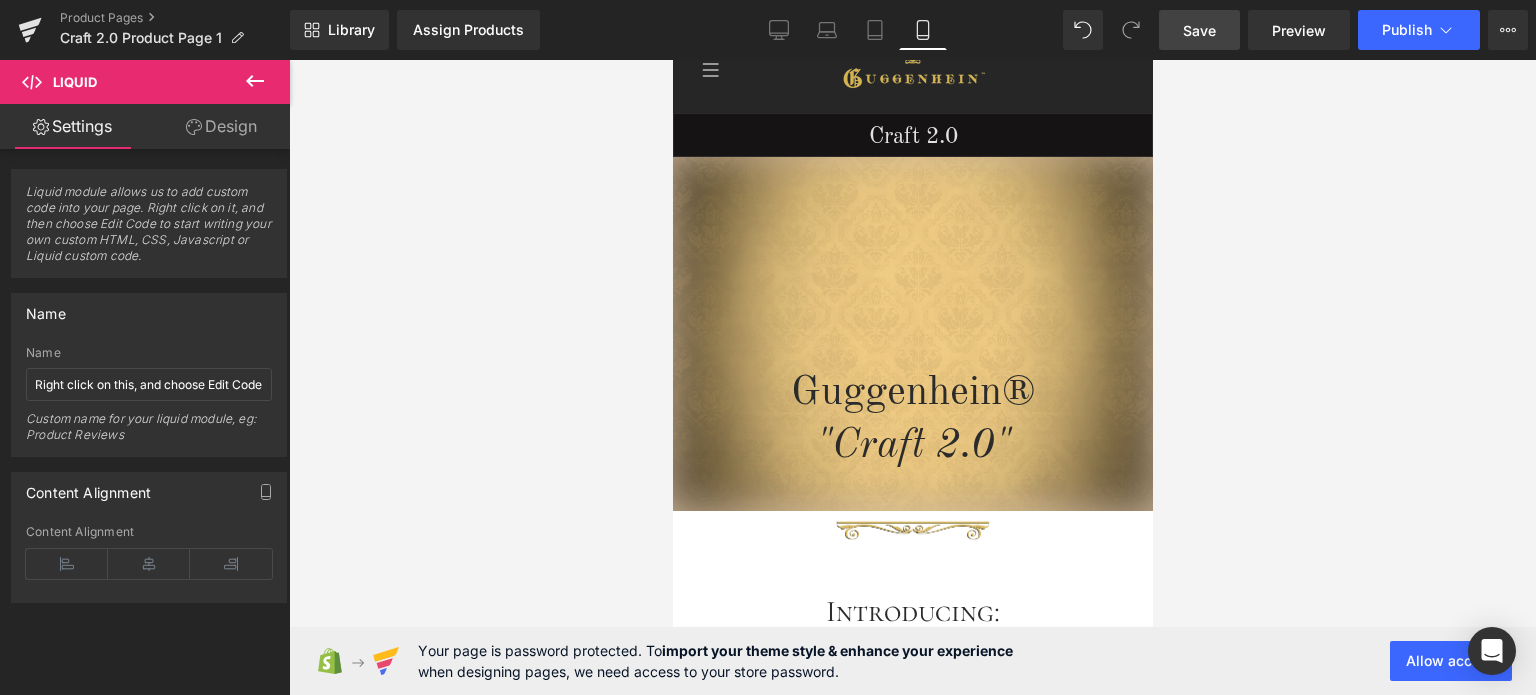 scroll, scrollTop: 0, scrollLeft: 0, axis: both 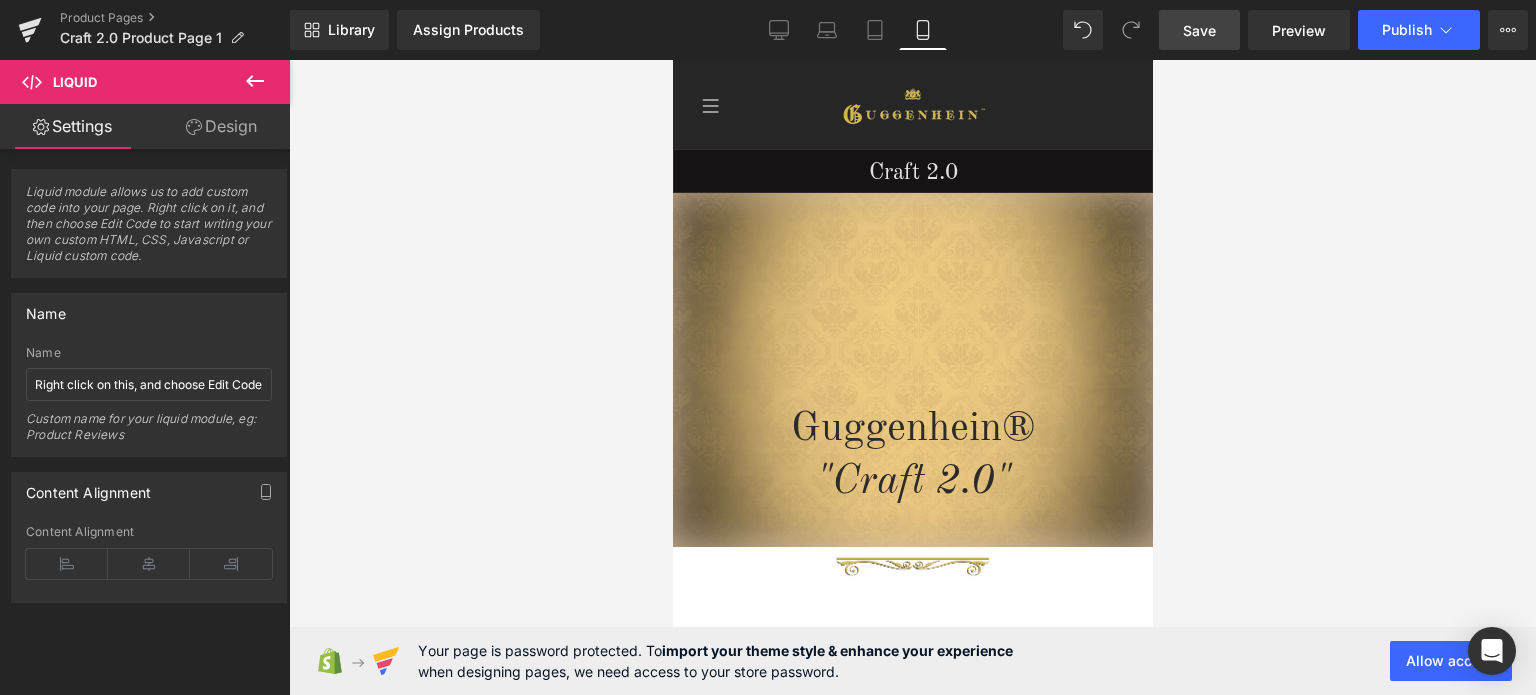 click on "Save" at bounding box center [1199, 30] 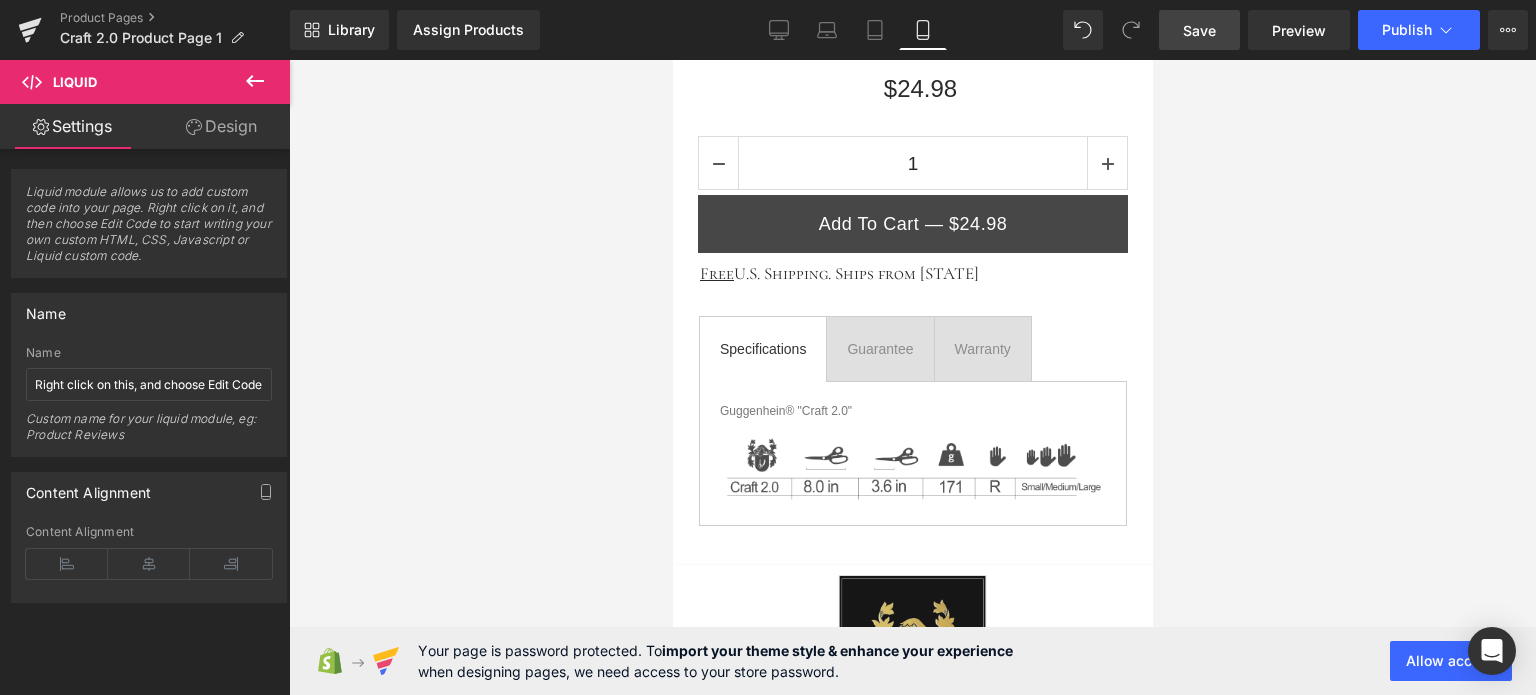 scroll, scrollTop: 1200, scrollLeft: 0, axis: vertical 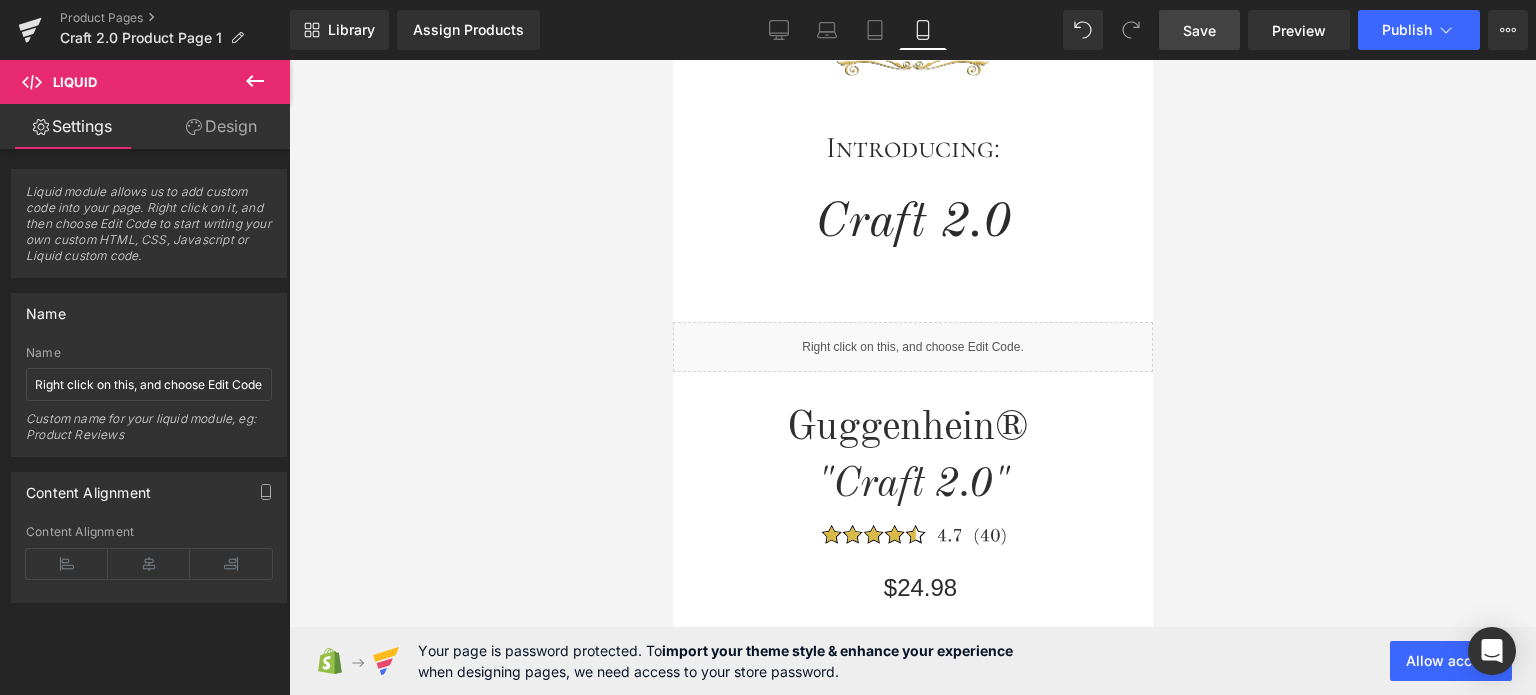 click 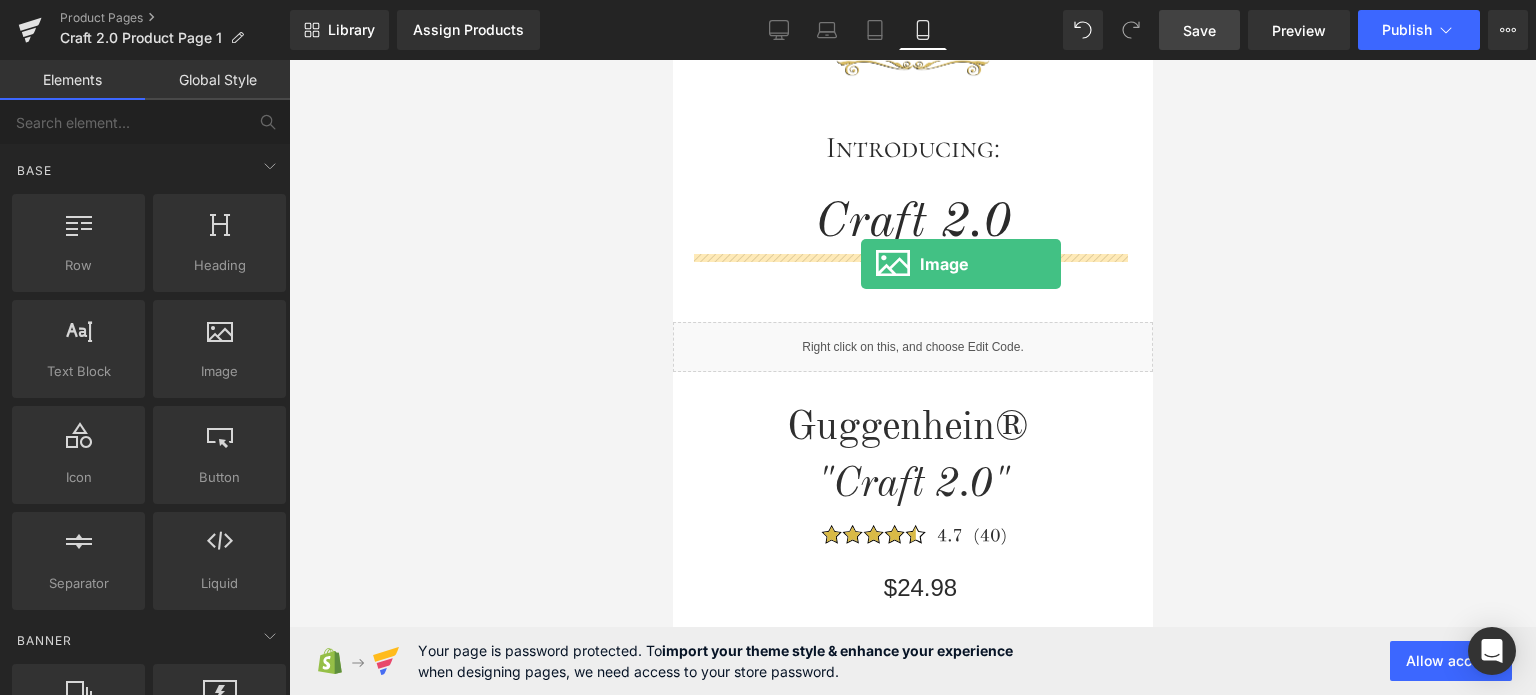 drag, startPoint x: 888, startPoint y: 406, endPoint x: 861, endPoint y: 263, distance: 145.52663 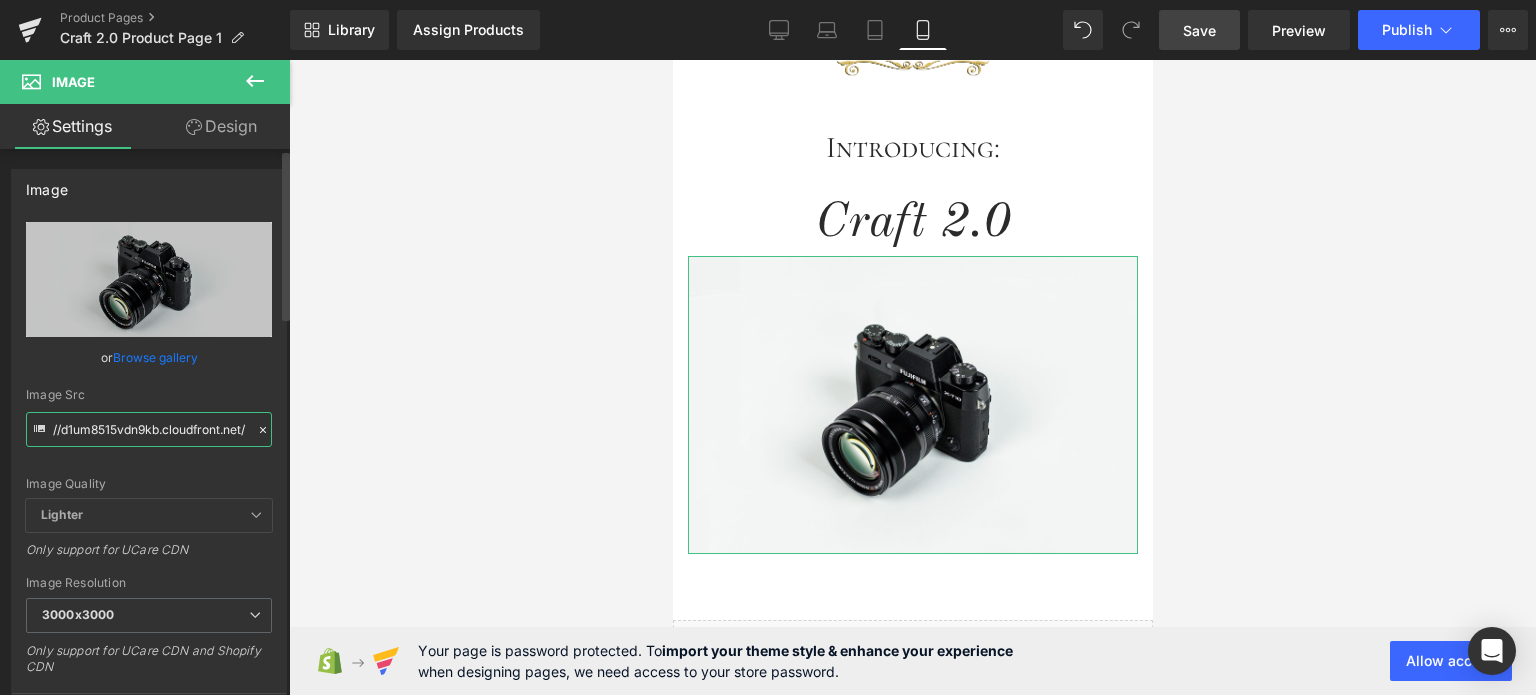 click on "//d1um8515vdn9kb.cloudfront.net/images/parallax.jpg" at bounding box center (149, 429) 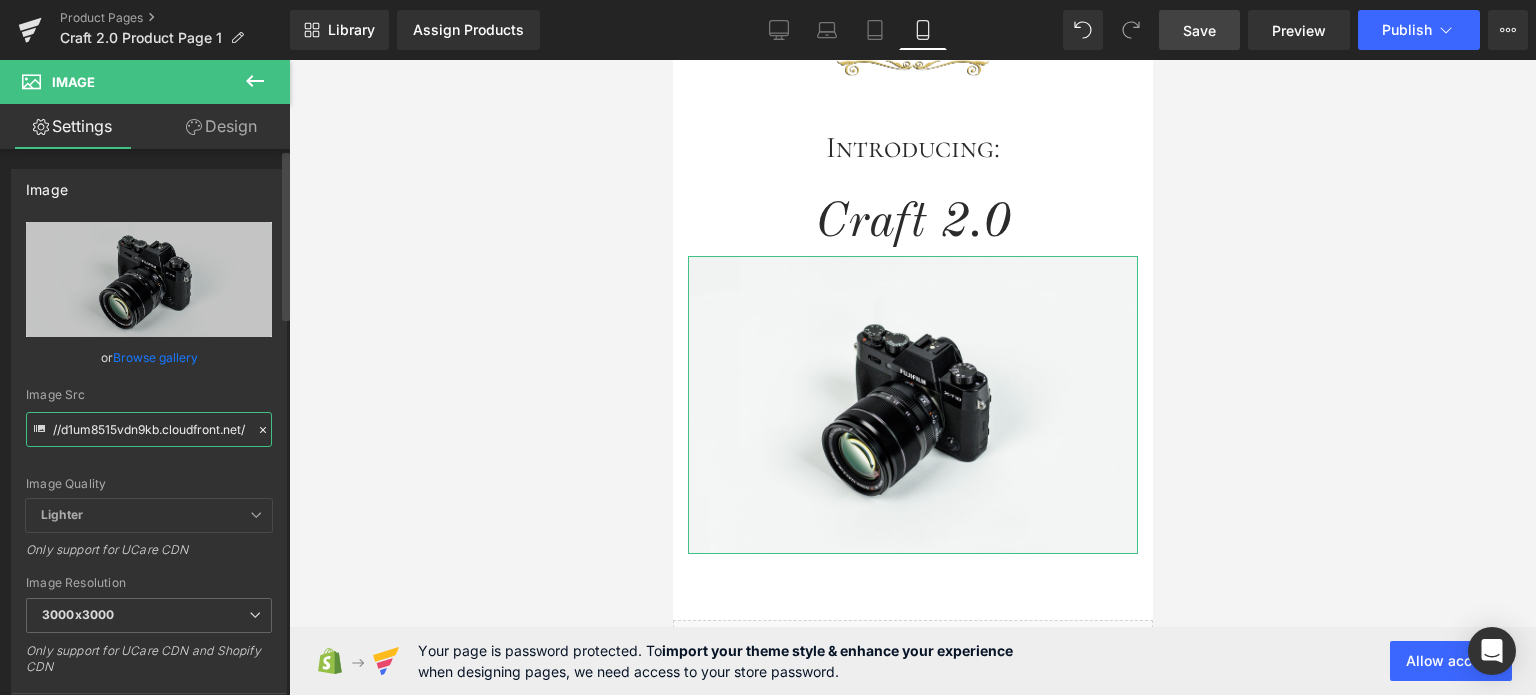 paste on "https://cdn.shopify.com/s/files/1/0566/0963/6442/files/3_4806f715-34de-4ded-abc5-9fdf343e1740.jpg?v=1752445530" 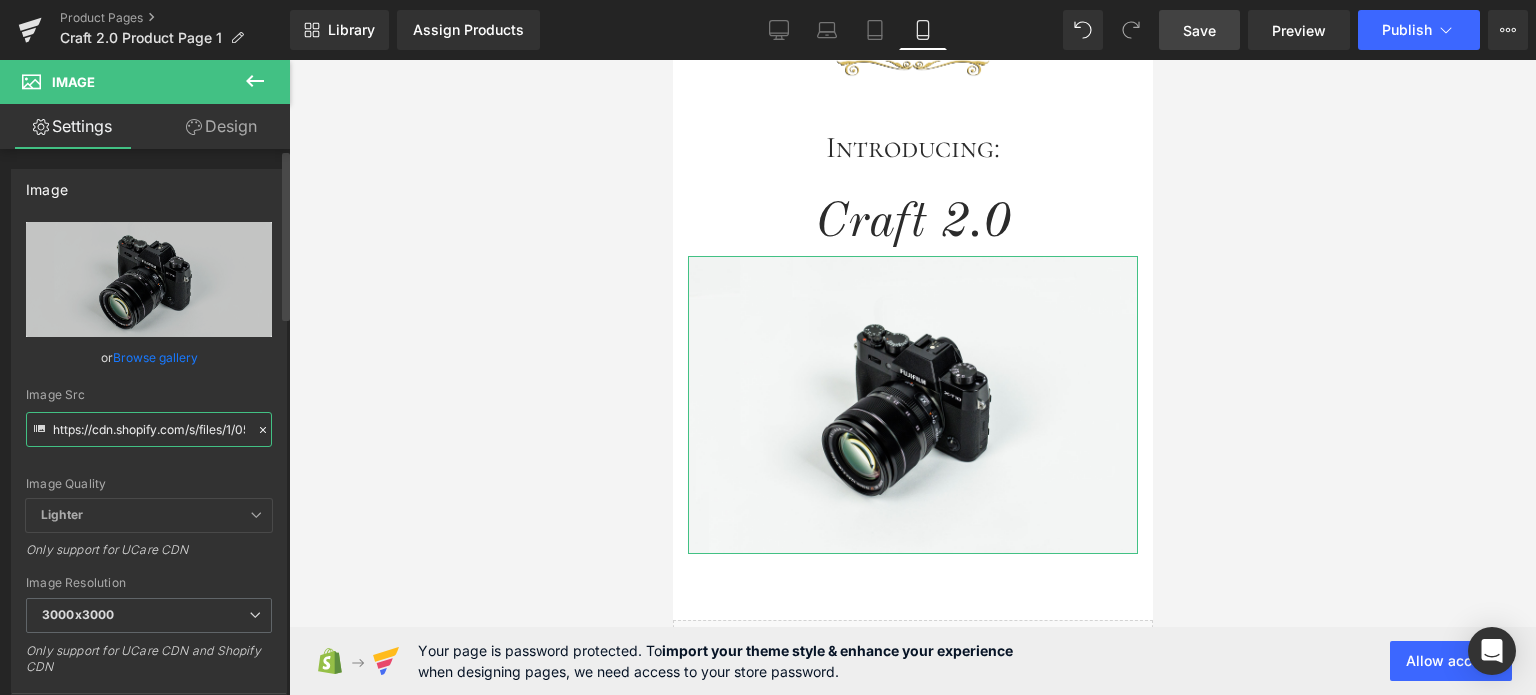 scroll, scrollTop: 0, scrollLeft: 500, axis: horizontal 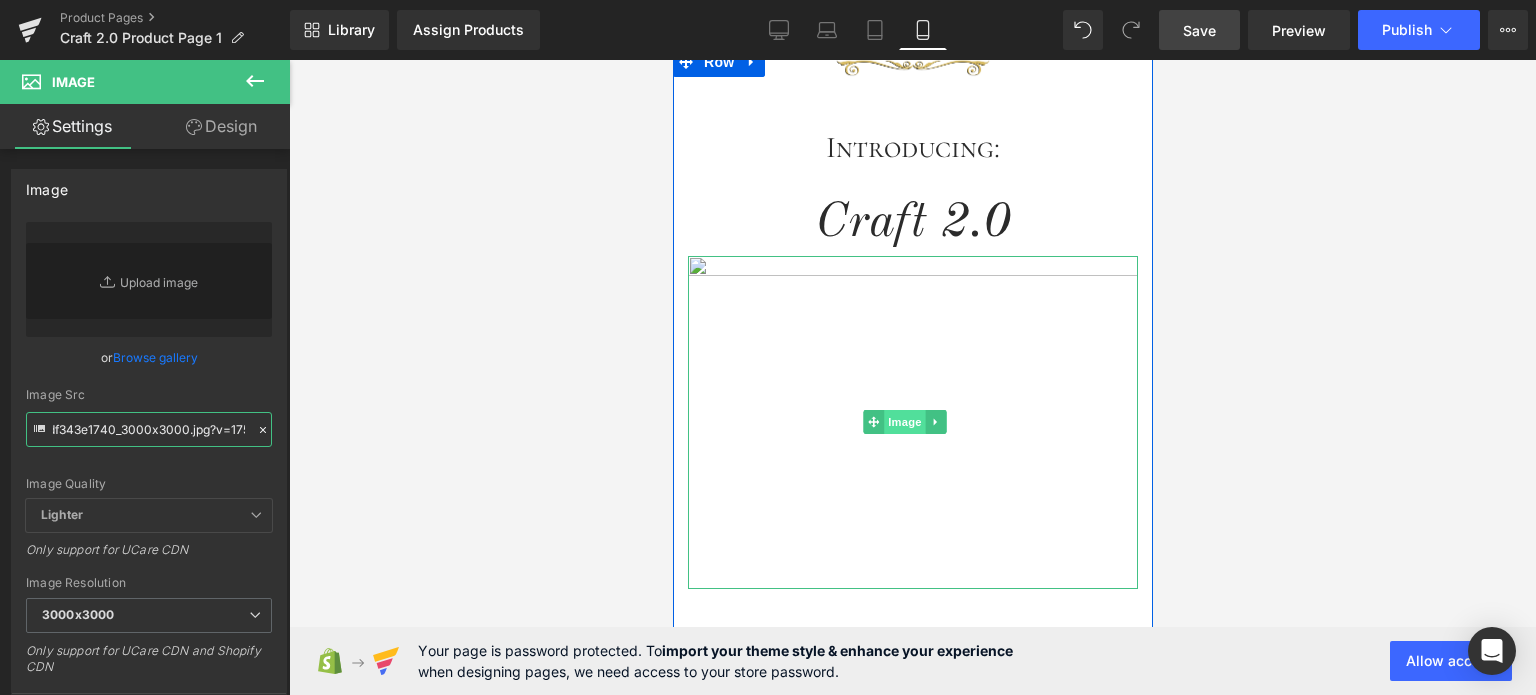 click on "Image" at bounding box center [905, 422] 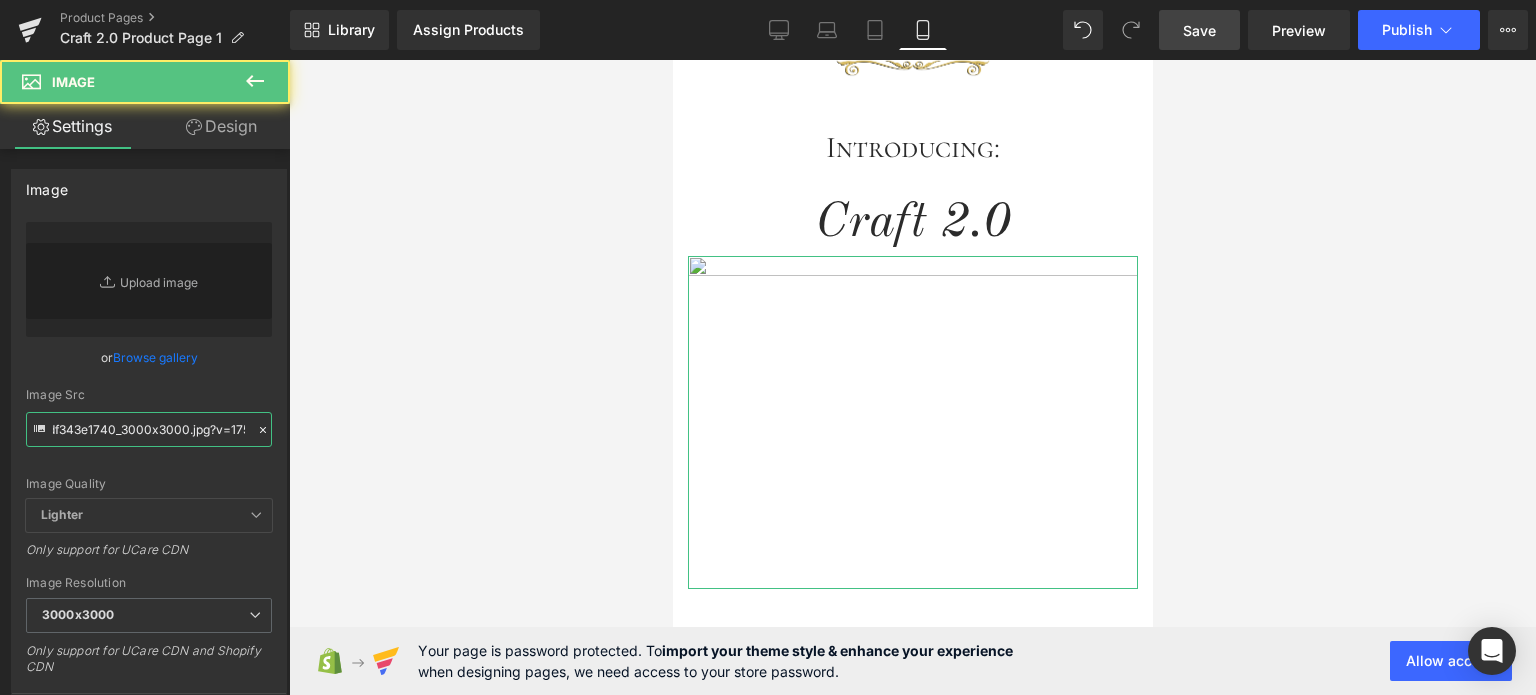 type on "https://cdn.shopify.com/s/files/1/0566/0963/6442/files/3_4806f715-34de-4ded-abc5-9fdf343e1740_3000x3000.jpg?v=1752445530" 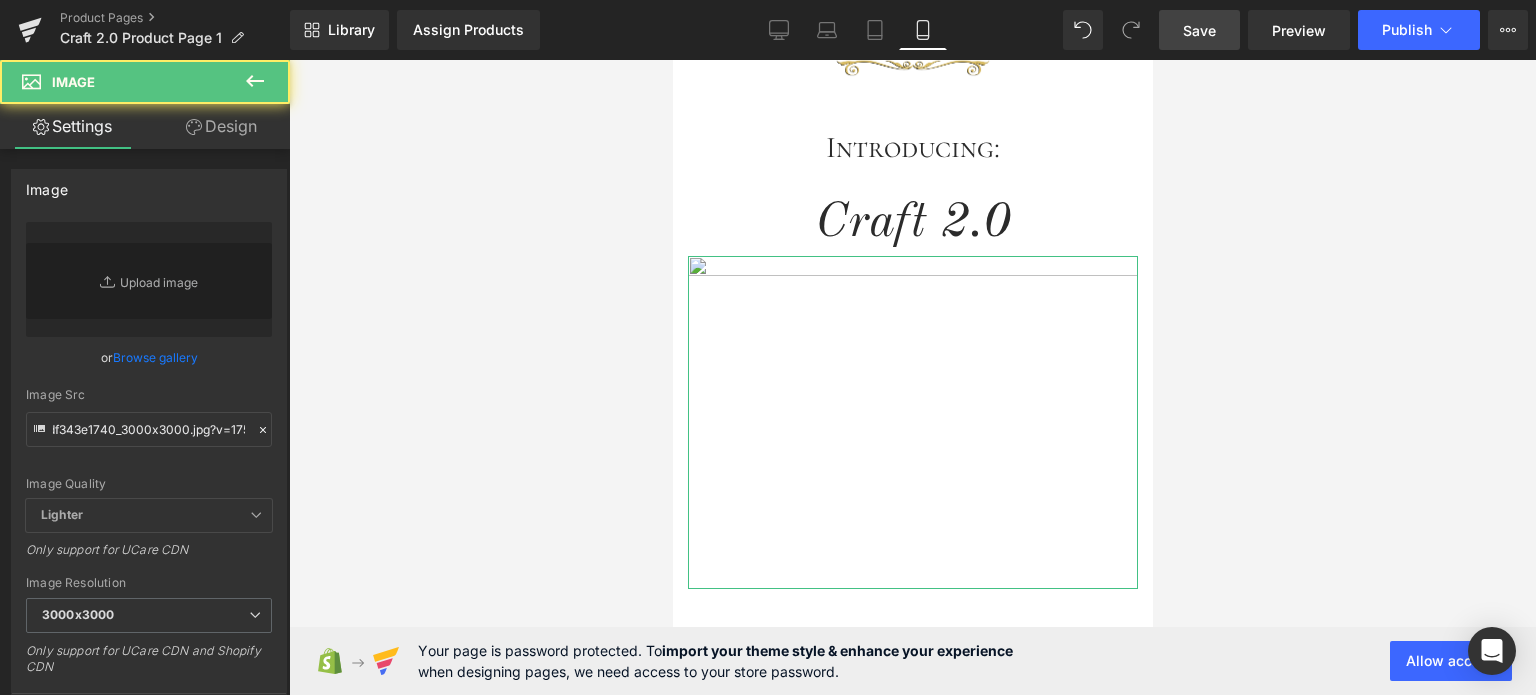 click on "Design" at bounding box center [221, 126] 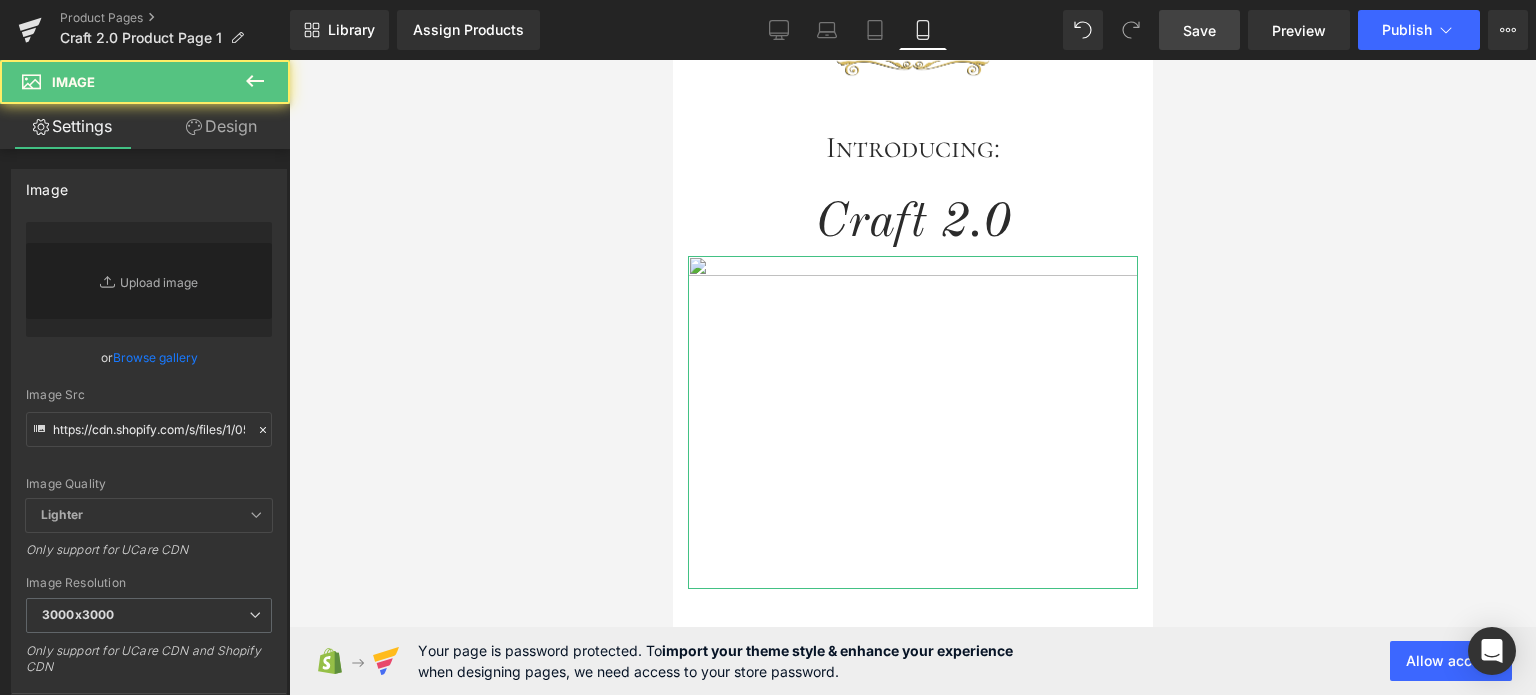 click on "Spacing" at bounding box center [0, 0] 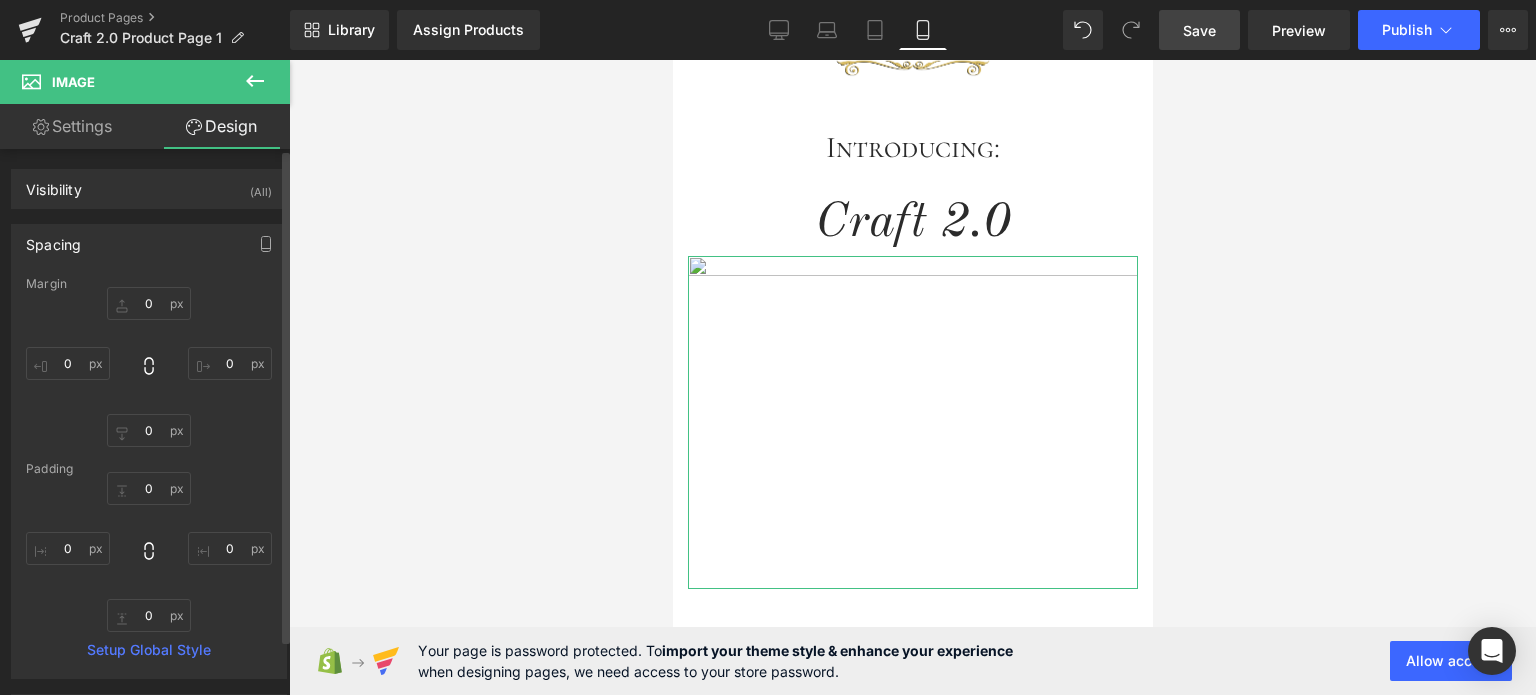 type on "0" 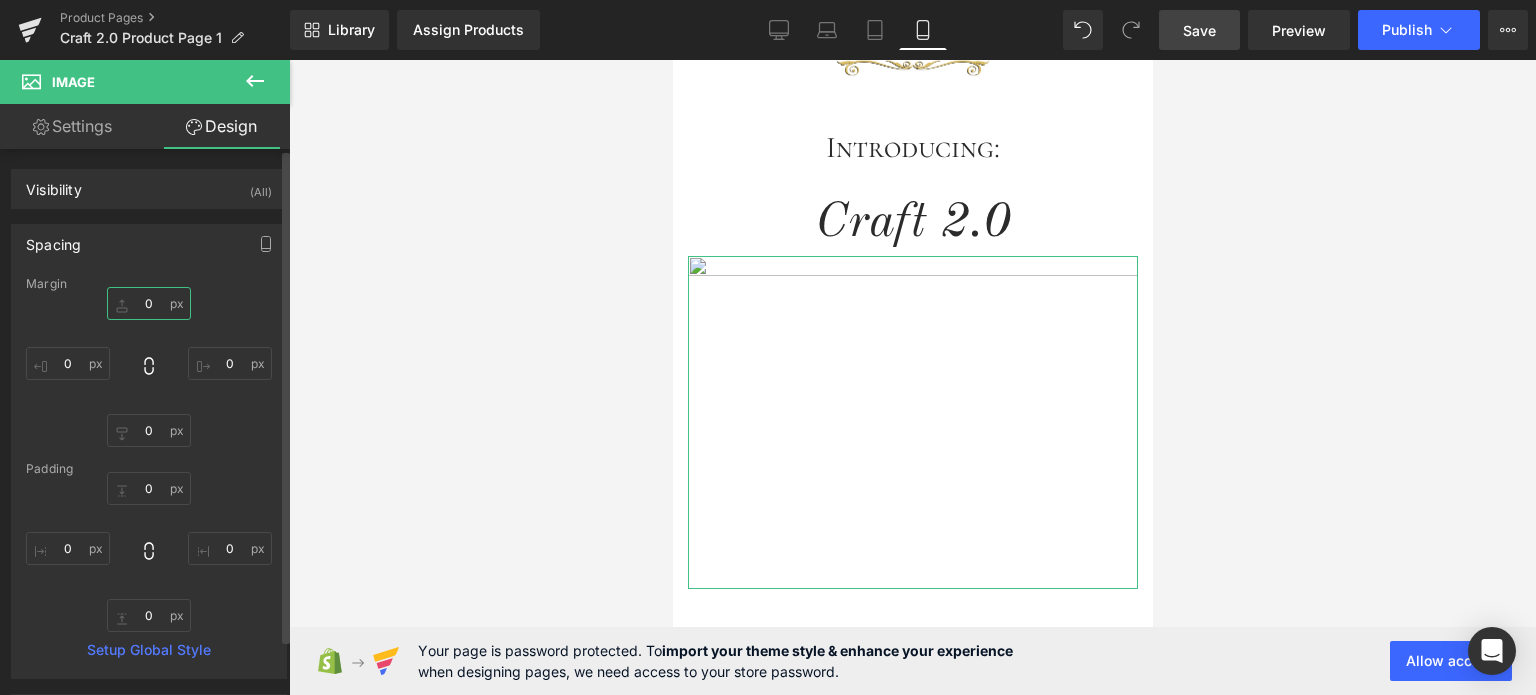 click on "0" at bounding box center (149, 303) 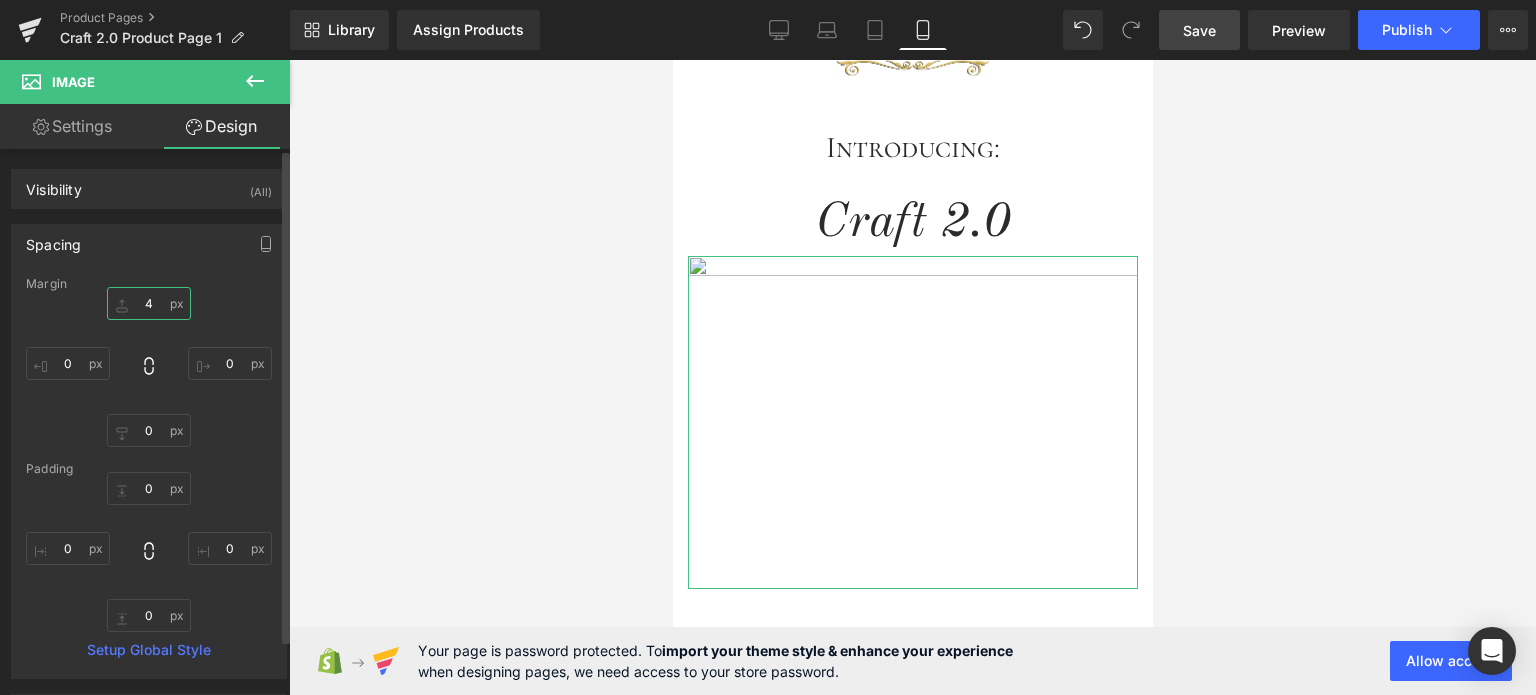 type on "45" 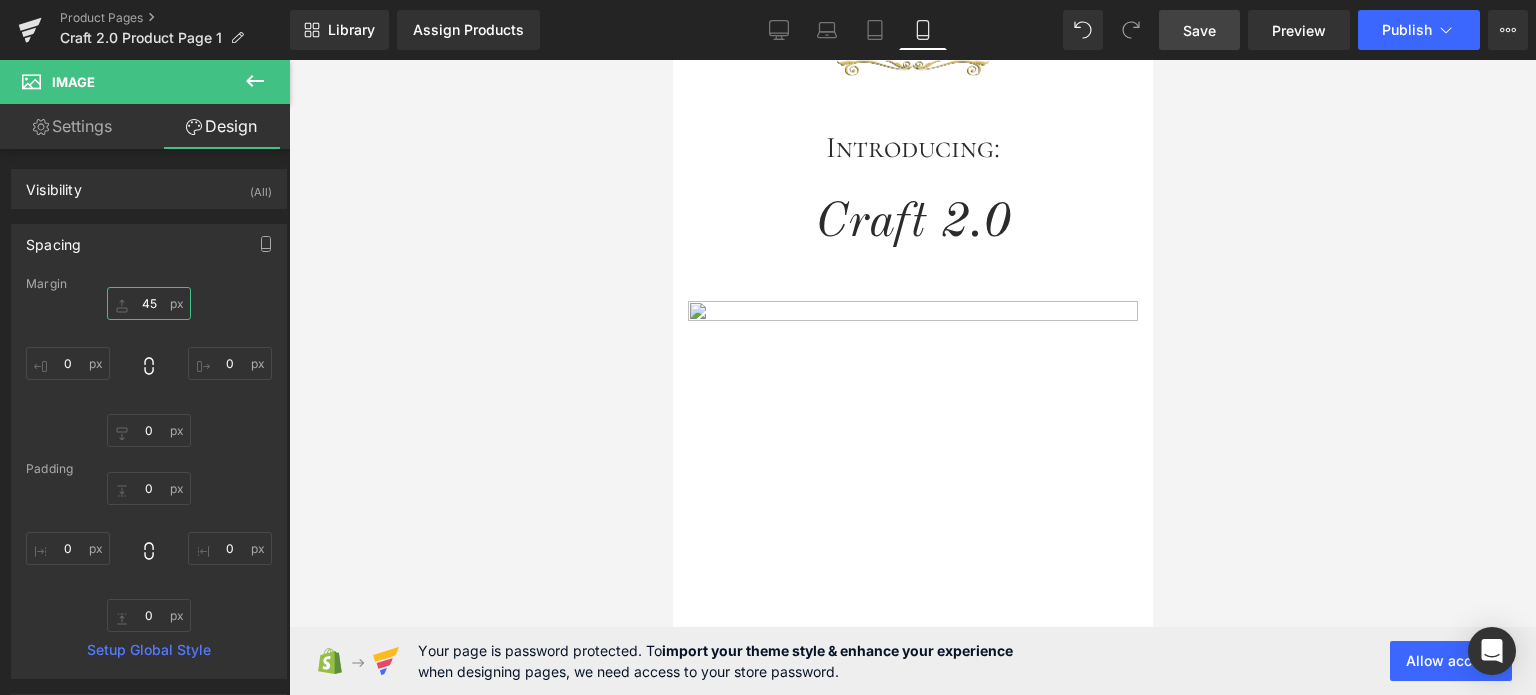 scroll, scrollTop: 616, scrollLeft: 0, axis: vertical 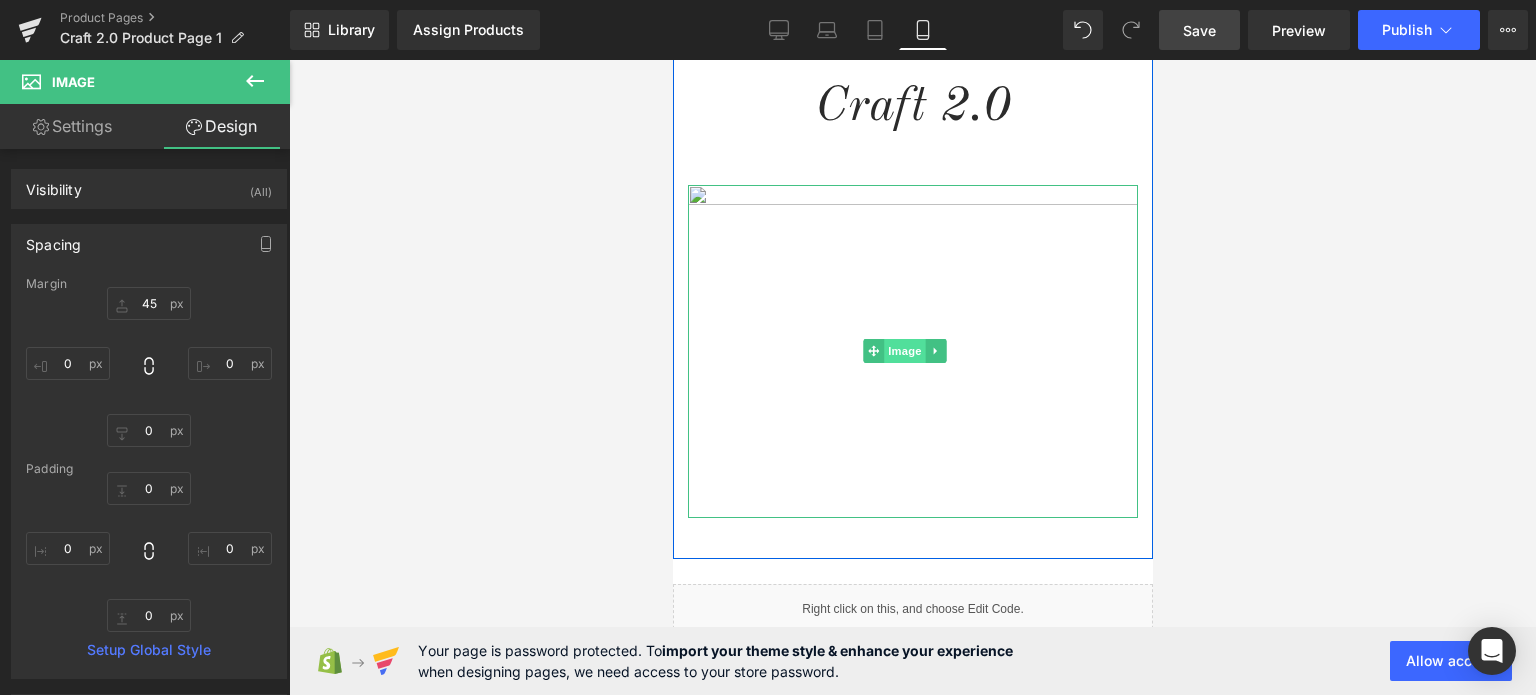 click on "Image" at bounding box center (905, 351) 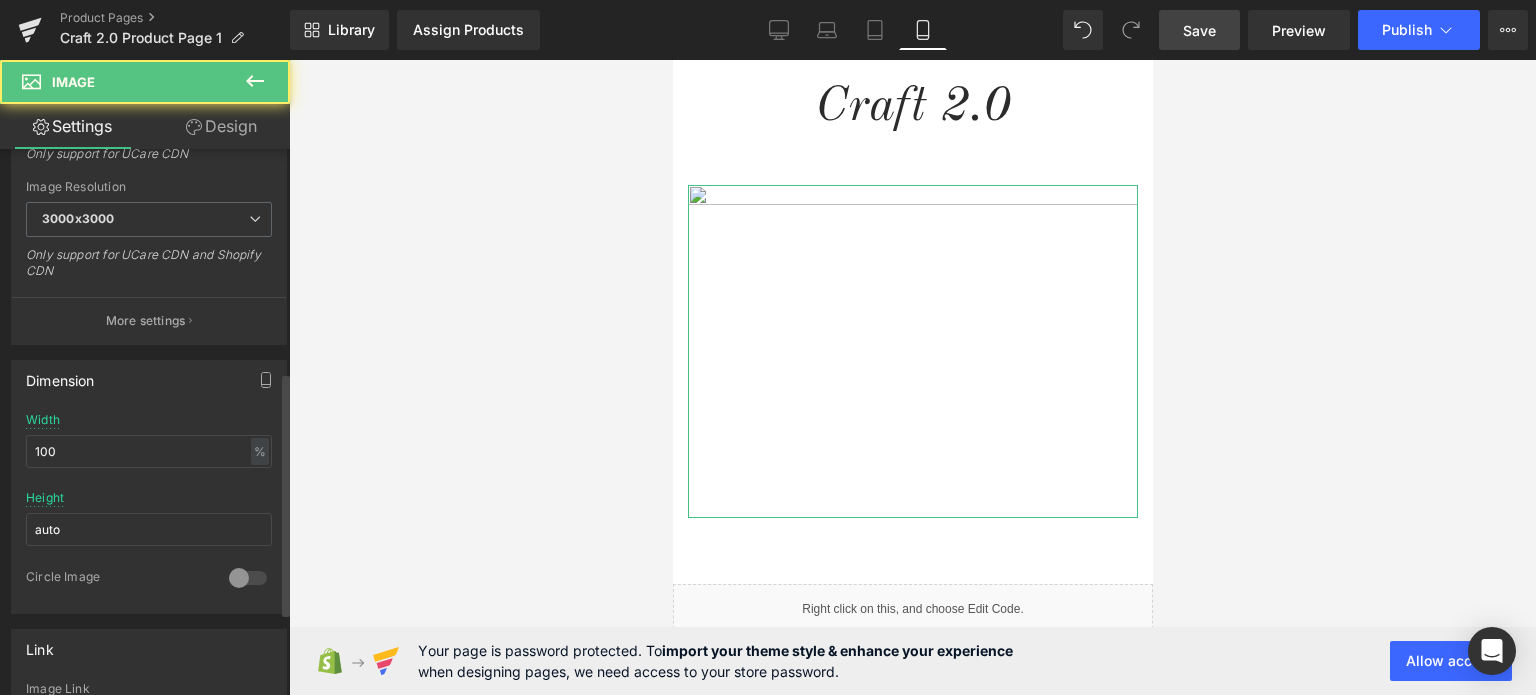 scroll, scrollTop: 500, scrollLeft: 0, axis: vertical 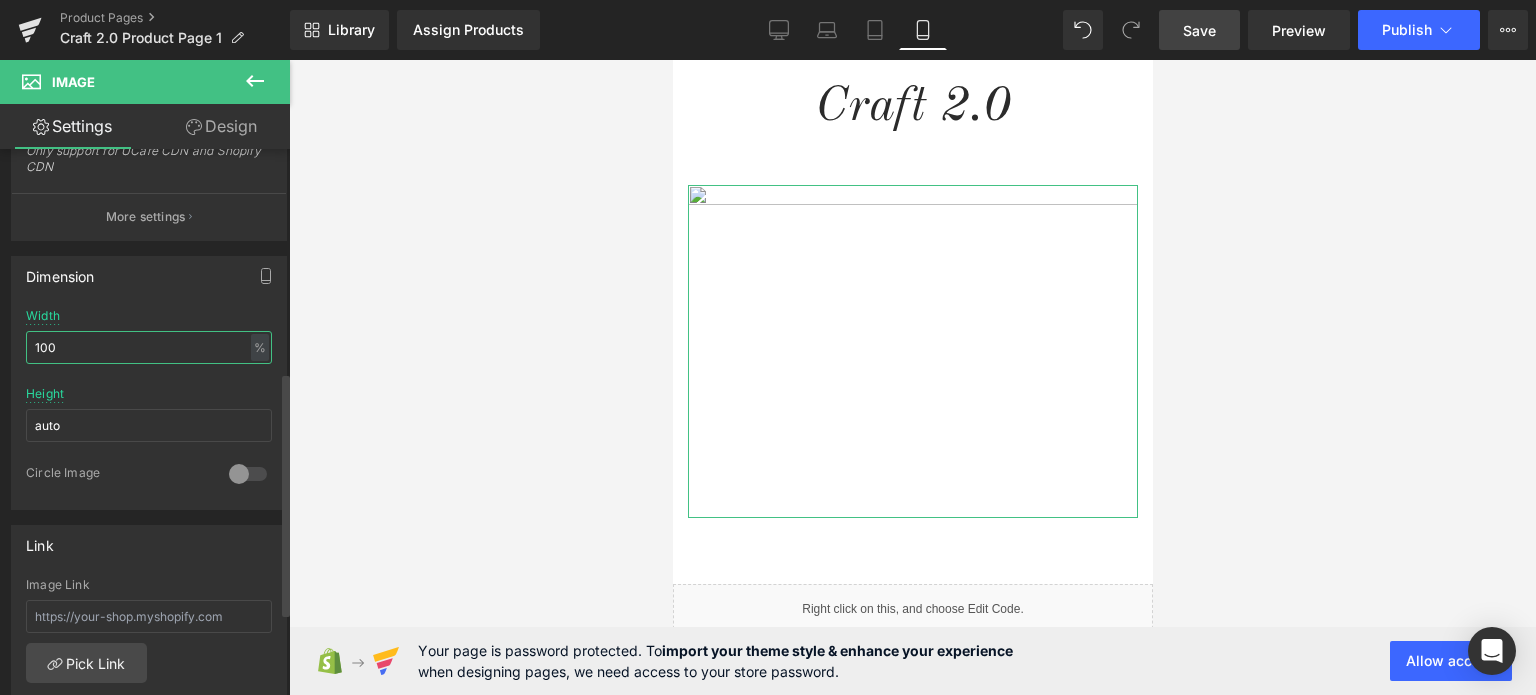 drag, startPoint x: 69, startPoint y: 349, endPoint x: 26, endPoint y: 347, distance: 43.046486 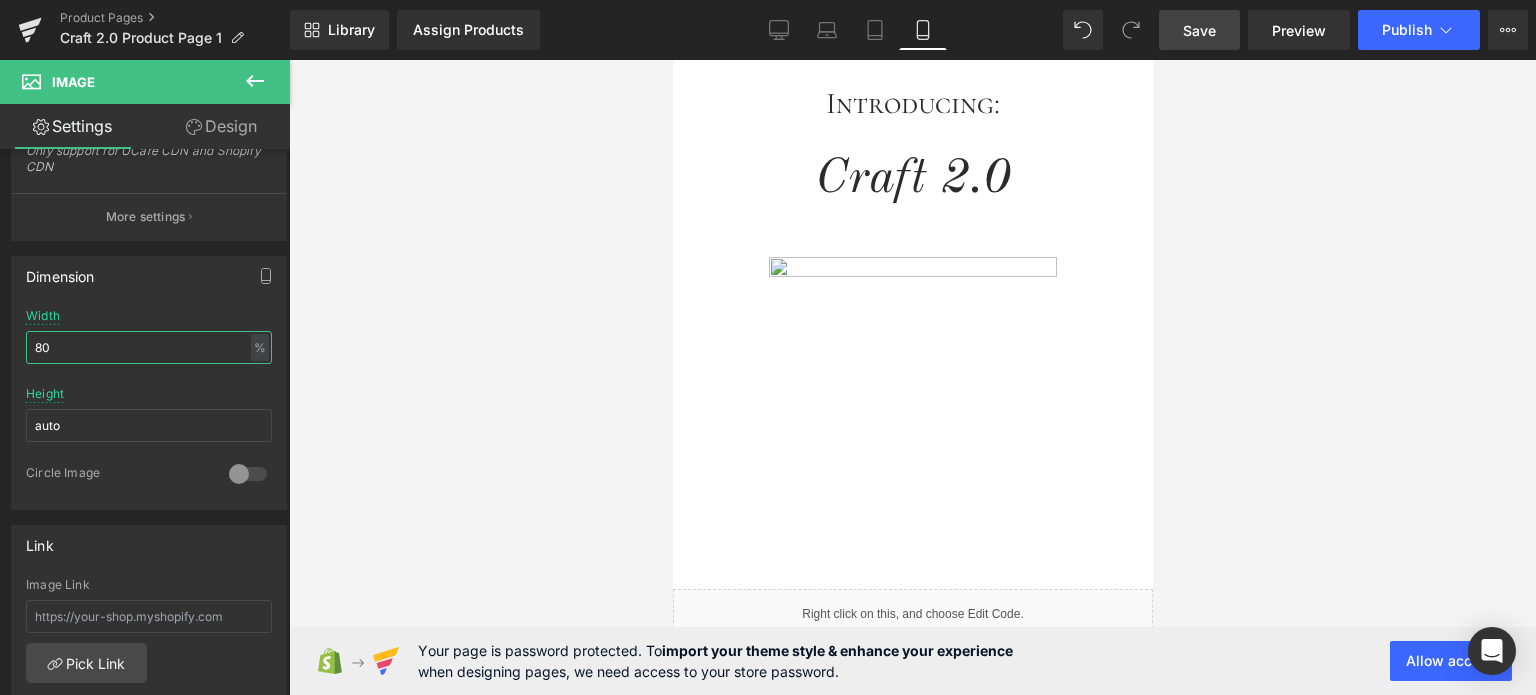 scroll, scrollTop: 616, scrollLeft: 0, axis: vertical 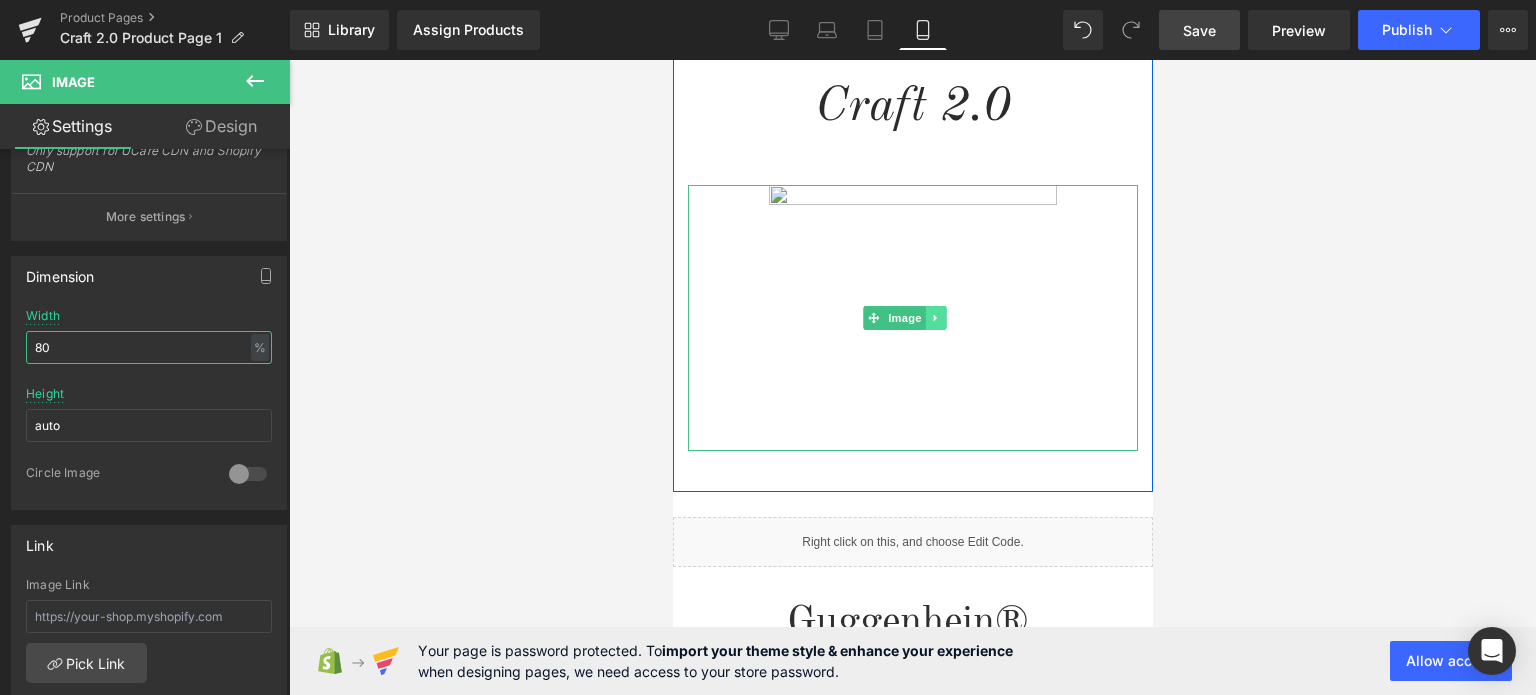 type on "80" 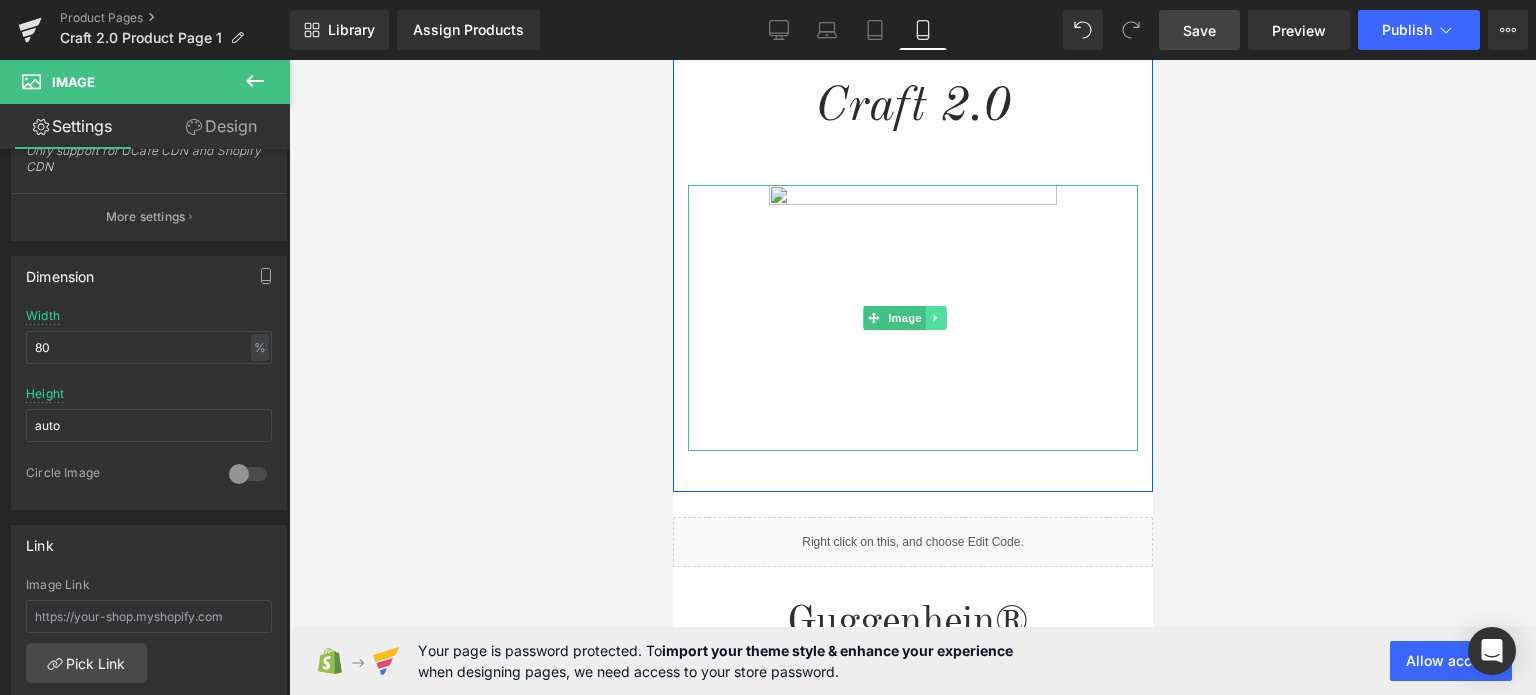 click 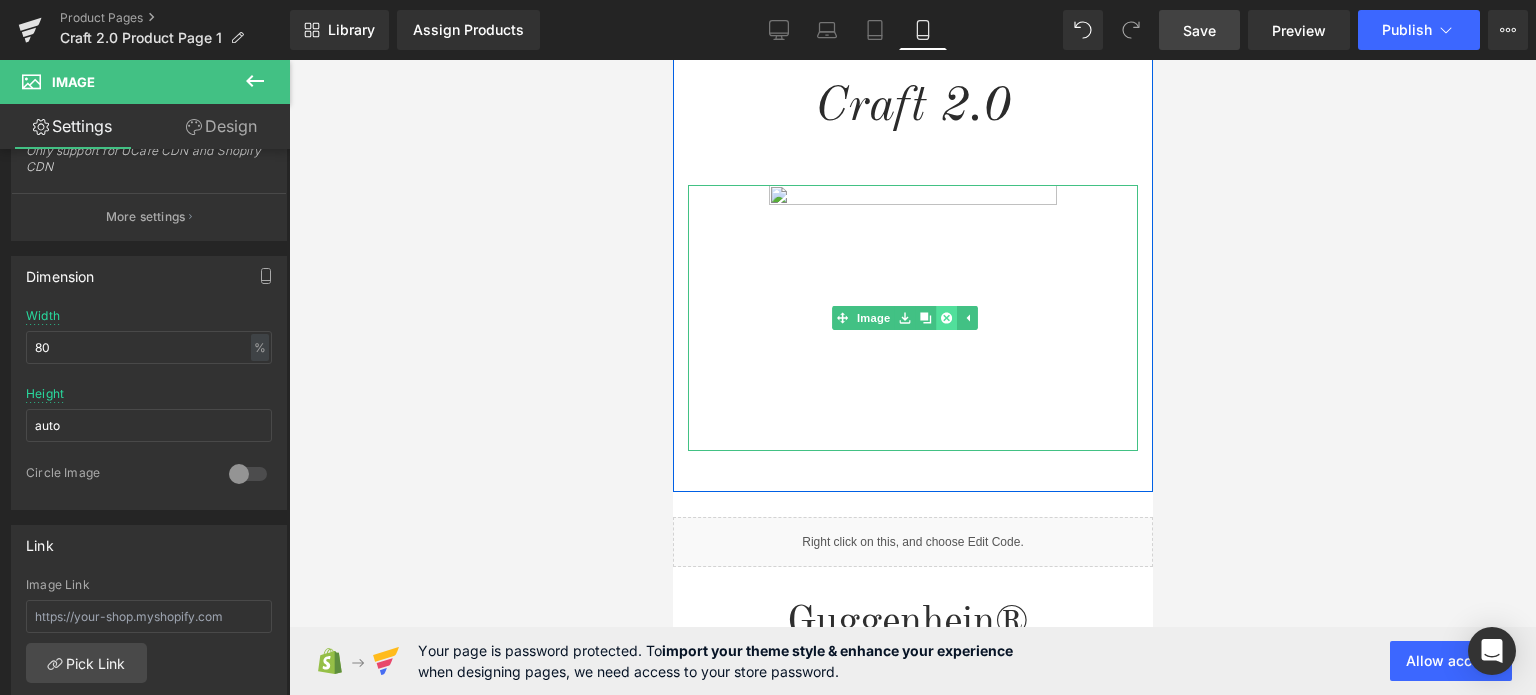 click 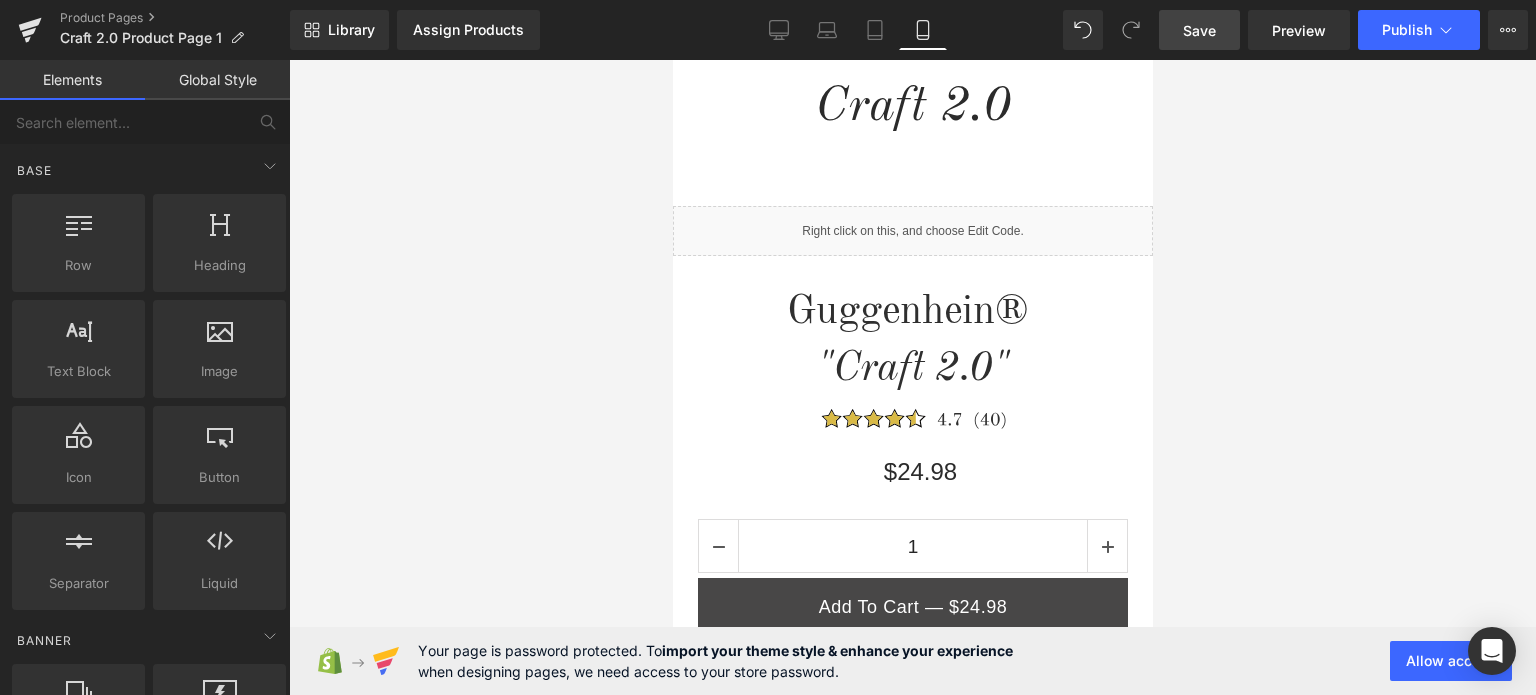 click on "Save" at bounding box center [1199, 30] 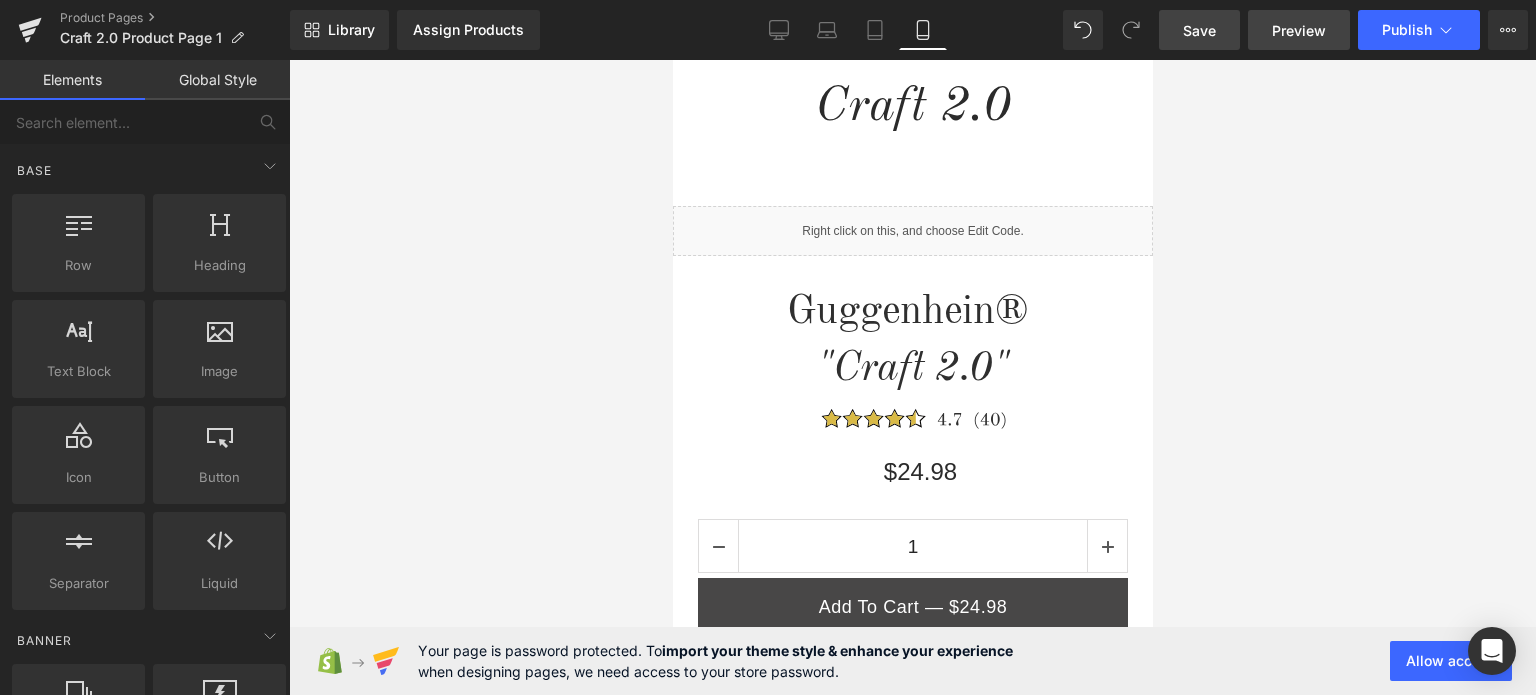 click on "Preview" at bounding box center [1299, 30] 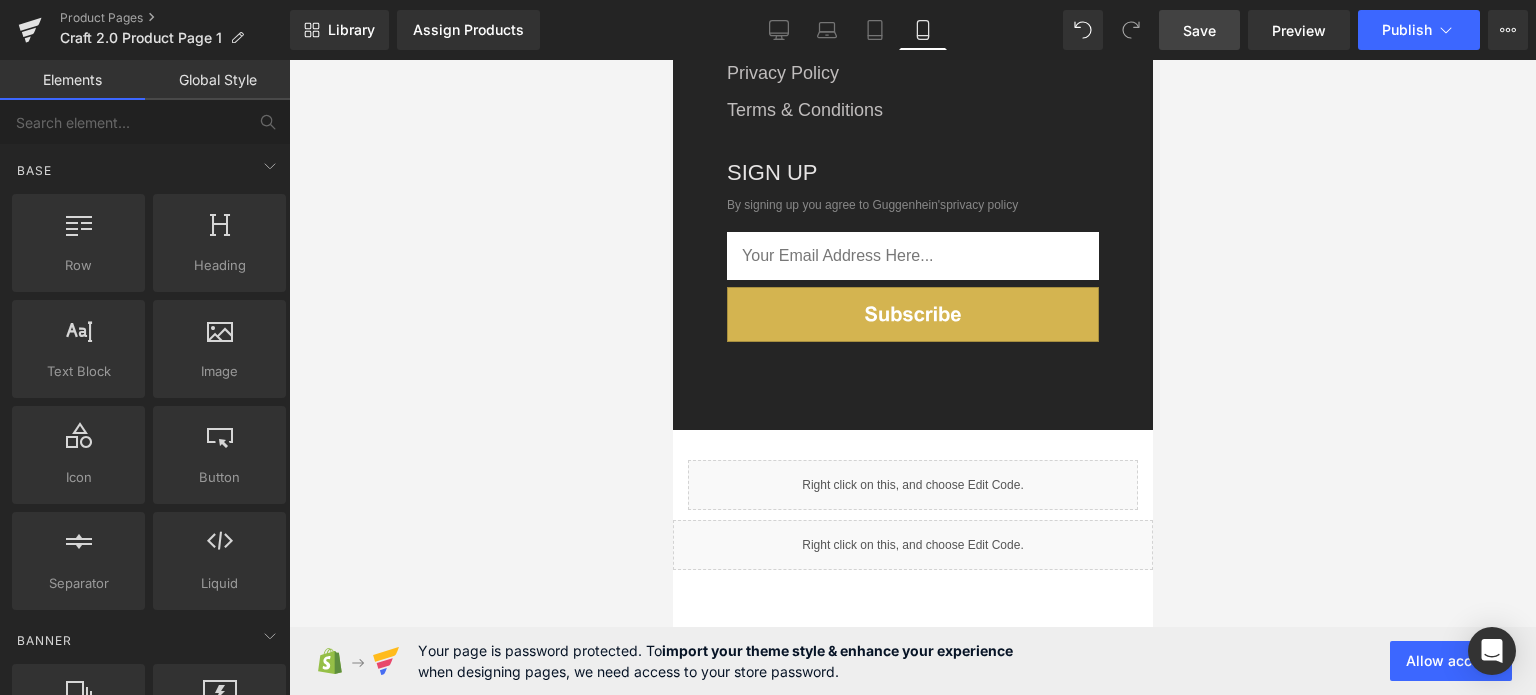 scroll, scrollTop: 3172, scrollLeft: 0, axis: vertical 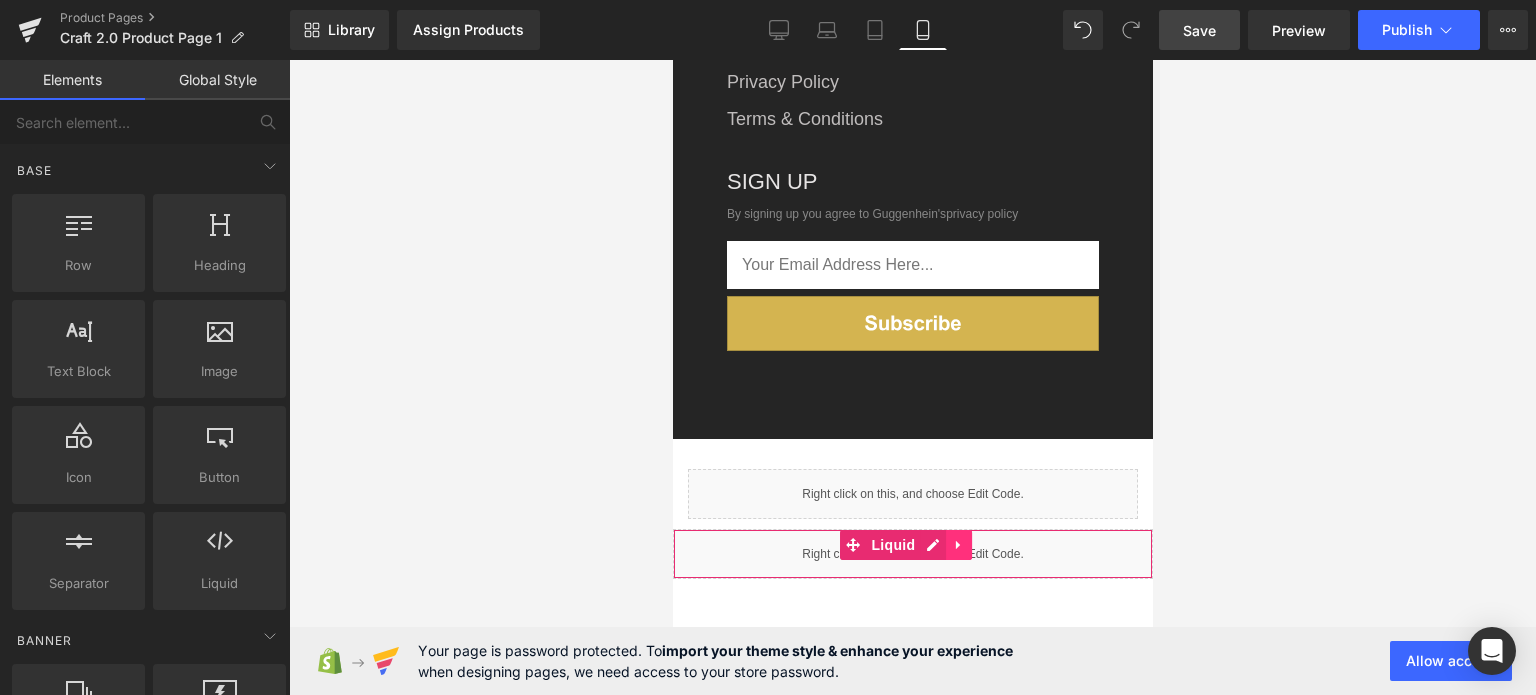 click at bounding box center [958, 545] 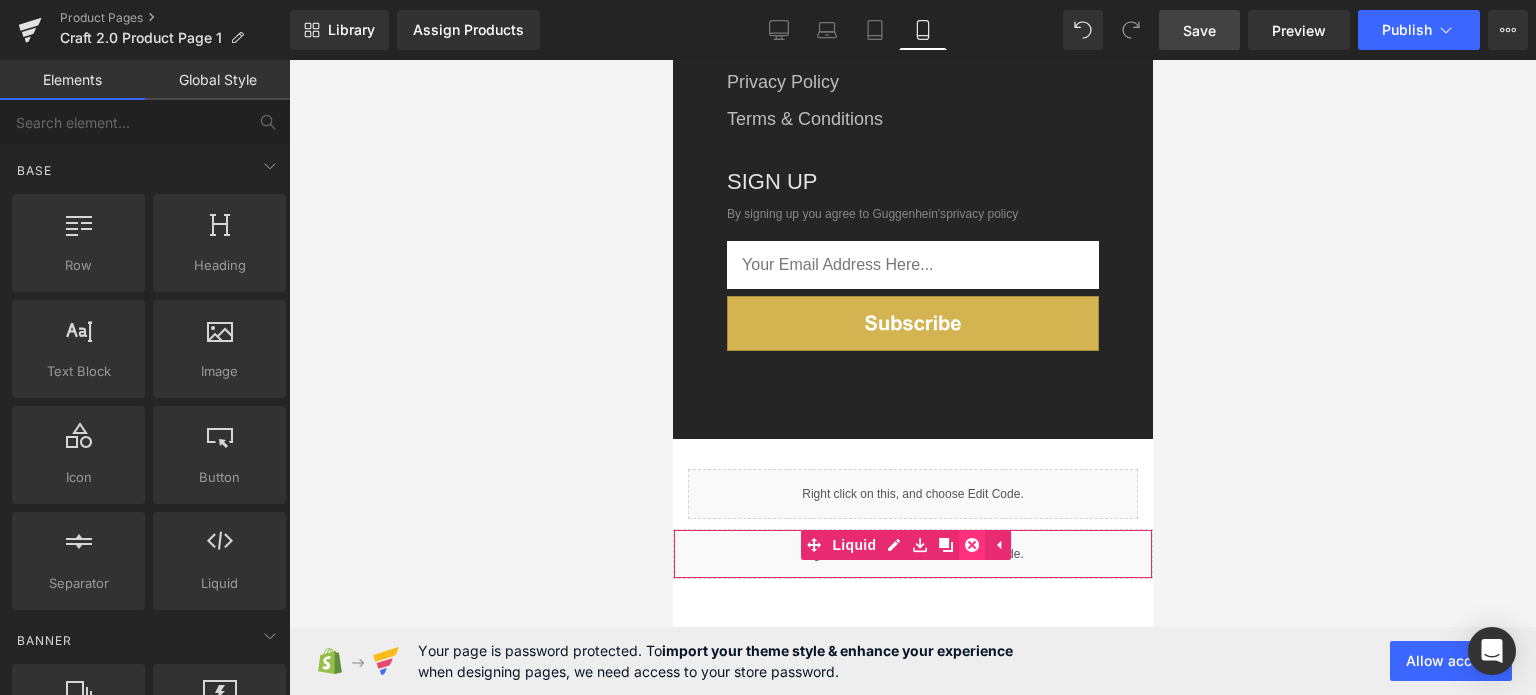 click 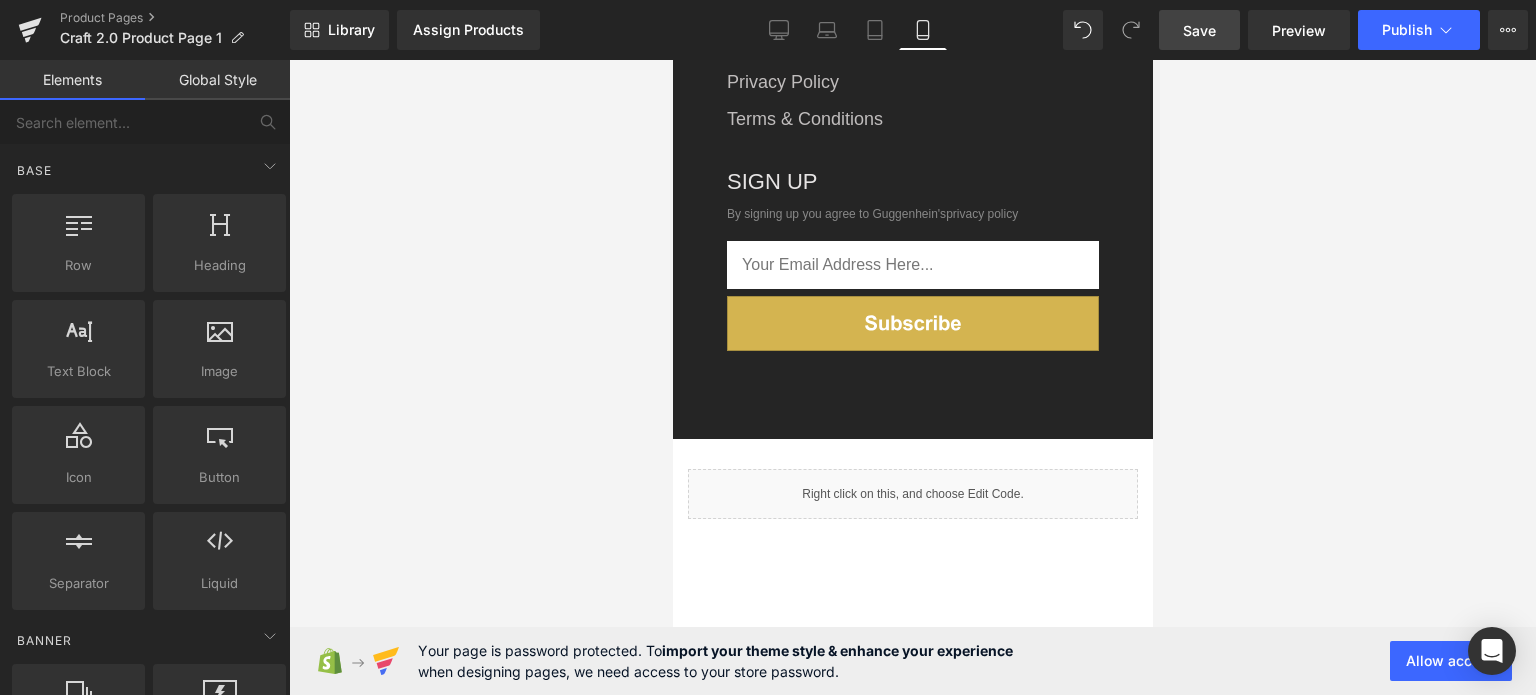 click on "Save" at bounding box center [1199, 30] 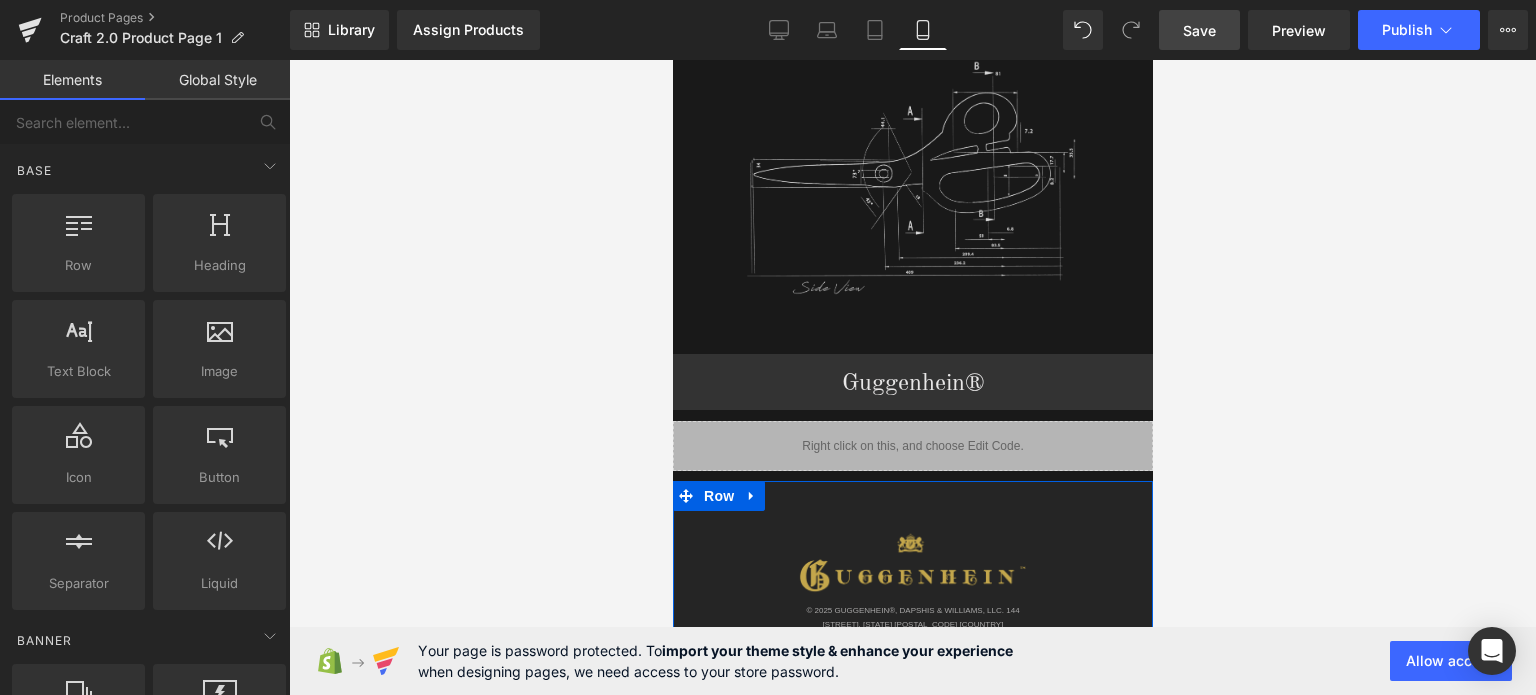 scroll, scrollTop: 2172, scrollLeft: 0, axis: vertical 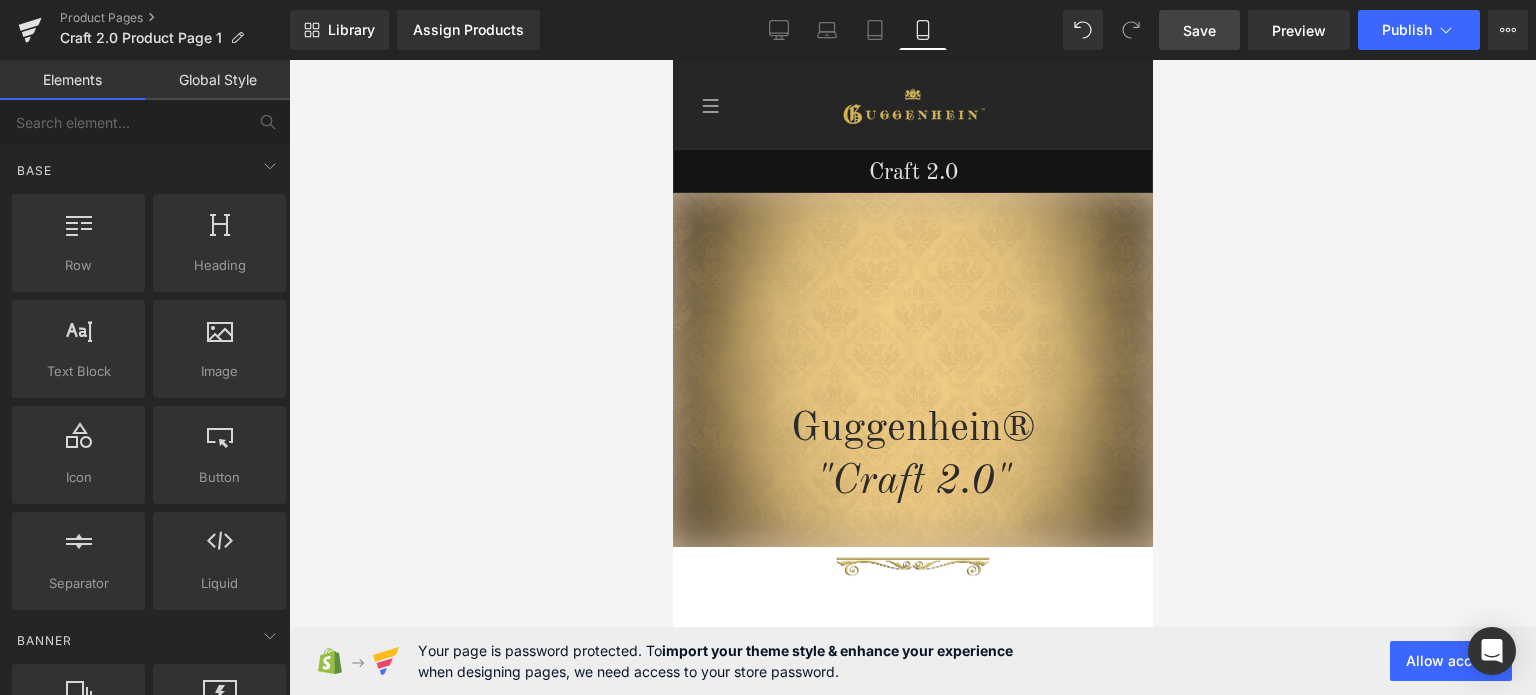click on "Save" at bounding box center (1199, 30) 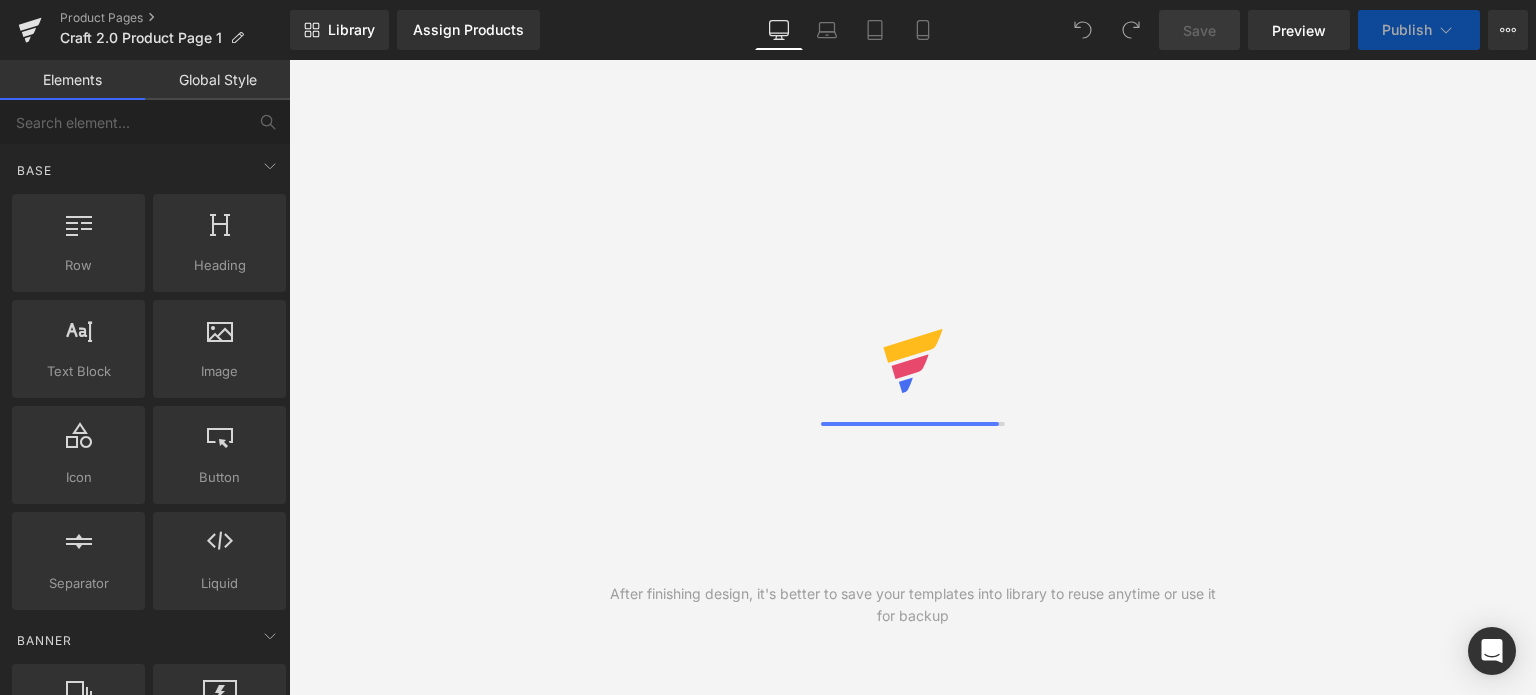 scroll, scrollTop: 0, scrollLeft: 0, axis: both 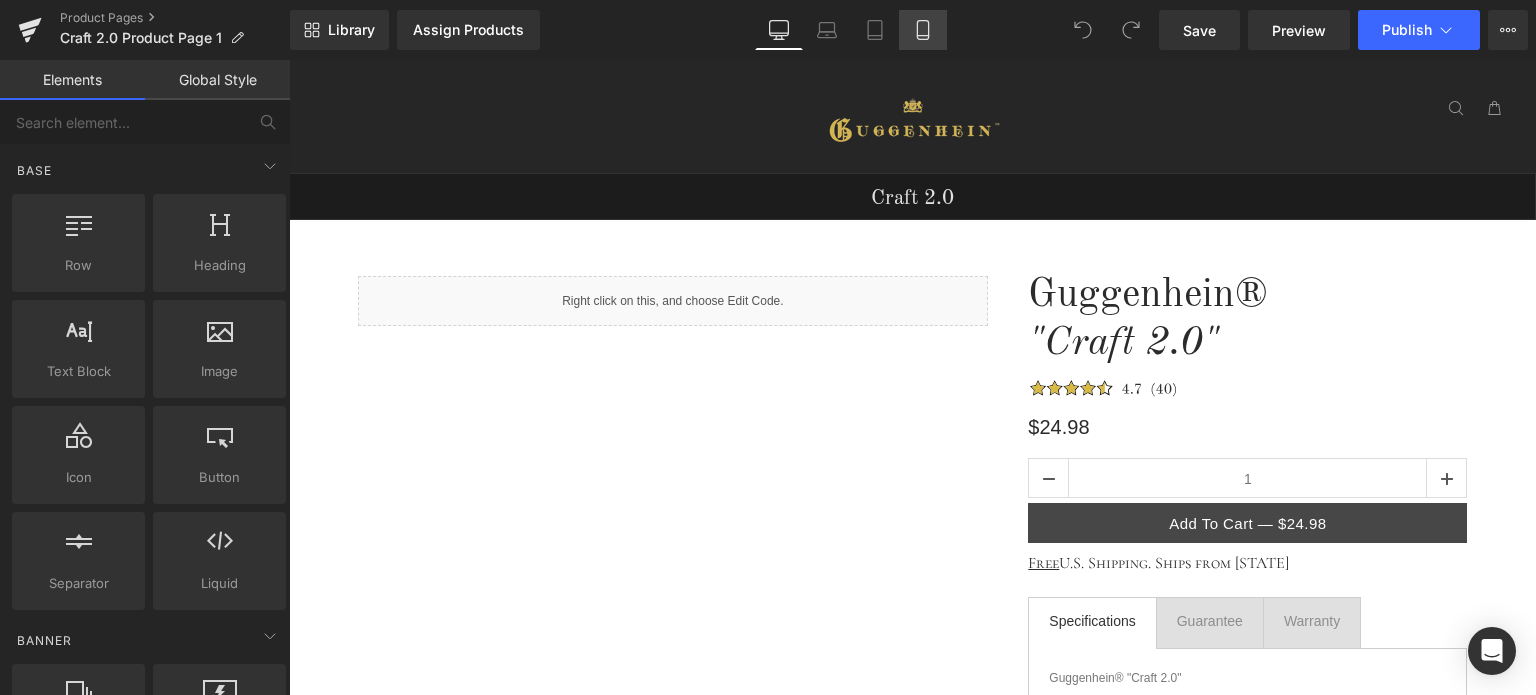 click 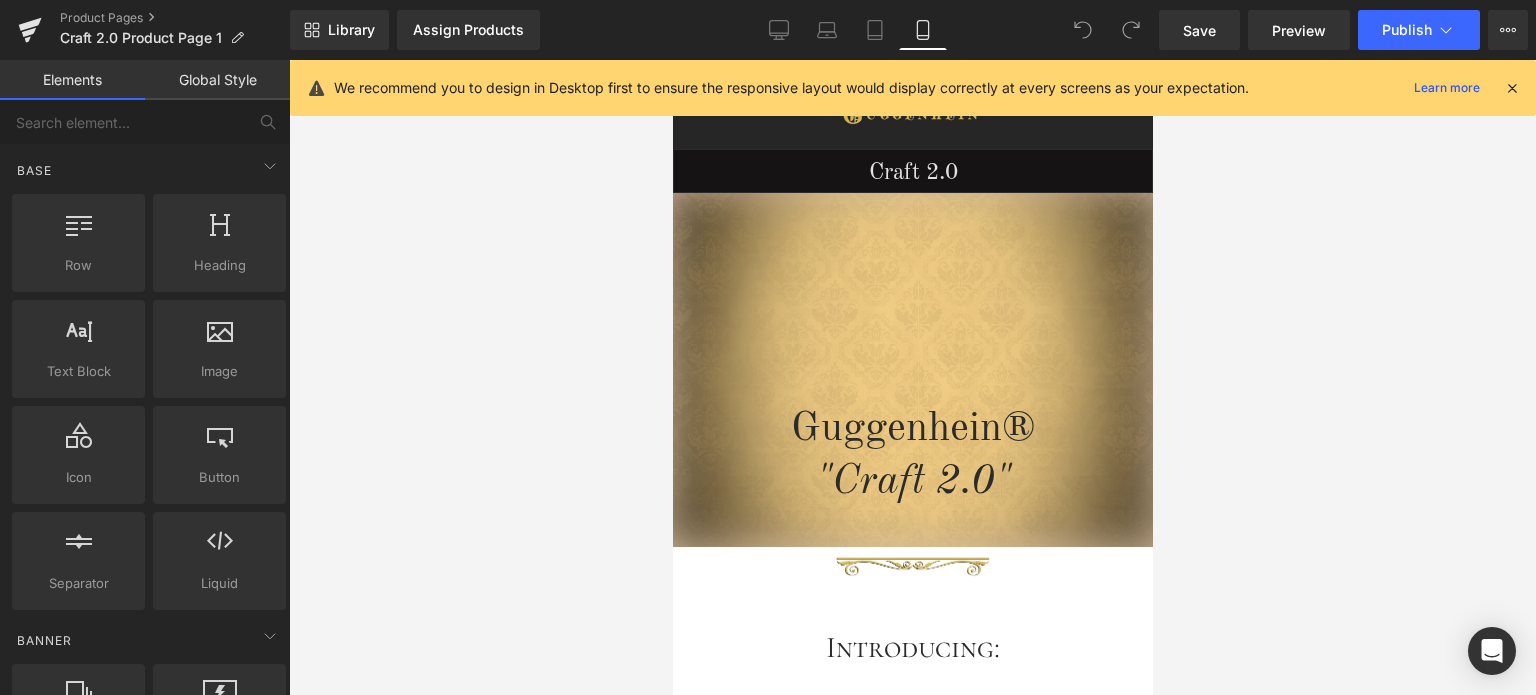click at bounding box center (1512, 88) 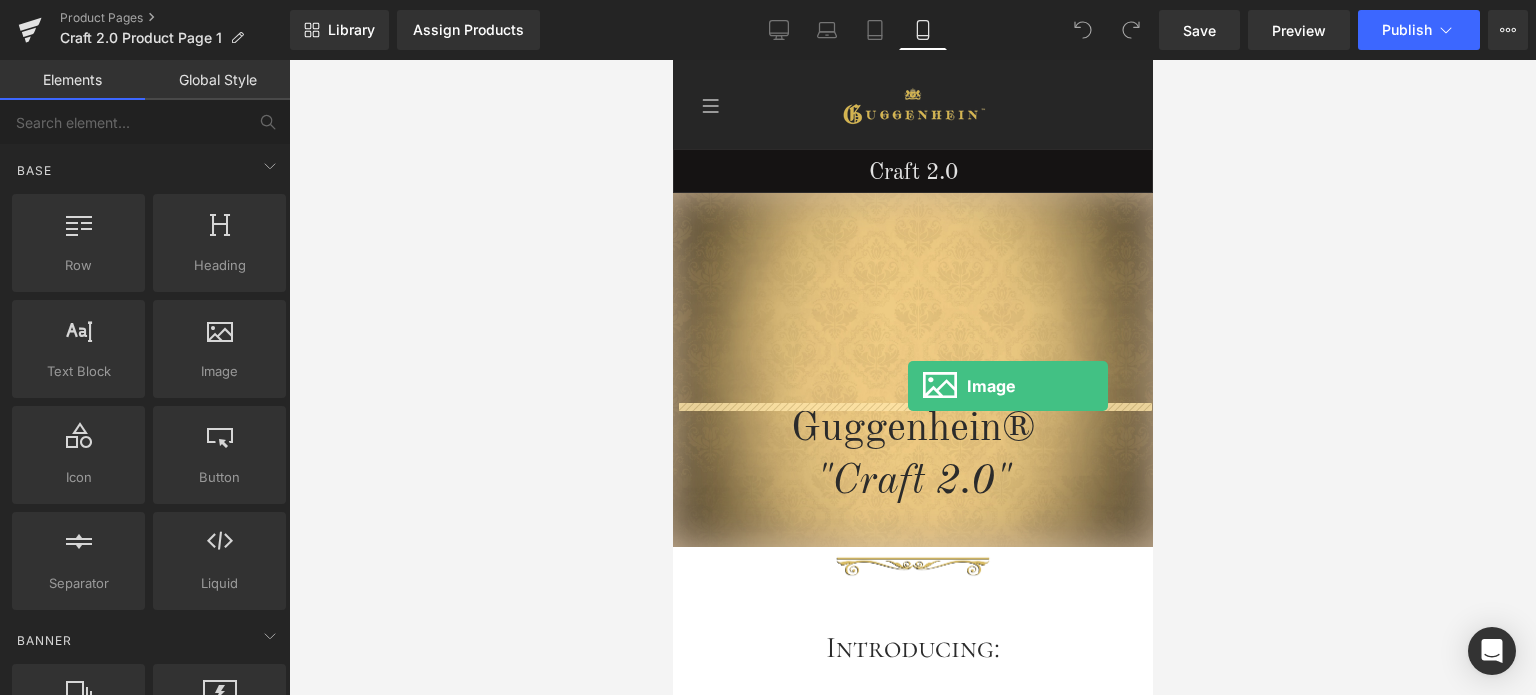 drag, startPoint x: 910, startPoint y: 431, endPoint x: 907, endPoint y: 386, distance: 45.099888 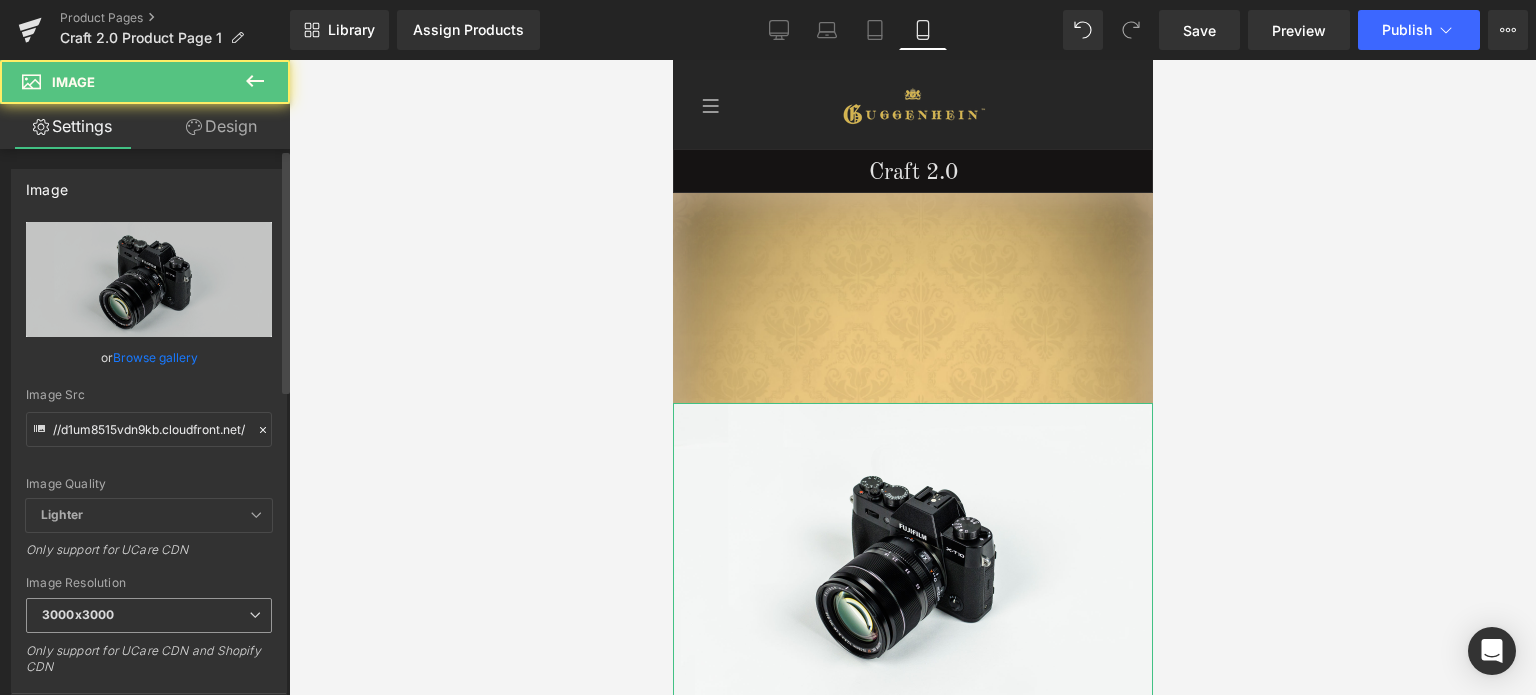 click on "3000x3000" at bounding box center [149, 615] 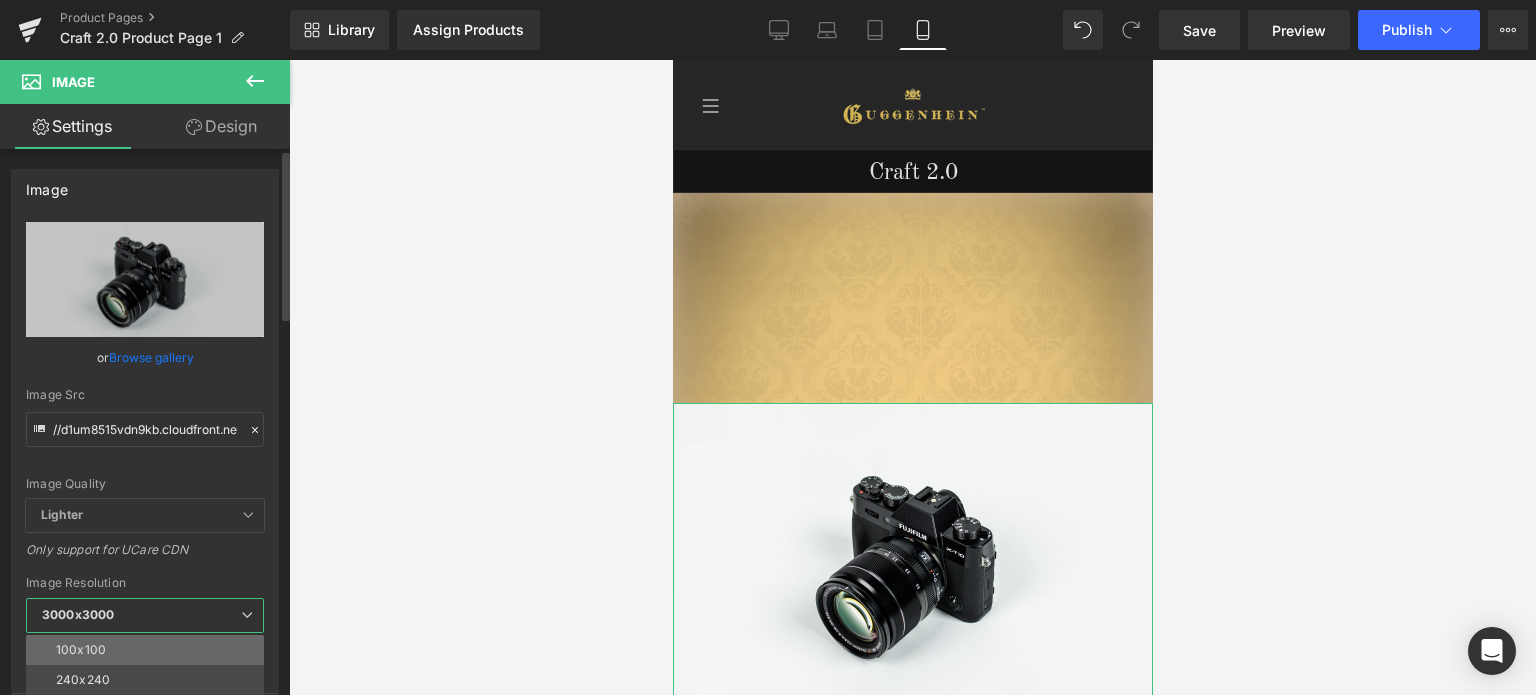 click on "100x100" at bounding box center [149, 650] 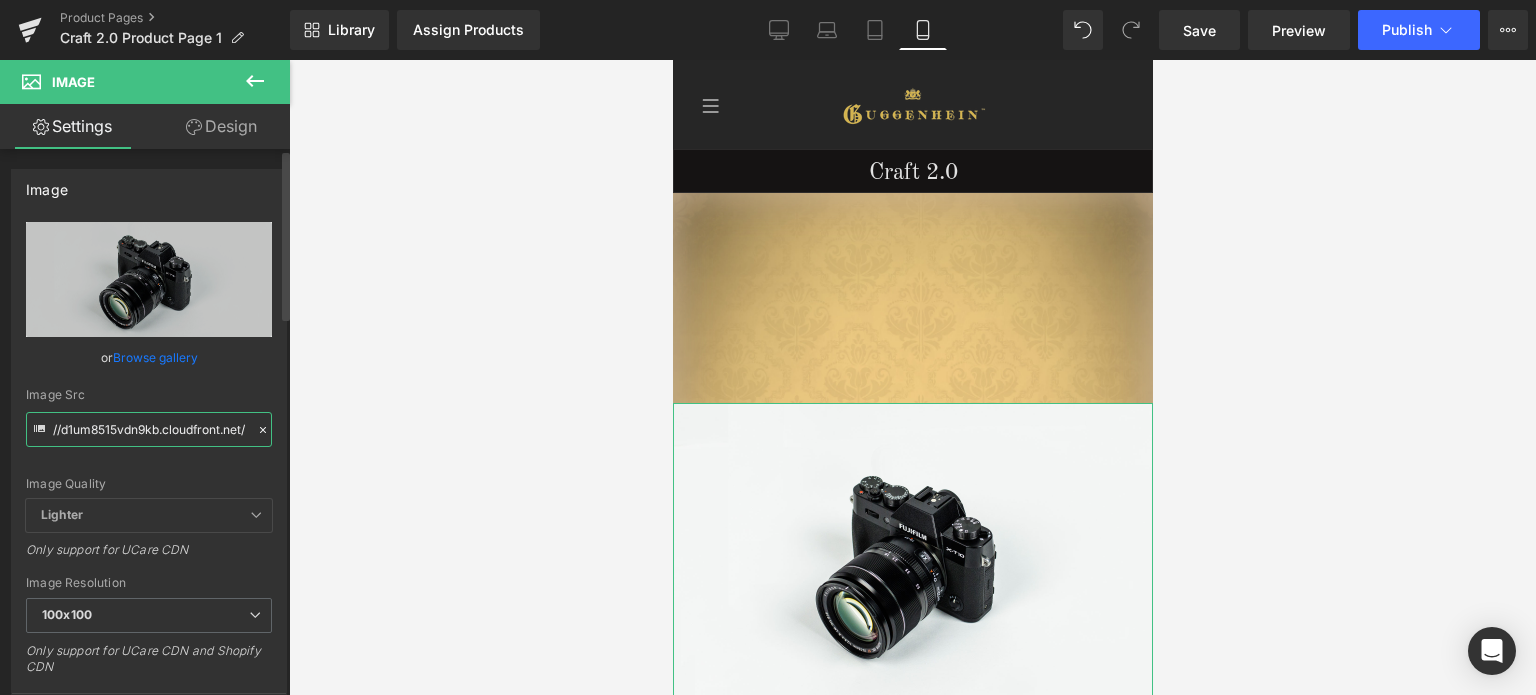 click on "//d1um8515vdn9kb.cloudfront.net/images/parallax.jpg" at bounding box center (149, 429) 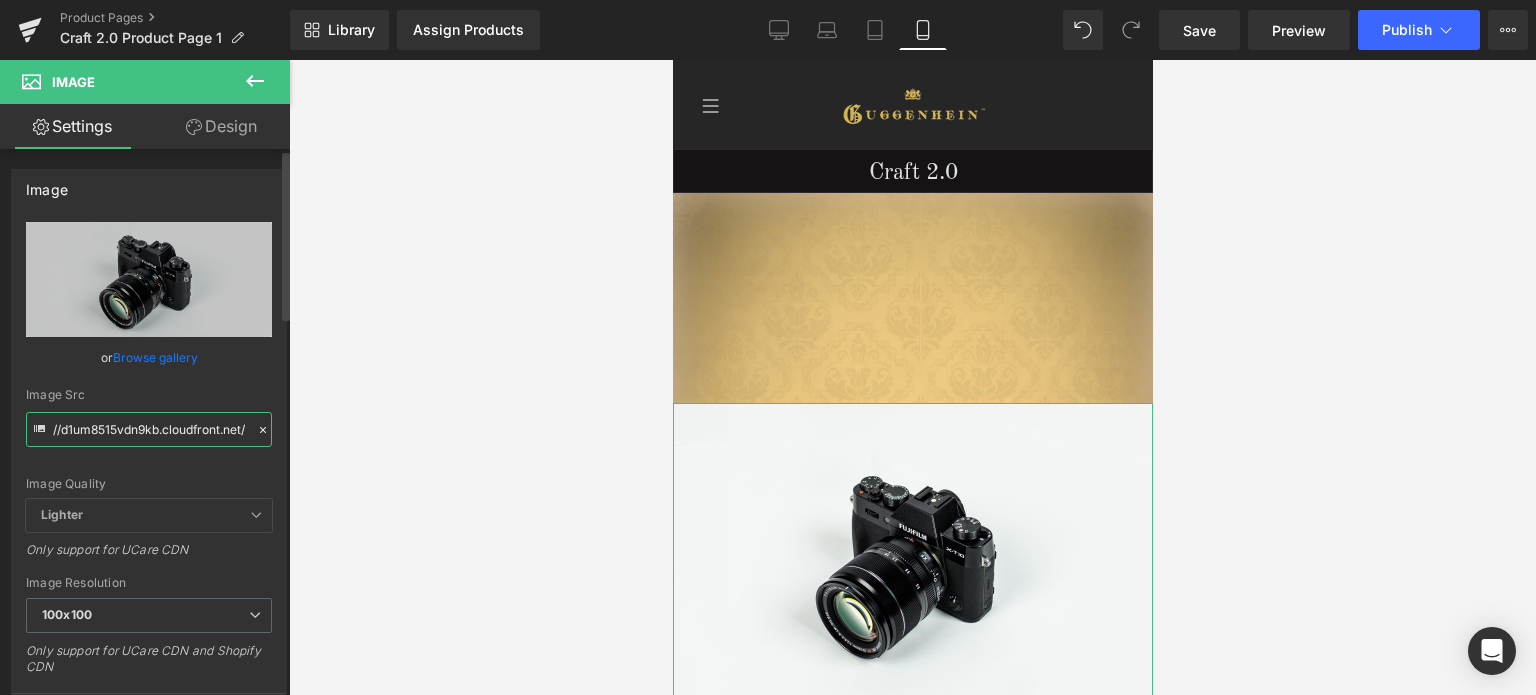 paste on "https://cdn.shopify.com/s/files/1/0566/0963/6442/files/1-1_5.png?v=1752500968" 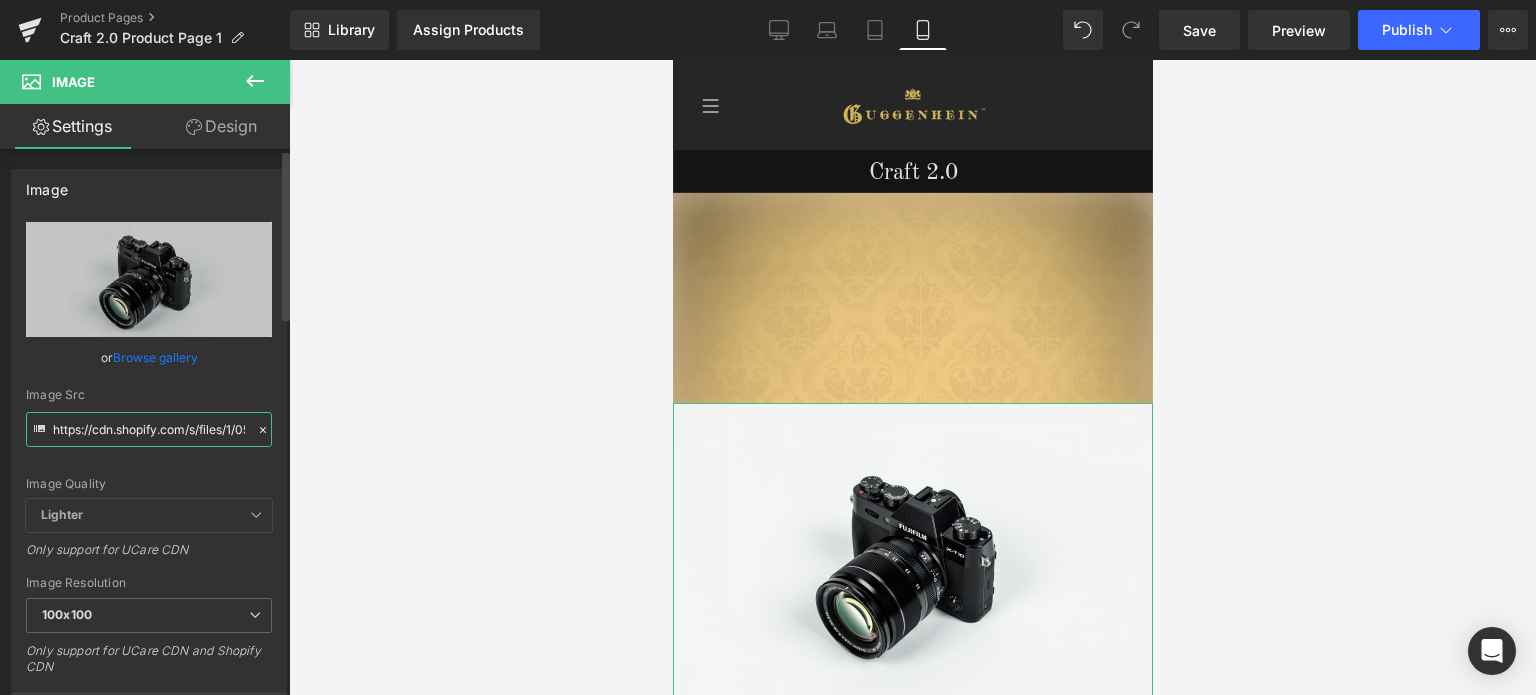 scroll, scrollTop: 0, scrollLeft: 278, axis: horizontal 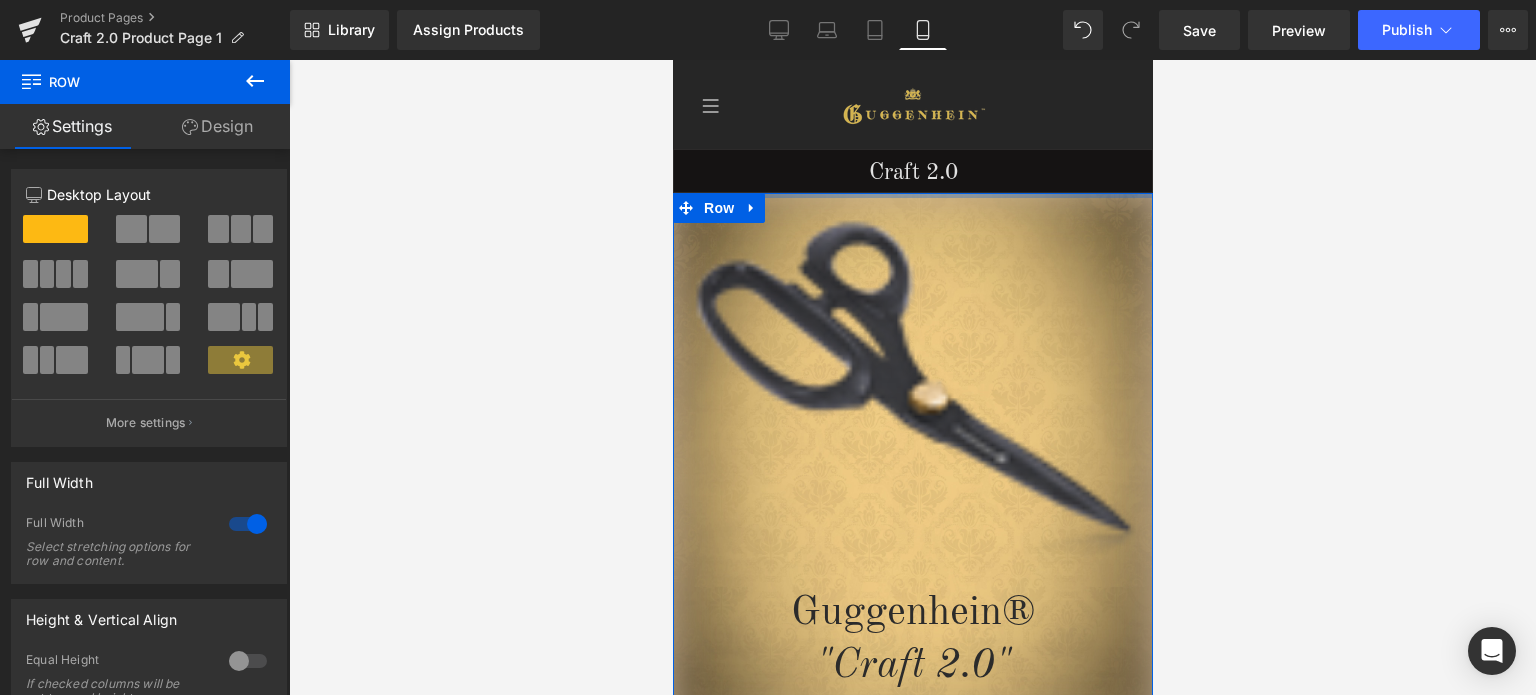drag, startPoint x: 1061, startPoint y: 353, endPoint x: 1918, endPoint y: 342, distance: 857.0706 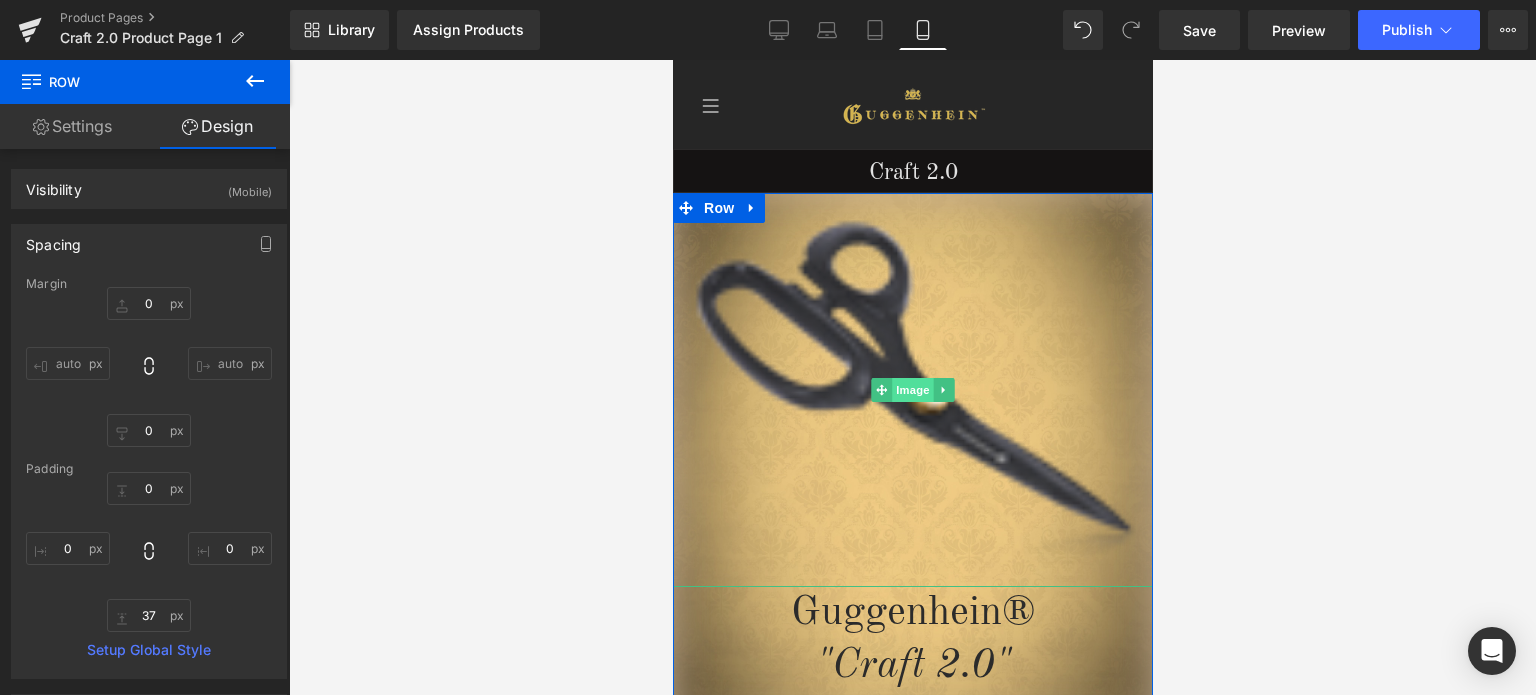 click on "Image" at bounding box center [912, 390] 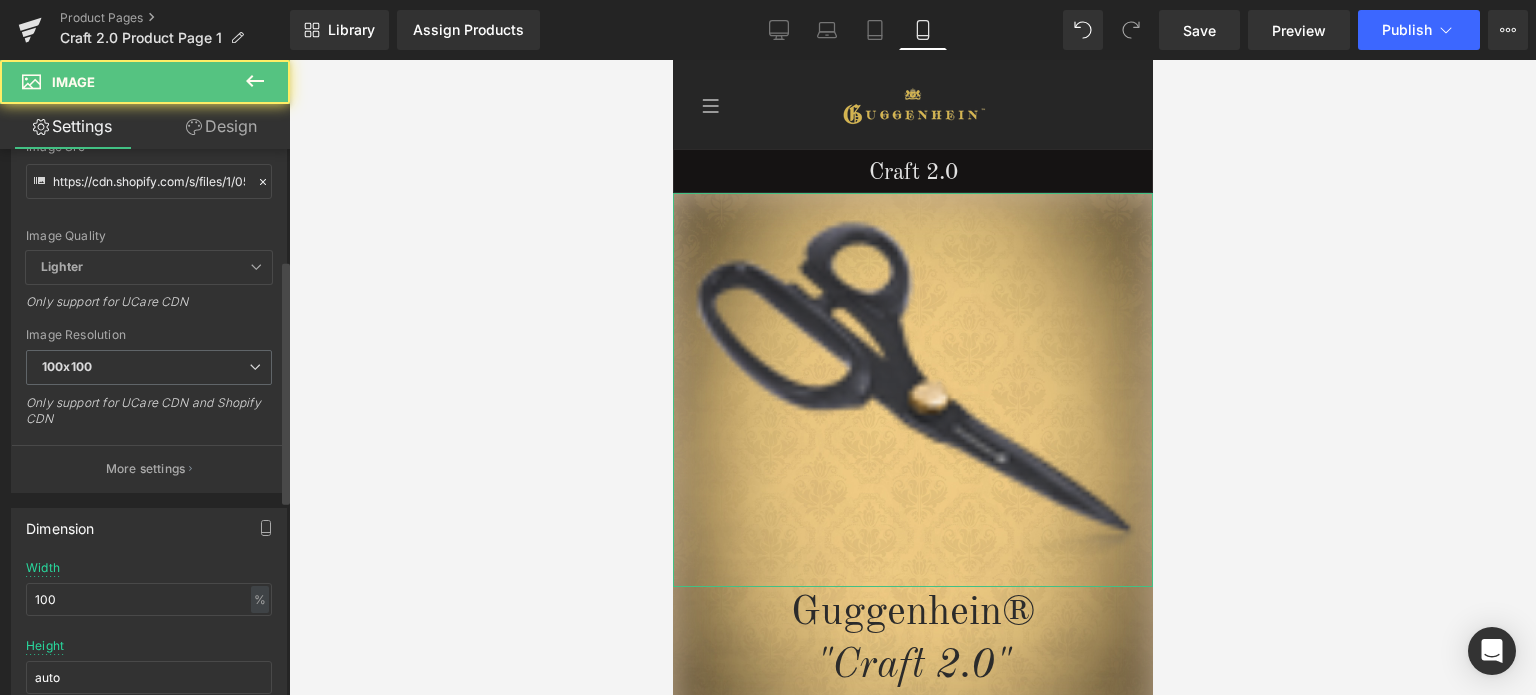 scroll, scrollTop: 400, scrollLeft: 0, axis: vertical 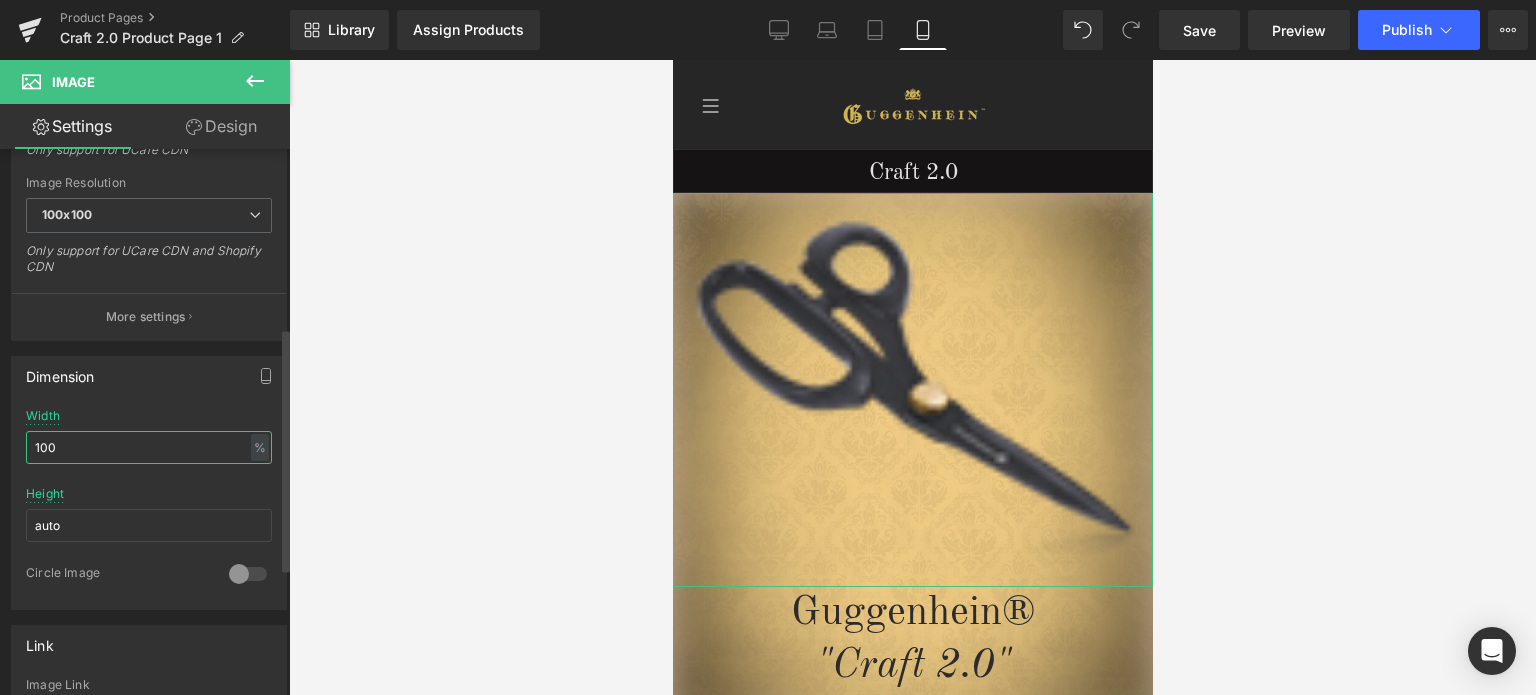 drag, startPoint x: 54, startPoint y: 445, endPoint x: 19, endPoint y: 445, distance: 35 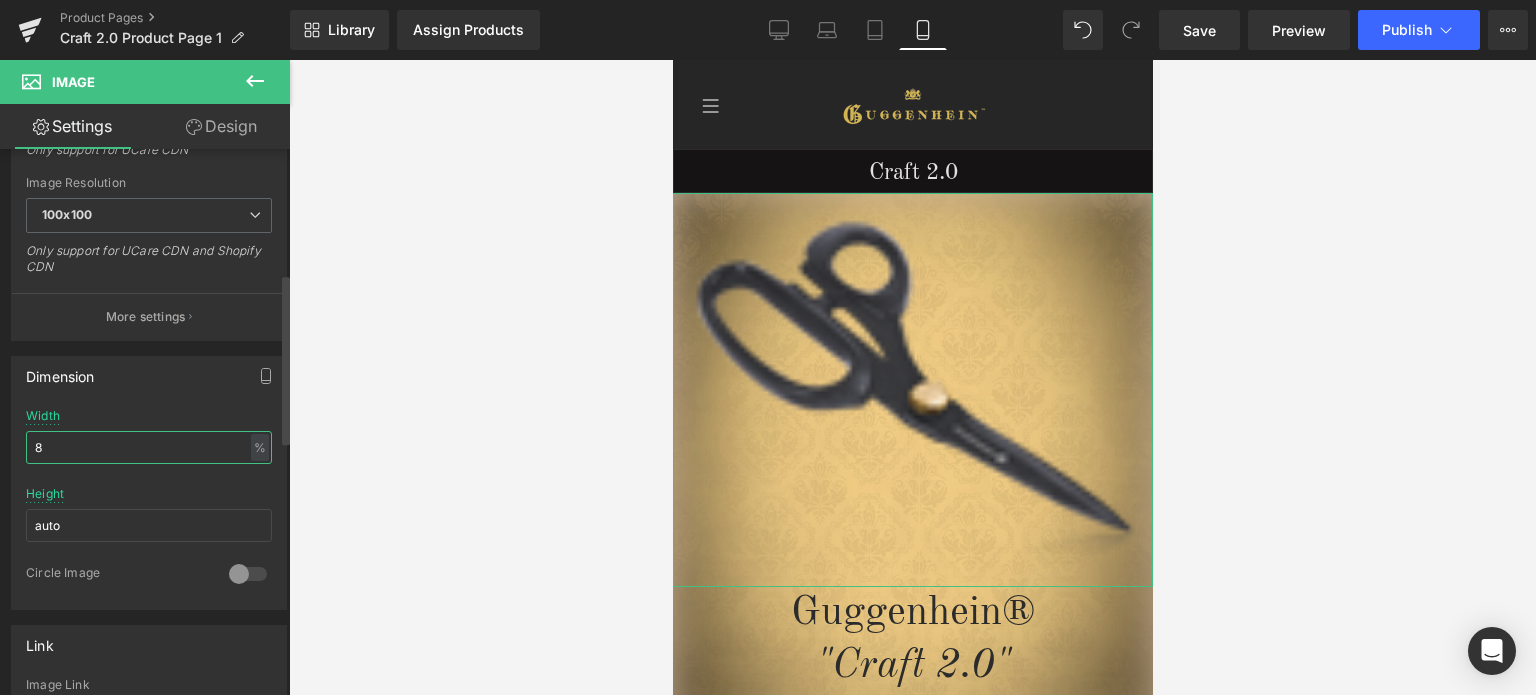 type on "80" 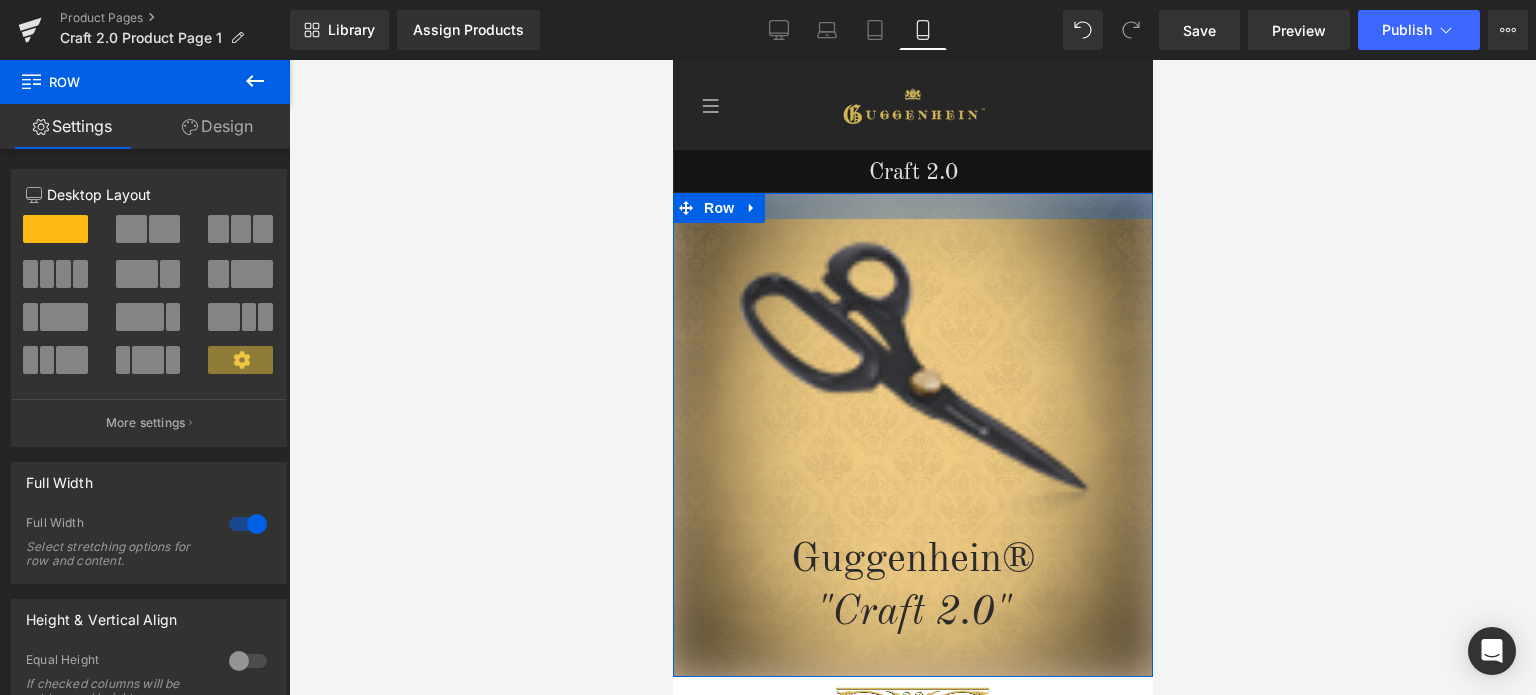 drag, startPoint x: 1040, startPoint y: 197, endPoint x: 1033, endPoint y: 224, distance: 27.89265 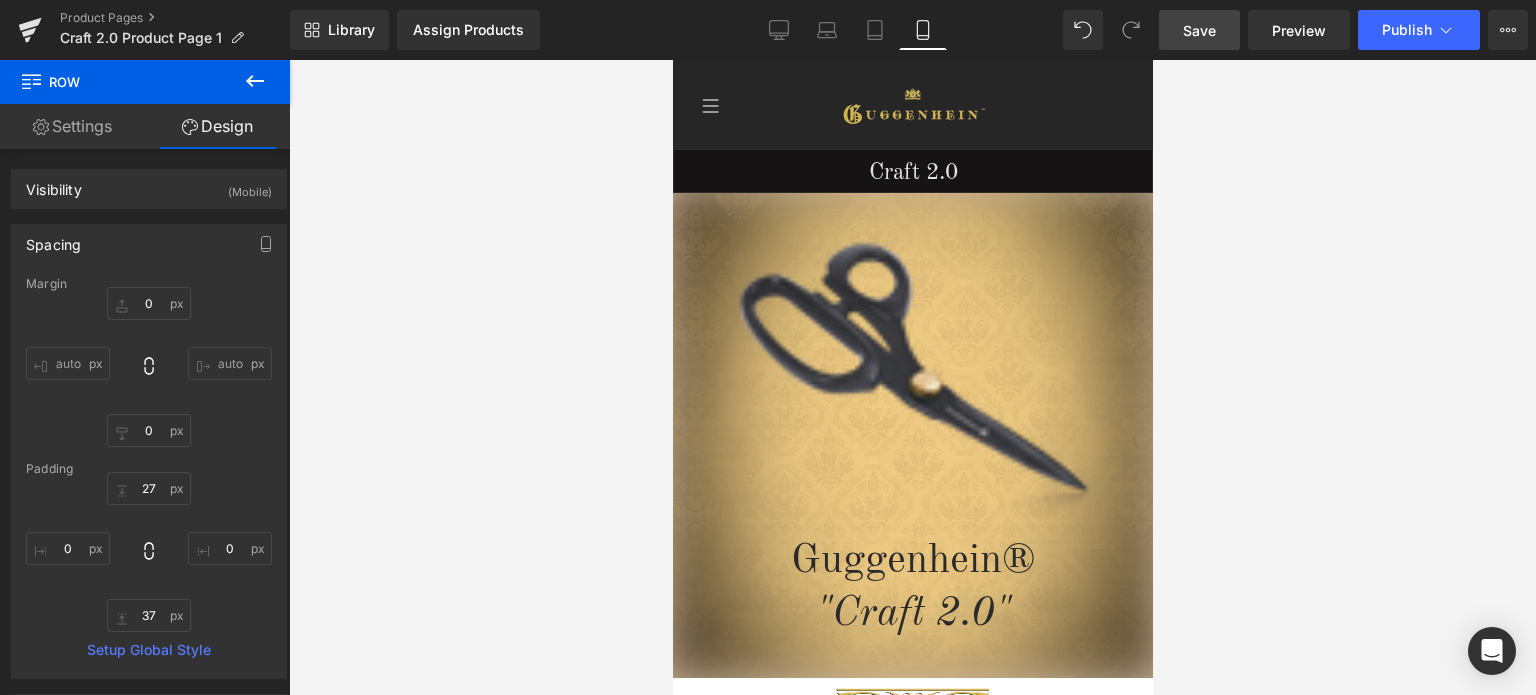 click on "Save" at bounding box center [1199, 30] 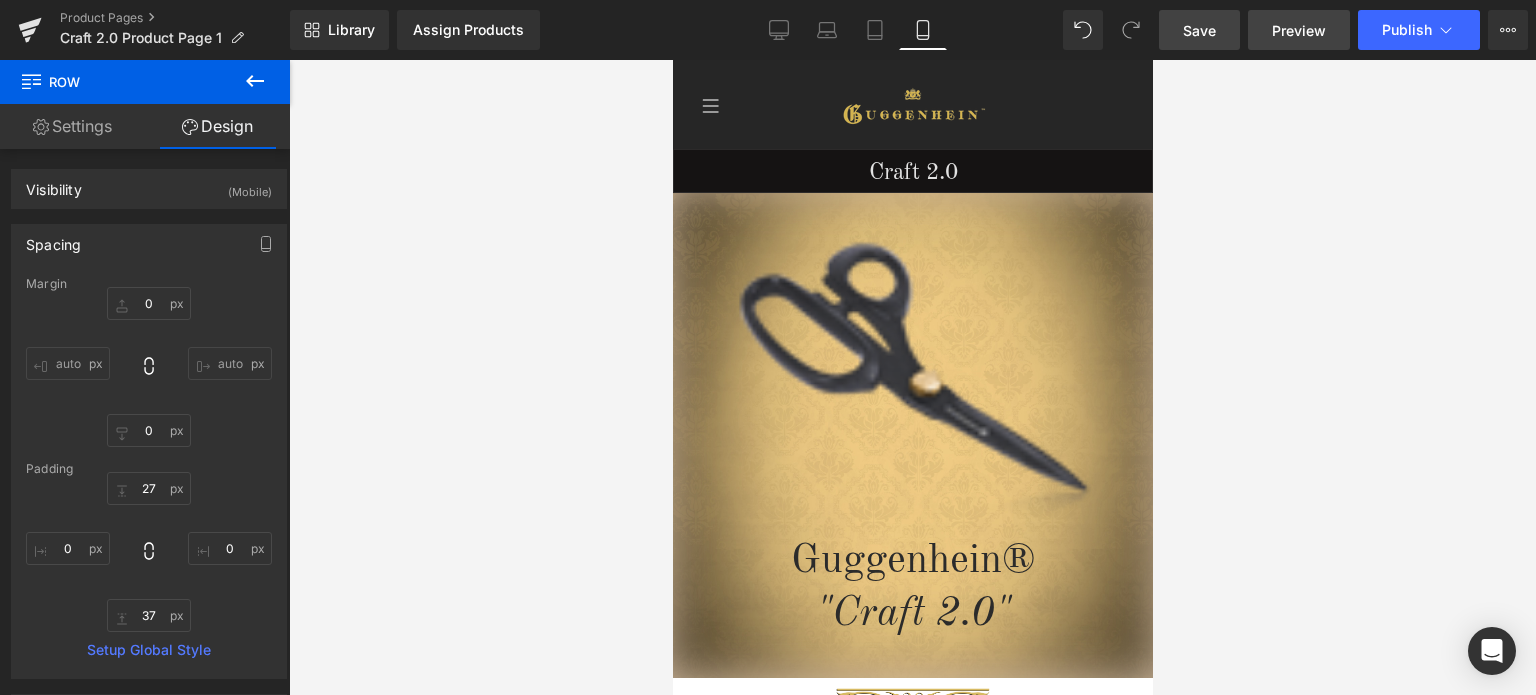 click on "Preview" at bounding box center [1299, 30] 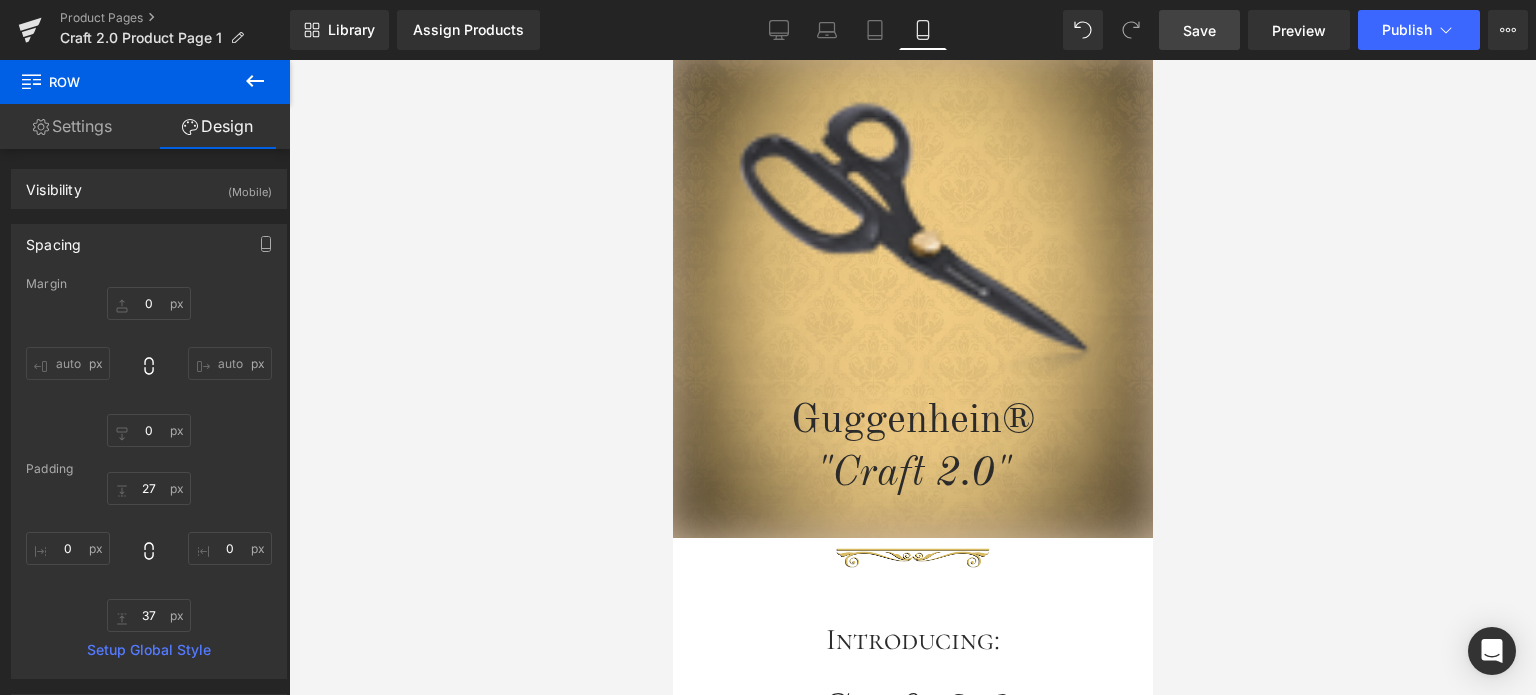 scroll, scrollTop: 146, scrollLeft: 0, axis: vertical 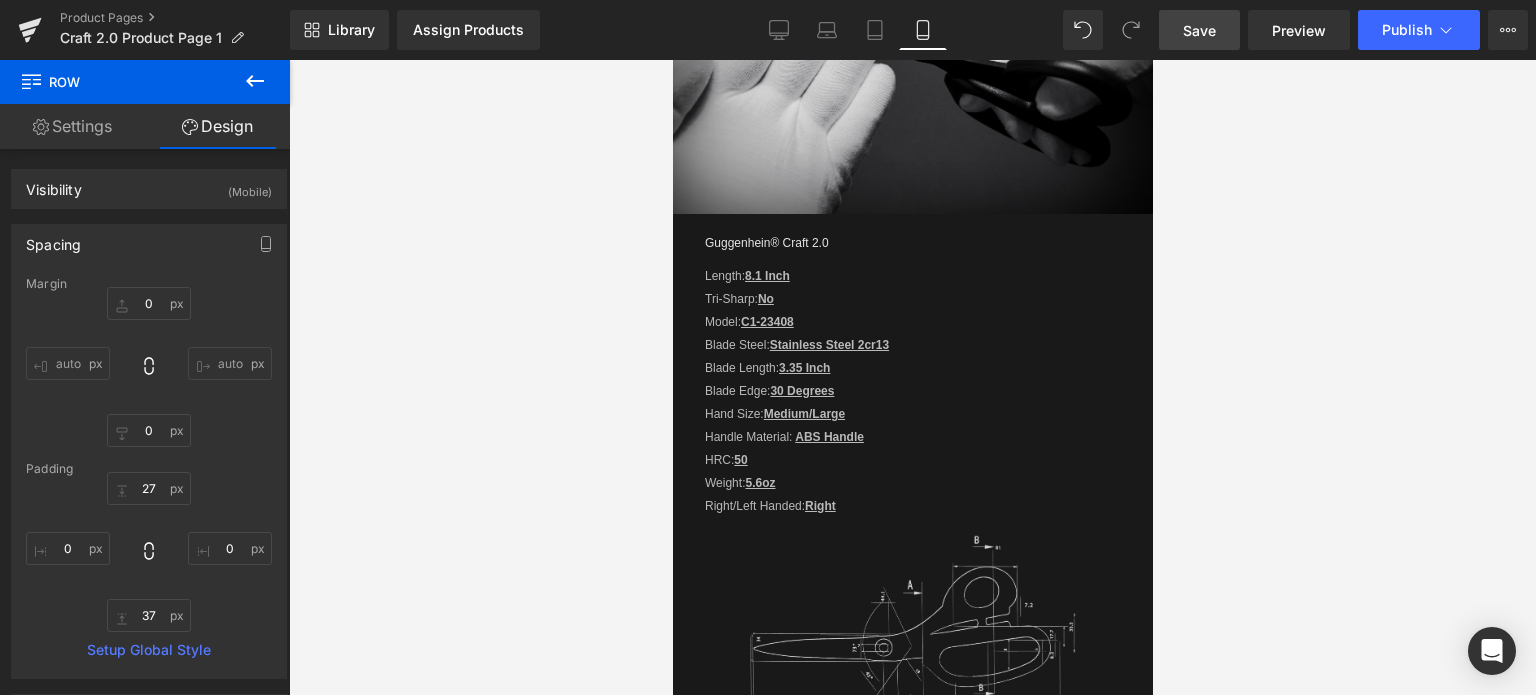 click 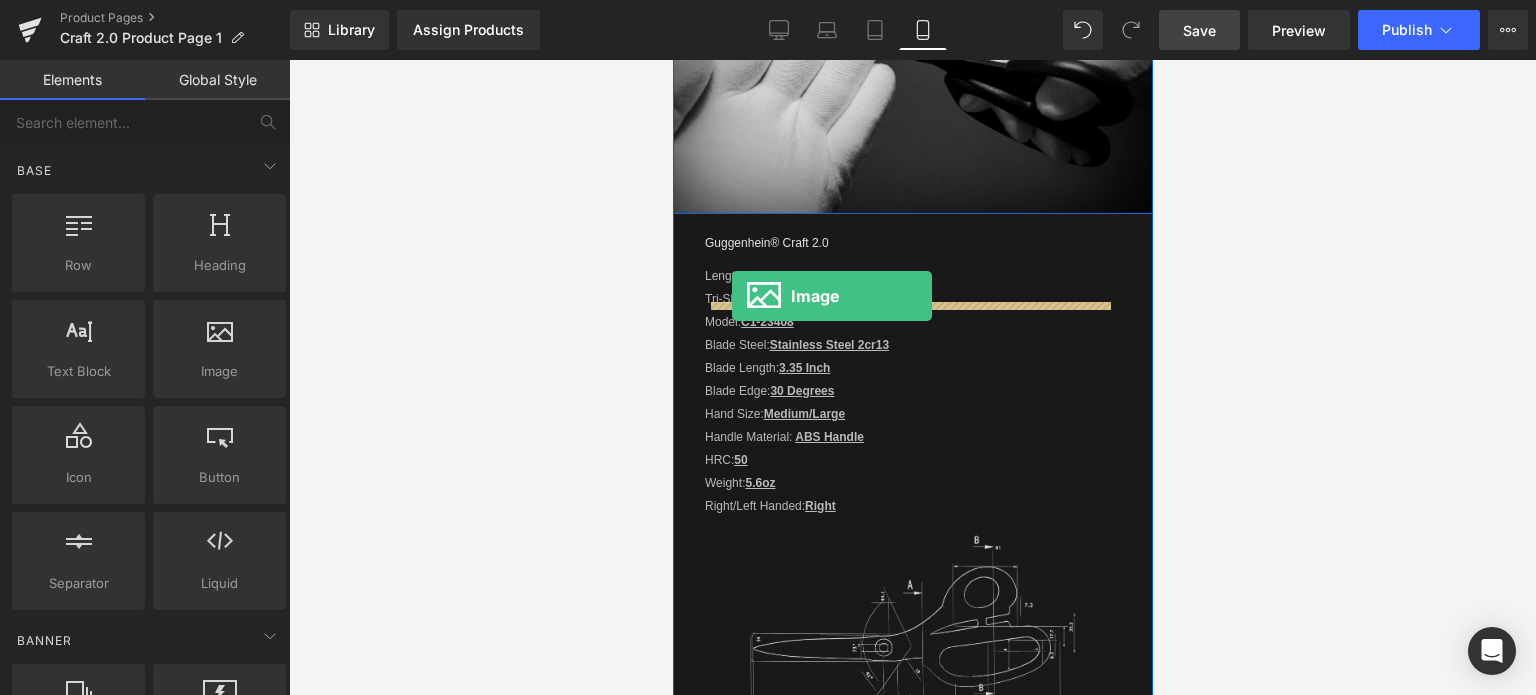 drag, startPoint x: 1011, startPoint y: 410, endPoint x: 731, endPoint y: 295, distance: 302.69623 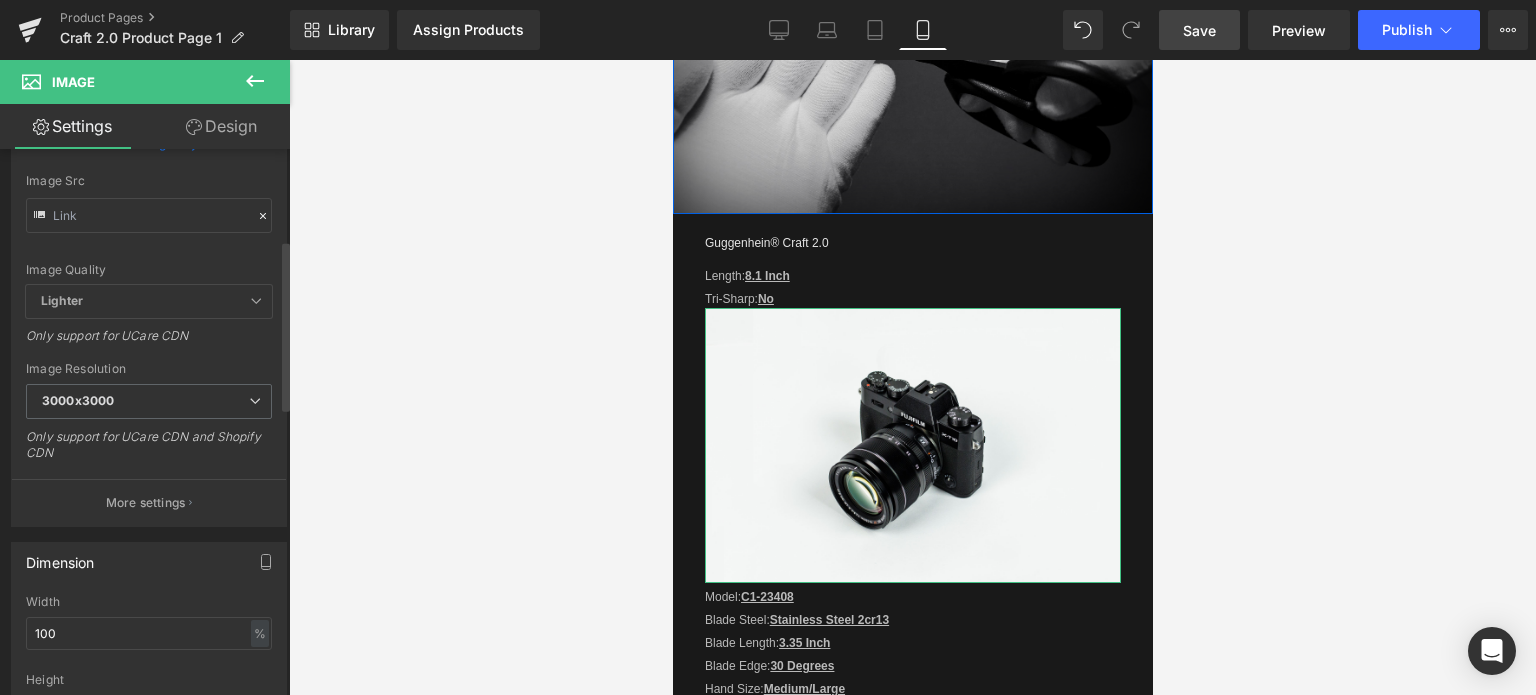 scroll, scrollTop: 400, scrollLeft: 0, axis: vertical 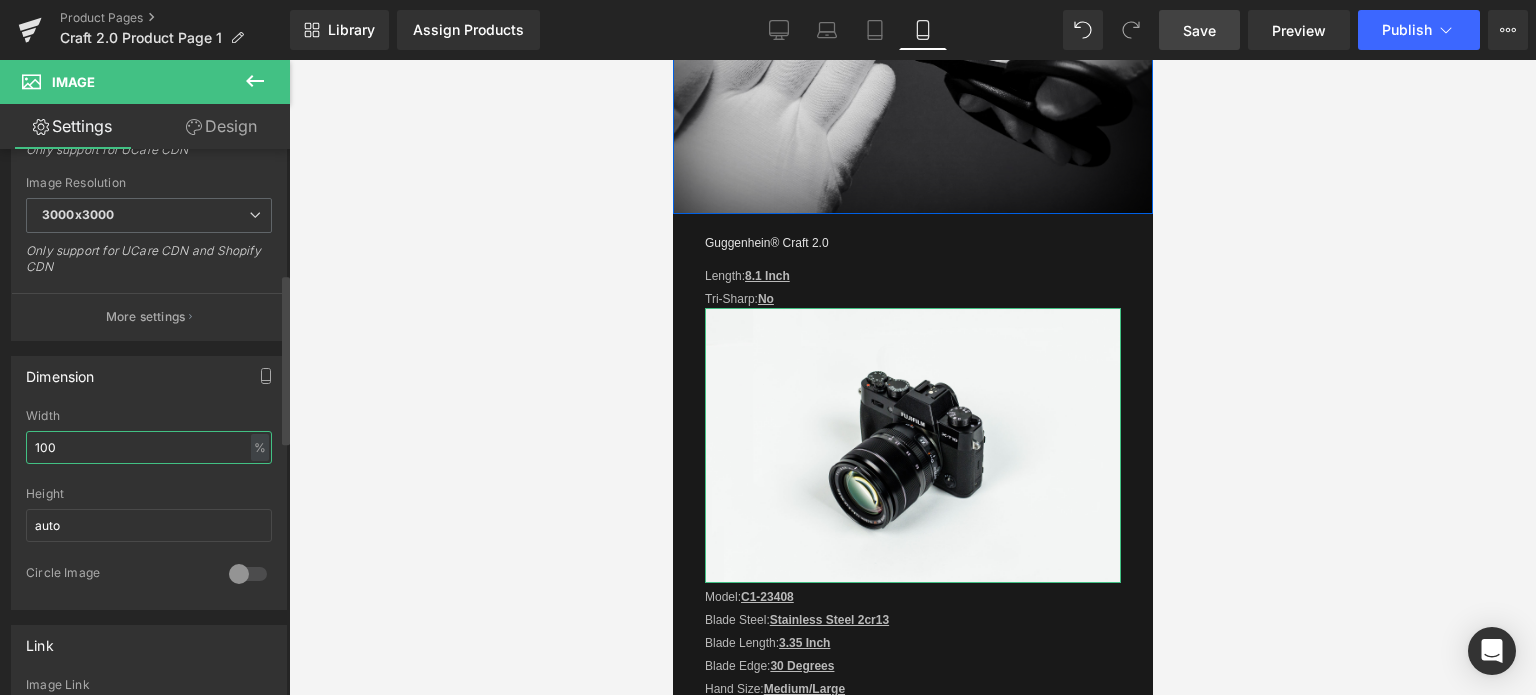 drag, startPoint x: 68, startPoint y: 447, endPoint x: 18, endPoint y: 446, distance: 50.01 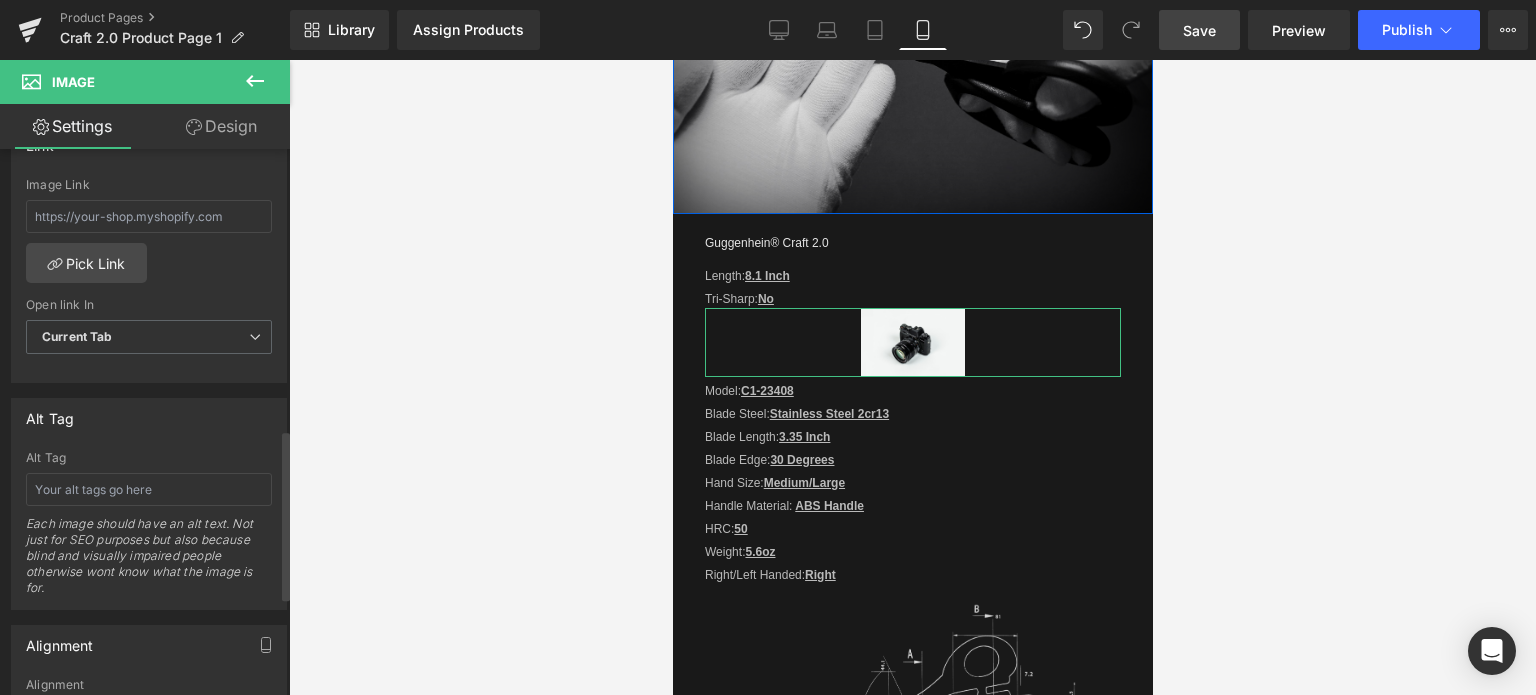 scroll, scrollTop: 1219, scrollLeft: 0, axis: vertical 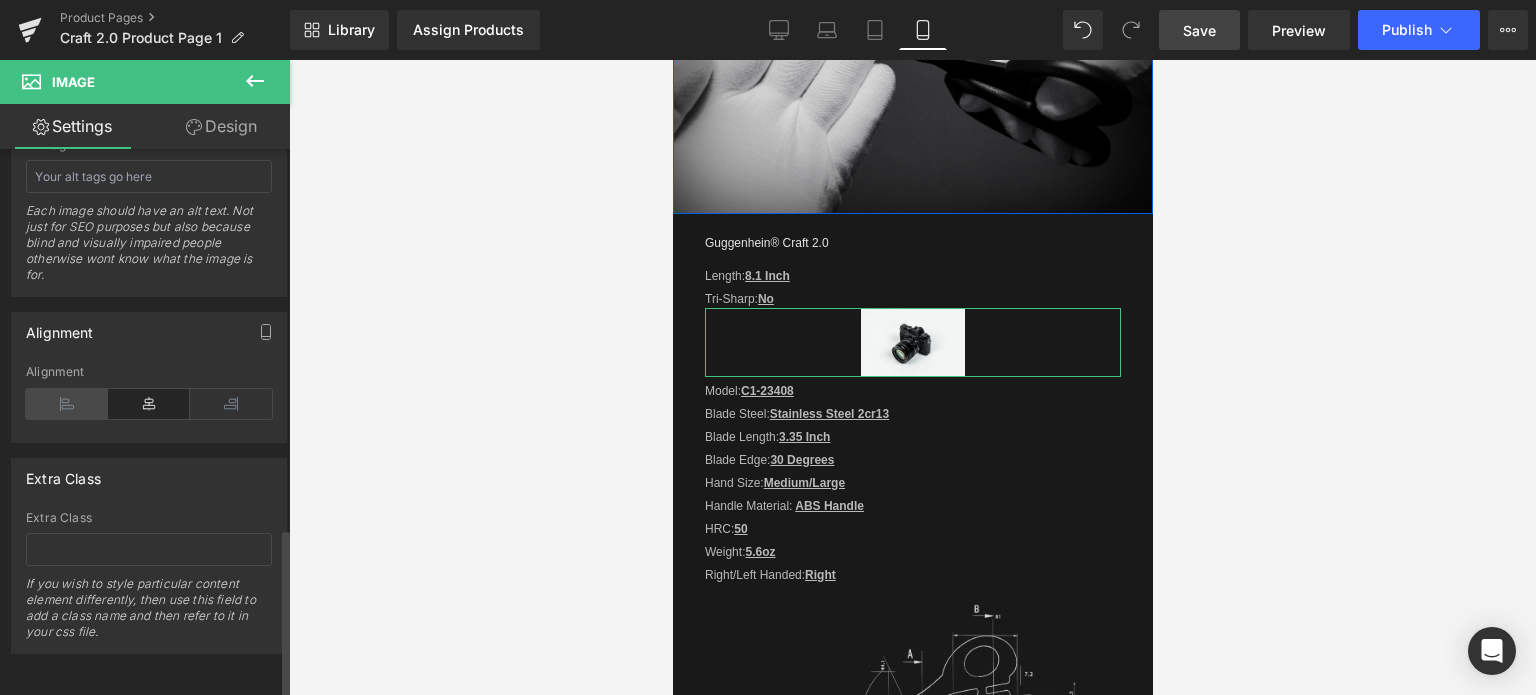 type on "25" 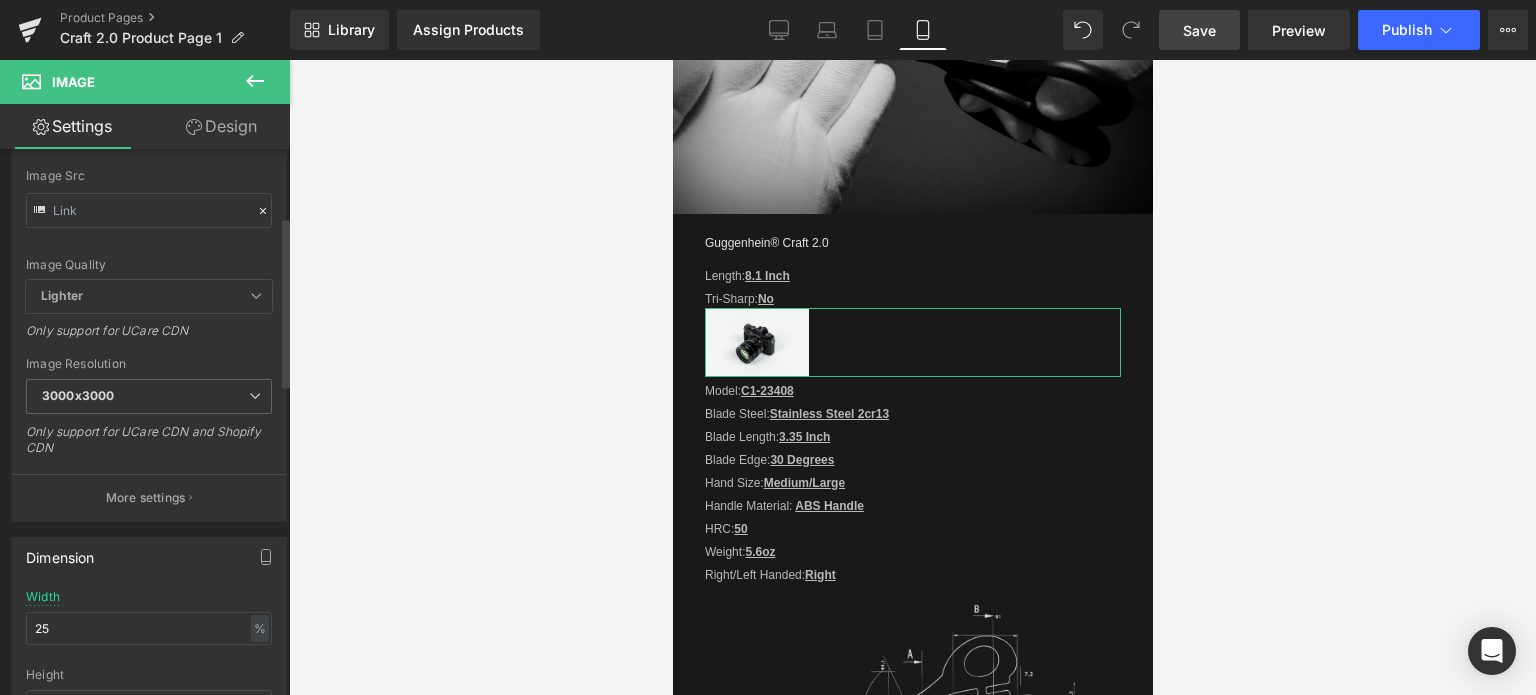 scroll, scrollTop: 0, scrollLeft: 0, axis: both 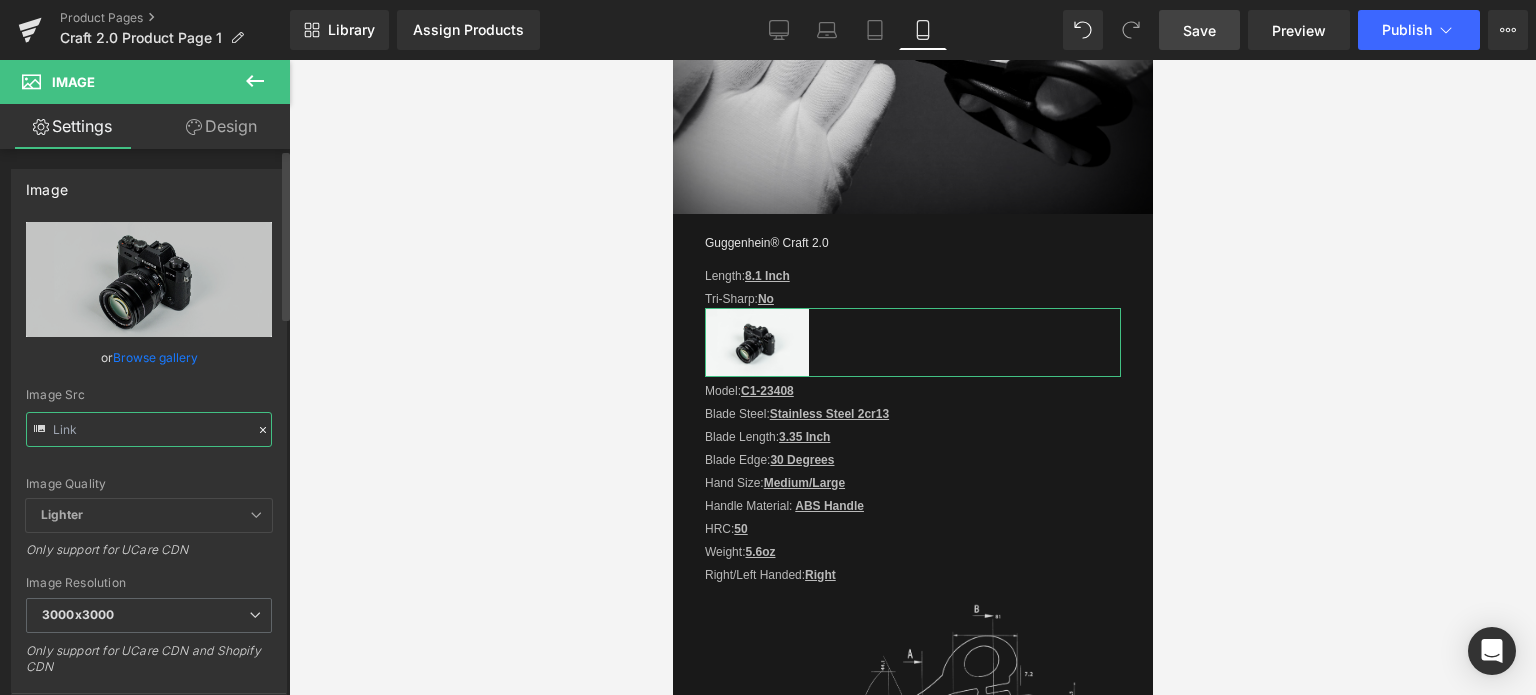 click at bounding box center (149, 429) 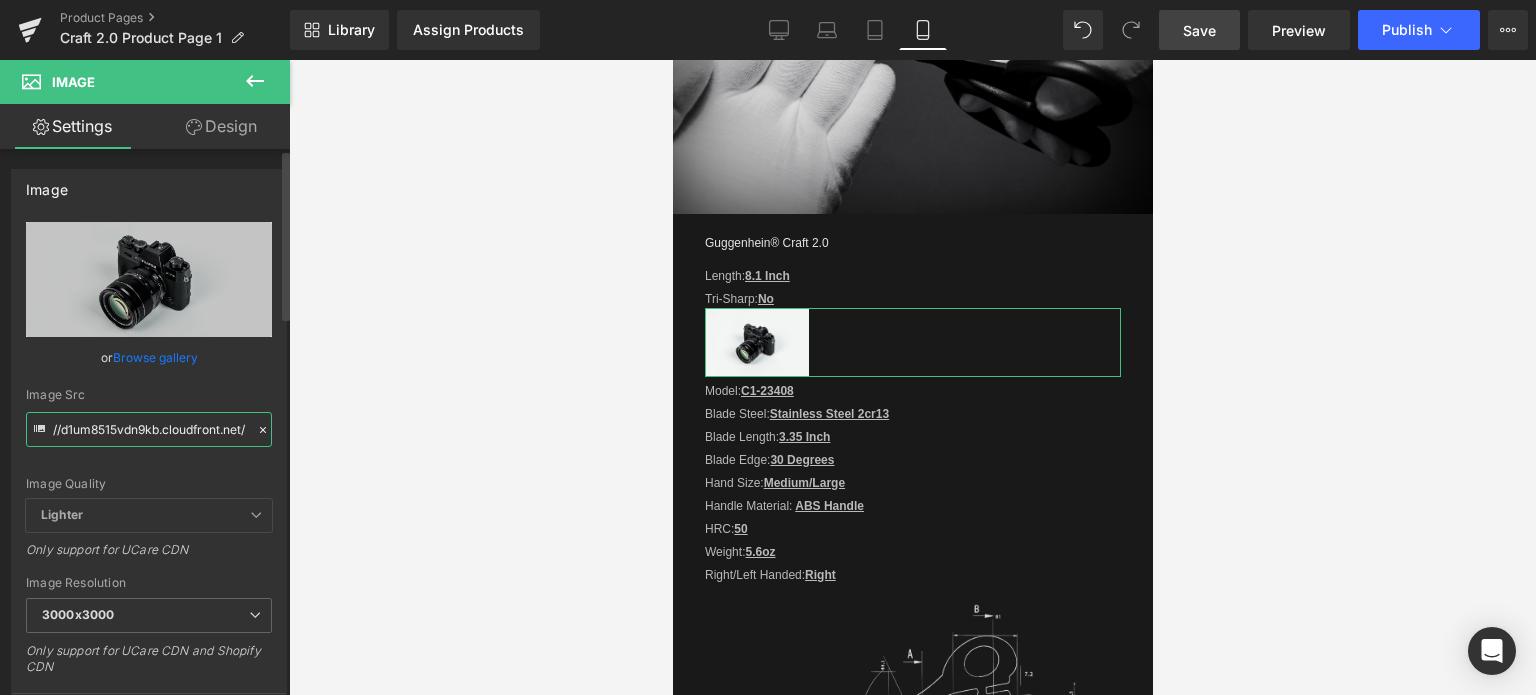 paste on "https://cdn.shopify.com/s/files/1/0566/0963/6442/files/1-3_164d6456-19fc-46f9-8f8f-88cc74b771c8.png?v=1752502013" 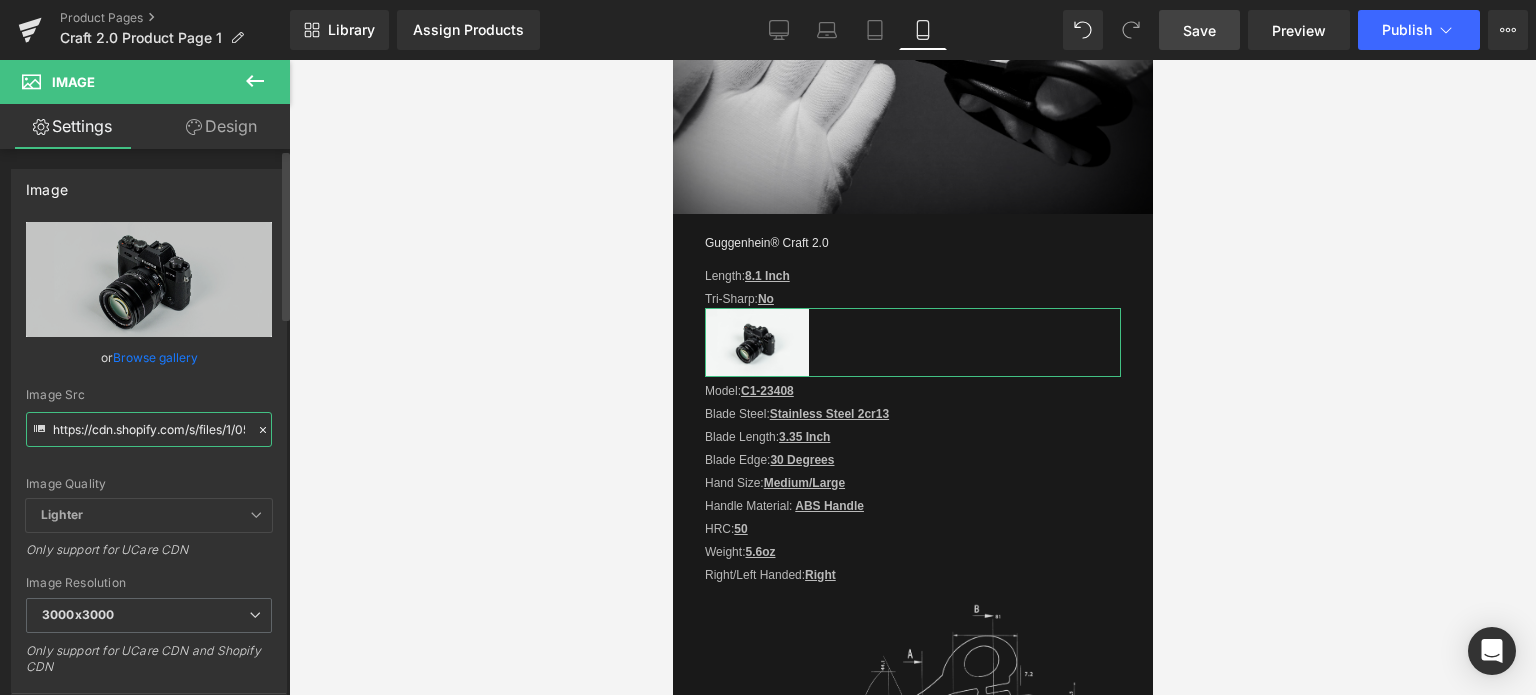 scroll, scrollTop: 0, scrollLeft: 507, axis: horizontal 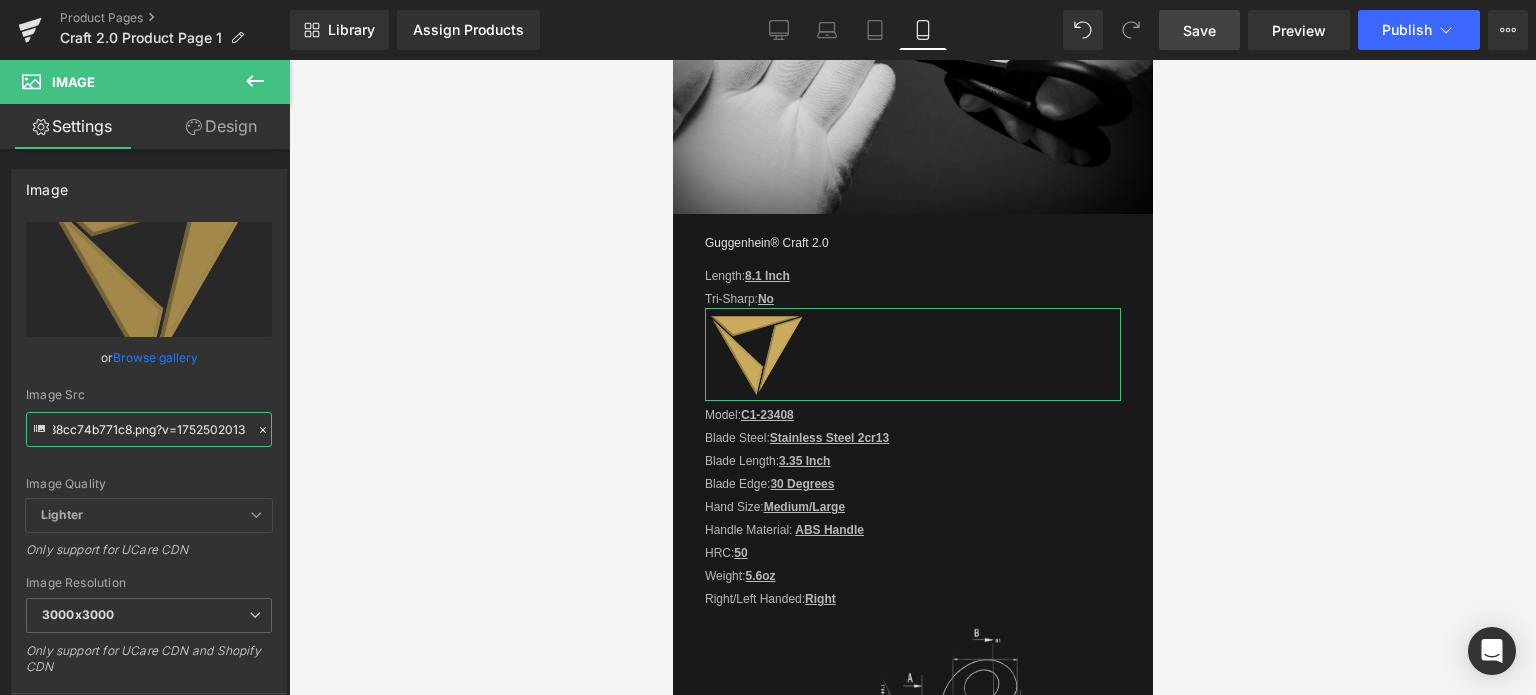 type on "https://cdn.shopify.com/s/files/1/0566/0963/6442/files/1-3_164d6456-19fc-46f9-8f8f-88cc74b771c8_3000x3000.png?v=1752502013" 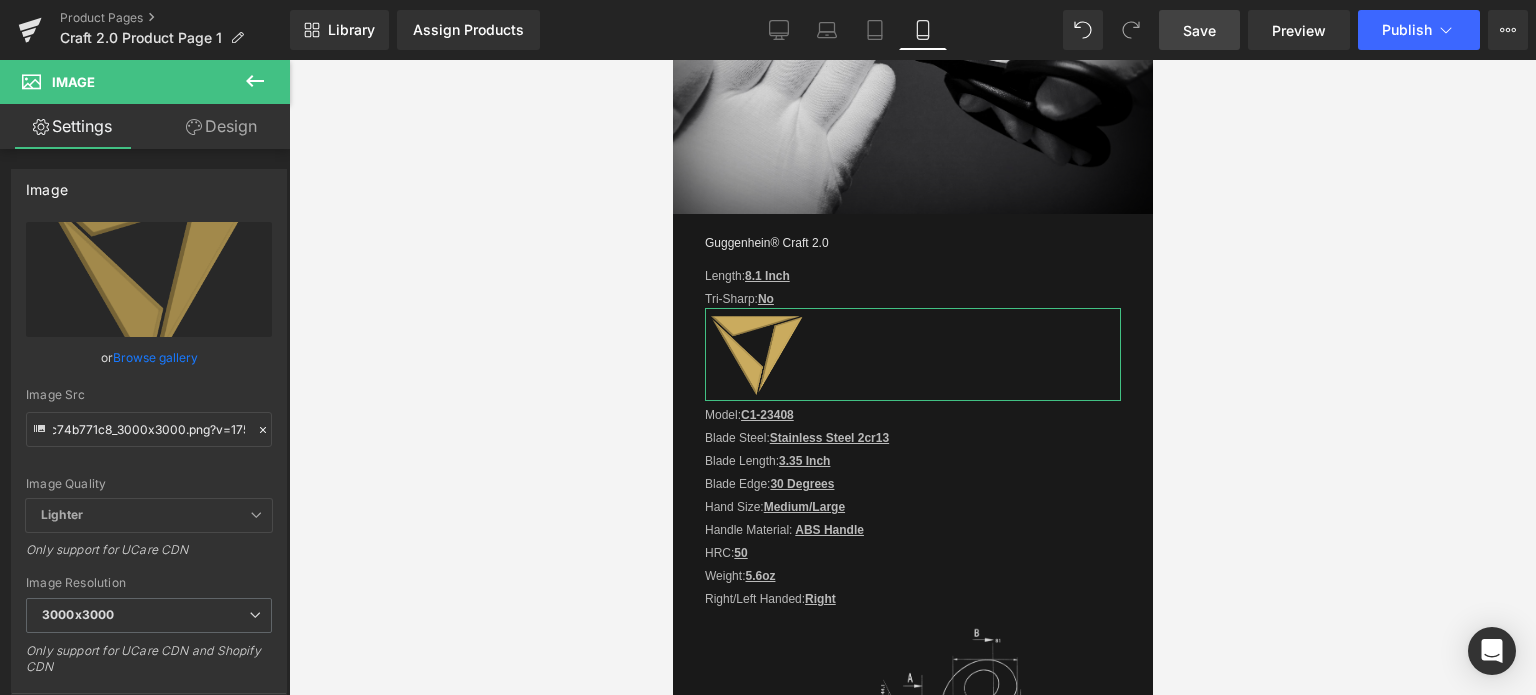 click on "Design" at bounding box center [221, 126] 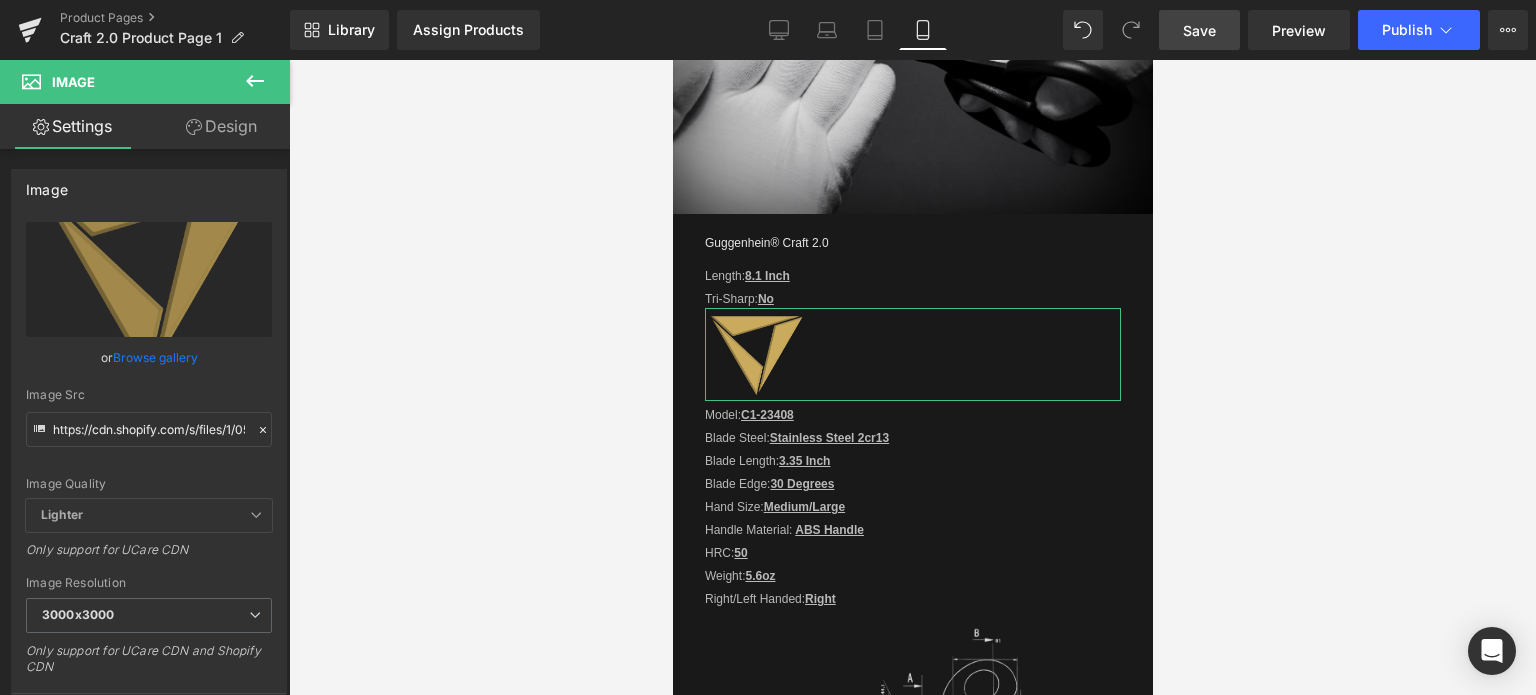click on "Spacing" at bounding box center (0, 0) 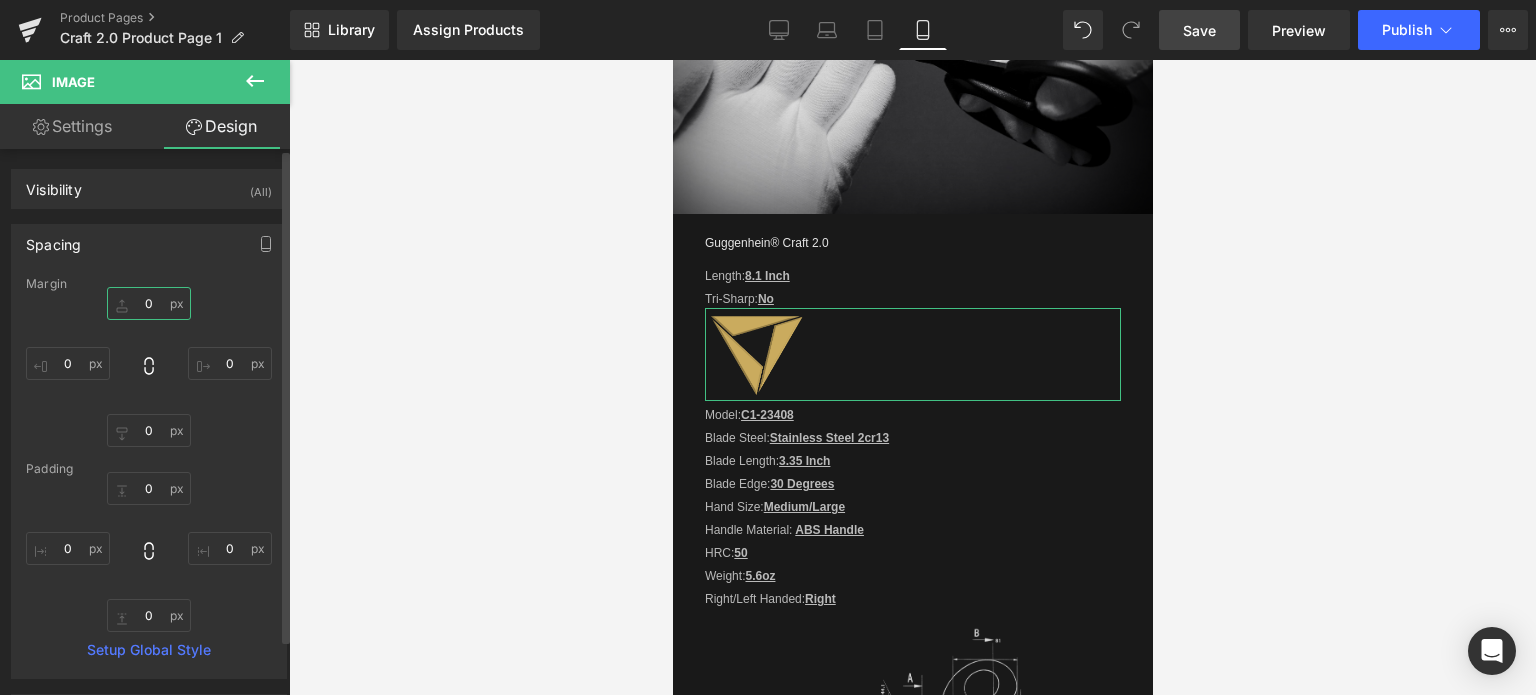 click at bounding box center (149, 303) 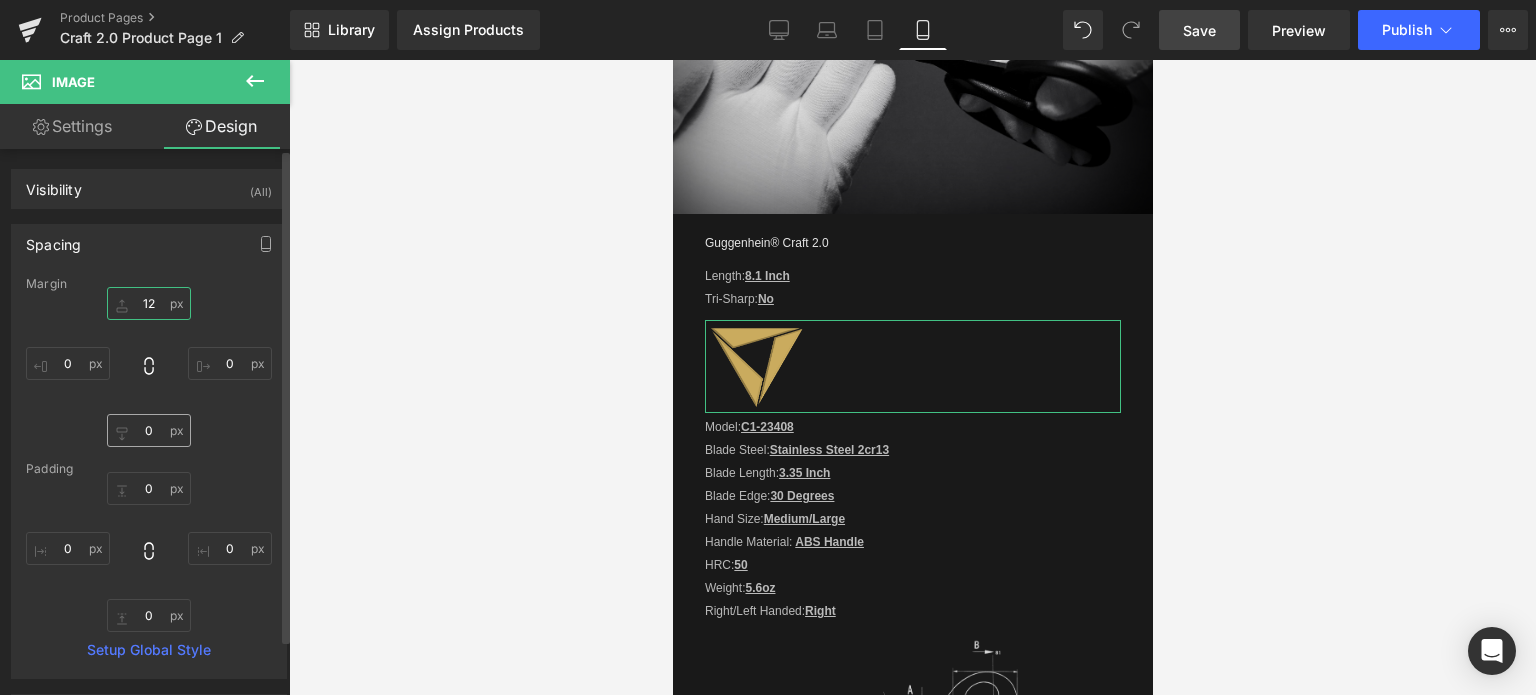 type on "12" 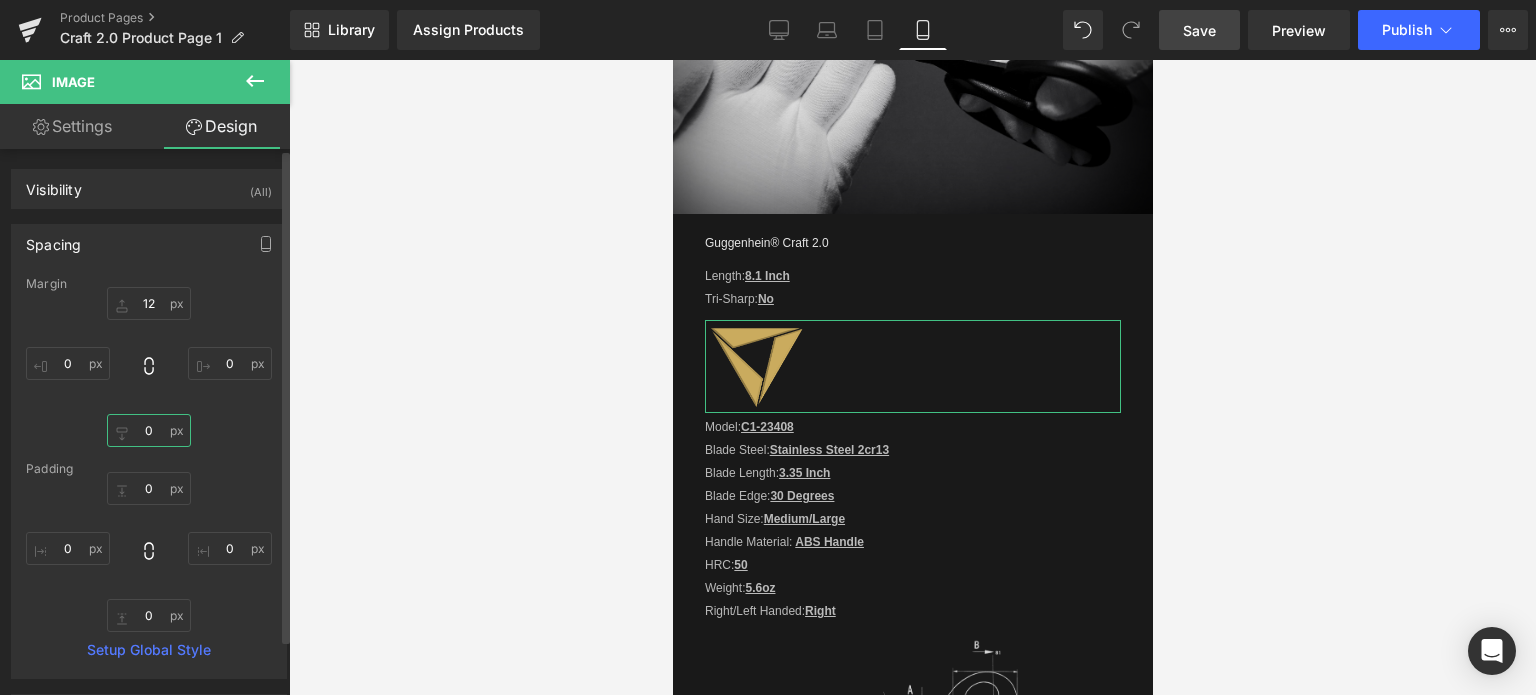 click at bounding box center (149, 430) 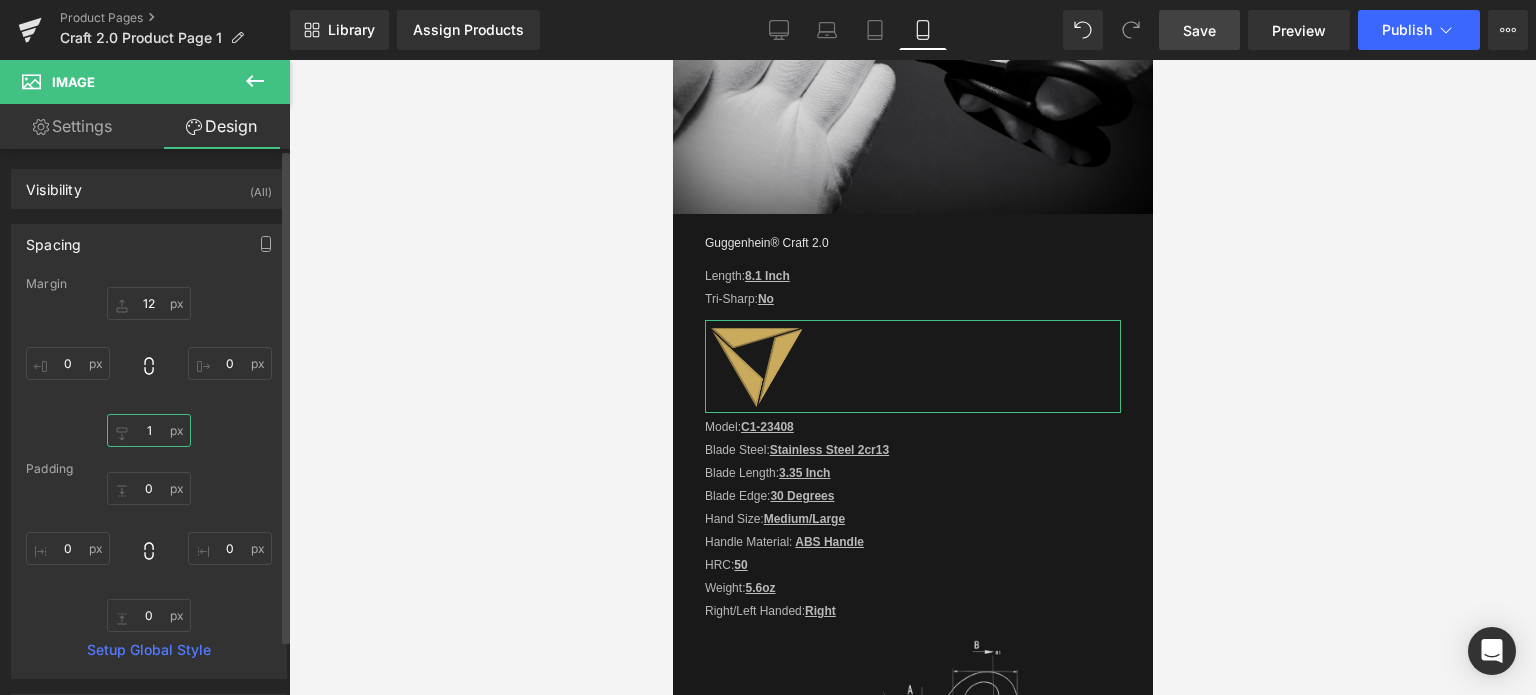 type on "12" 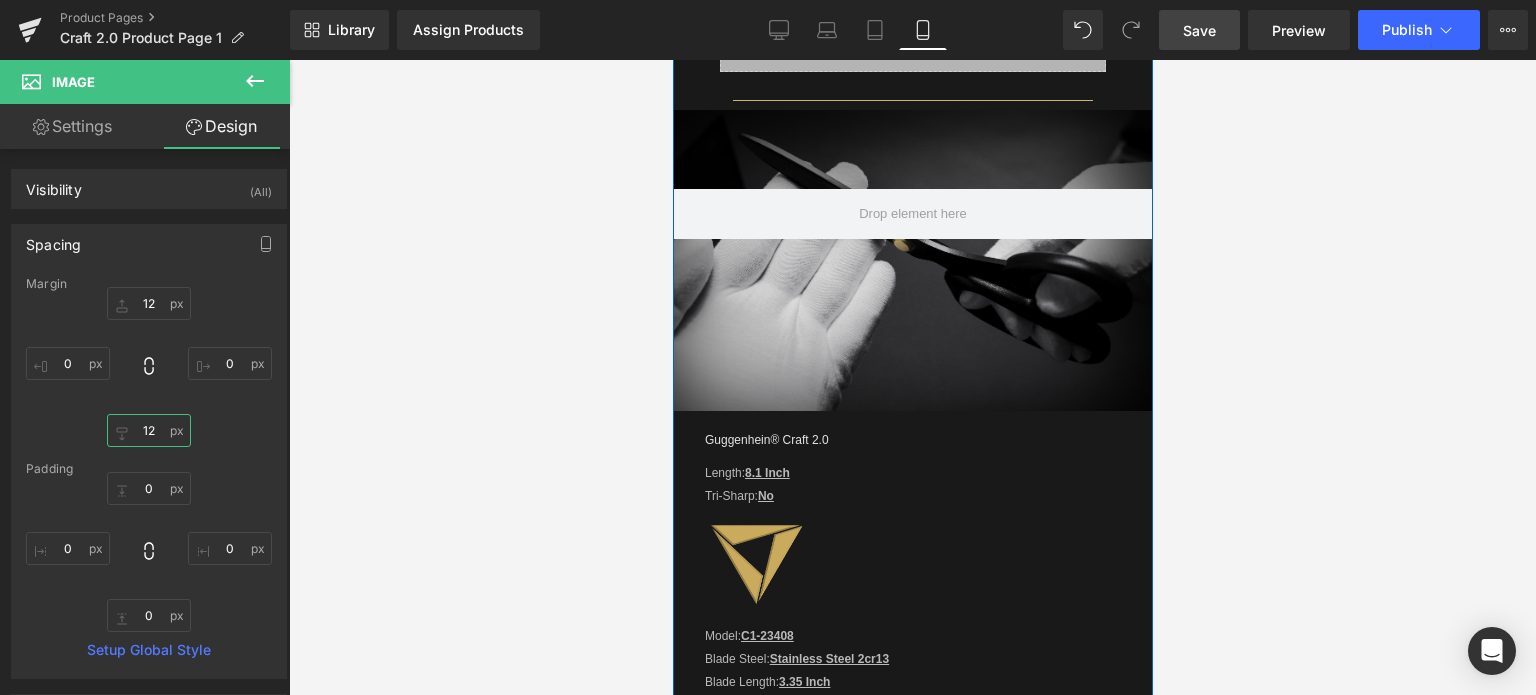 scroll, scrollTop: 1854, scrollLeft: 0, axis: vertical 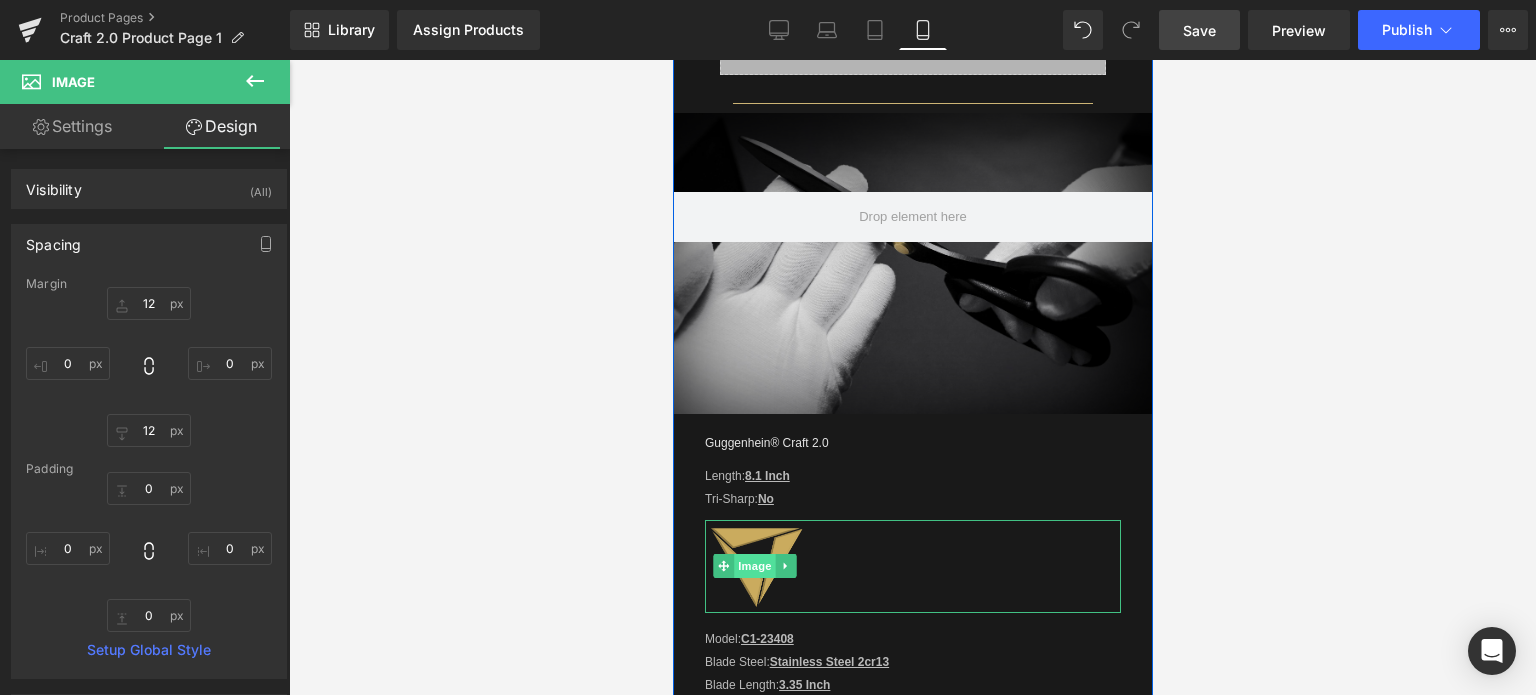 click on "Image" at bounding box center [754, 566] 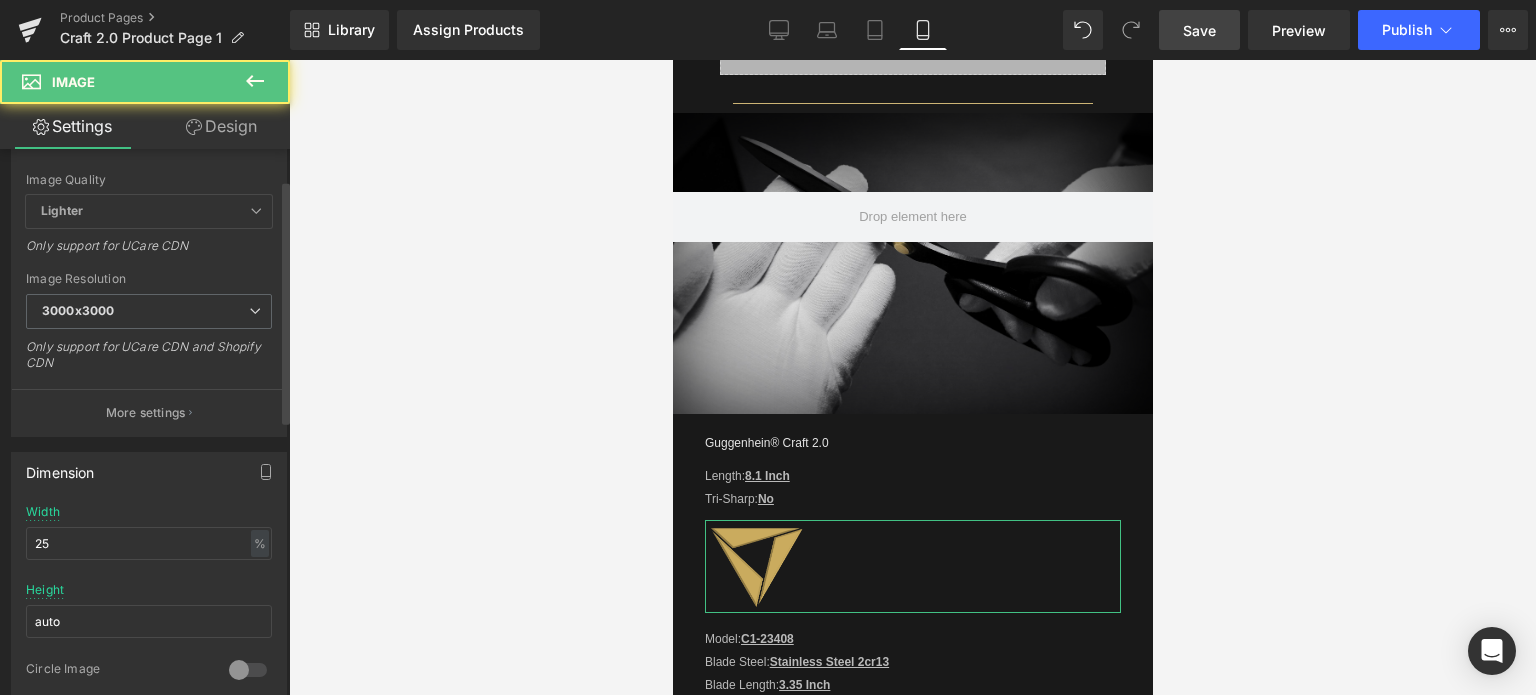 scroll, scrollTop: 500, scrollLeft: 0, axis: vertical 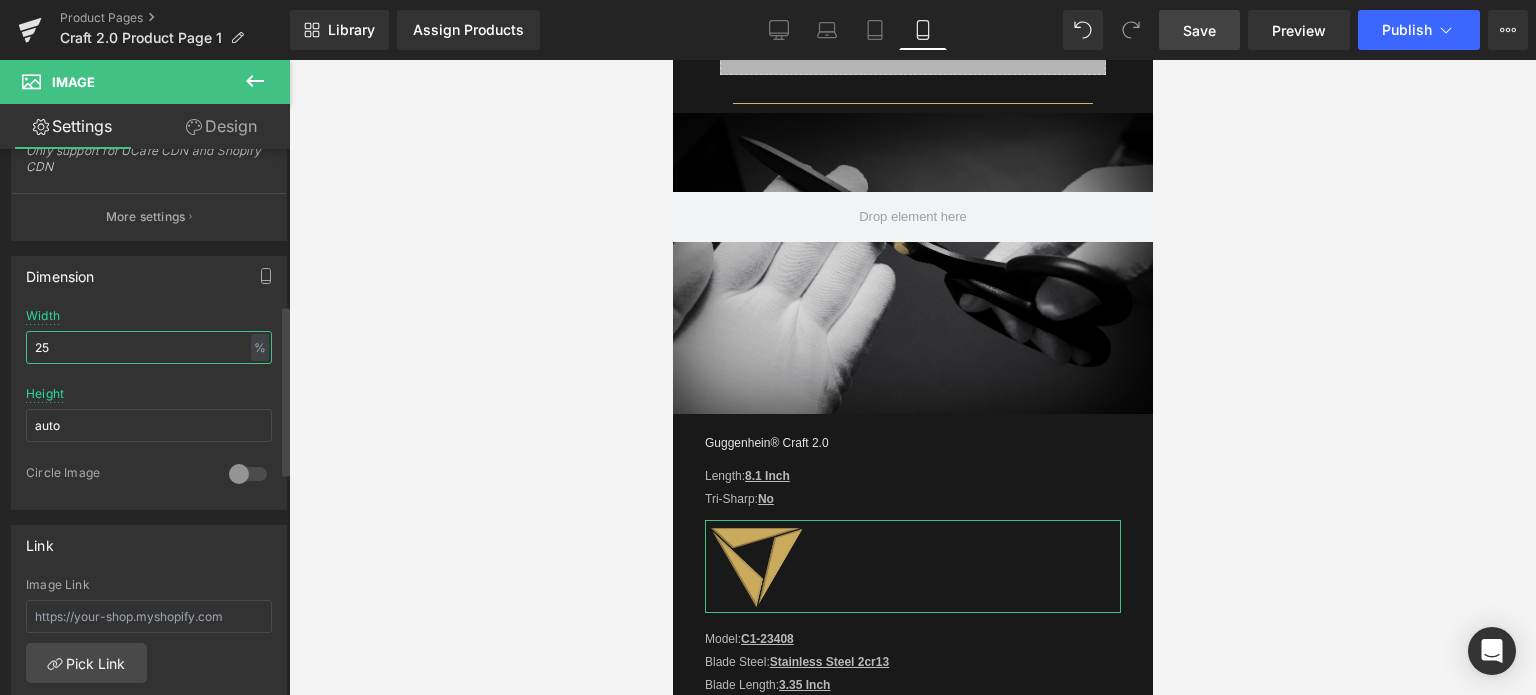 click on "25" at bounding box center [149, 347] 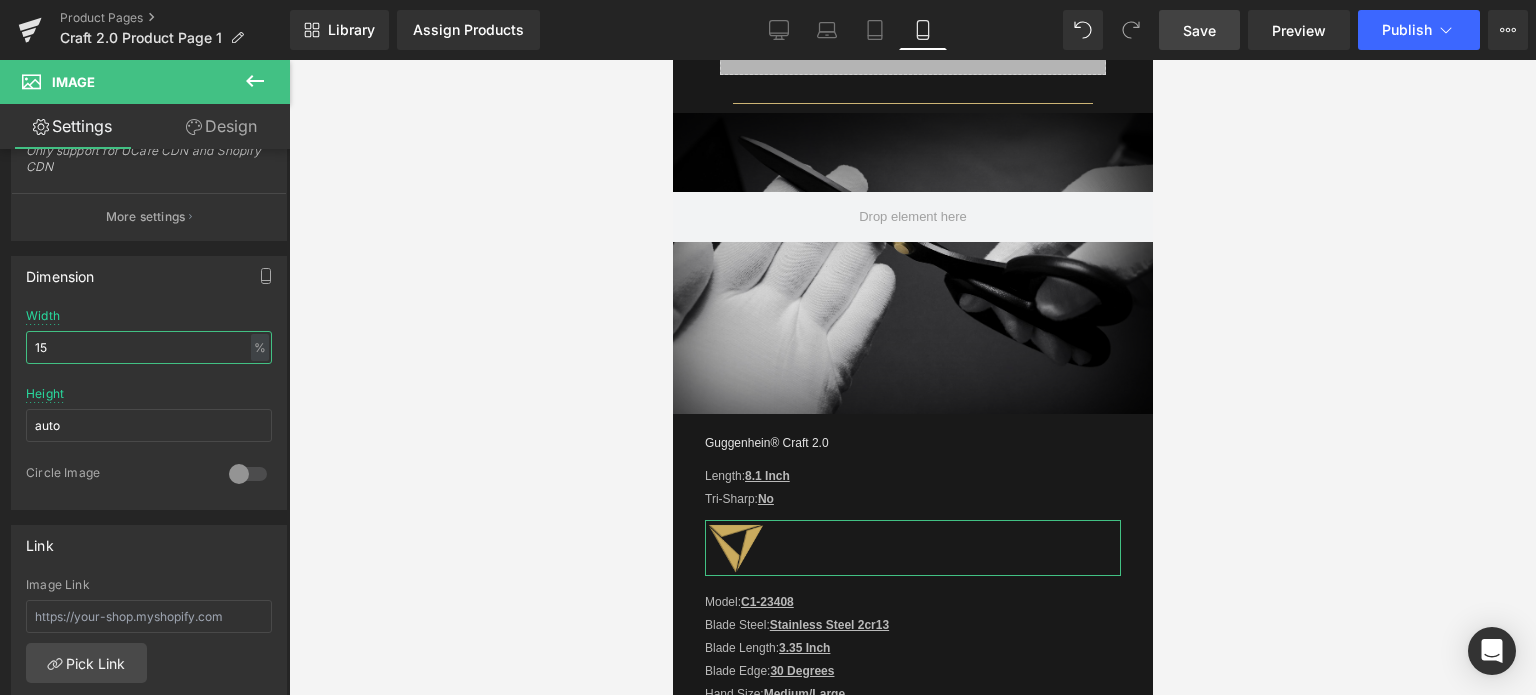 type on "15" 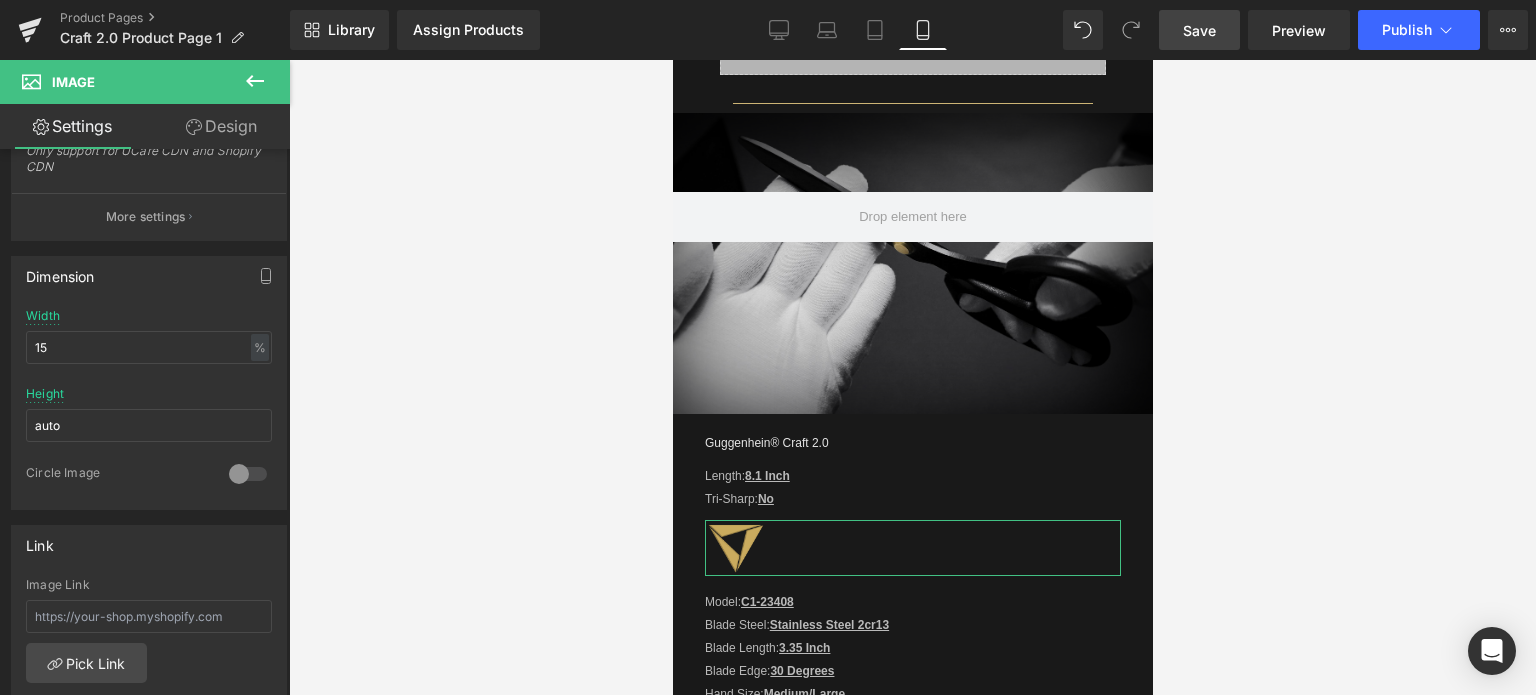 click on "Design" at bounding box center [221, 126] 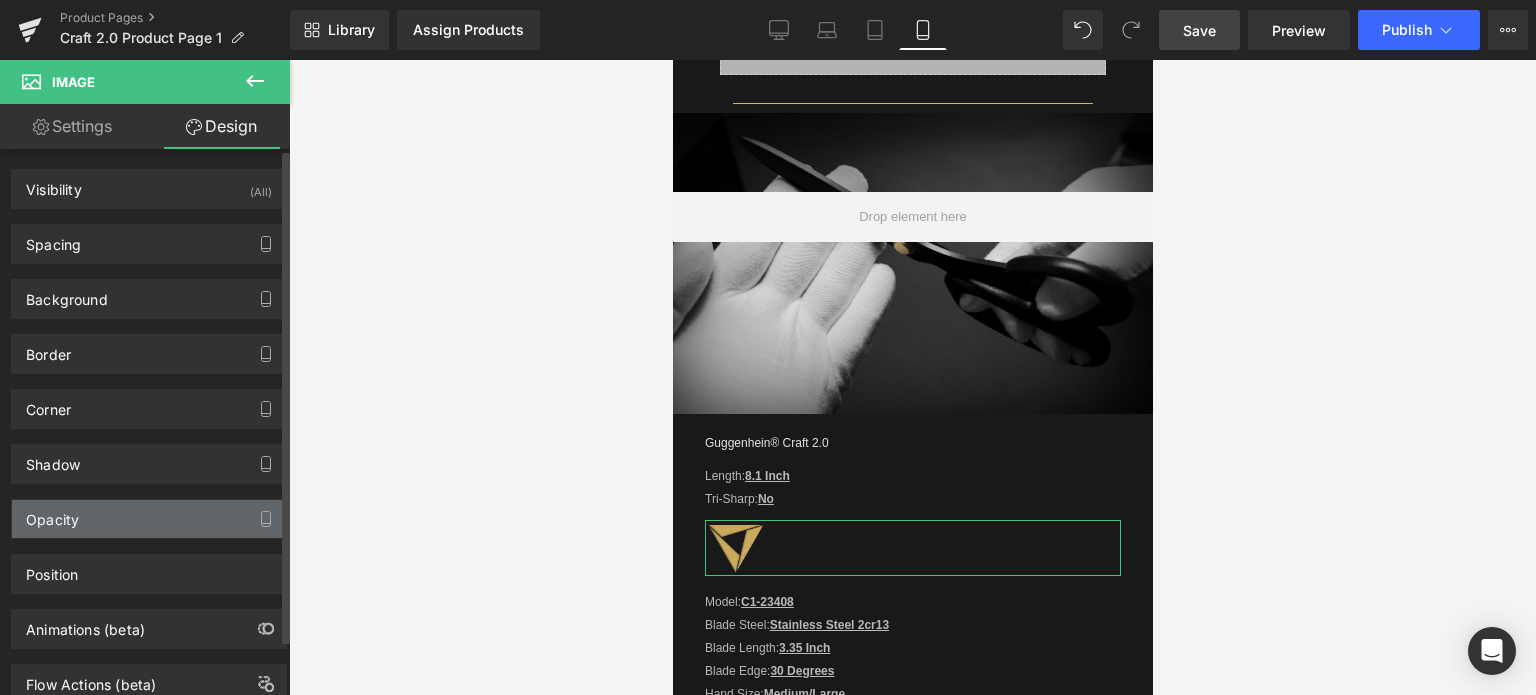 click on "Opacity" at bounding box center (149, 519) 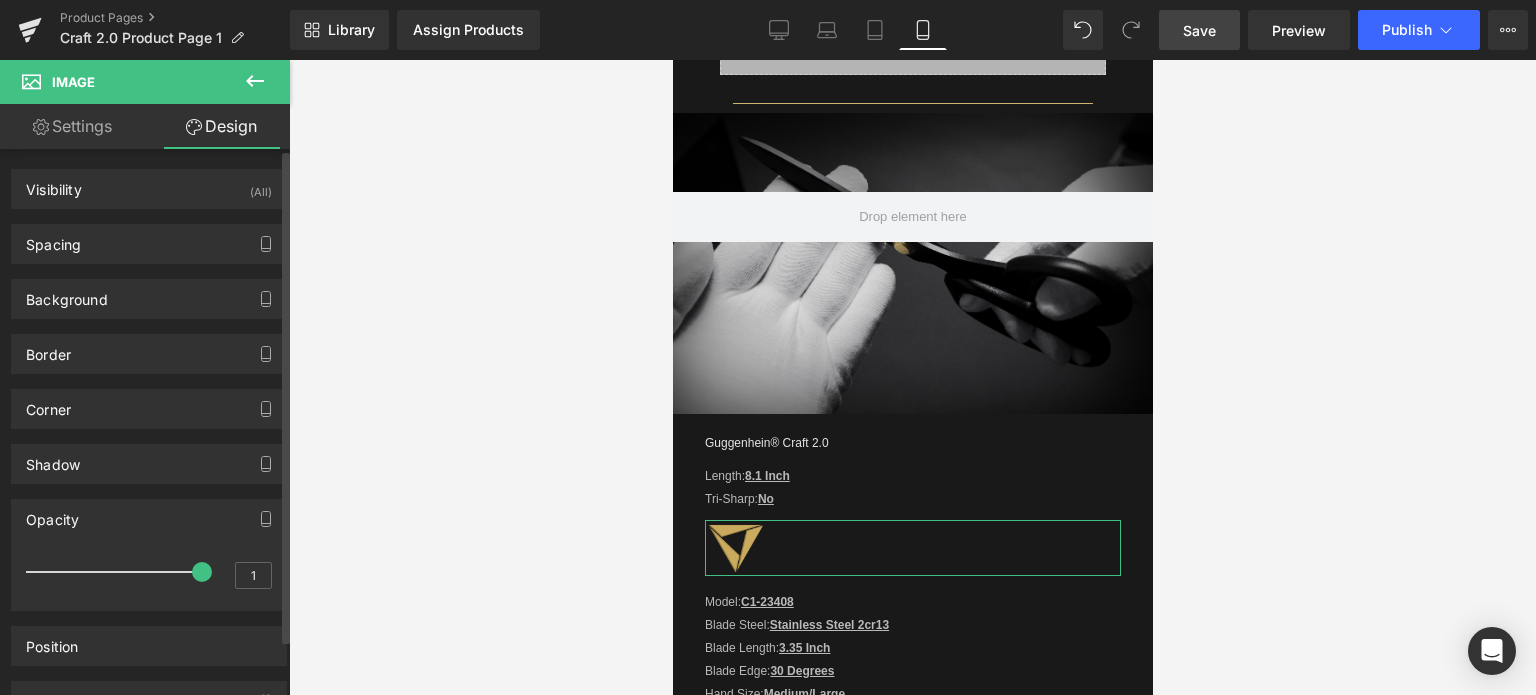 click at bounding box center (119, 572) 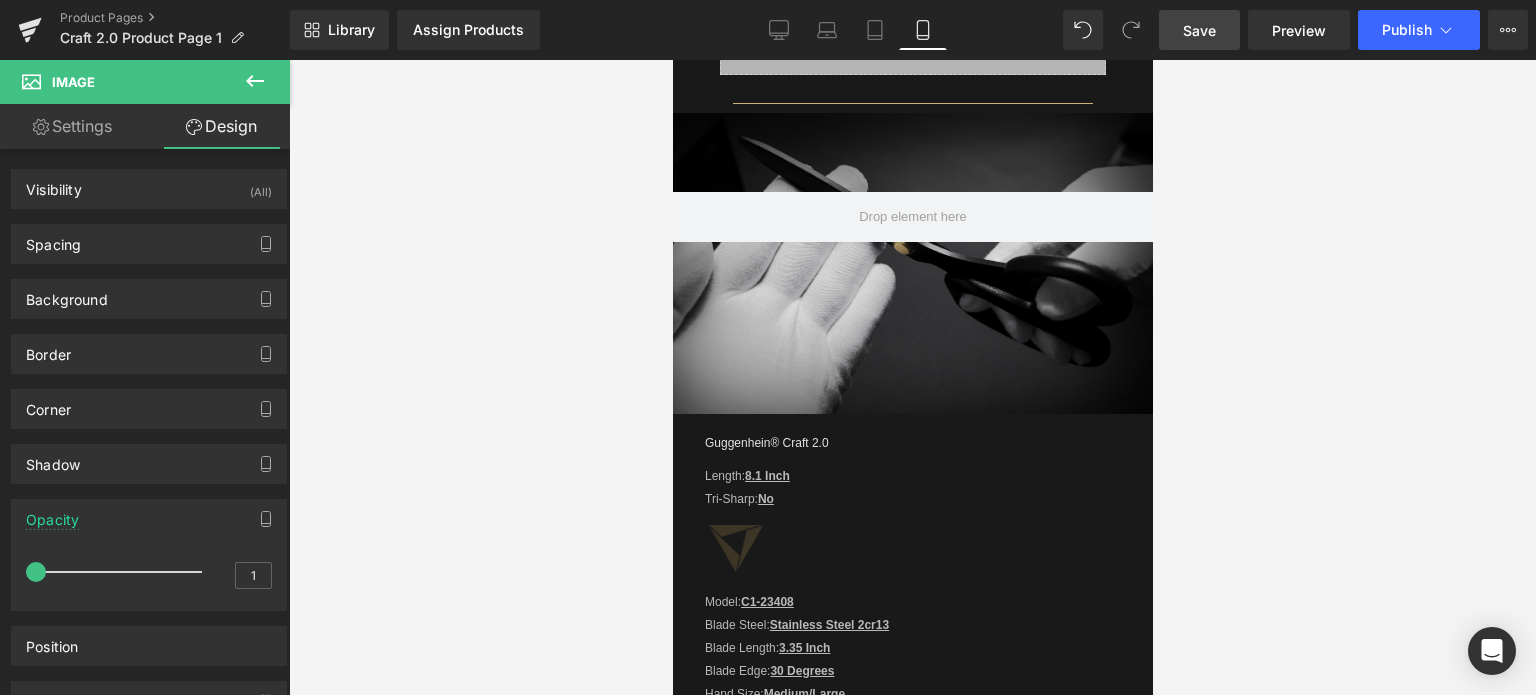click on "Save" at bounding box center (1199, 30) 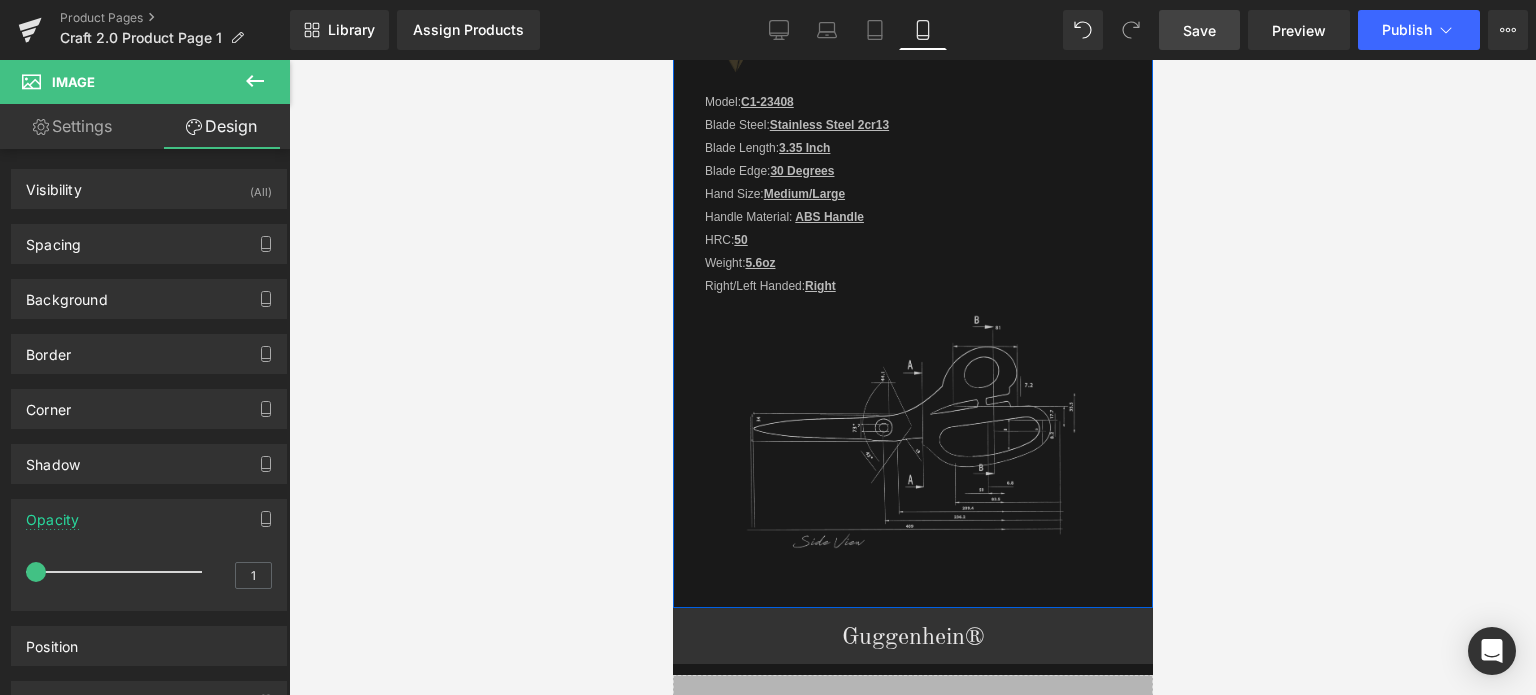 scroll, scrollTop: 2354, scrollLeft: 0, axis: vertical 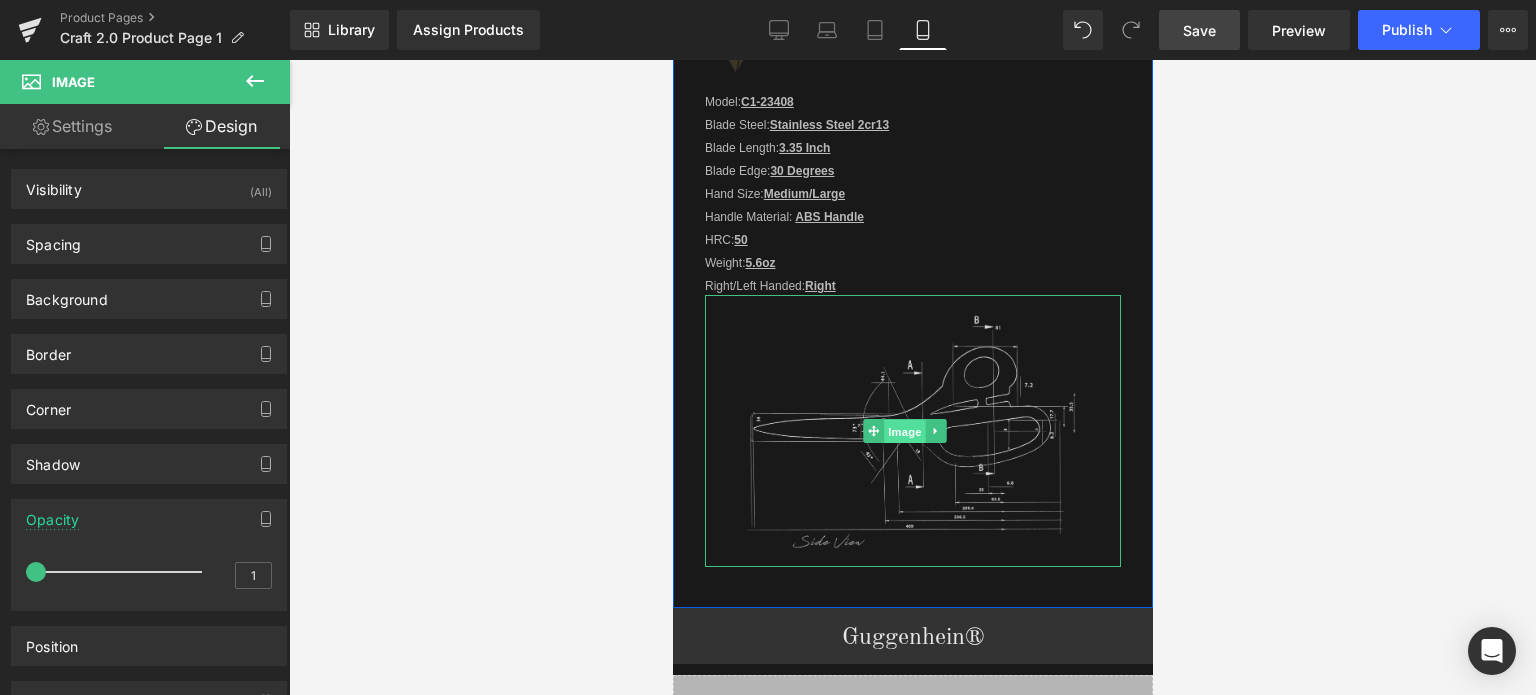 click on "Image" at bounding box center [905, 432] 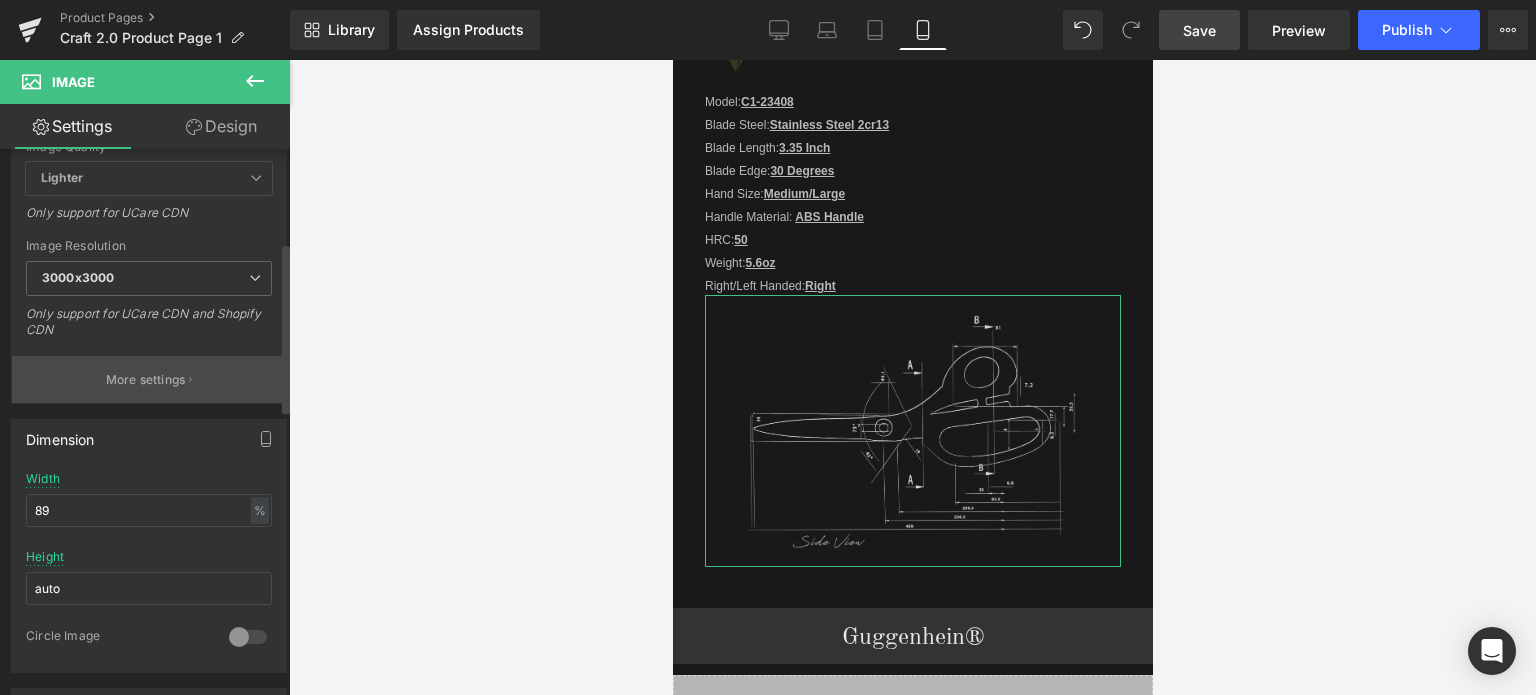 scroll, scrollTop: 300, scrollLeft: 0, axis: vertical 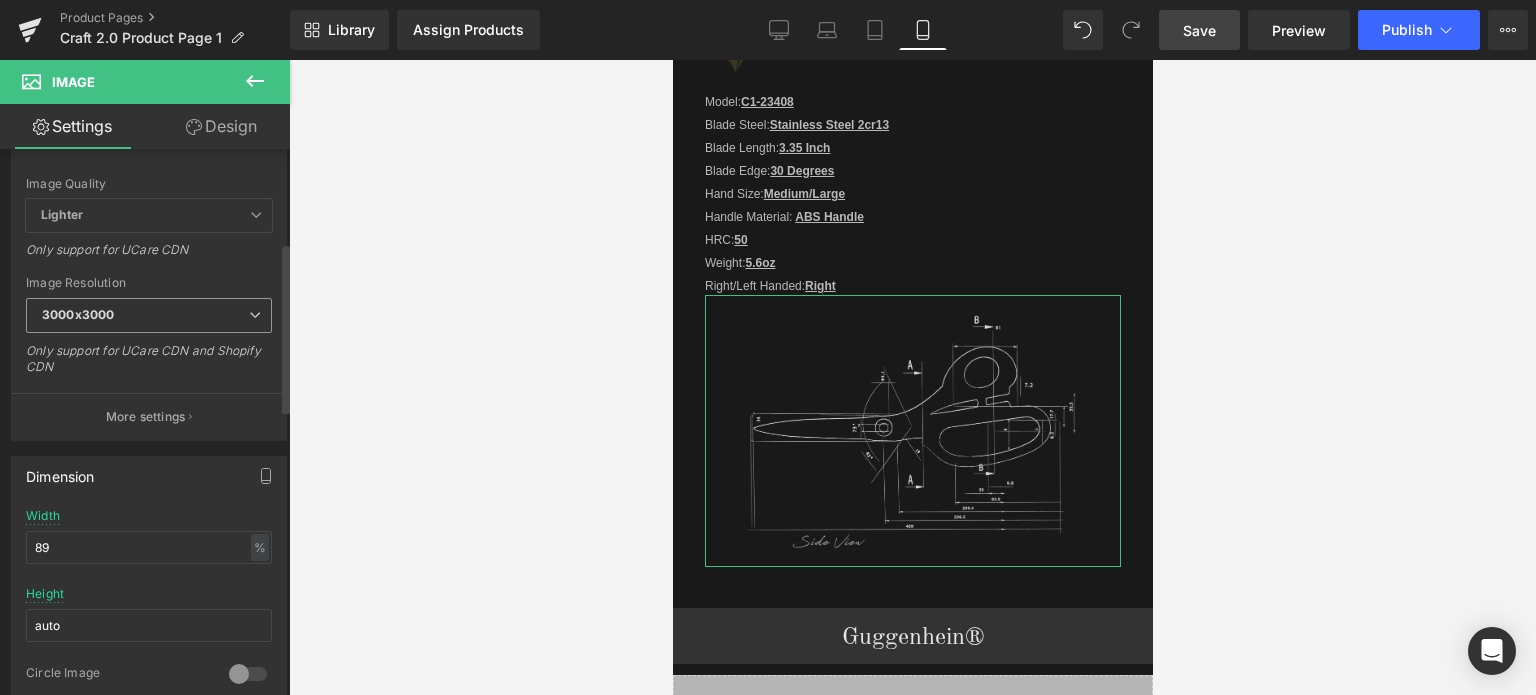 click on "3000x3000" at bounding box center [149, 315] 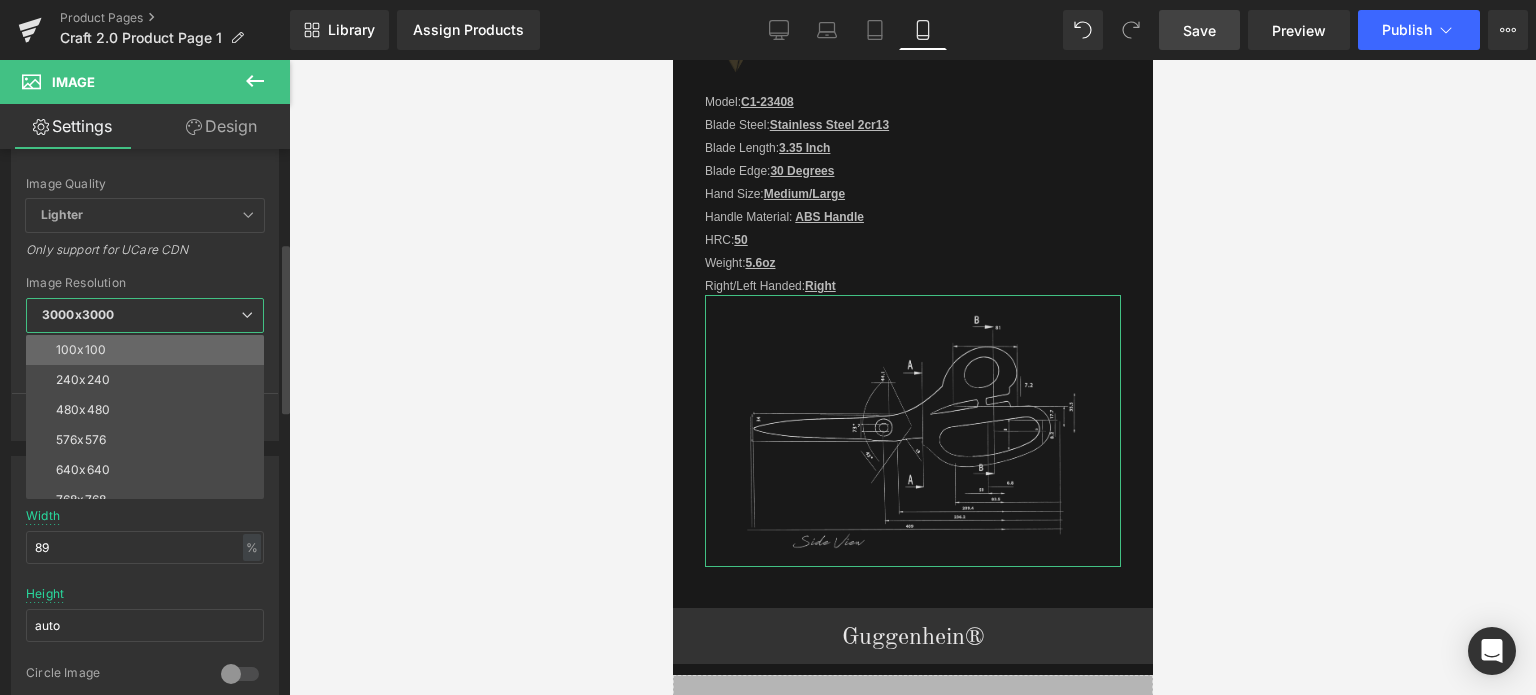 click on "100x100" at bounding box center [149, 350] 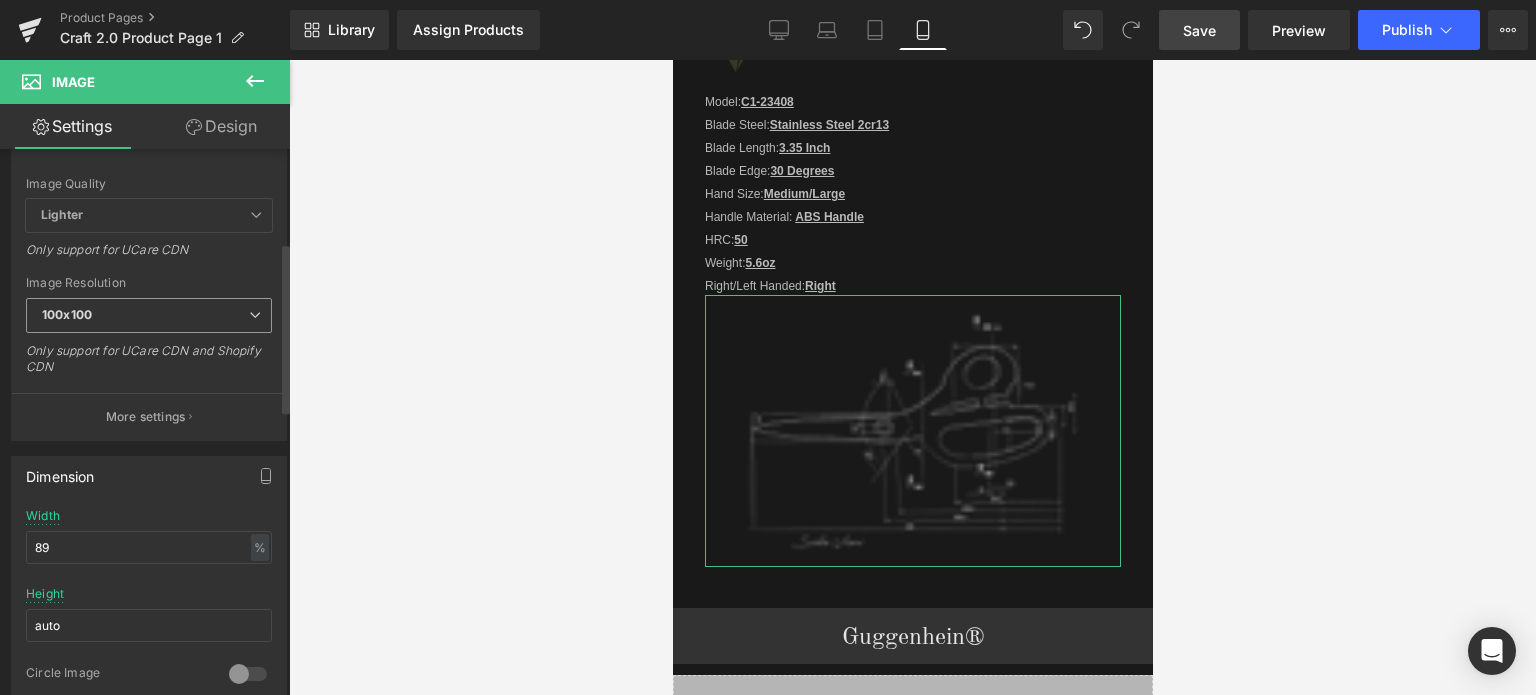 click on "100x100" at bounding box center [149, 315] 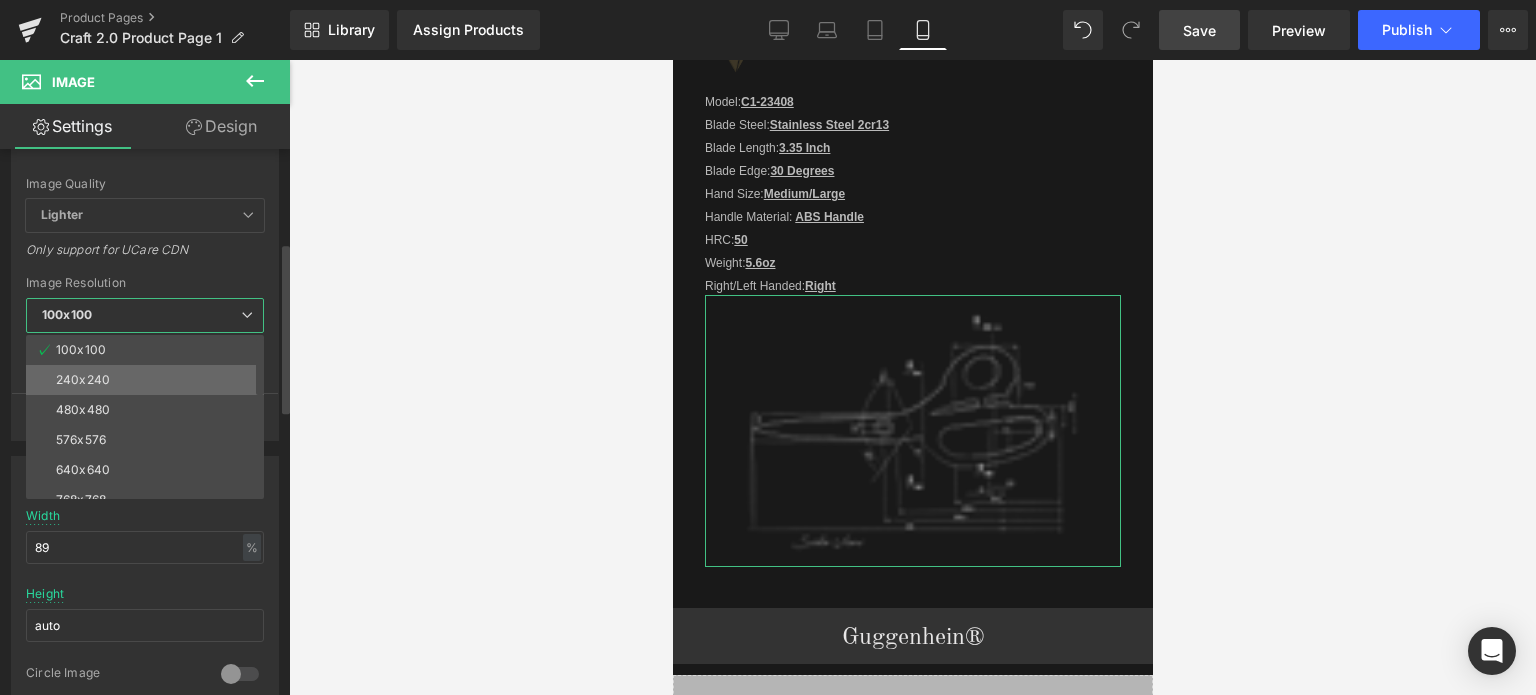 click on "240x240" at bounding box center (149, 380) 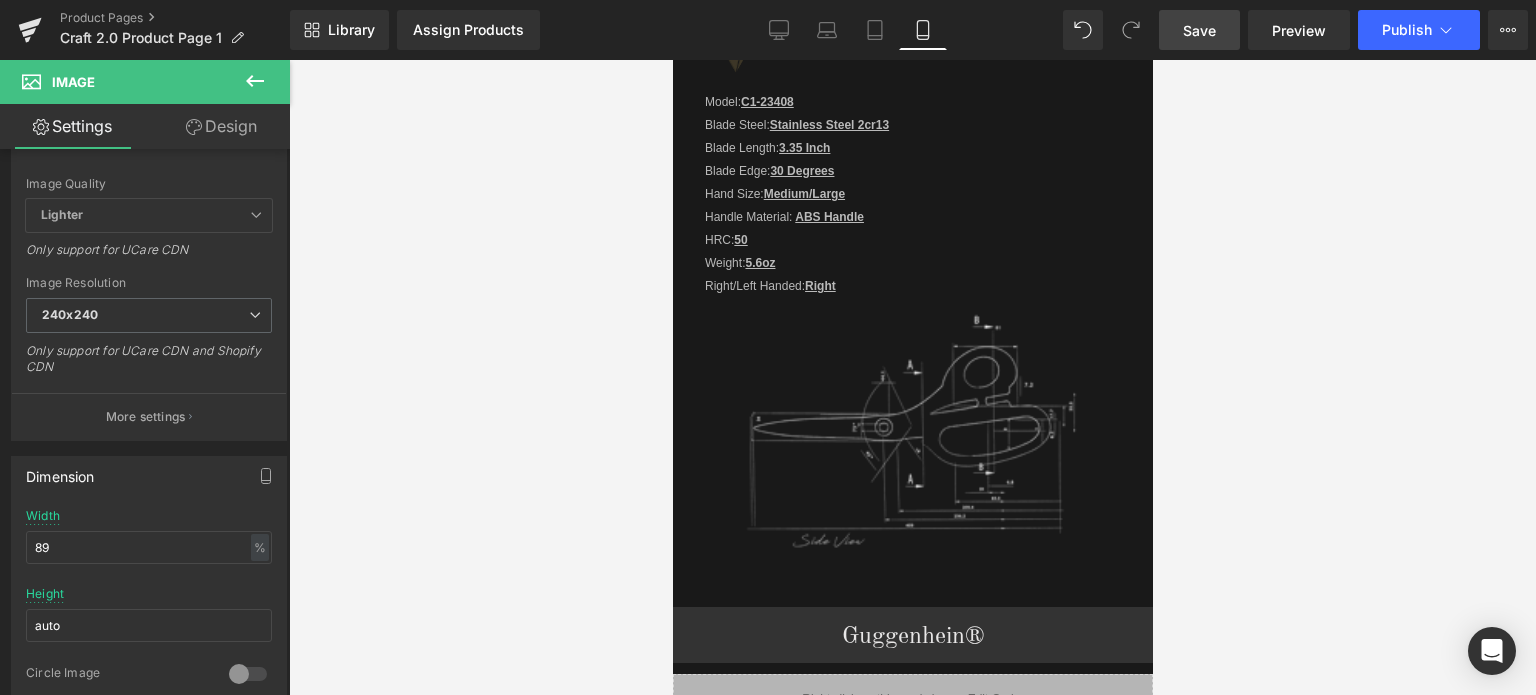 click on "Save" at bounding box center [1199, 30] 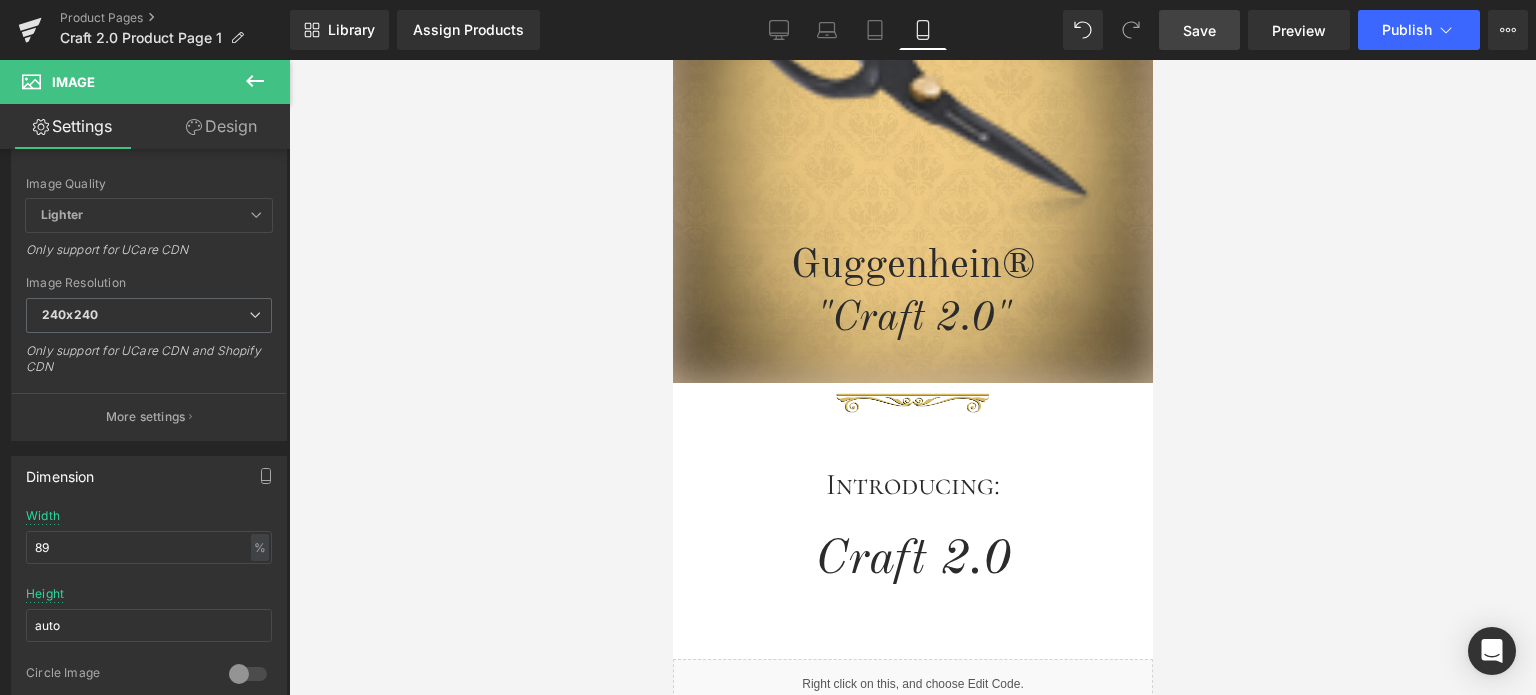scroll, scrollTop: 0, scrollLeft: 0, axis: both 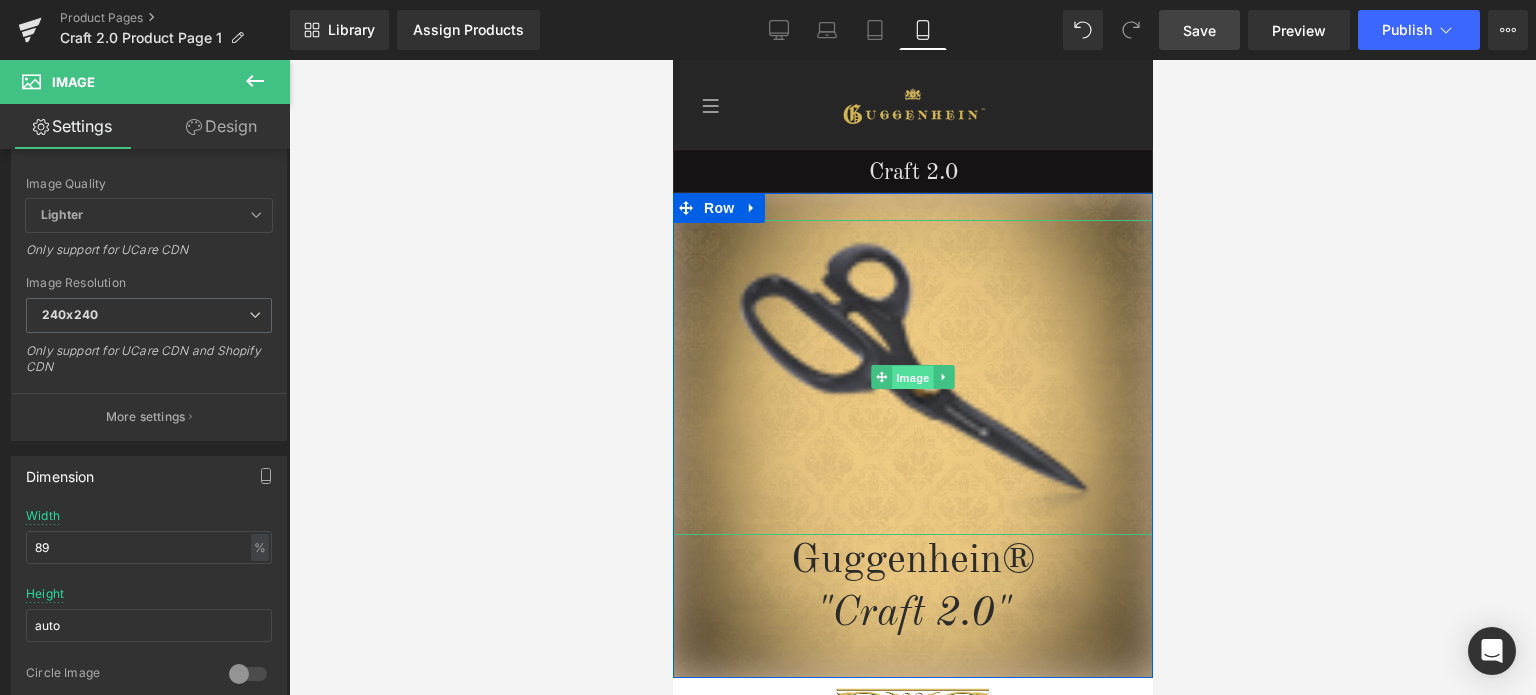 click on "Image" at bounding box center [912, 378] 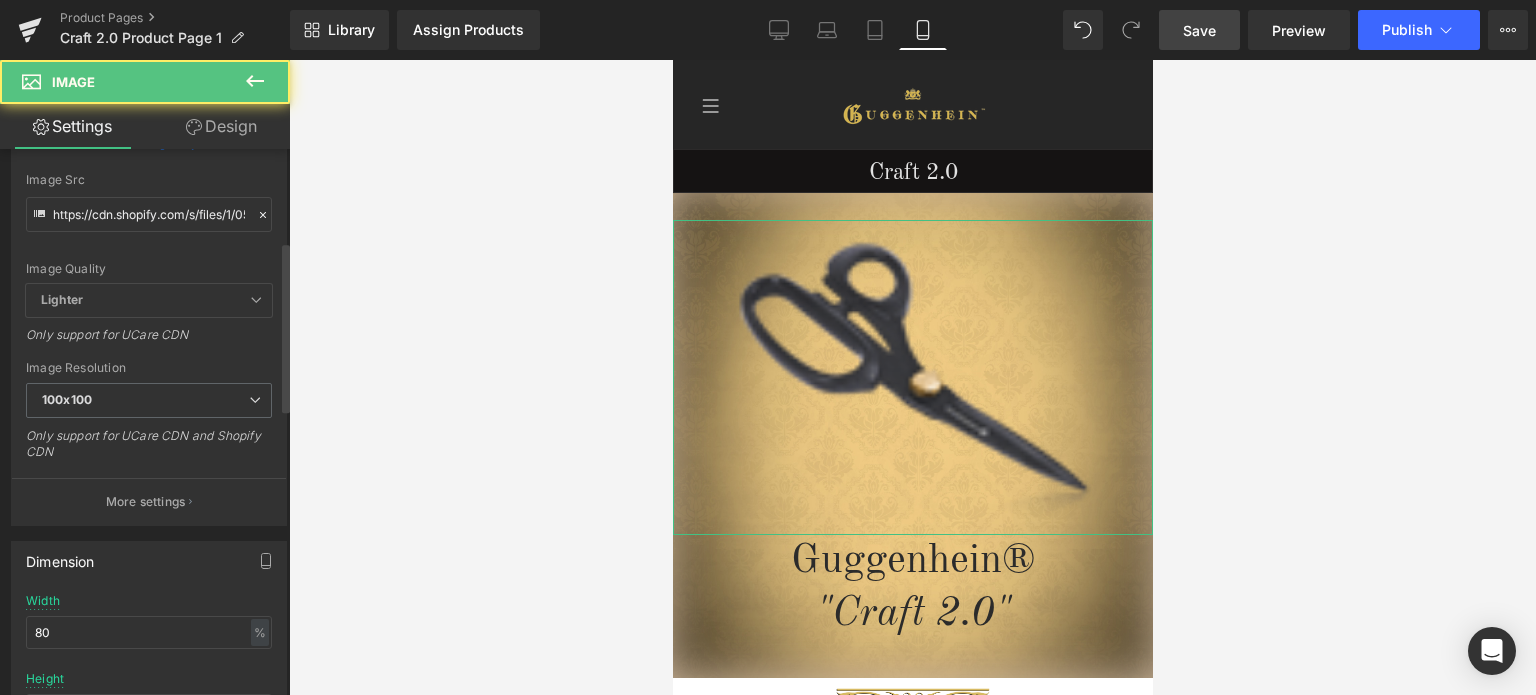 scroll, scrollTop: 300, scrollLeft: 0, axis: vertical 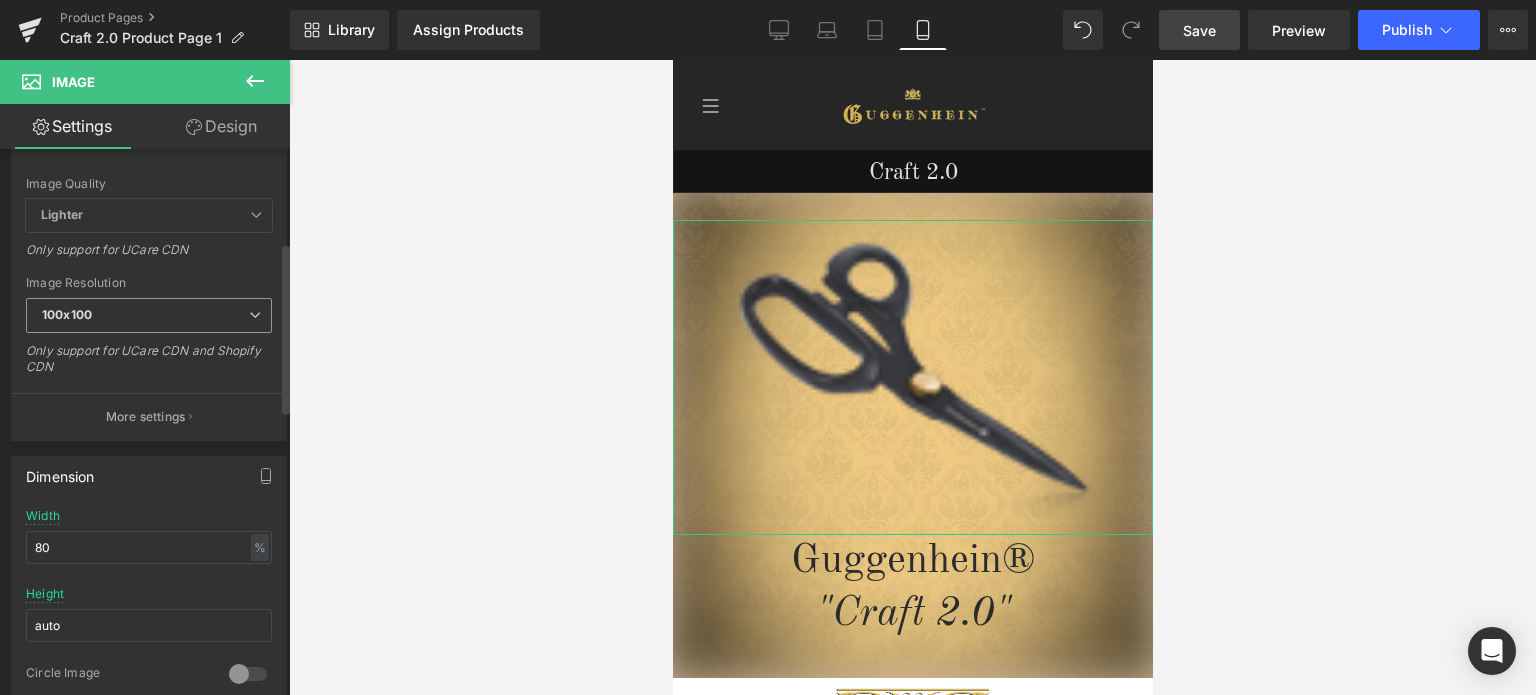 click on "100x100" at bounding box center [149, 315] 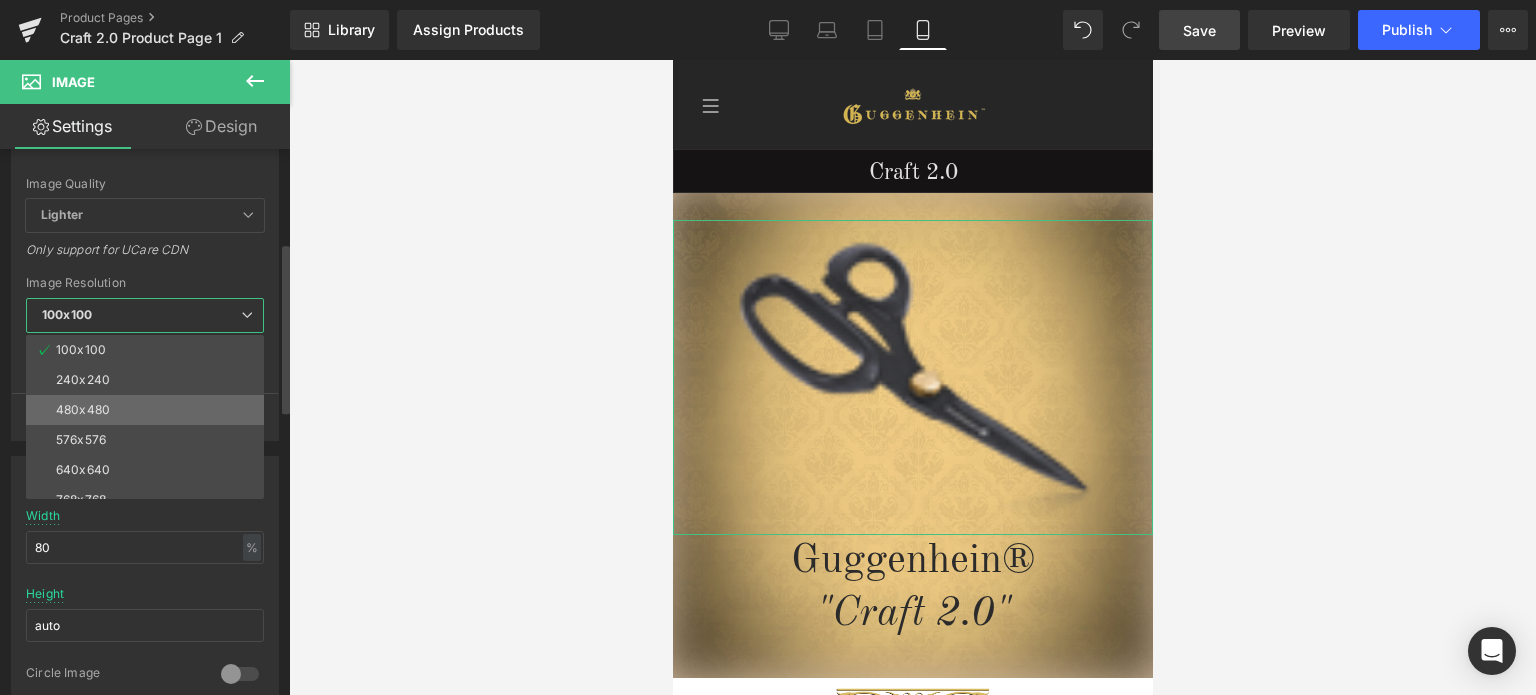 click on "480x480" at bounding box center (149, 410) 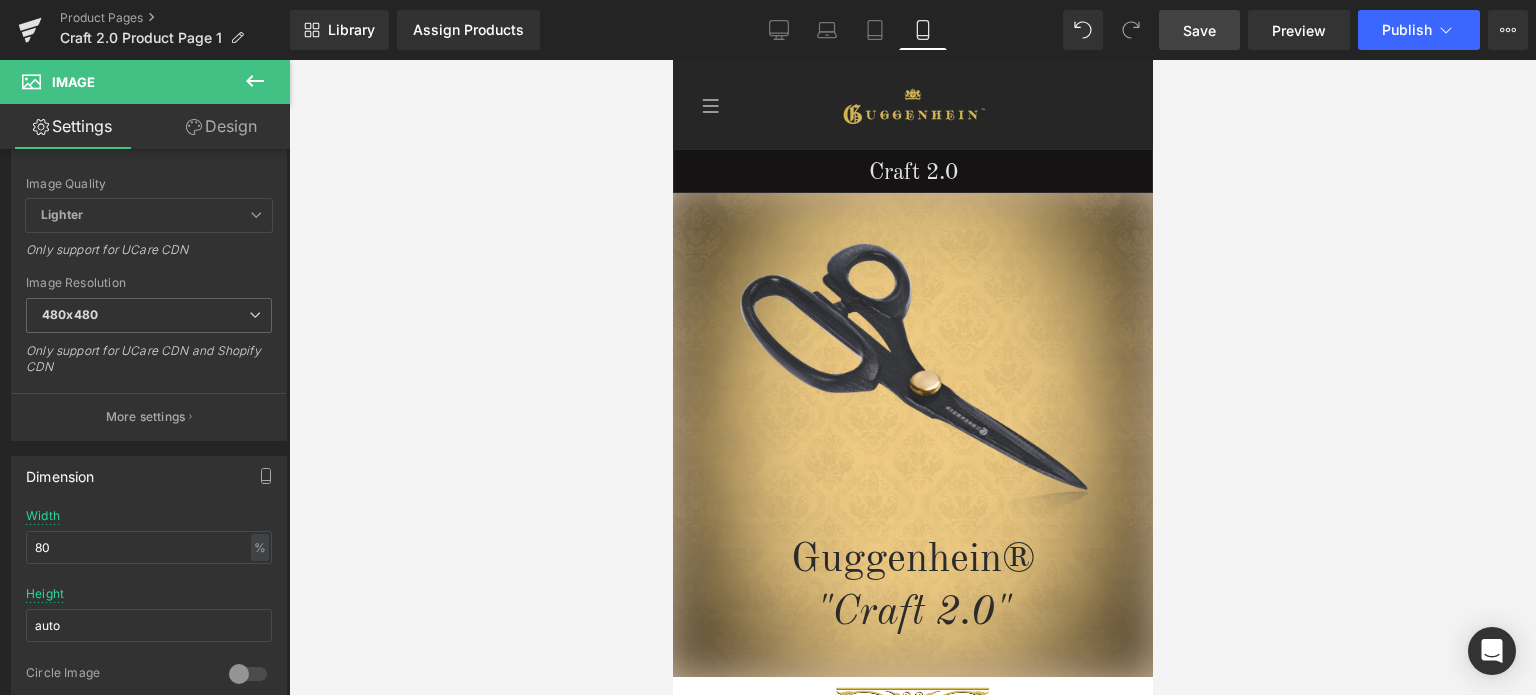 click on "Save" at bounding box center [1199, 30] 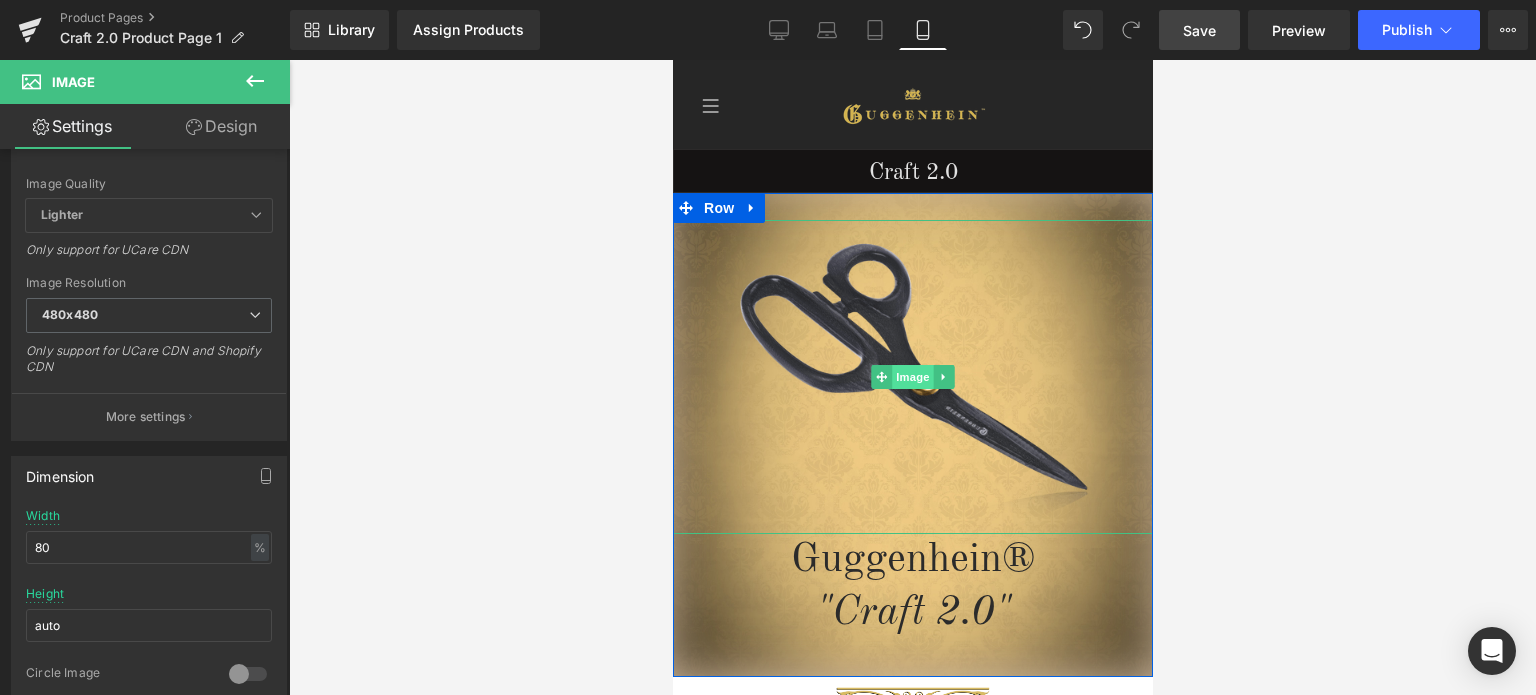 click on "Image" at bounding box center [912, 377] 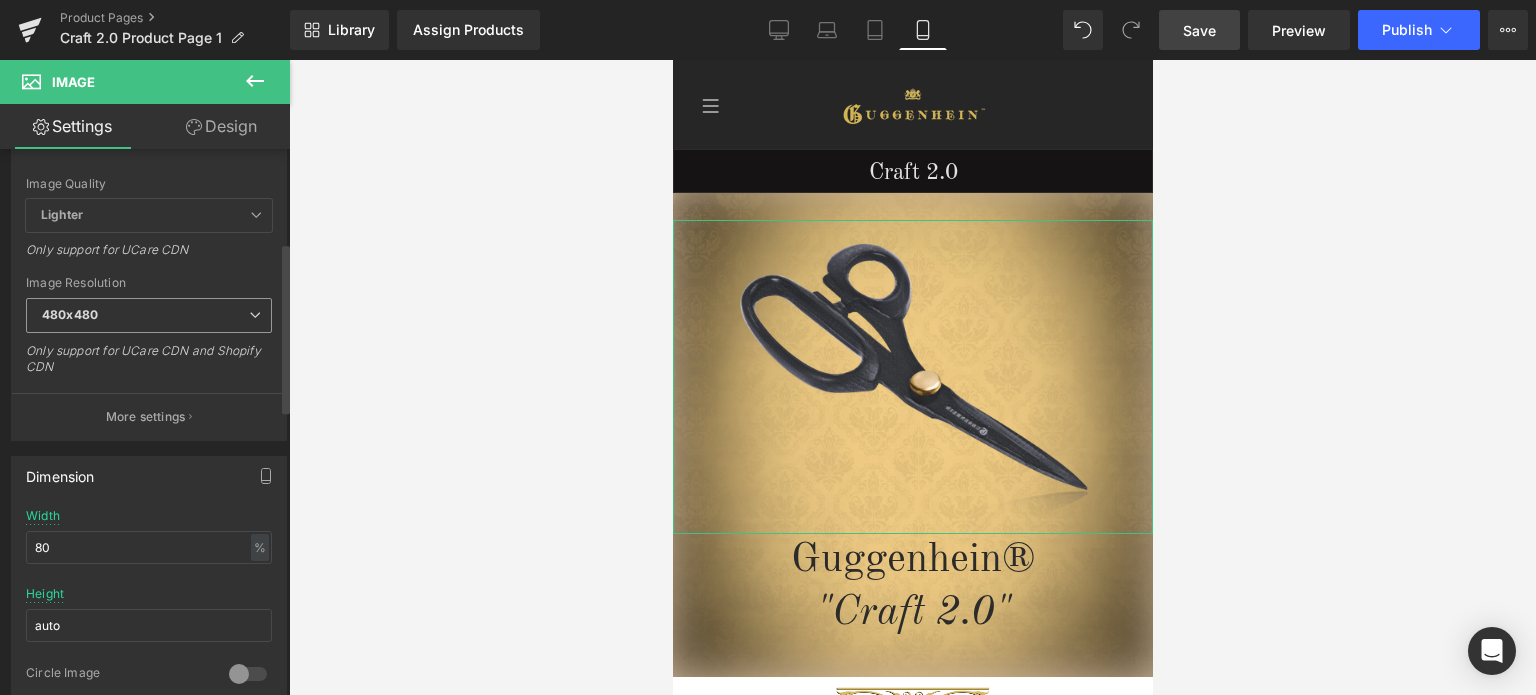 click on "480x480" at bounding box center [149, 315] 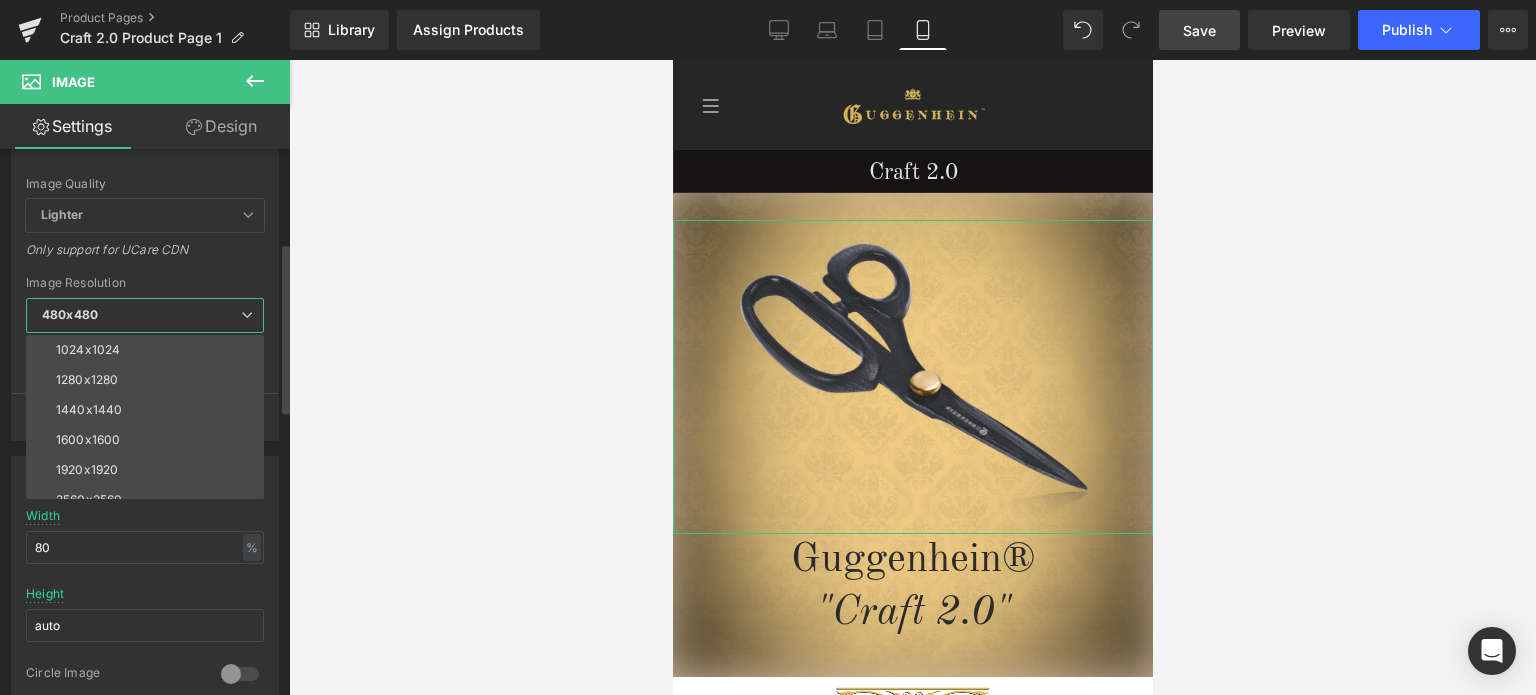 scroll, scrollTop: 286, scrollLeft: 0, axis: vertical 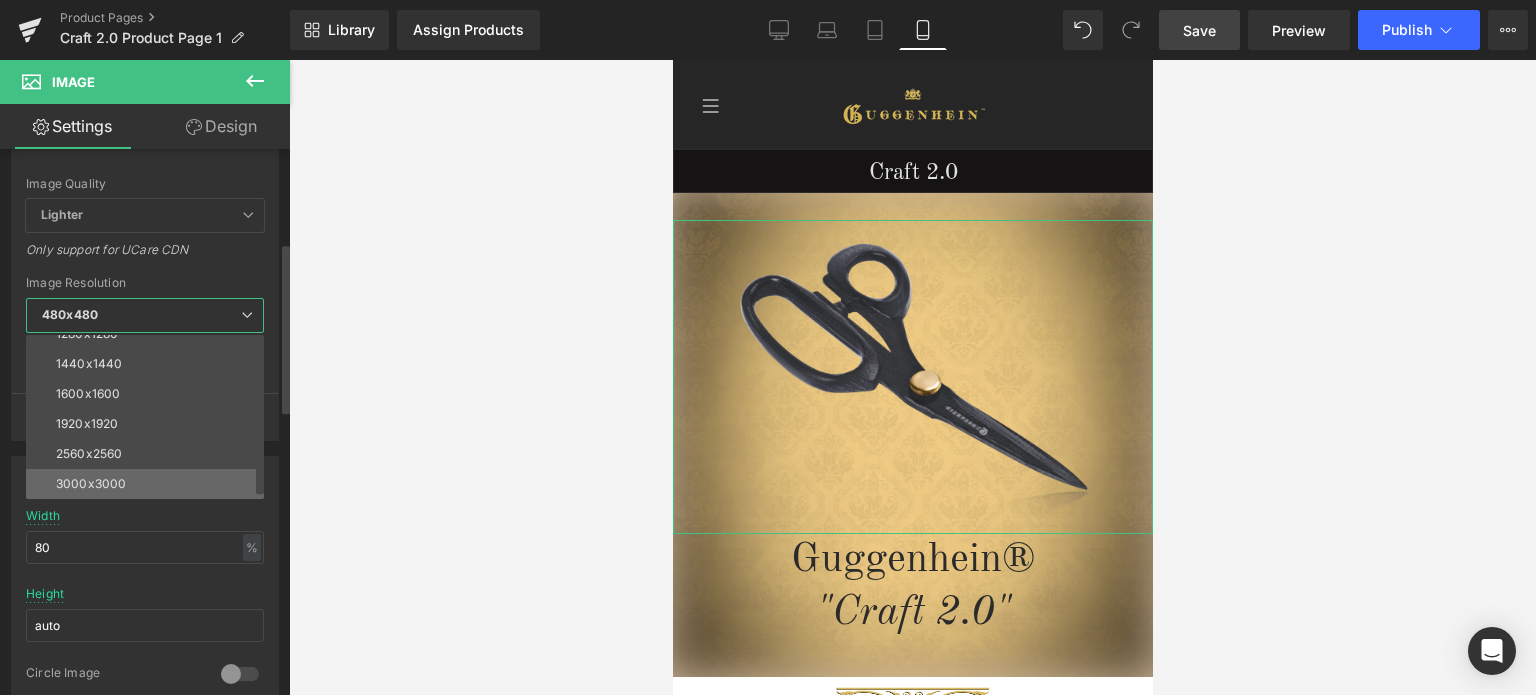 click on "3000x3000" at bounding box center (149, 484) 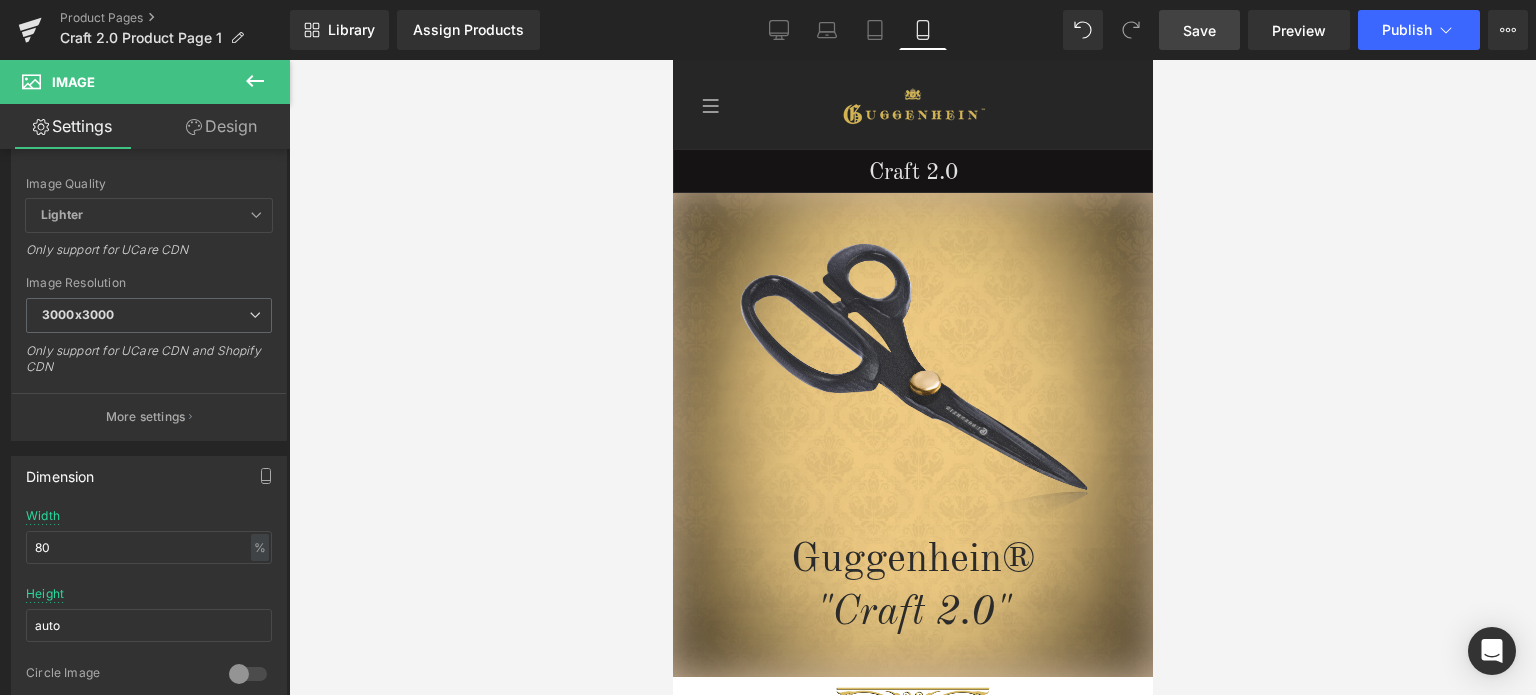 click on "Save" at bounding box center [1199, 30] 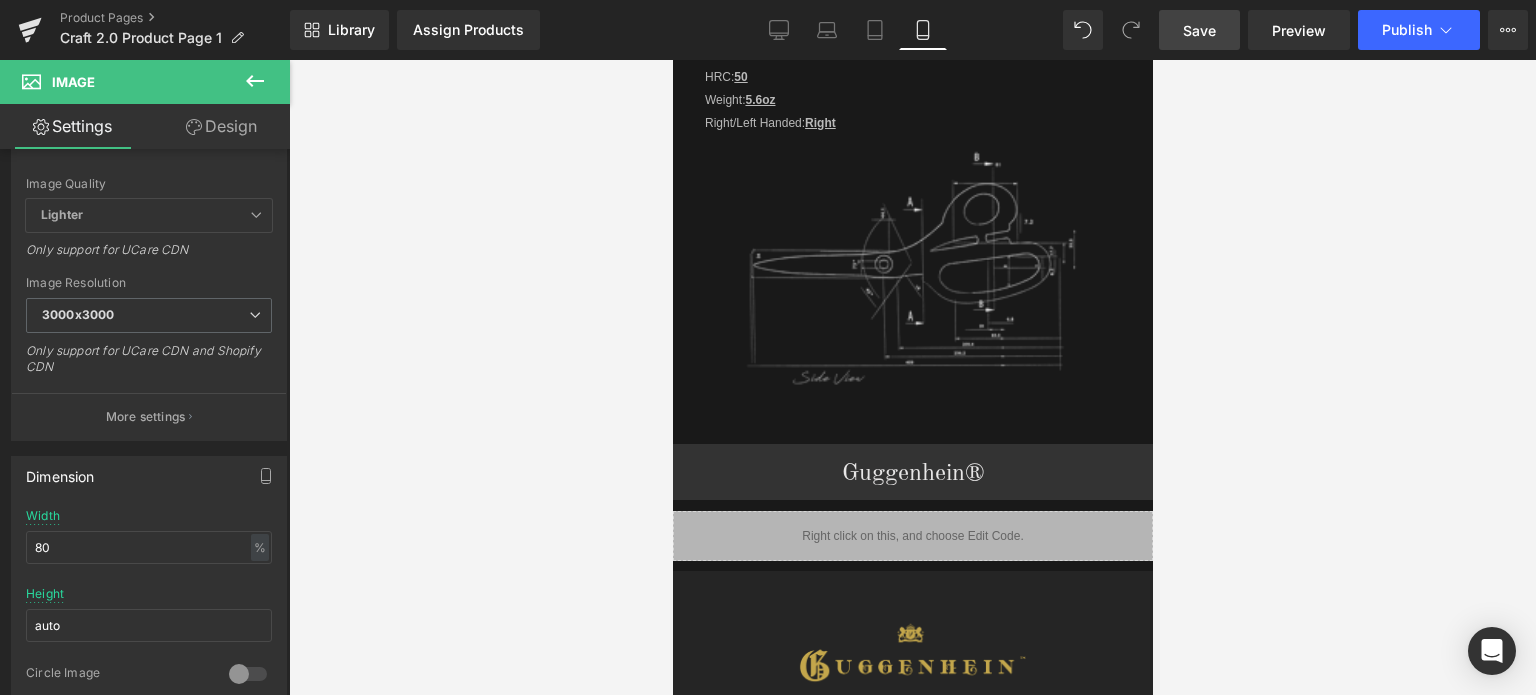 scroll, scrollTop: 2519, scrollLeft: 0, axis: vertical 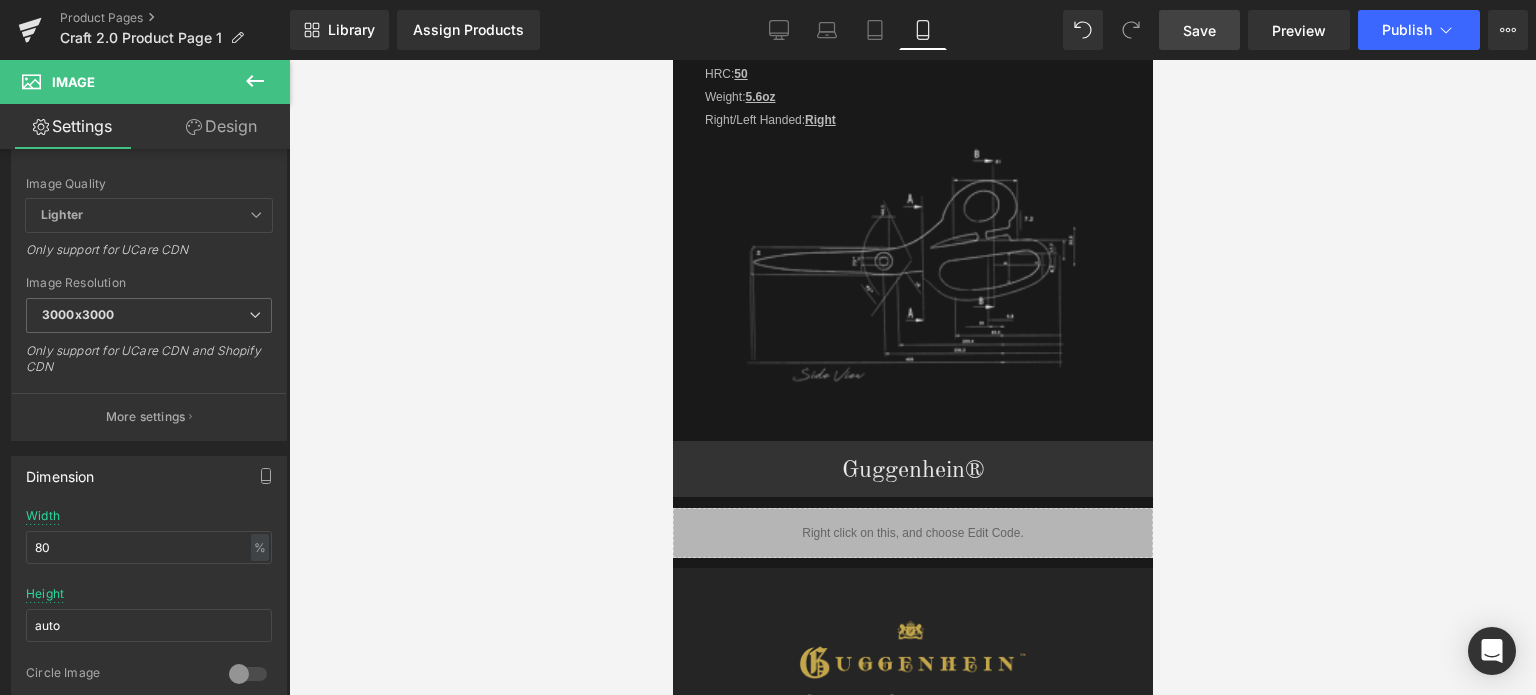 click 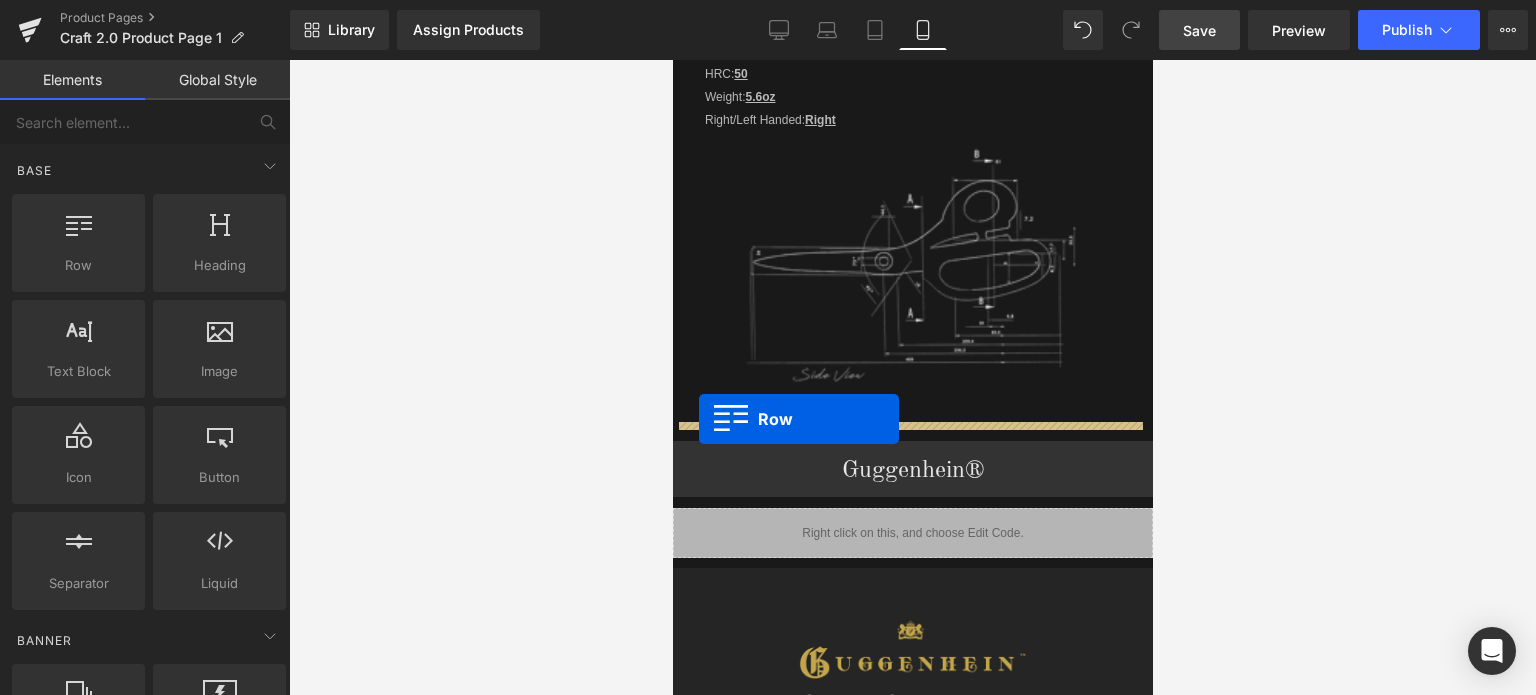 drag, startPoint x: 746, startPoint y: 294, endPoint x: 698, endPoint y: 420, distance: 134.83324 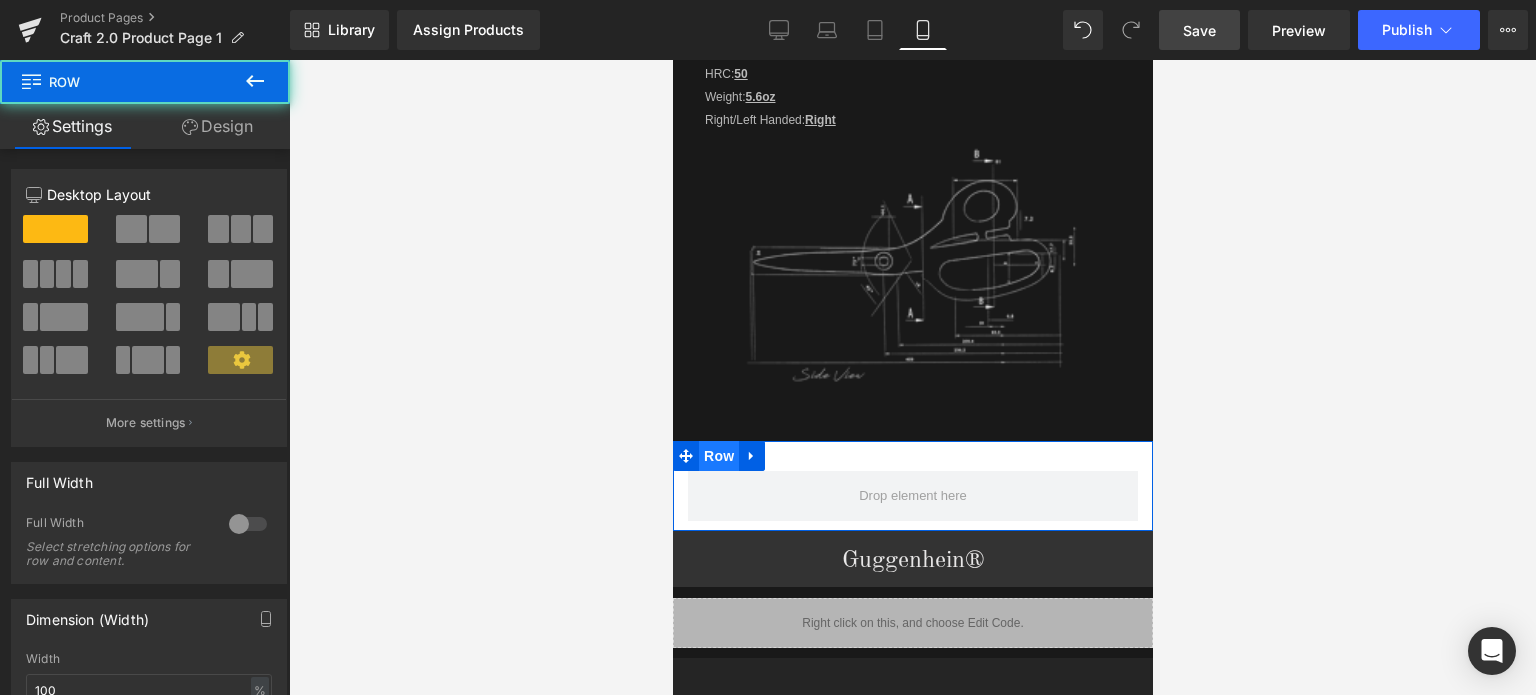 click on "Row" at bounding box center [718, 456] 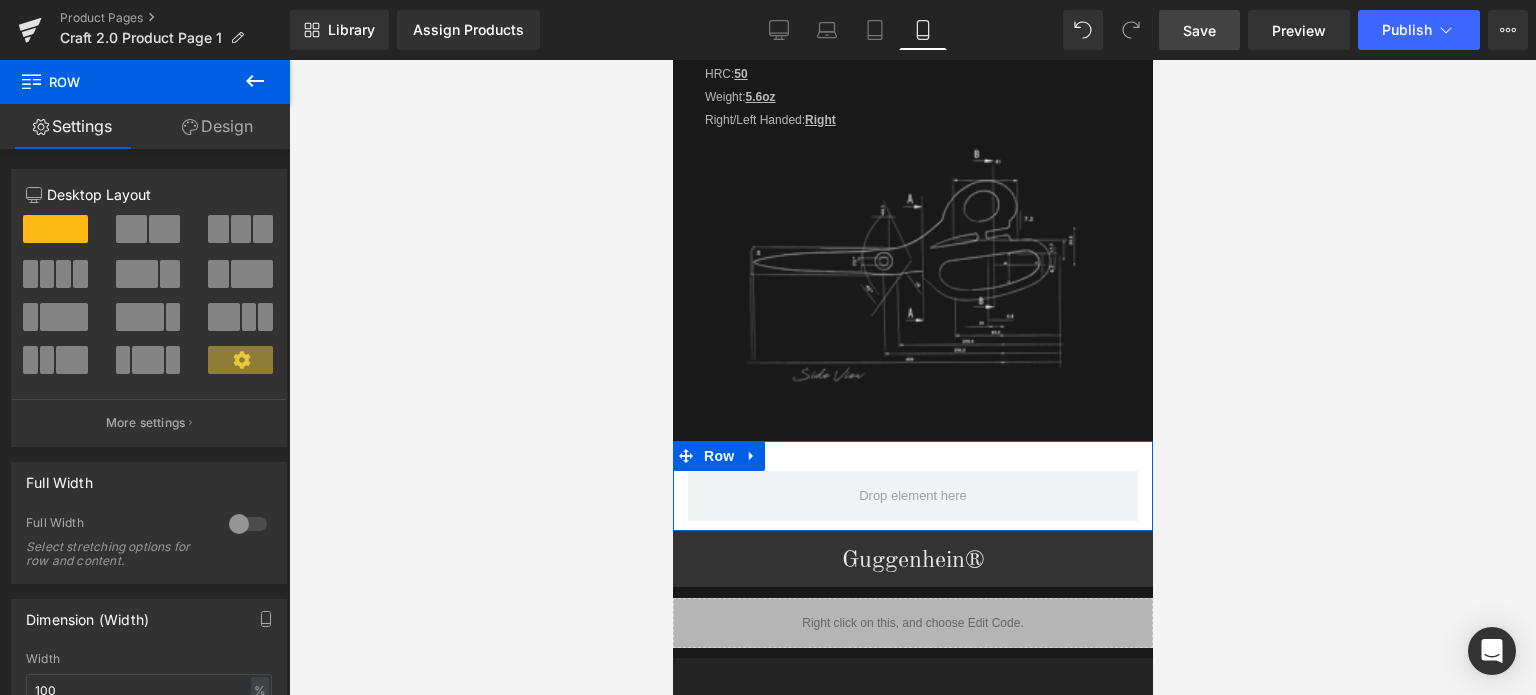 click on "Design" at bounding box center (217, 126) 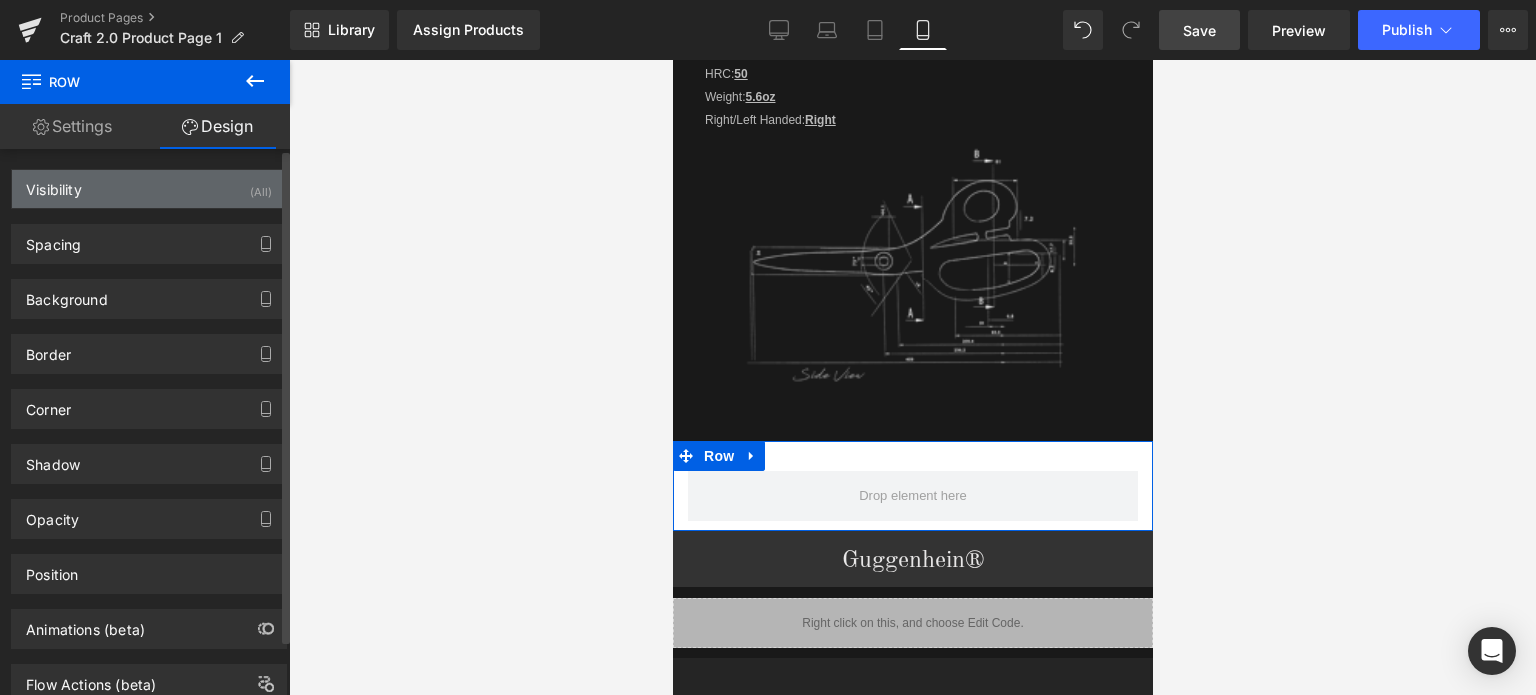 click on "Visibility
(All)" at bounding box center (149, 189) 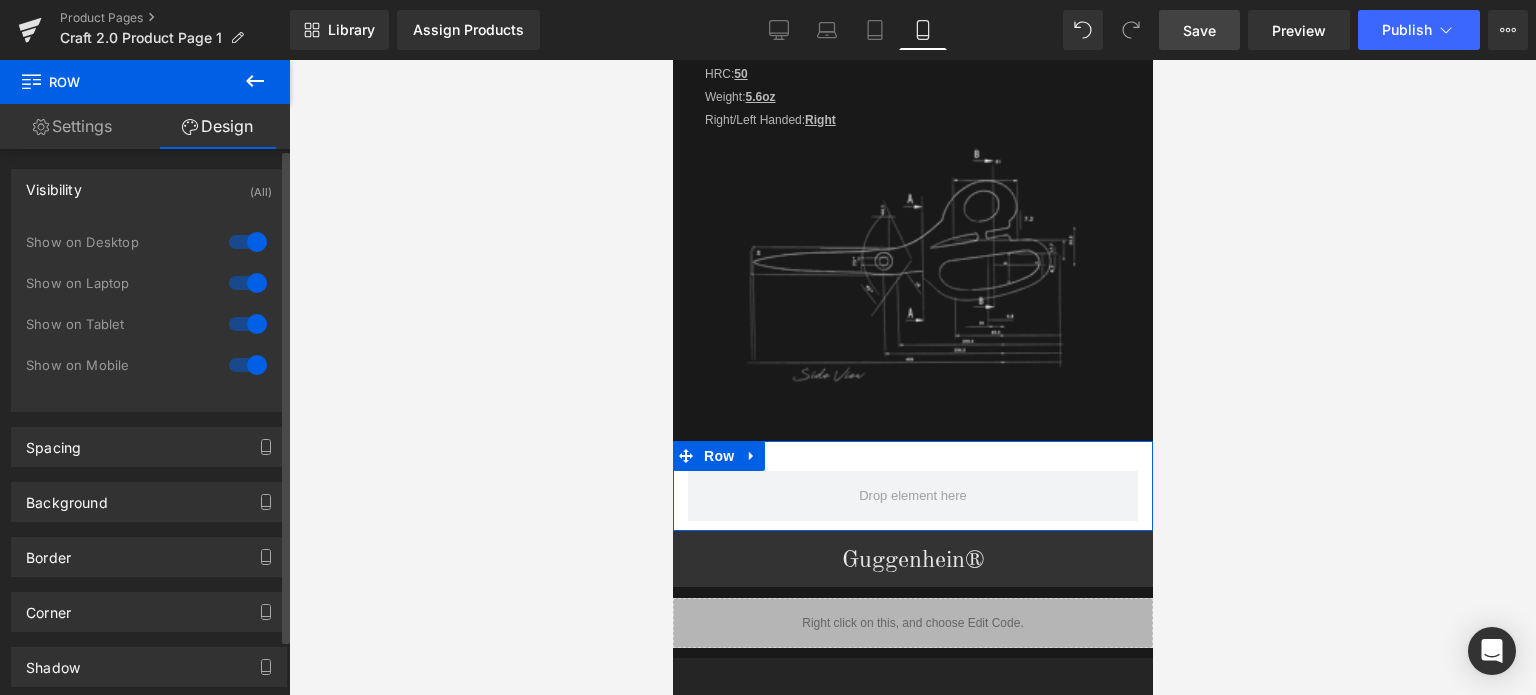 click at bounding box center (248, 242) 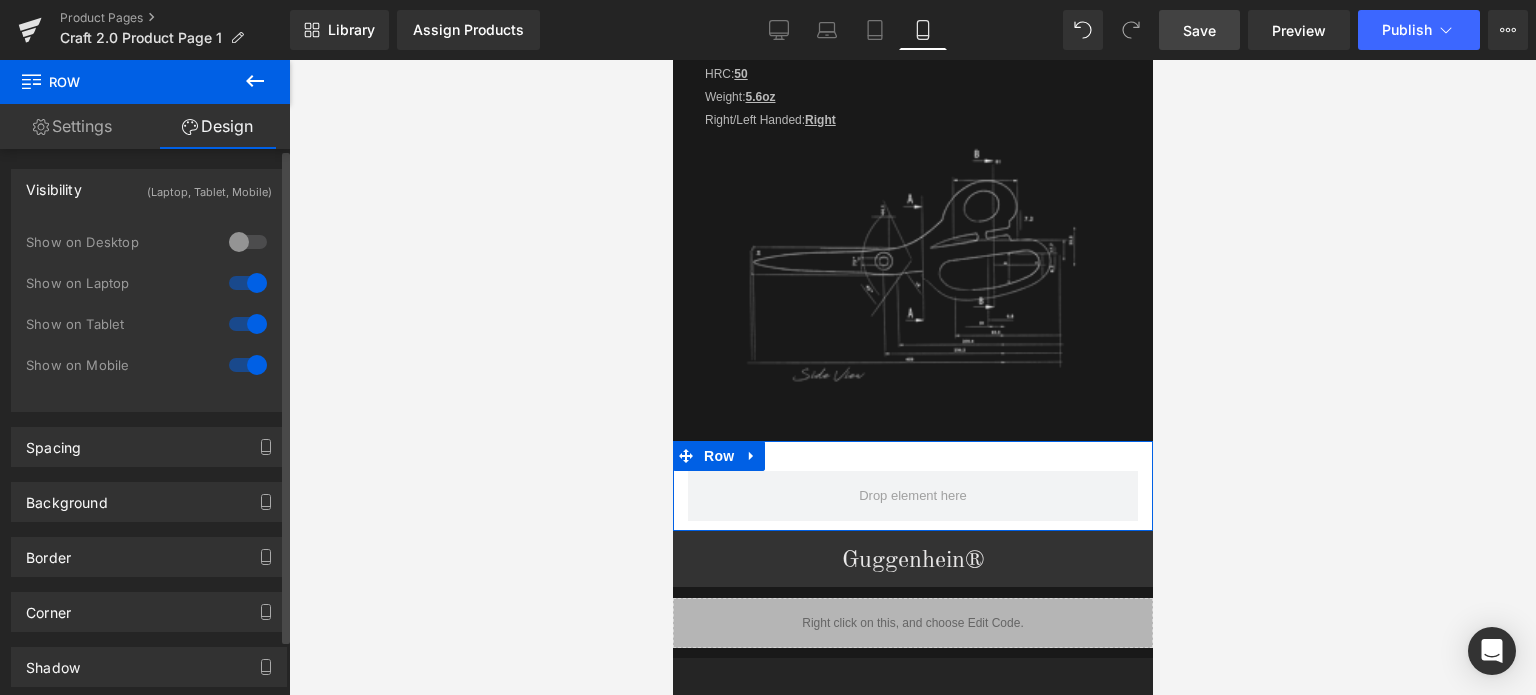 click at bounding box center (248, 283) 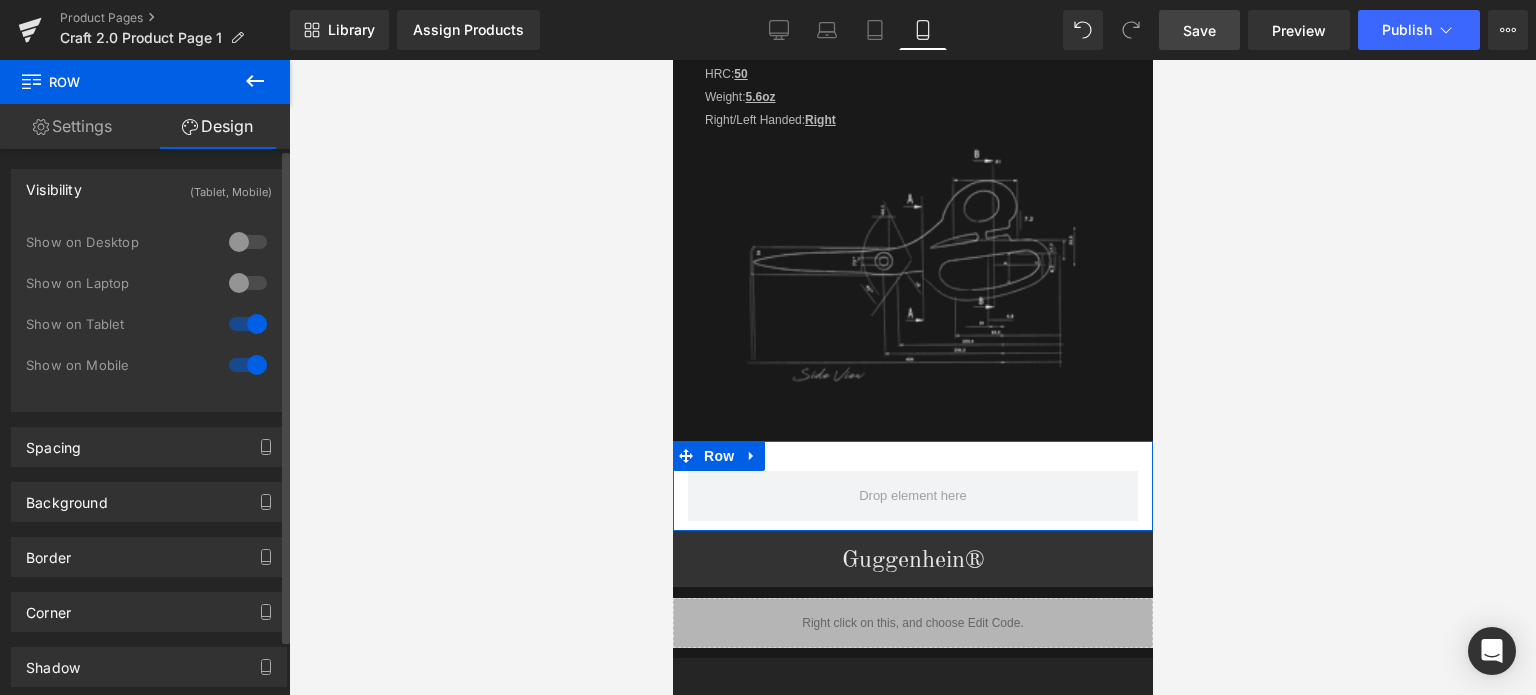 click at bounding box center (248, 324) 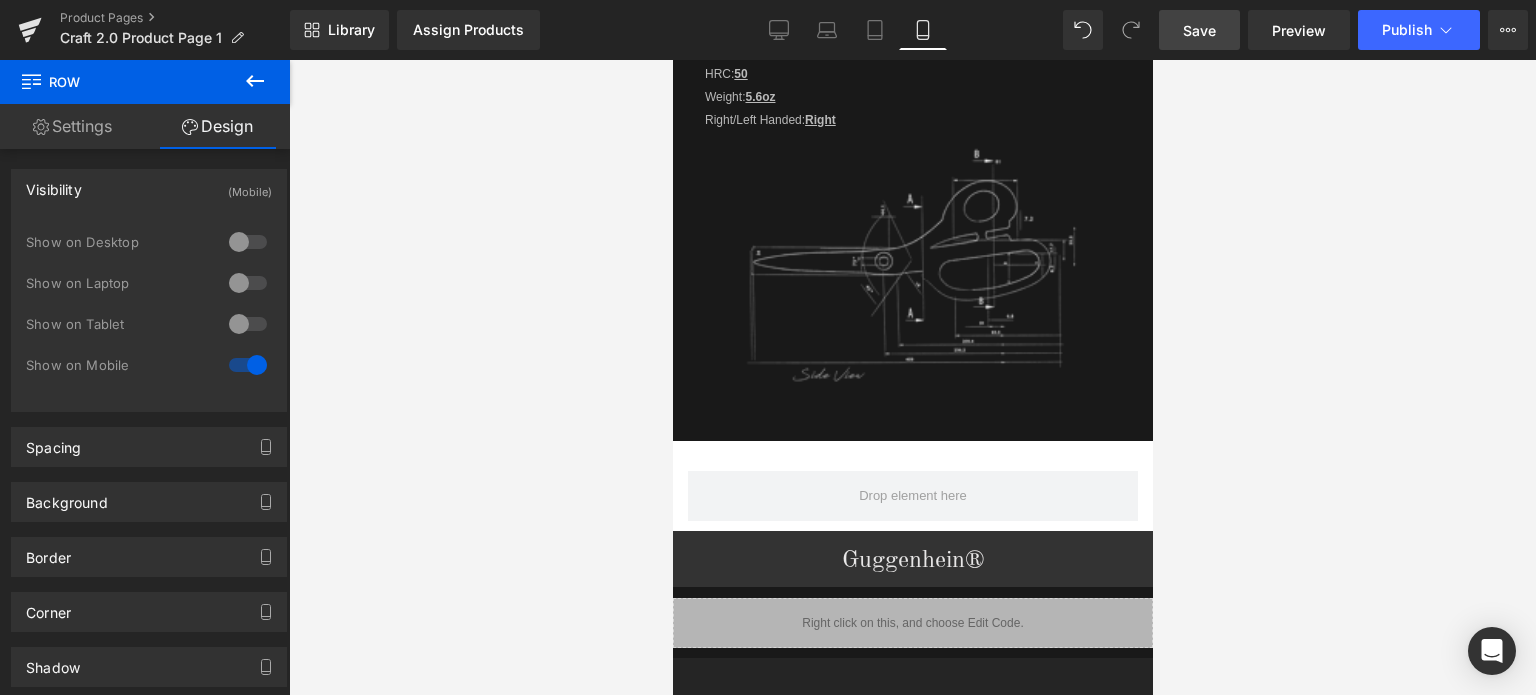 click 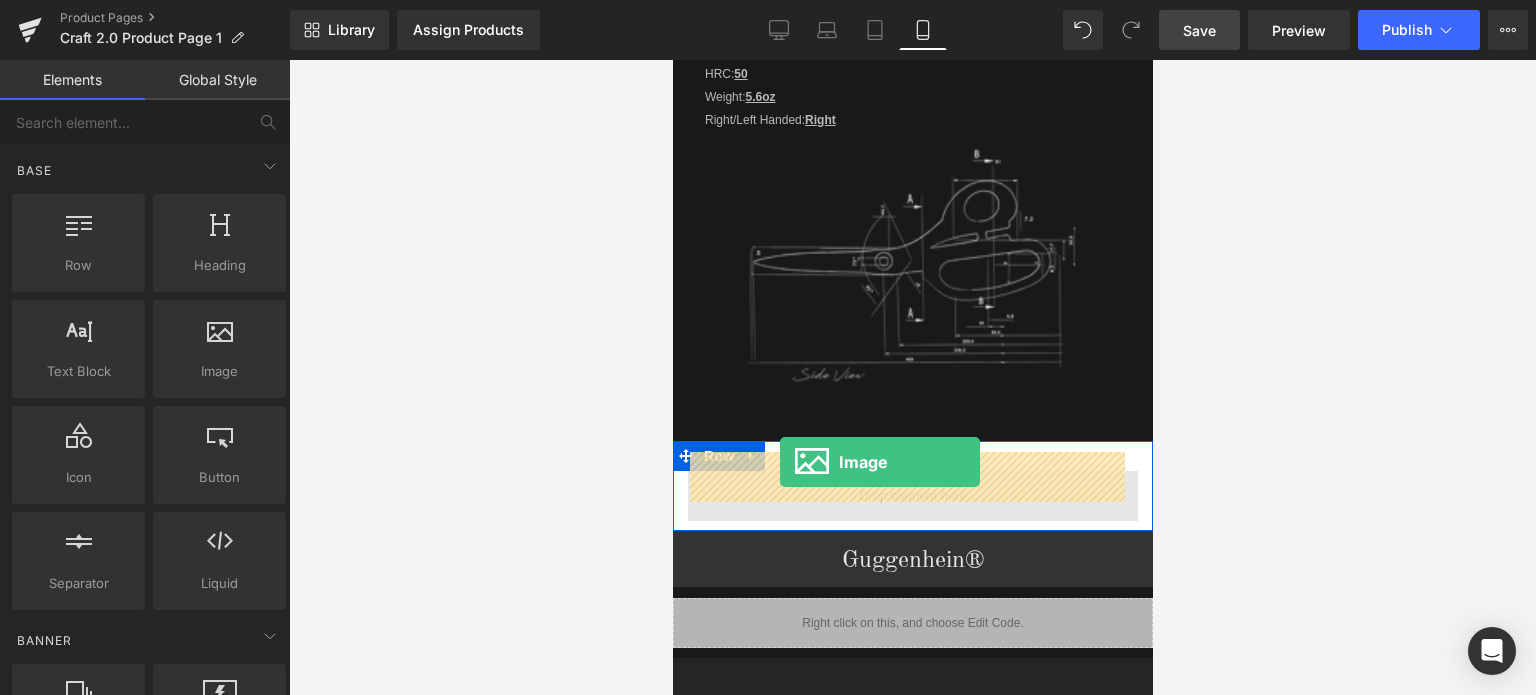 drag, startPoint x: 1039, startPoint y: 440, endPoint x: 780, endPoint y: 463, distance: 260.01923 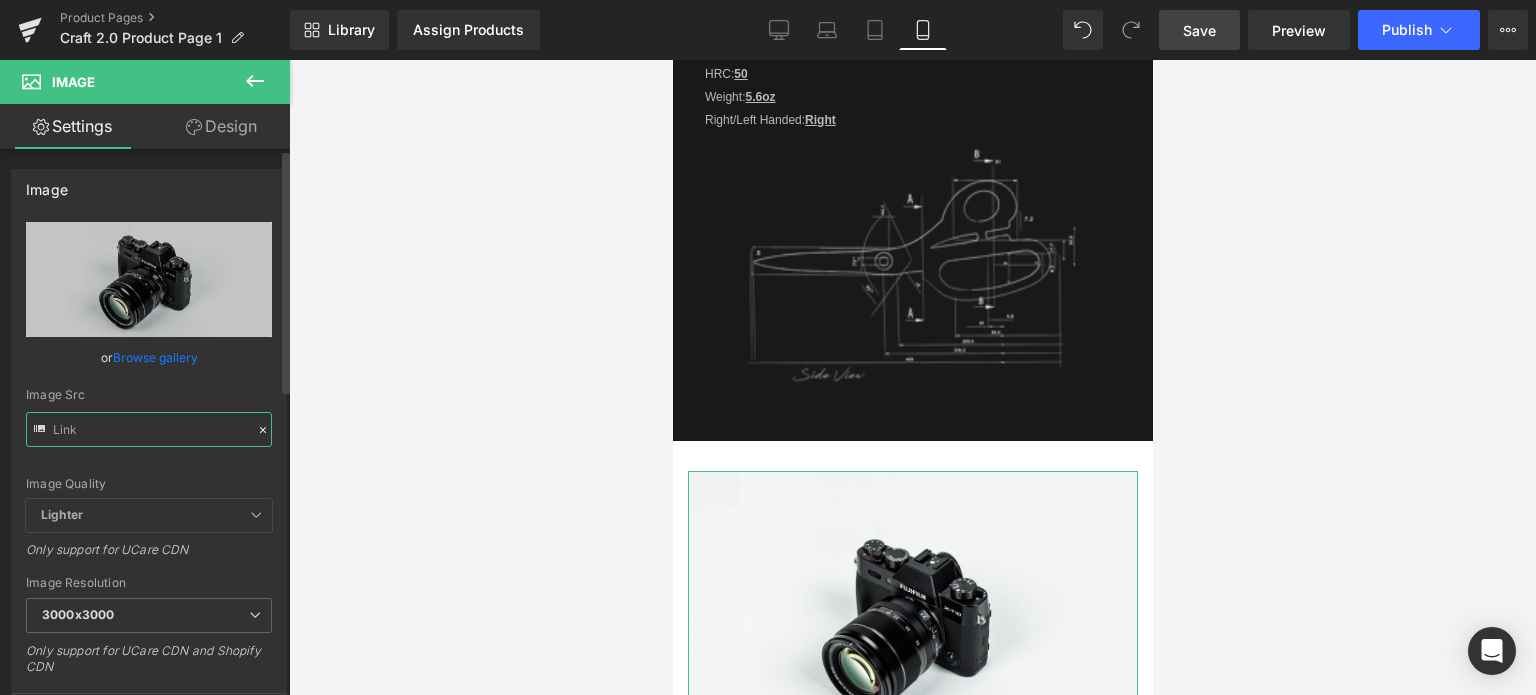 click at bounding box center [149, 429] 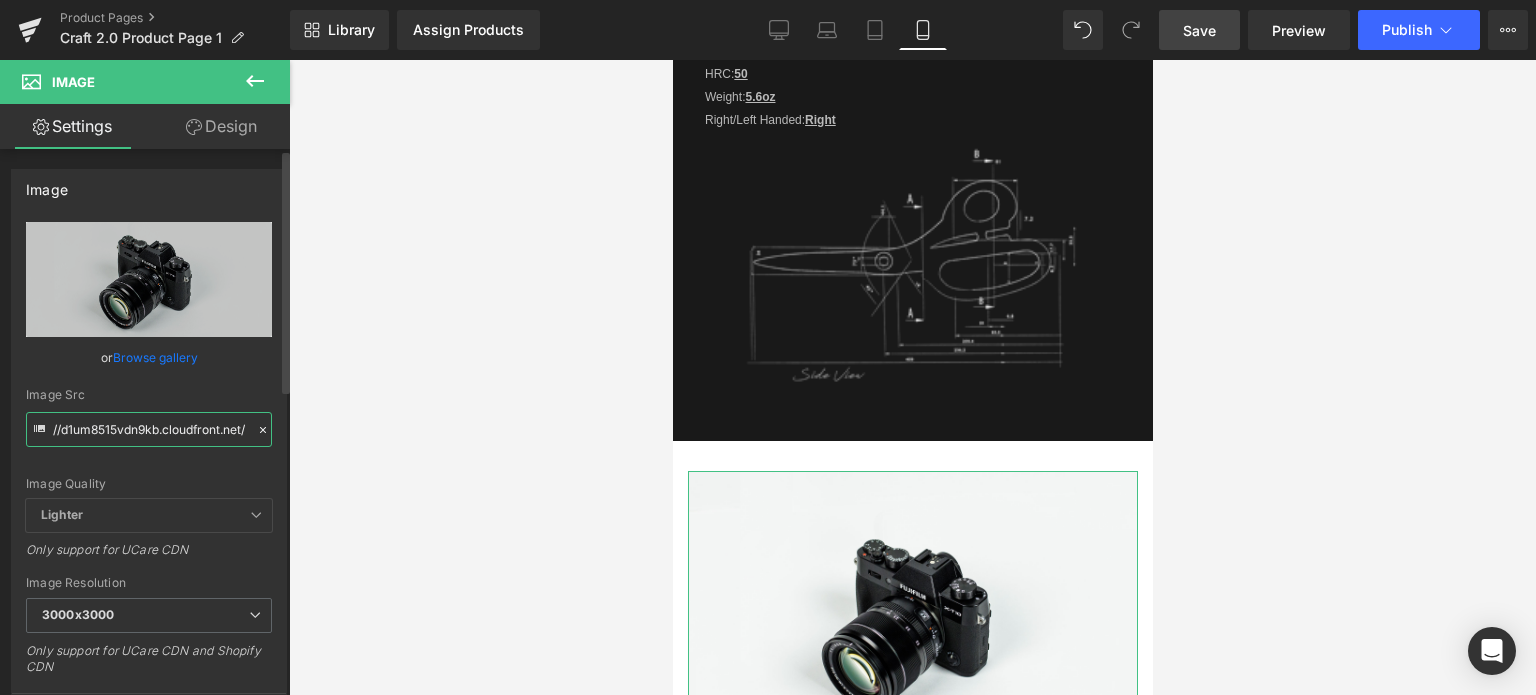 paste on "https://cdn.shopify.com/s/files/1/0566/0963/6442/files/3-1_0592135e-0c89-4edc-87de-c1b05a040fa6.jpg?v=1752502799" 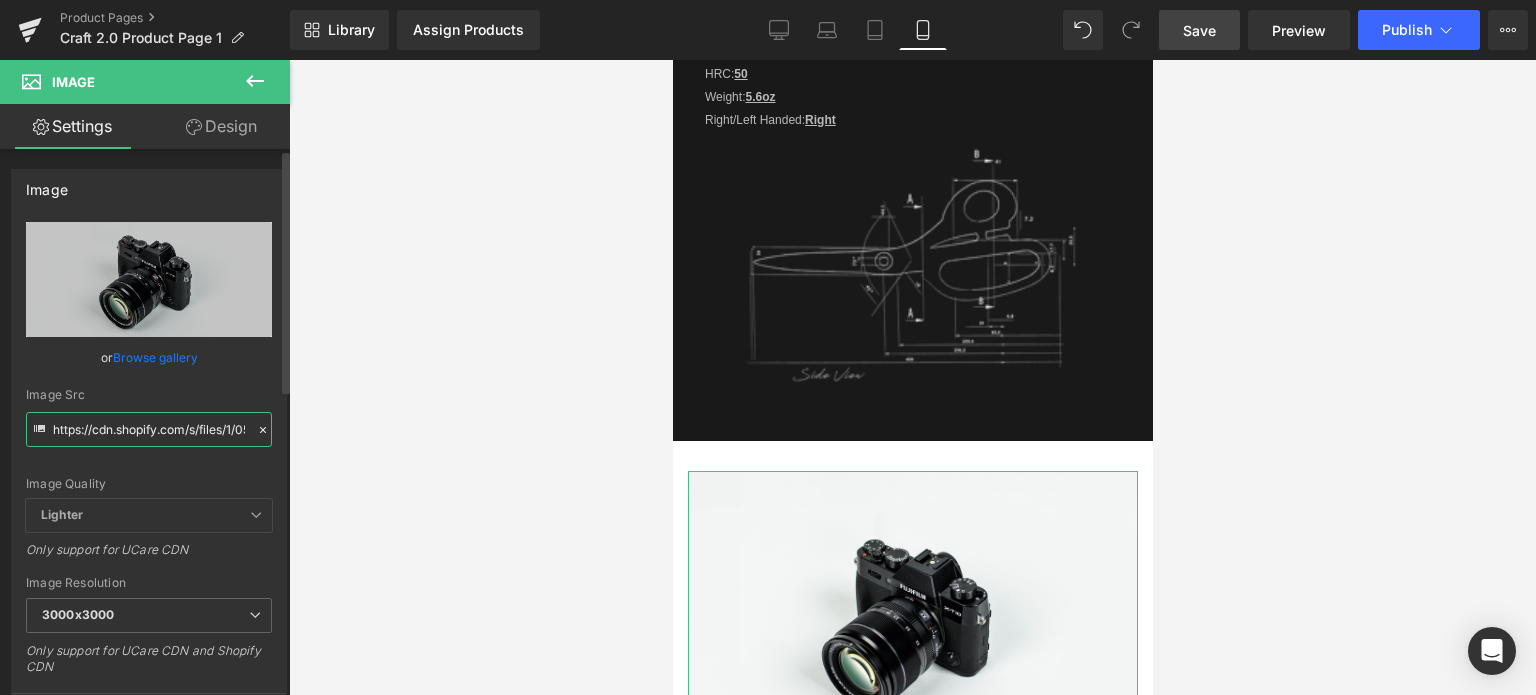 scroll, scrollTop: 0, scrollLeft: 514, axis: horizontal 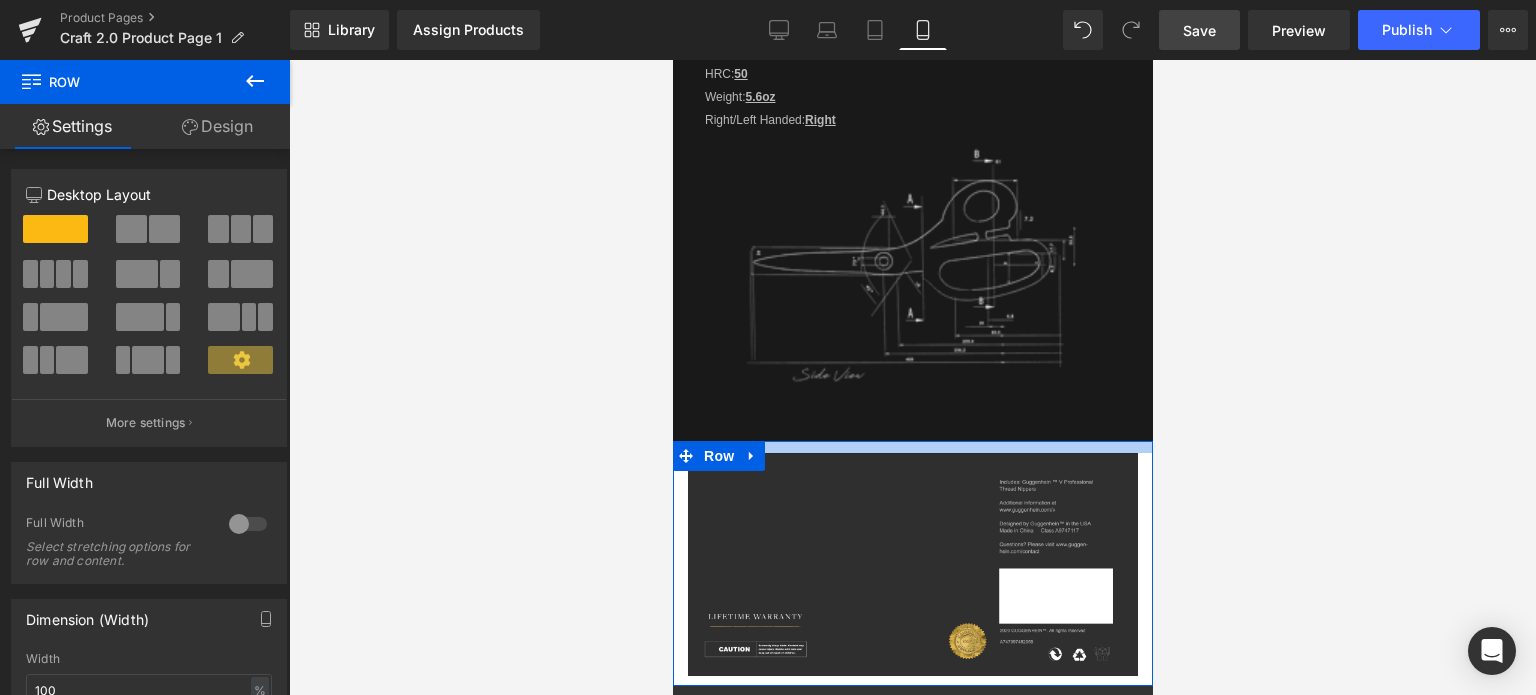 drag, startPoint x: 1023, startPoint y: 436, endPoint x: 1025, endPoint y: 418, distance: 18.110771 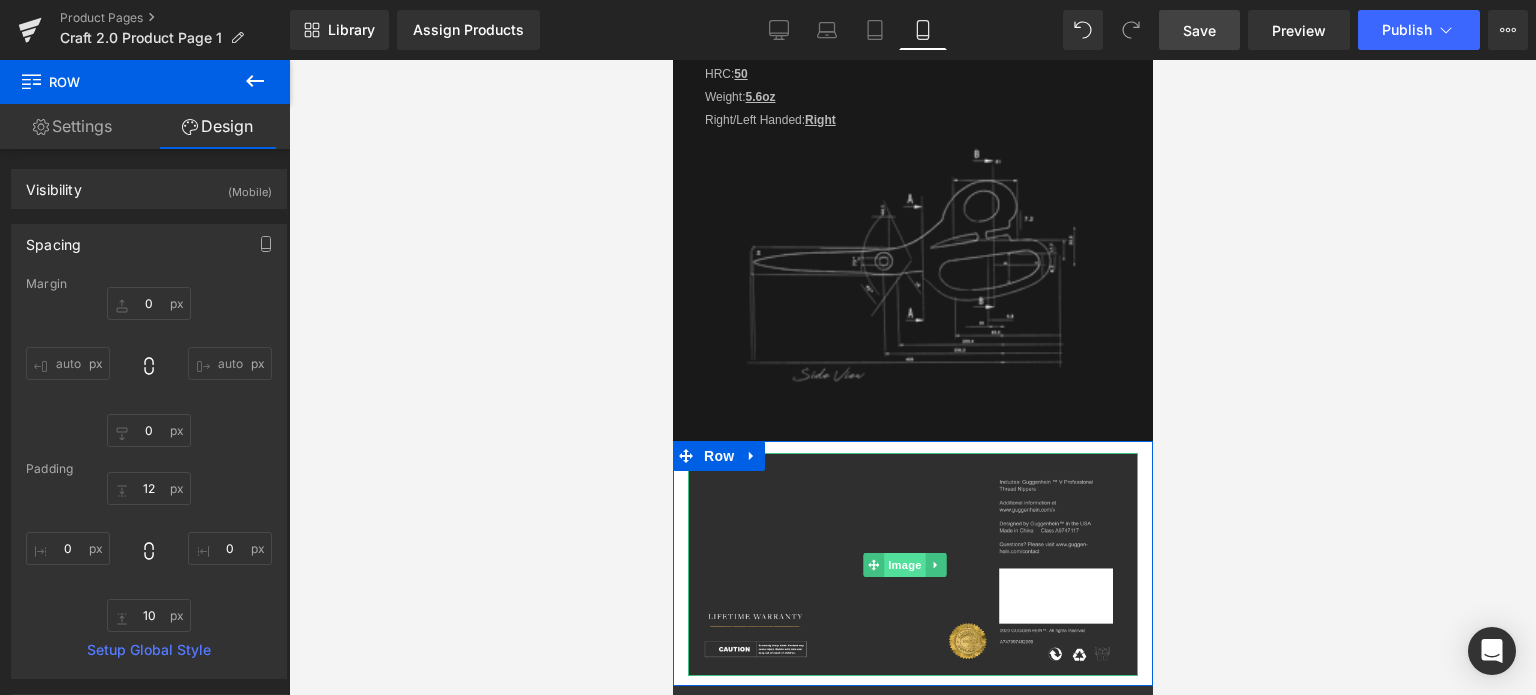 click on "Image" at bounding box center [905, 565] 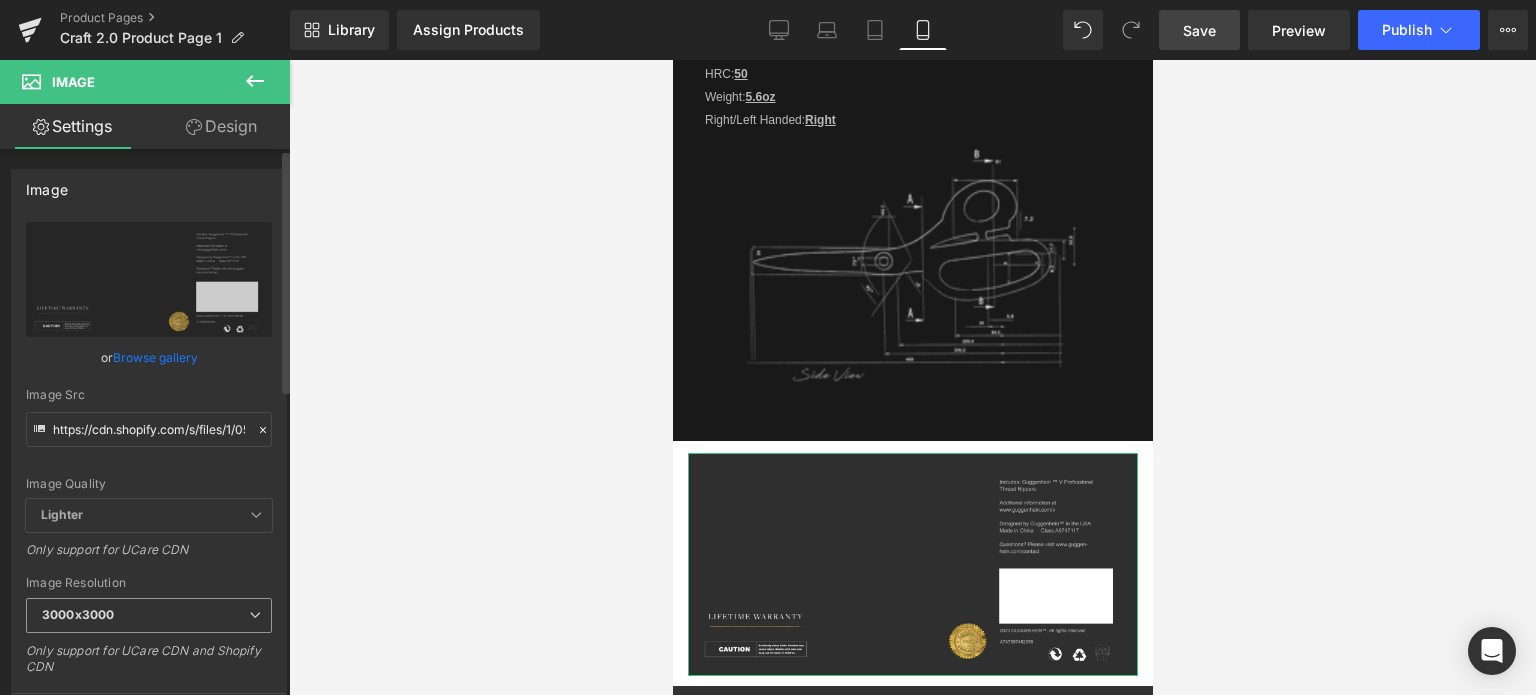 click on "3000x3000" at bounding box center (149, 615) 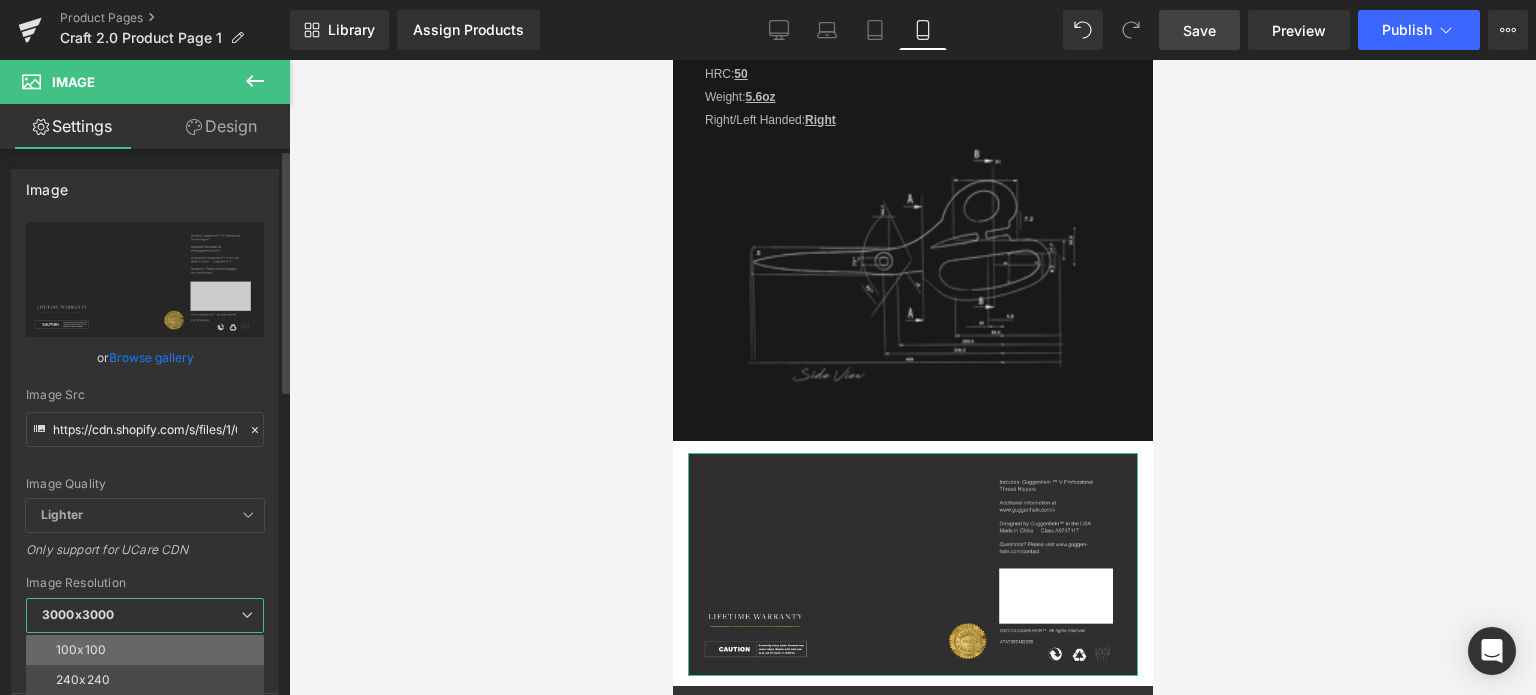 click on "100x100" at bounding box center [149, 650] 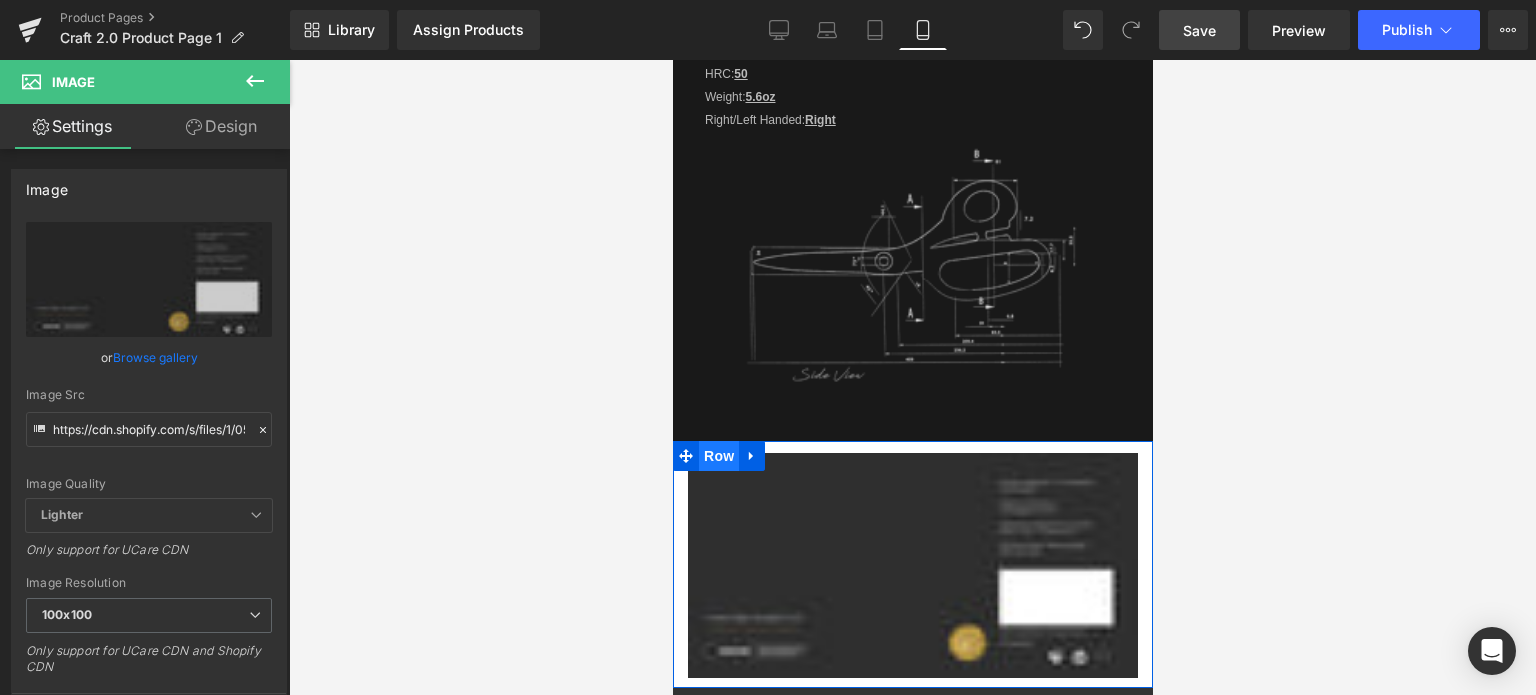 click on "Row" at bounding box center (718, 456) 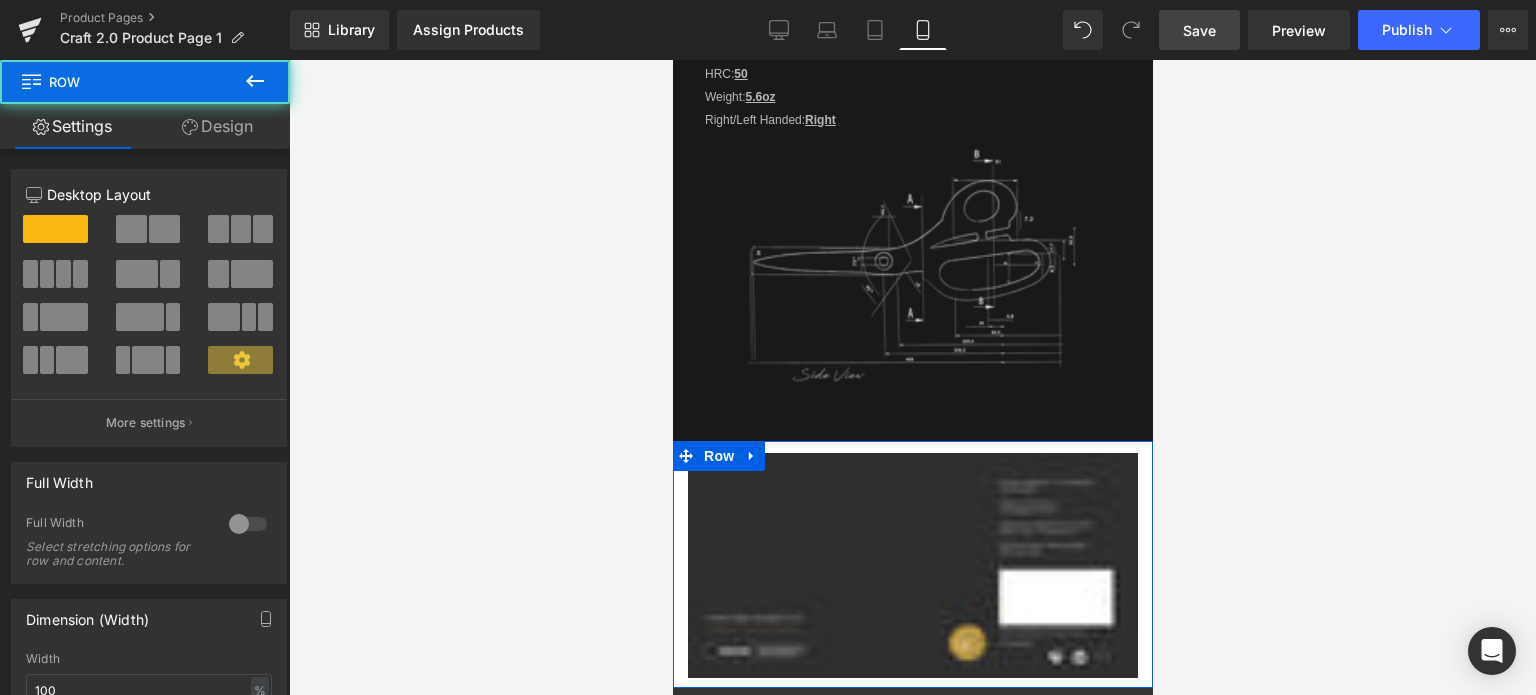click on "Design" at bounding box center [217, 126] 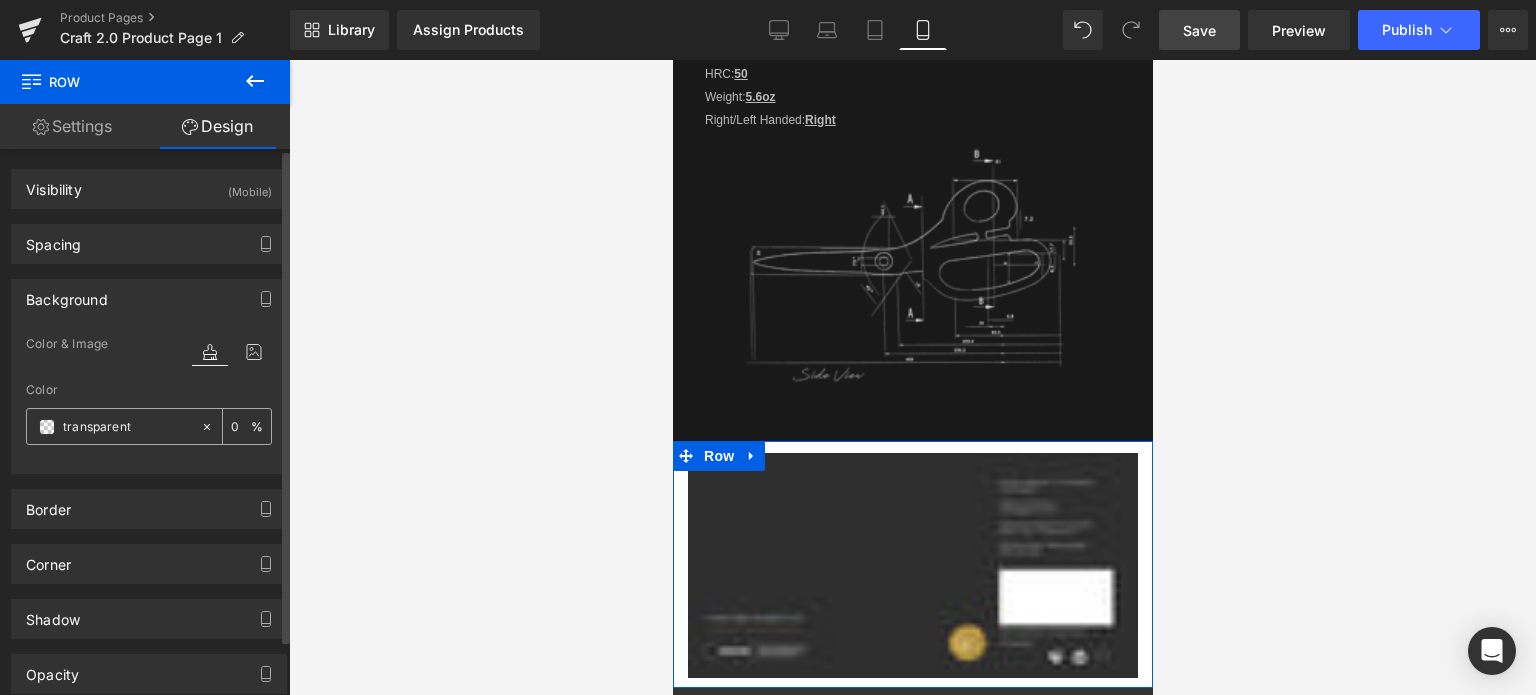 click at bounding box center (47, 427) 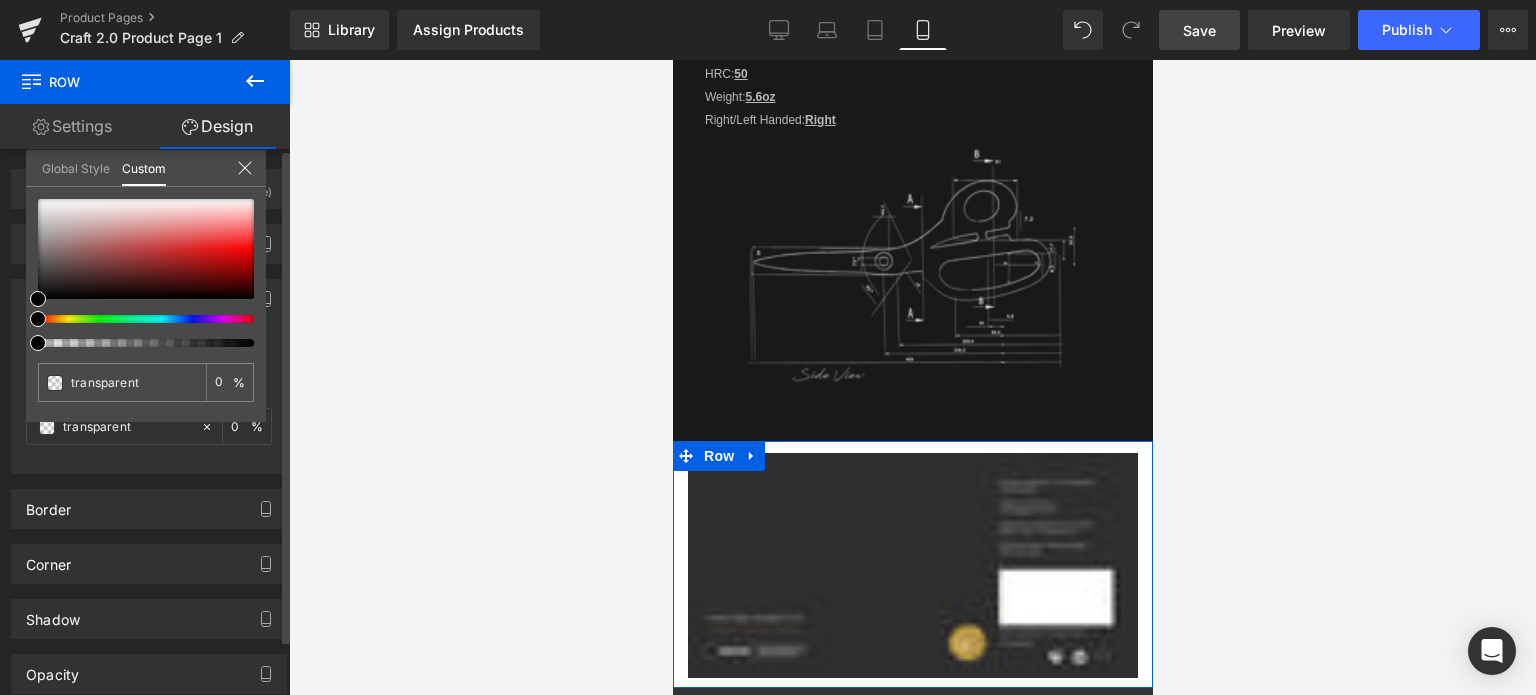click at bounding box center [138, 319] 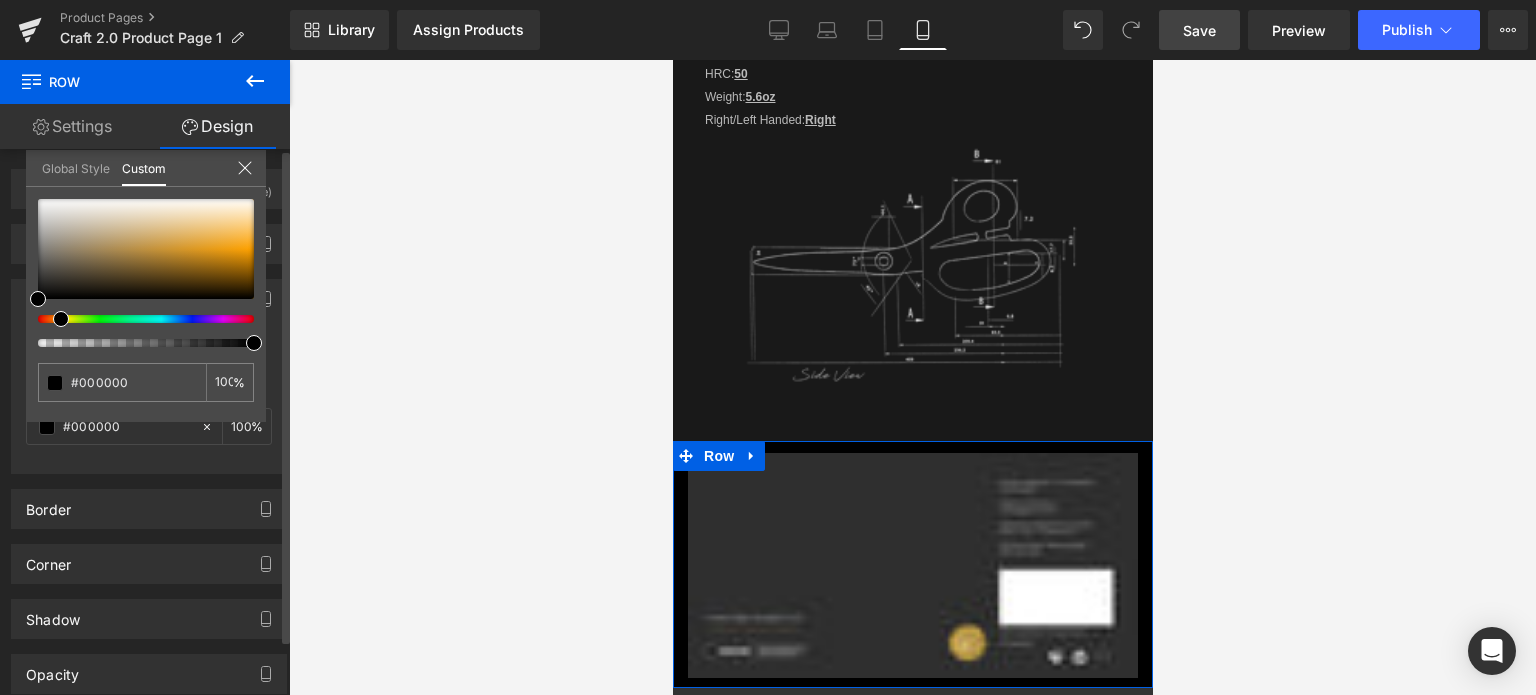 drag, startPoint x: 58, startPoint y: 318, endPoint x: 47, endPoint y: 317, distance: 11.045361 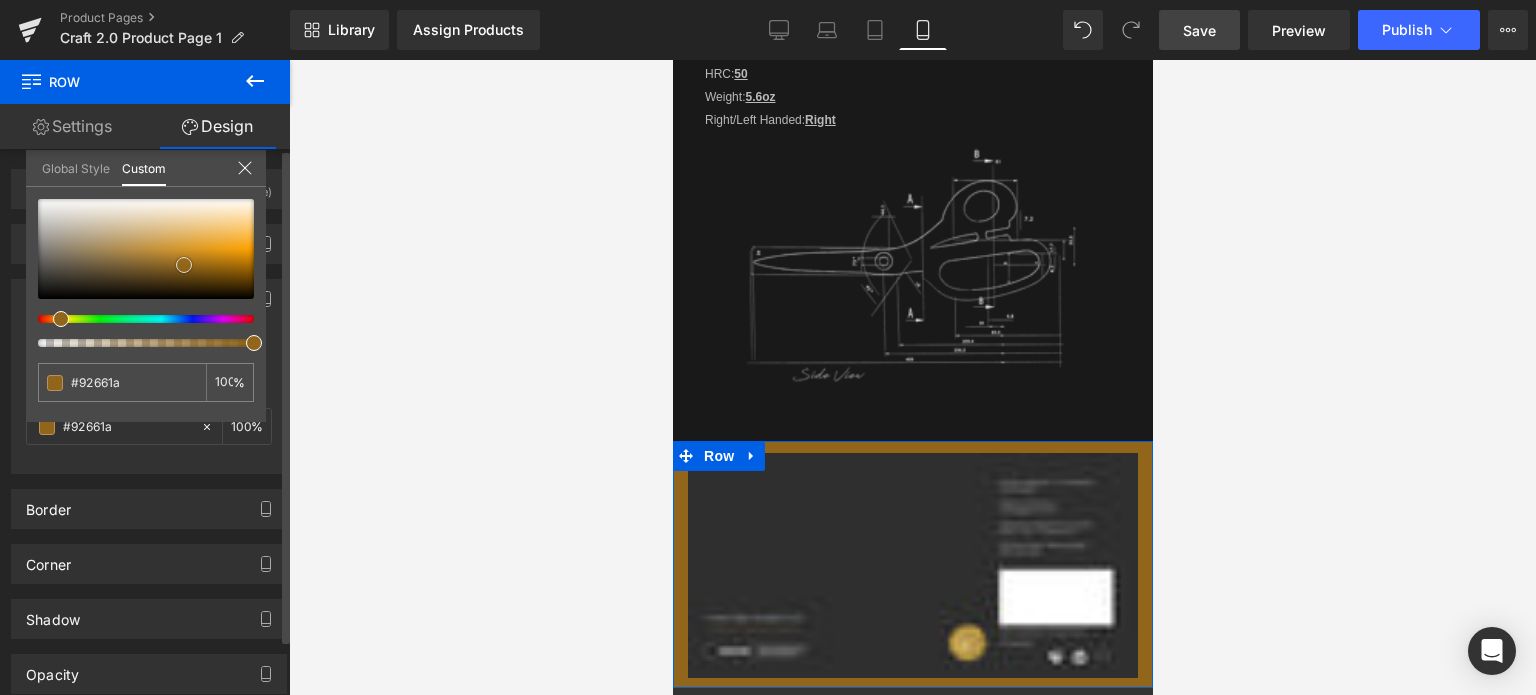 click at bounding box center [146, 249] 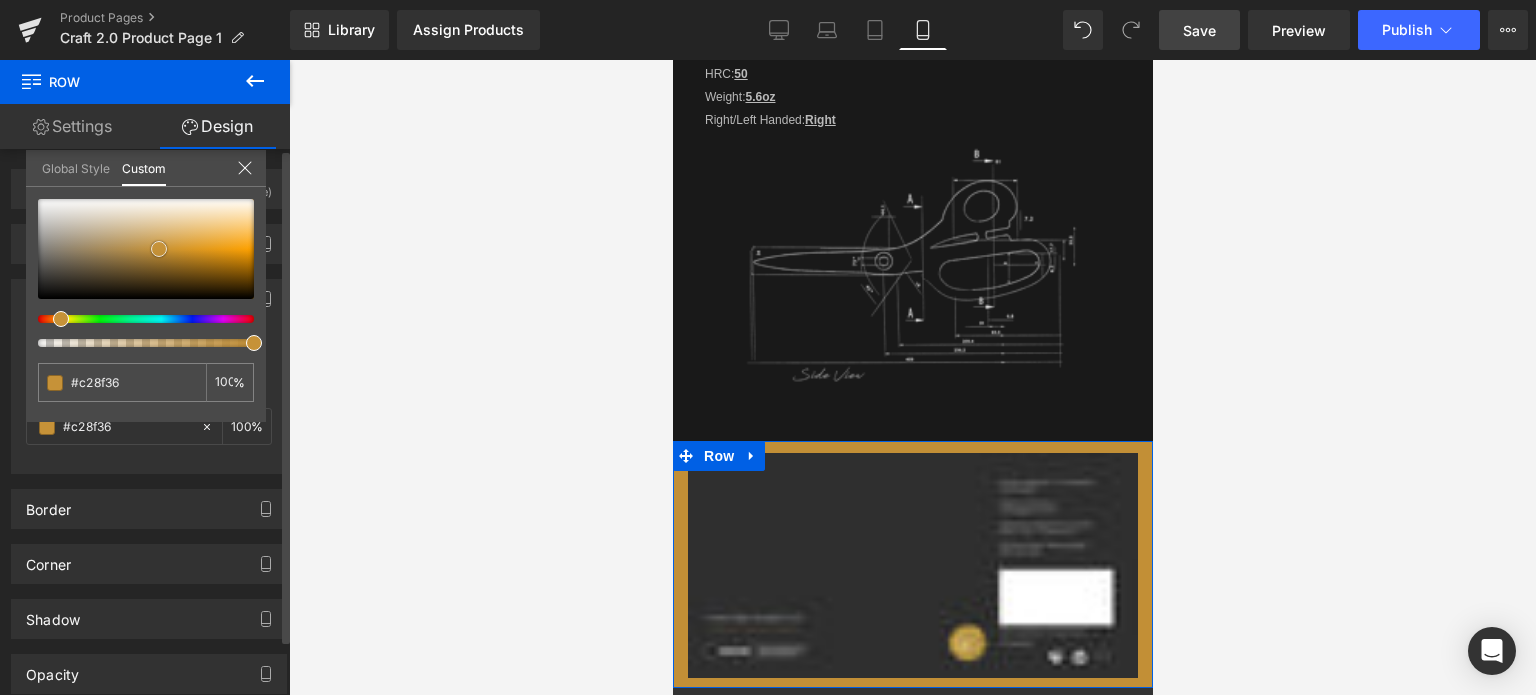 drag, startPoint x: 172, startPoint y: 257, endPoint x: 150, endPoint y: 247, distance: 24.166092 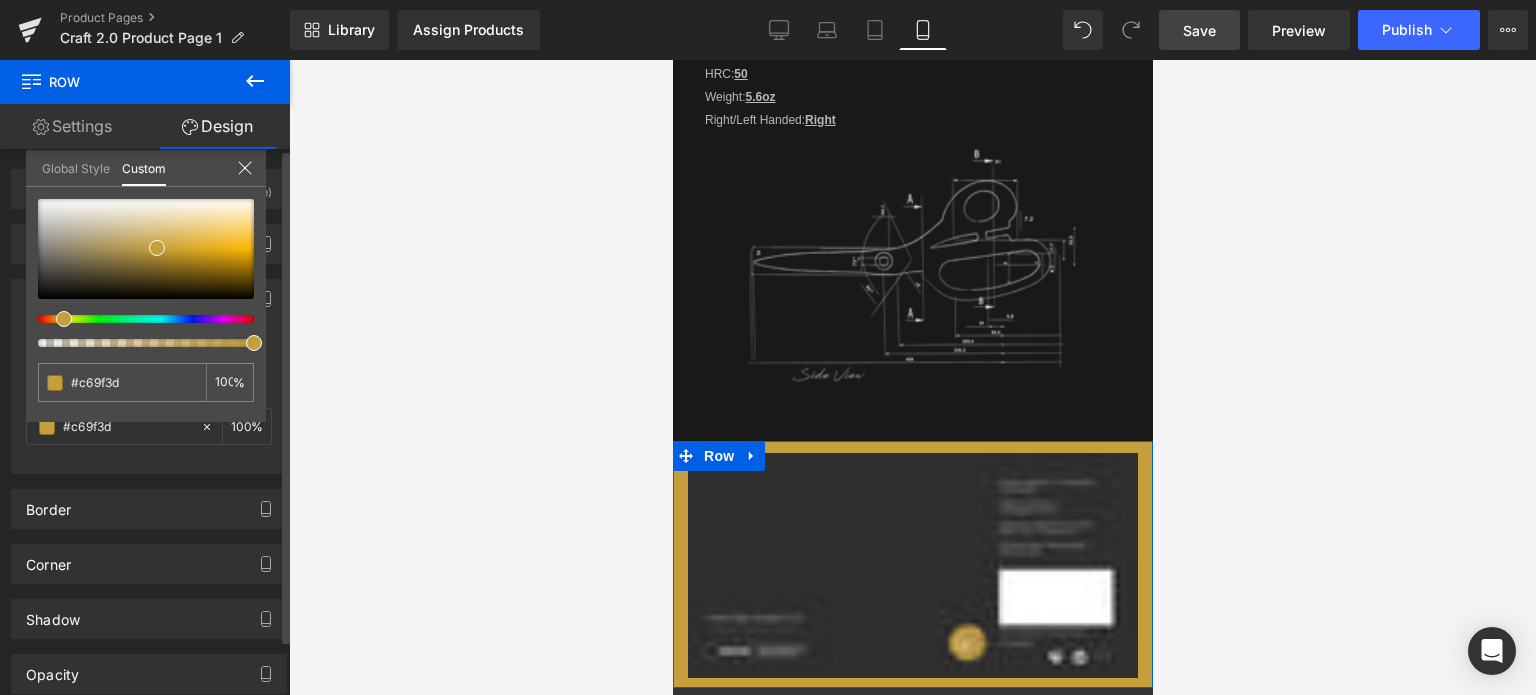 click at bounding box center [64, 319] 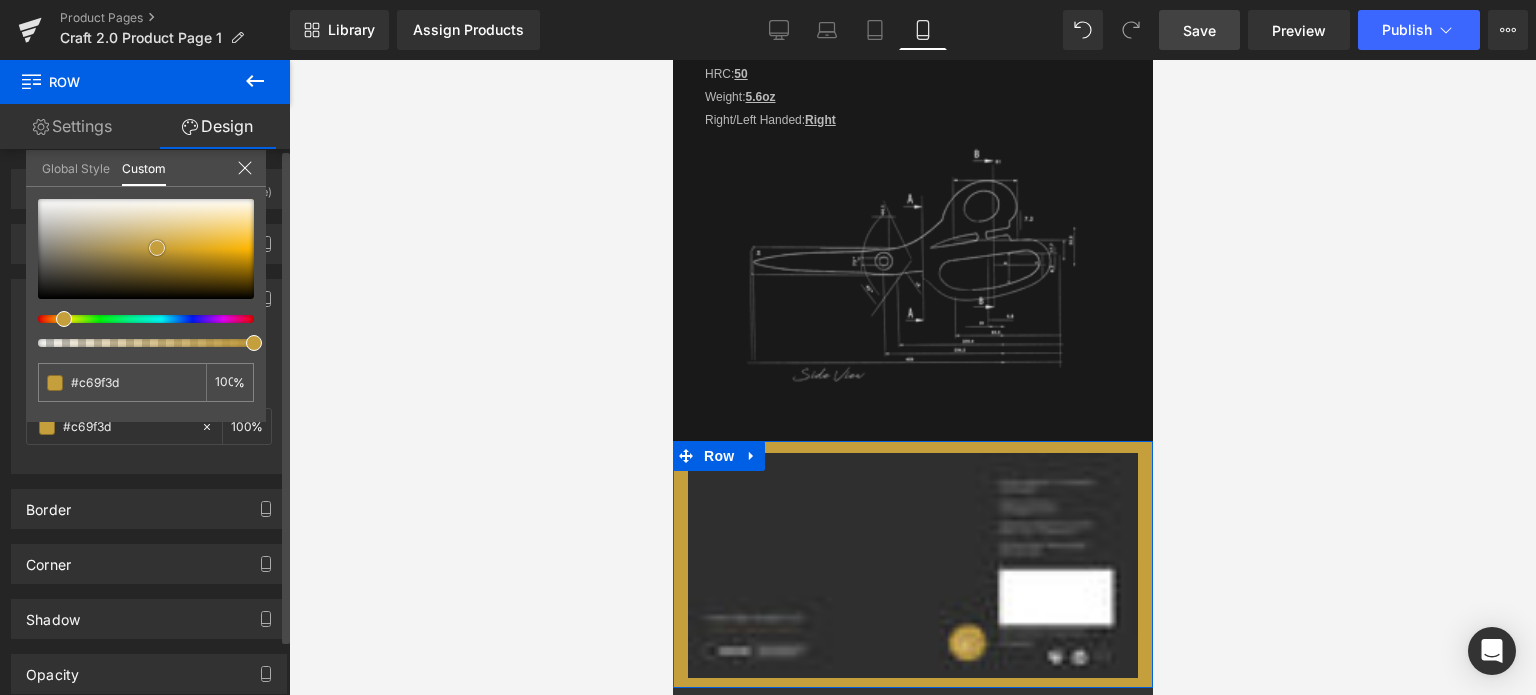 click at bounding box center [146, 249] 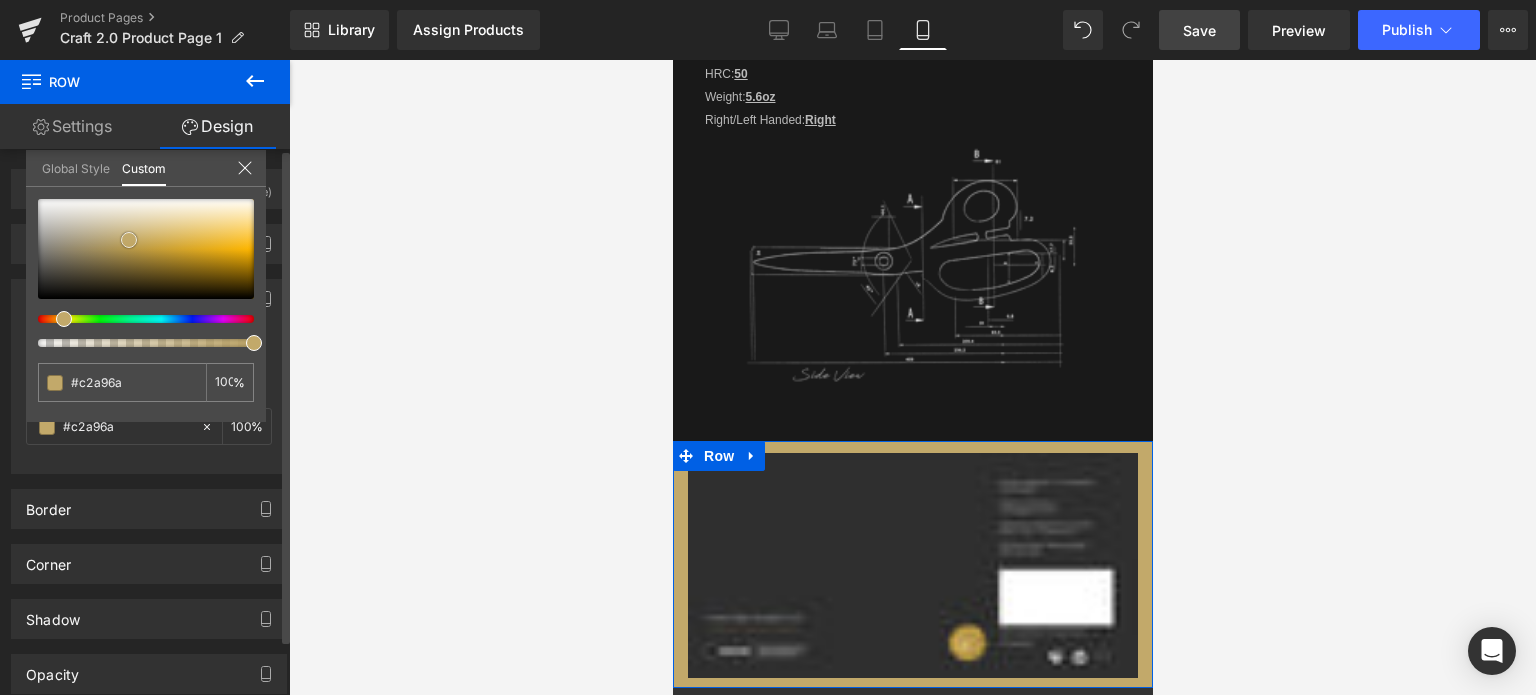 click at bounding box center (146, 249) 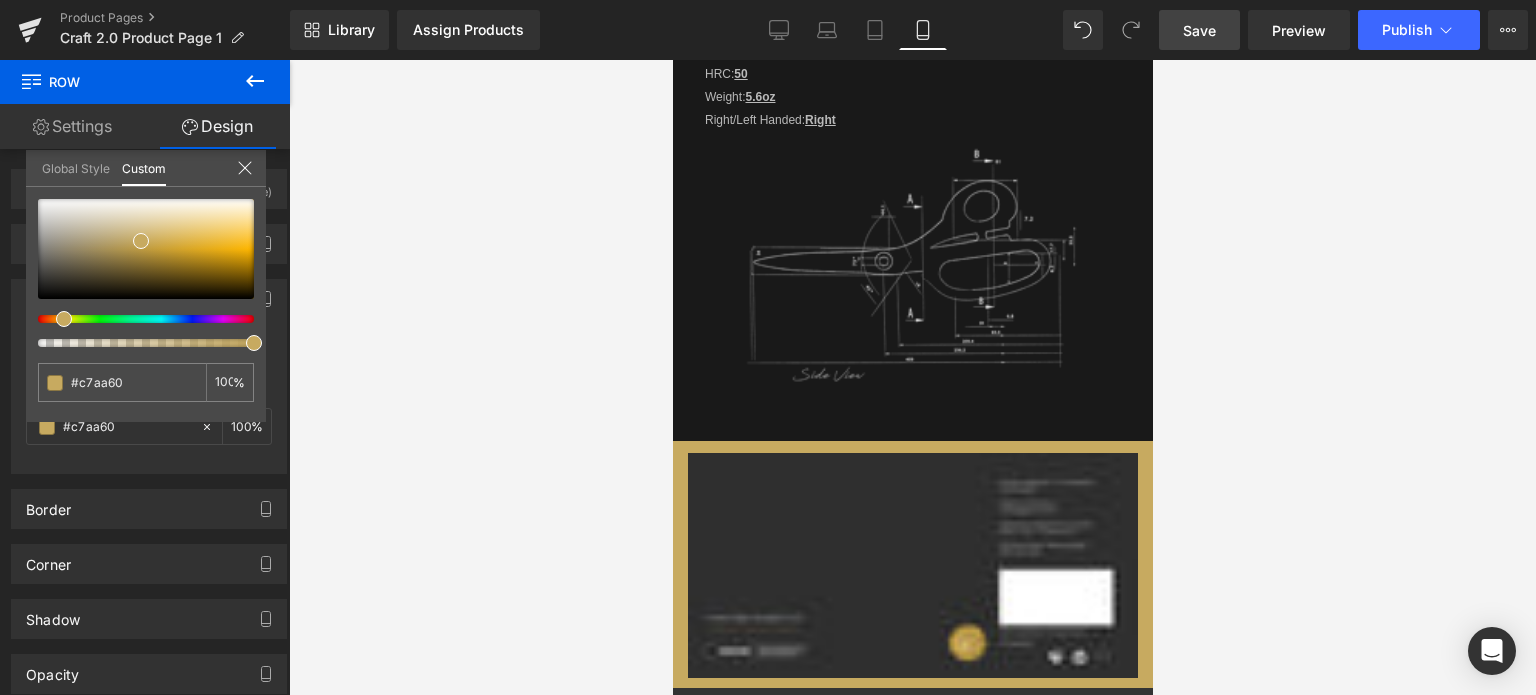 click on "Guggenhein
0
SHOPPING CART
CLOSE
No Products in the Cart
. . .
TOTAL:
$0.00
PROCEED TO CHECKOUT  X" at bounding box center (912, -165) 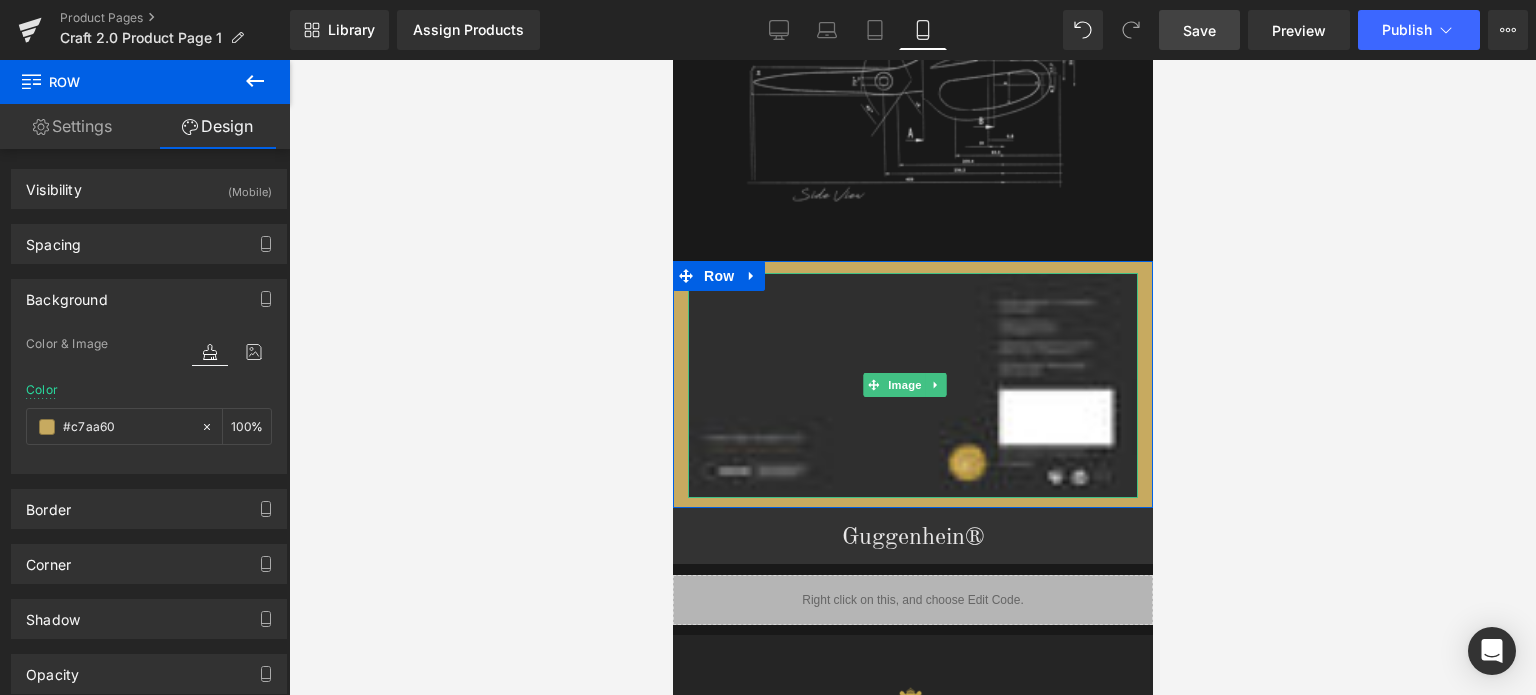 scroll, scrollTop: 2719, scrollLeft: 0, axis: vertical 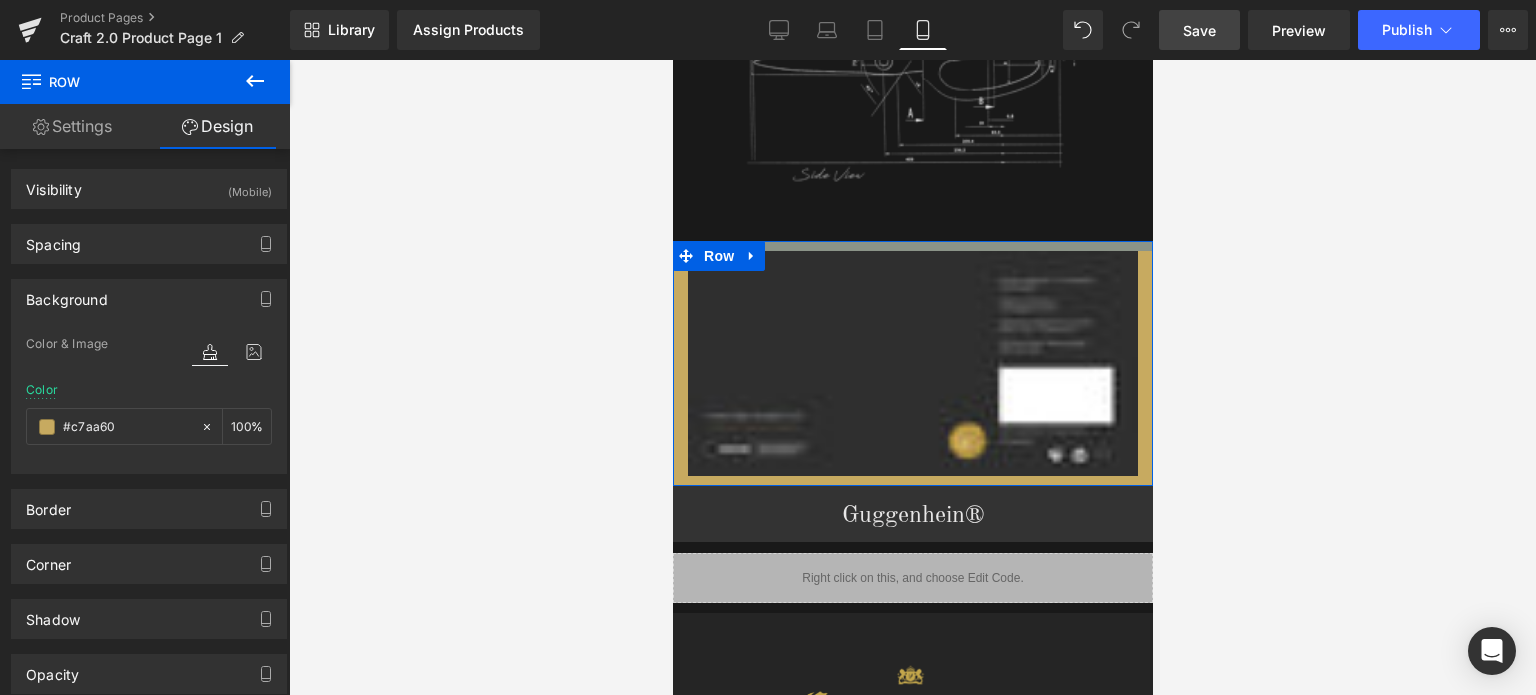 click at bounding box center (912, 246) 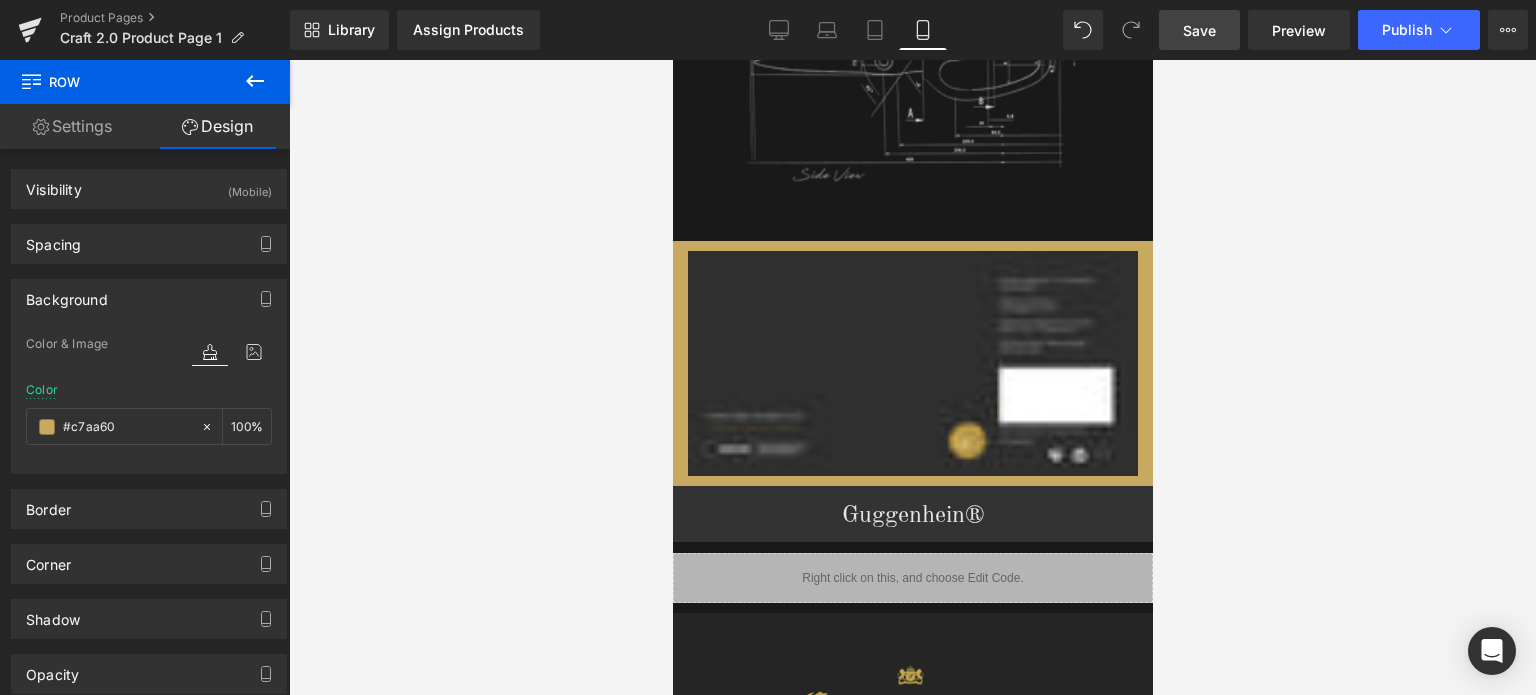 click on "Save" at bounding box center (1199, 30) 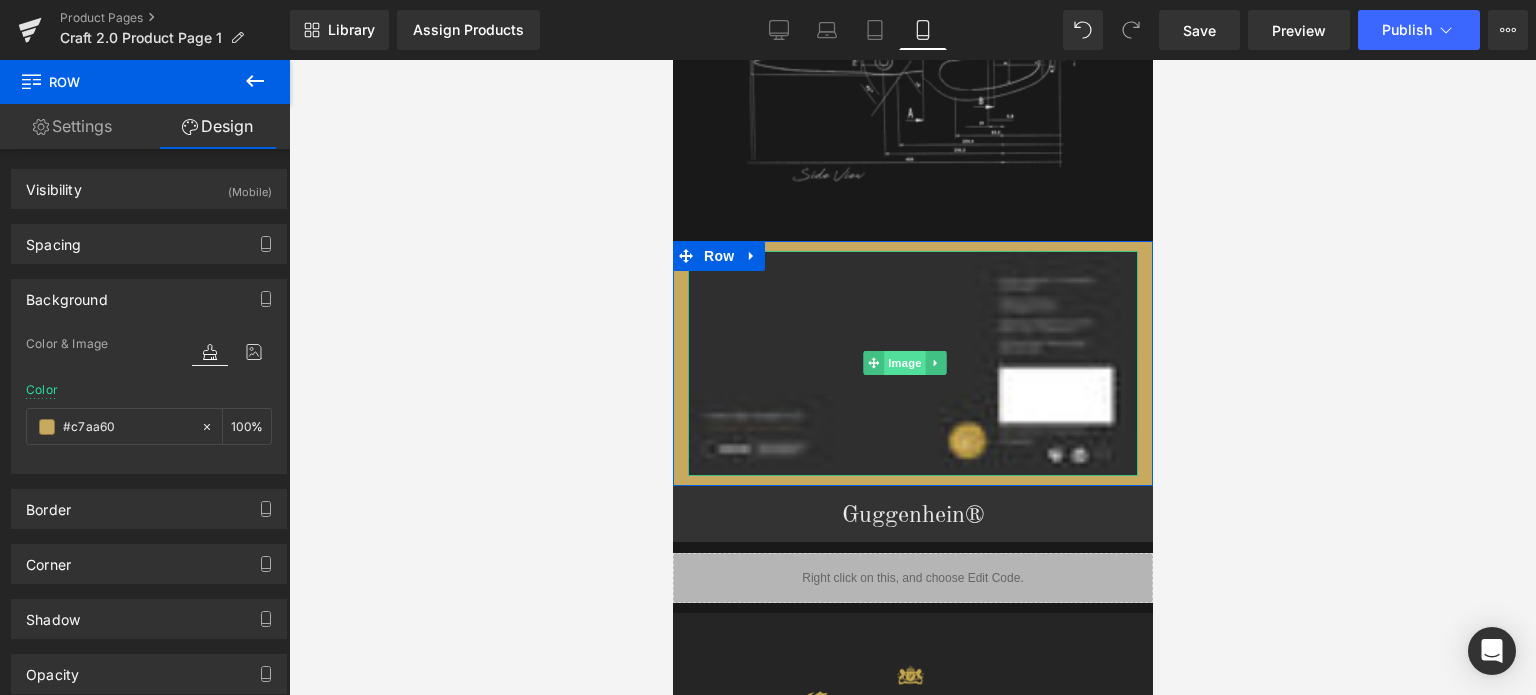 click on "Image" at bounding box center (905, 363) 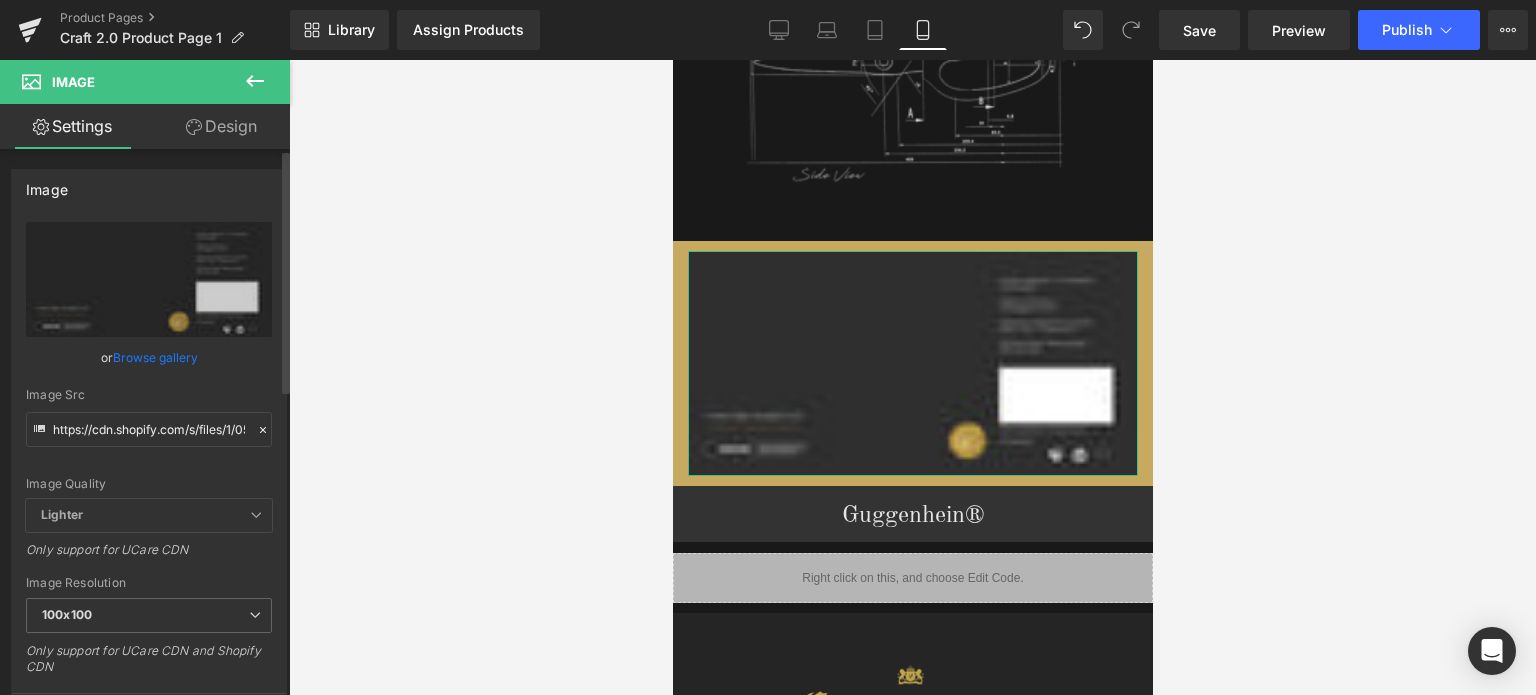 scroll, scrollTop: 200, scrollLeft: 0, axis: vertical 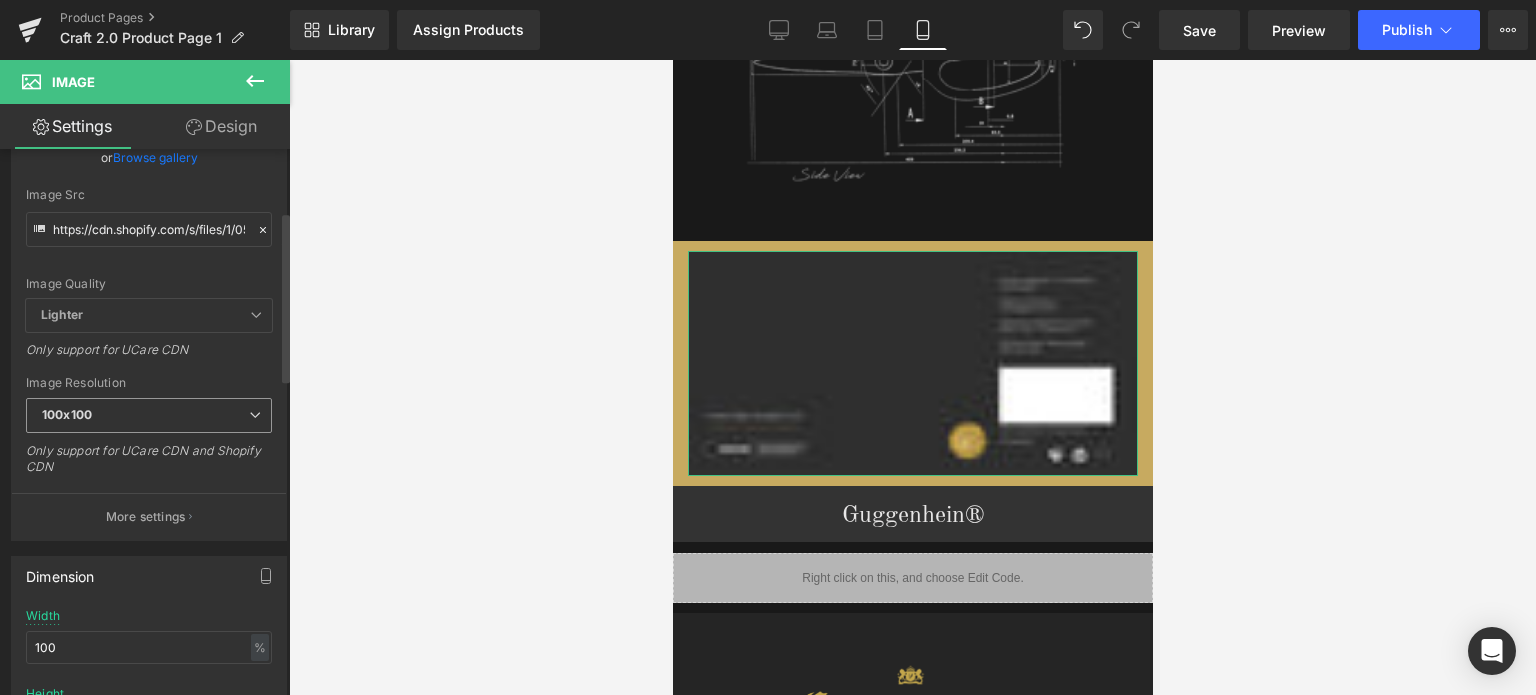click on "100x100" at bounding box center [149, 415] 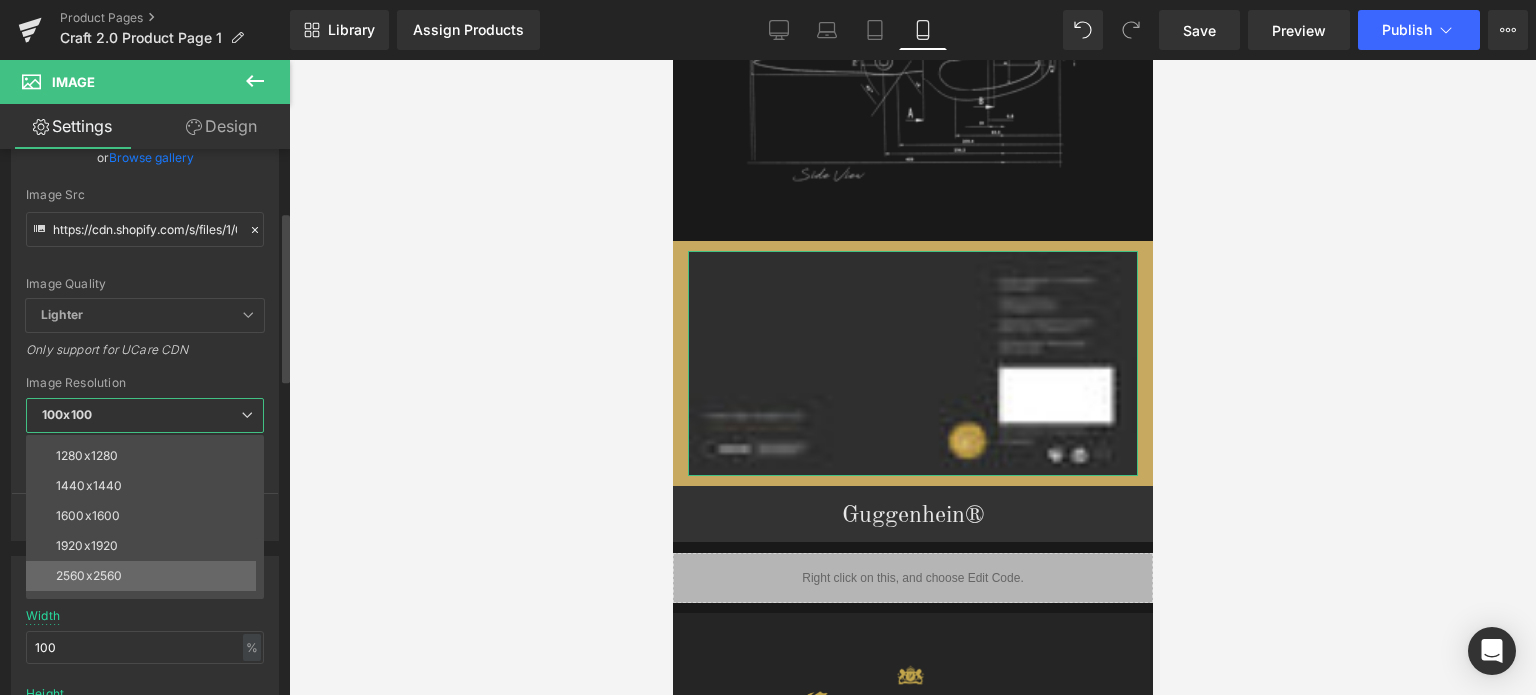 scroll, scrollTop: 286, scrollLeft: 0, axis: vertical 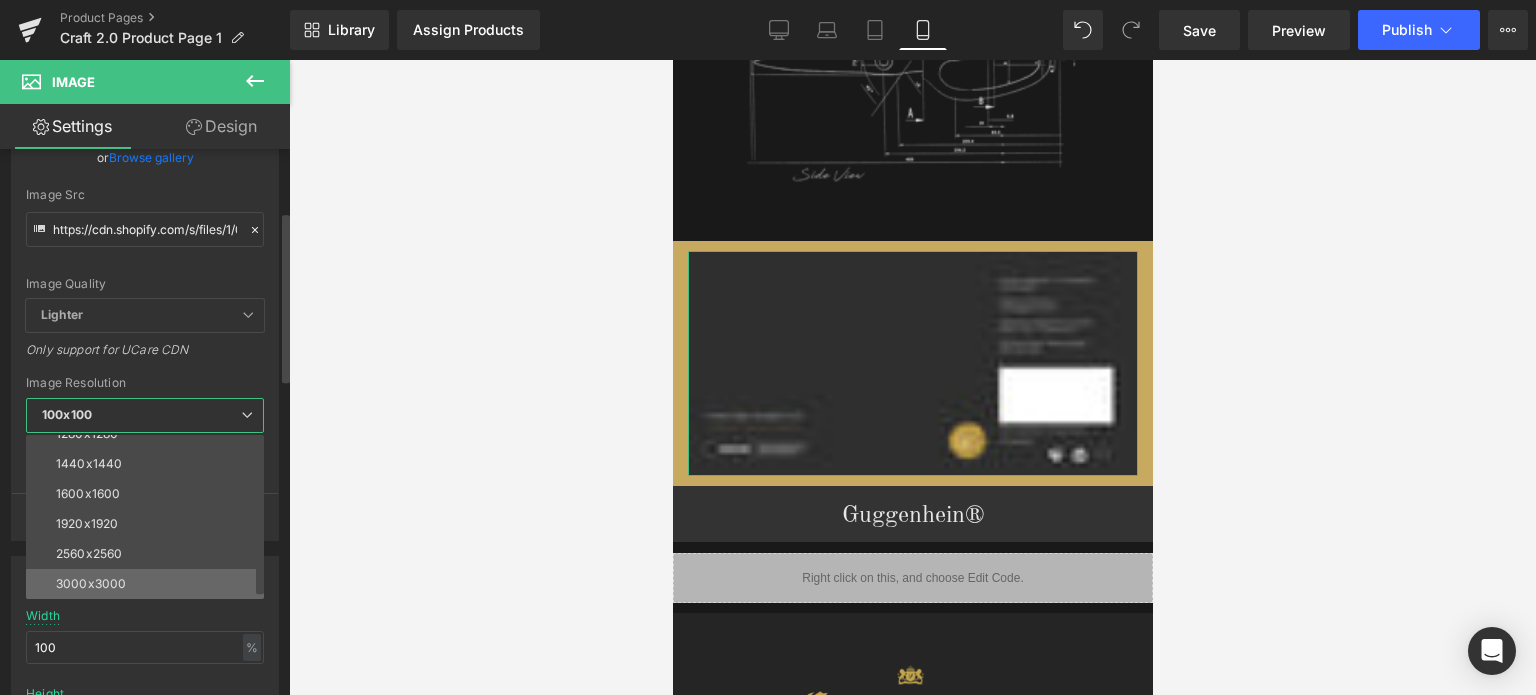 click on "3000x3000" at bounding box center (91, 584) 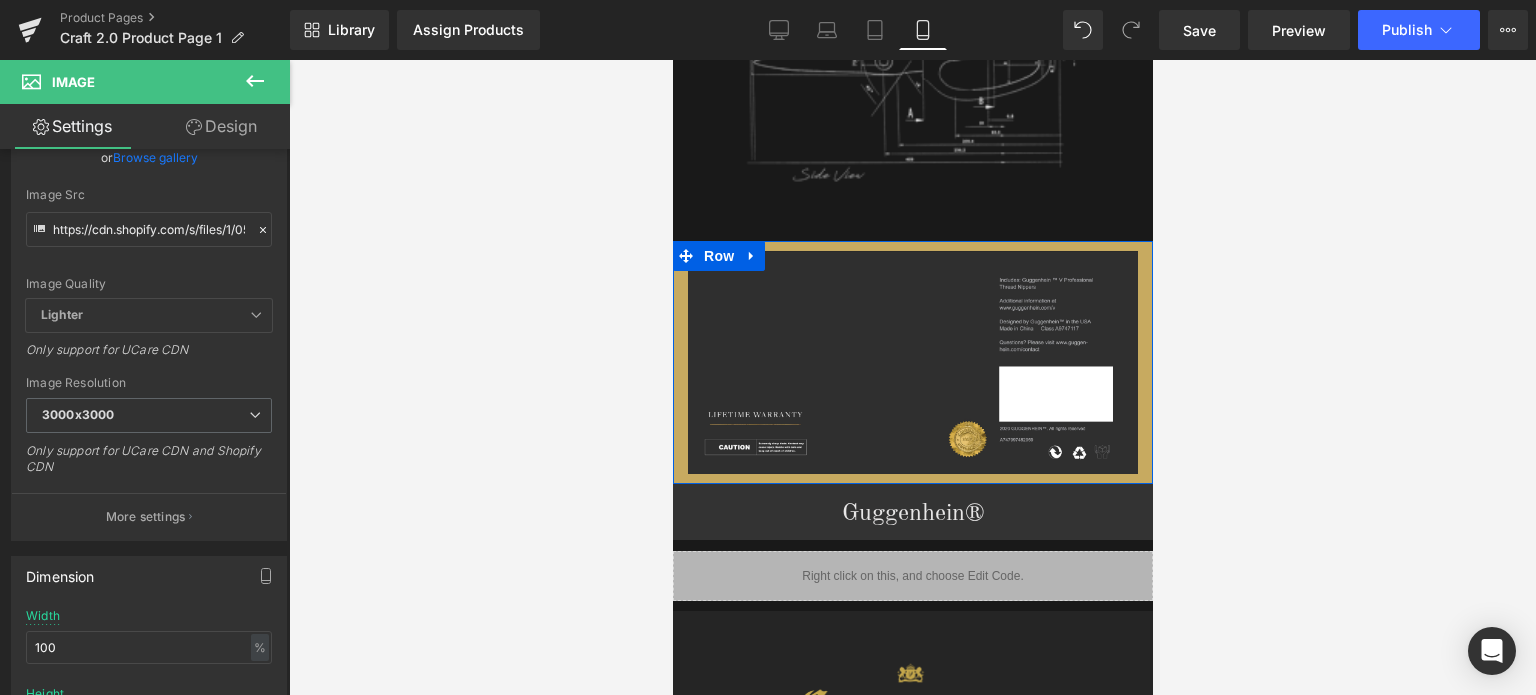 click on "Row" at bounding box center (718, 256) 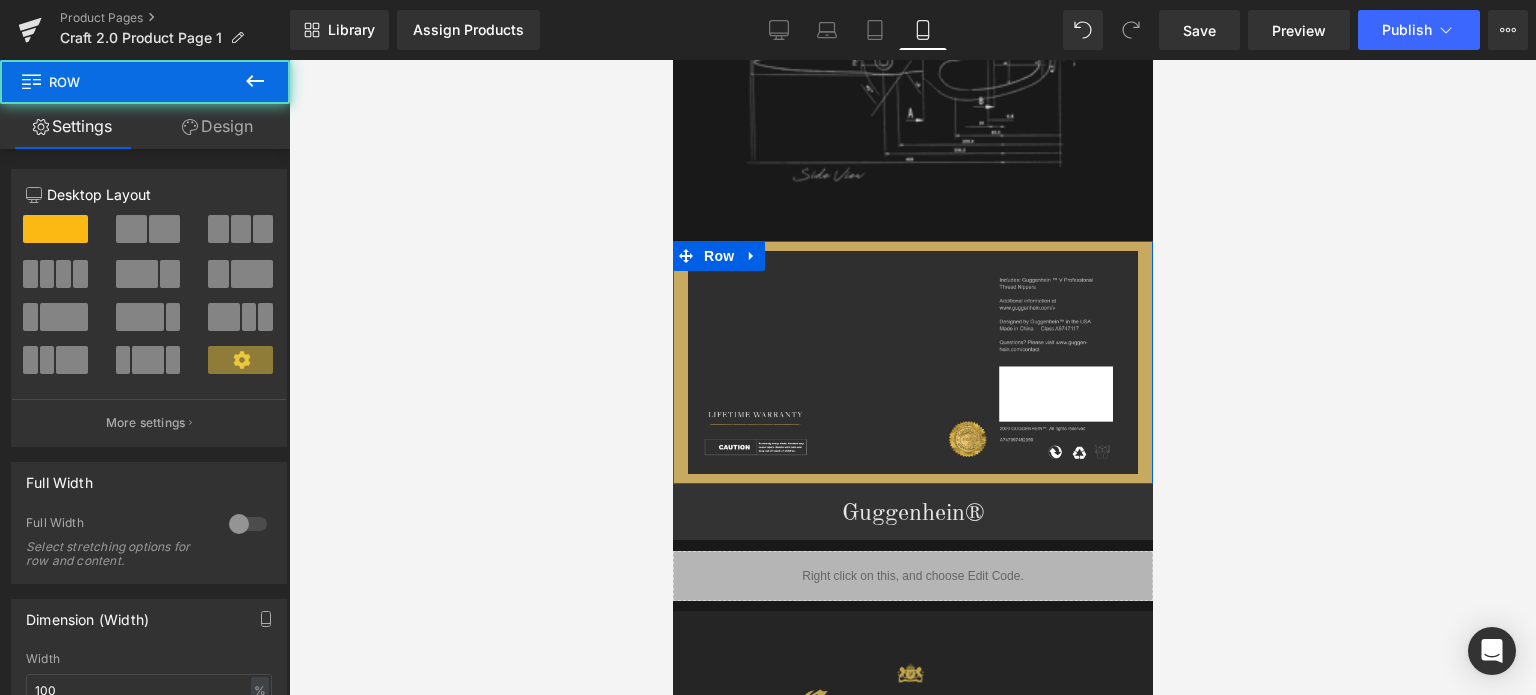 click on "Design" at bounding box center (217, 126) 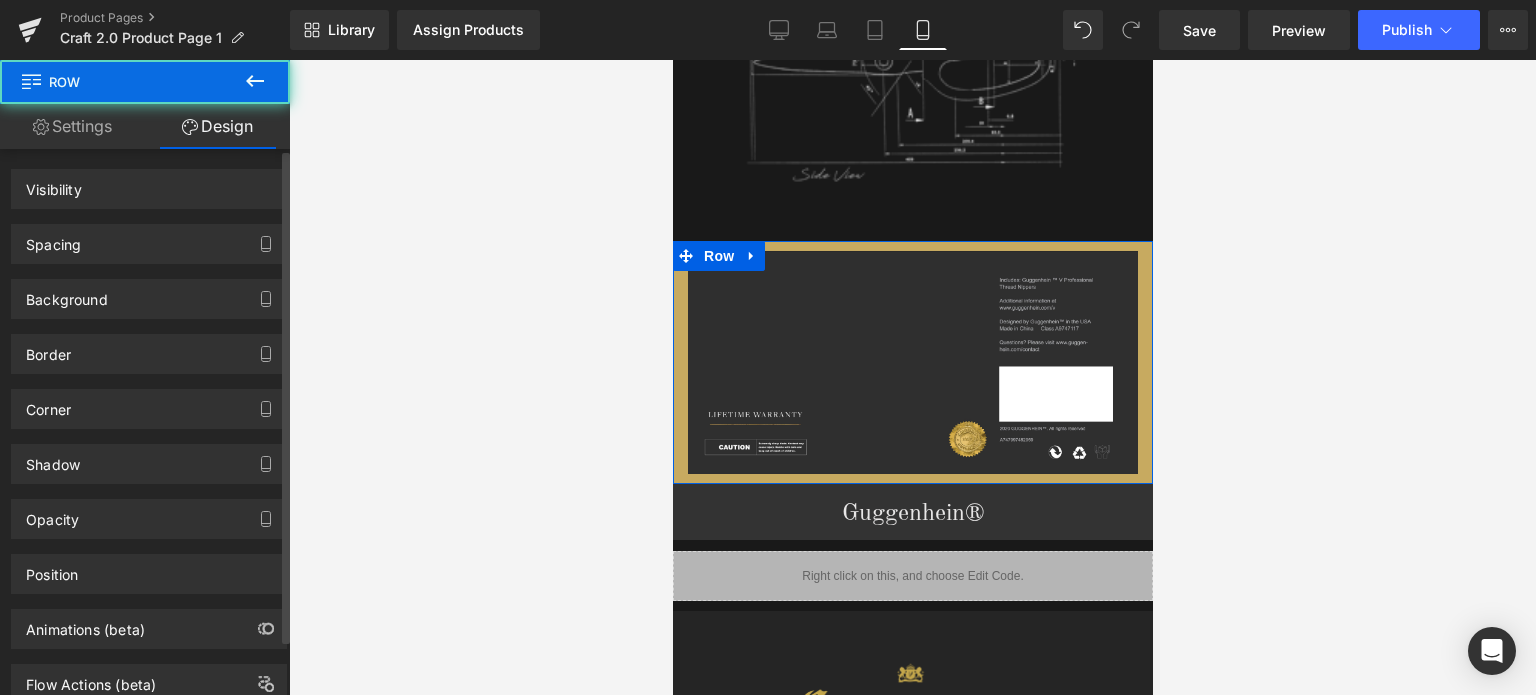 click on "Background" at bounding box center [67, 294] 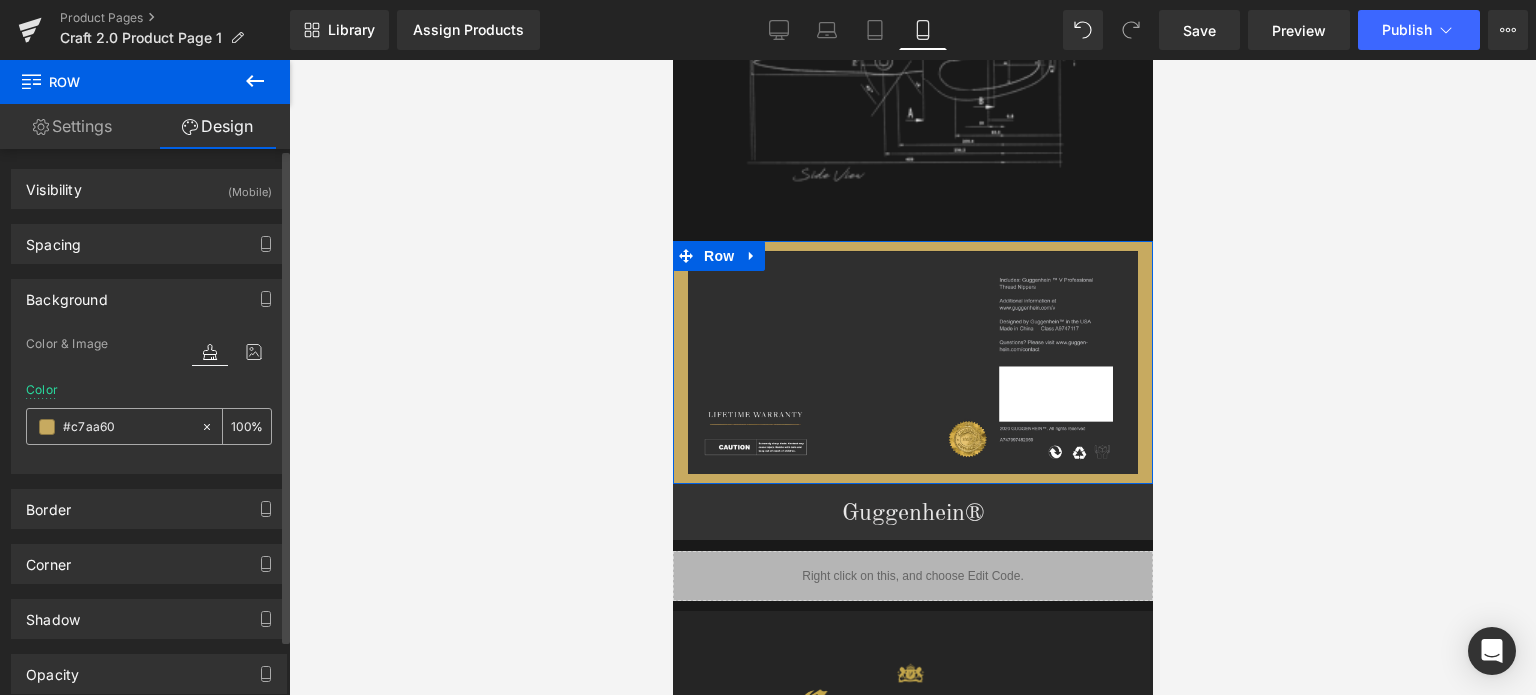 click at bounding box center [47, 427] 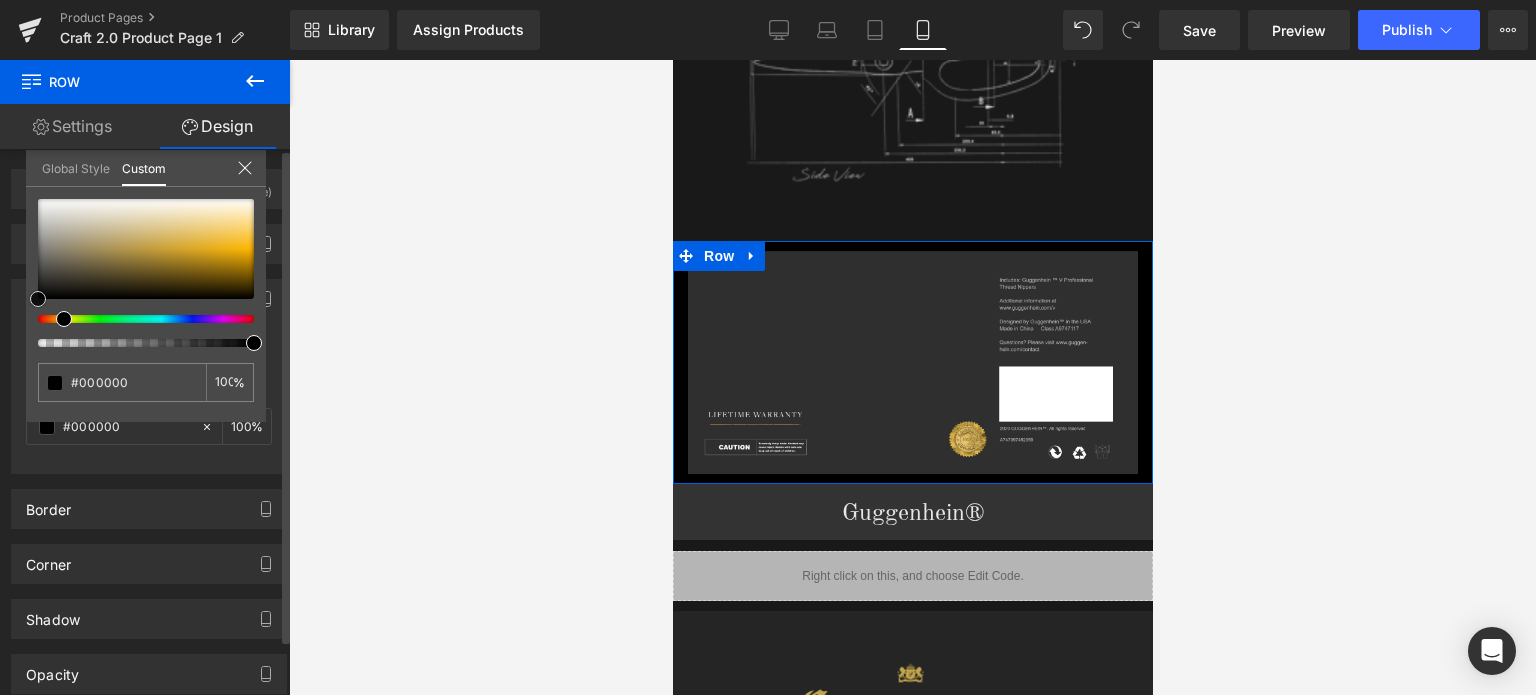 drag, startPoint x: 70, startPoint y: 285, endPoint x: 7, endPoint y: 316, distance: 70.21396 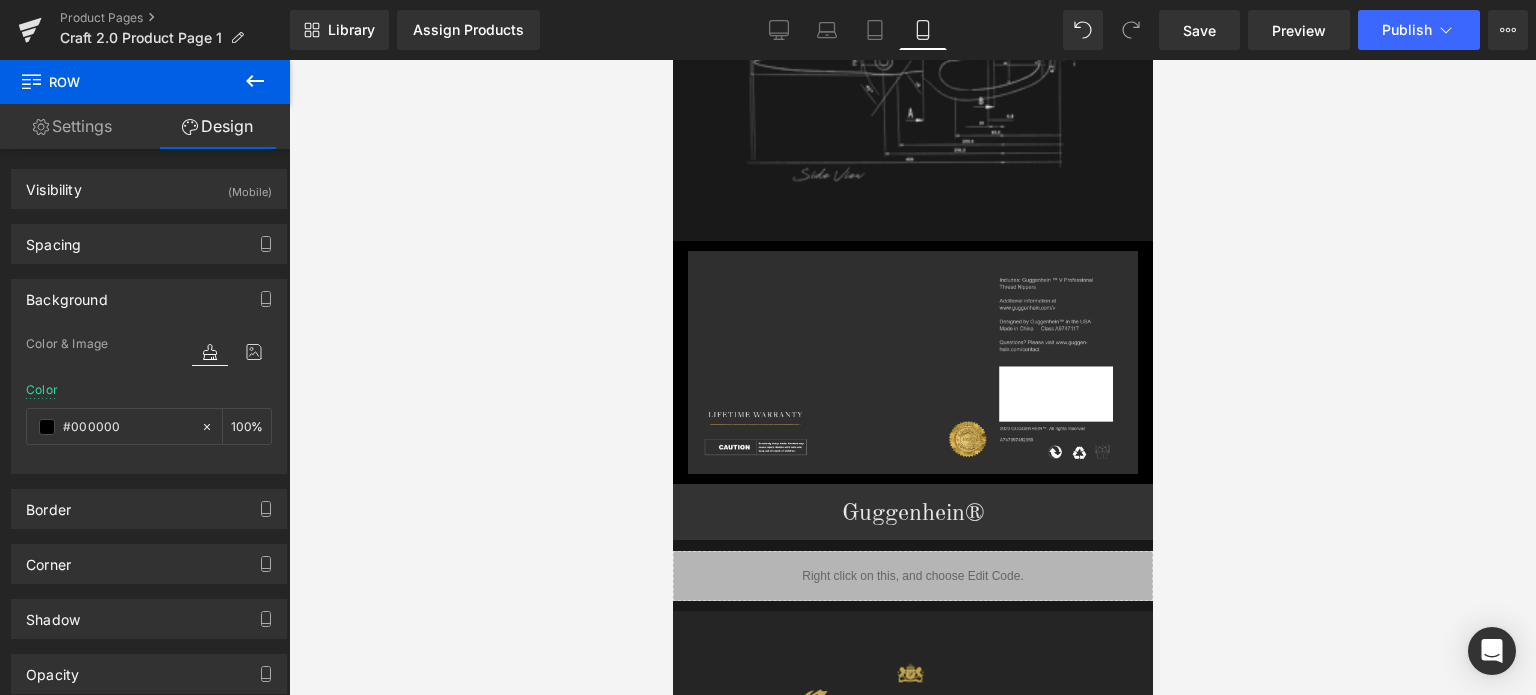 click on "Guggenhein
0
SHOPPING CART
CLOSE
No Products in the Cart
. . .
TOTAL:
$0.00
PROCEED TO CHECKOUT  X" at bounding box center (912, -367) 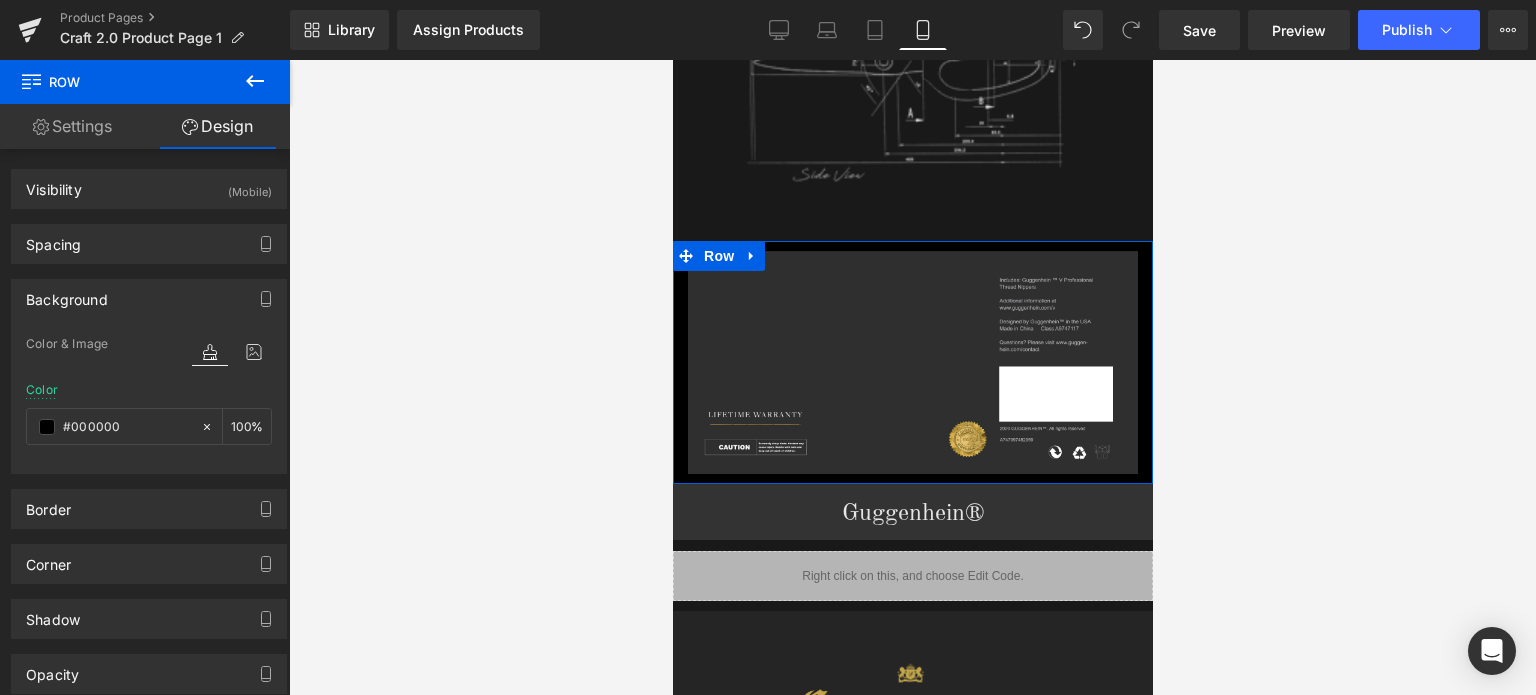 drag, startPoint x: 753, startPoint y: 242, endPoint x: 768, endPoint y: 245, distance: 15.297058 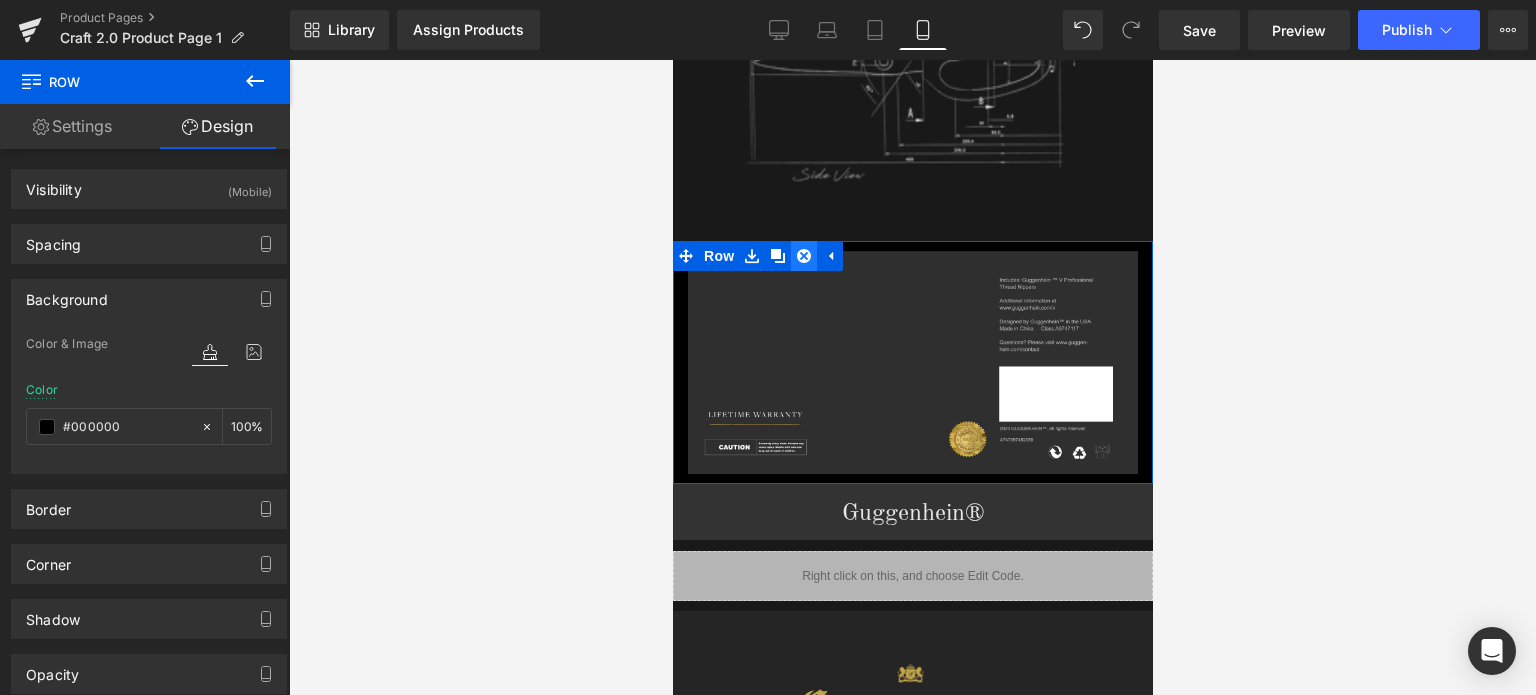 click 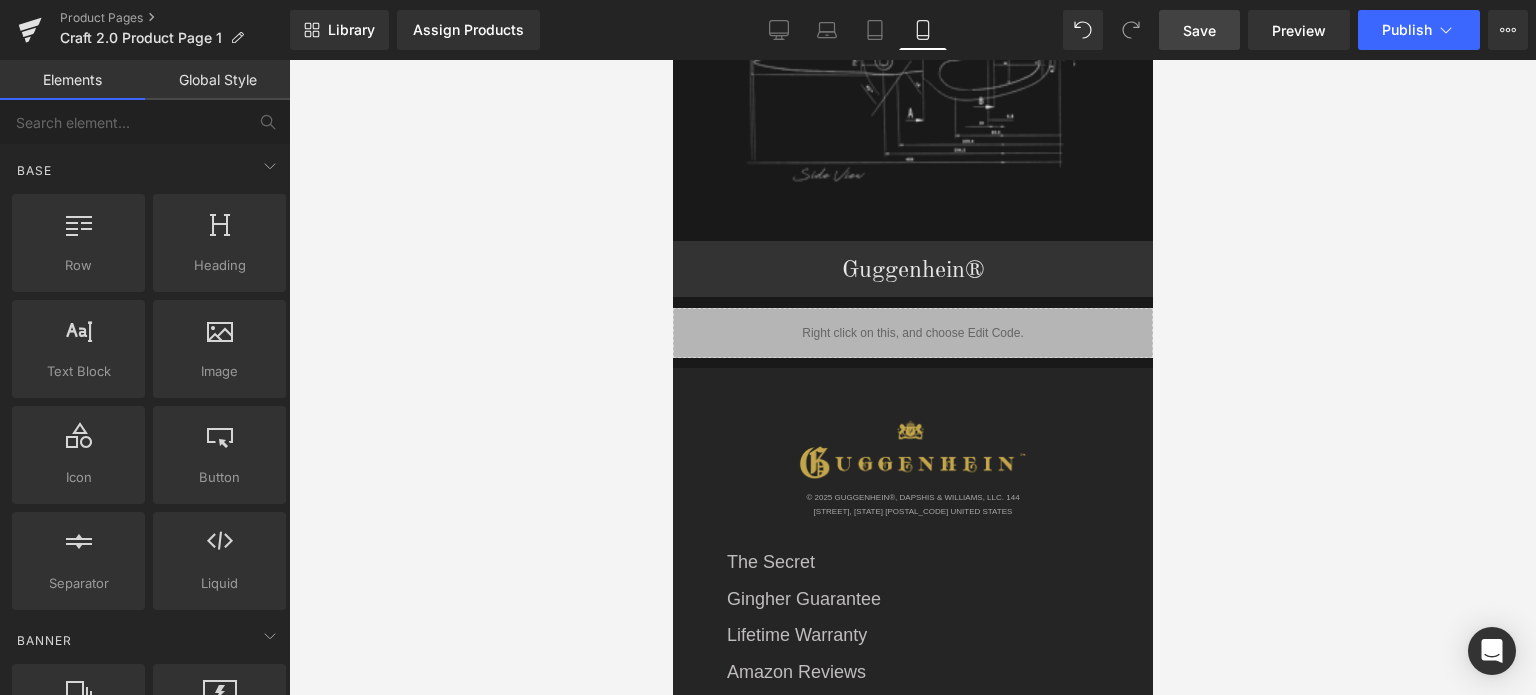 click on "Save" at bounding box center [1199, 30] 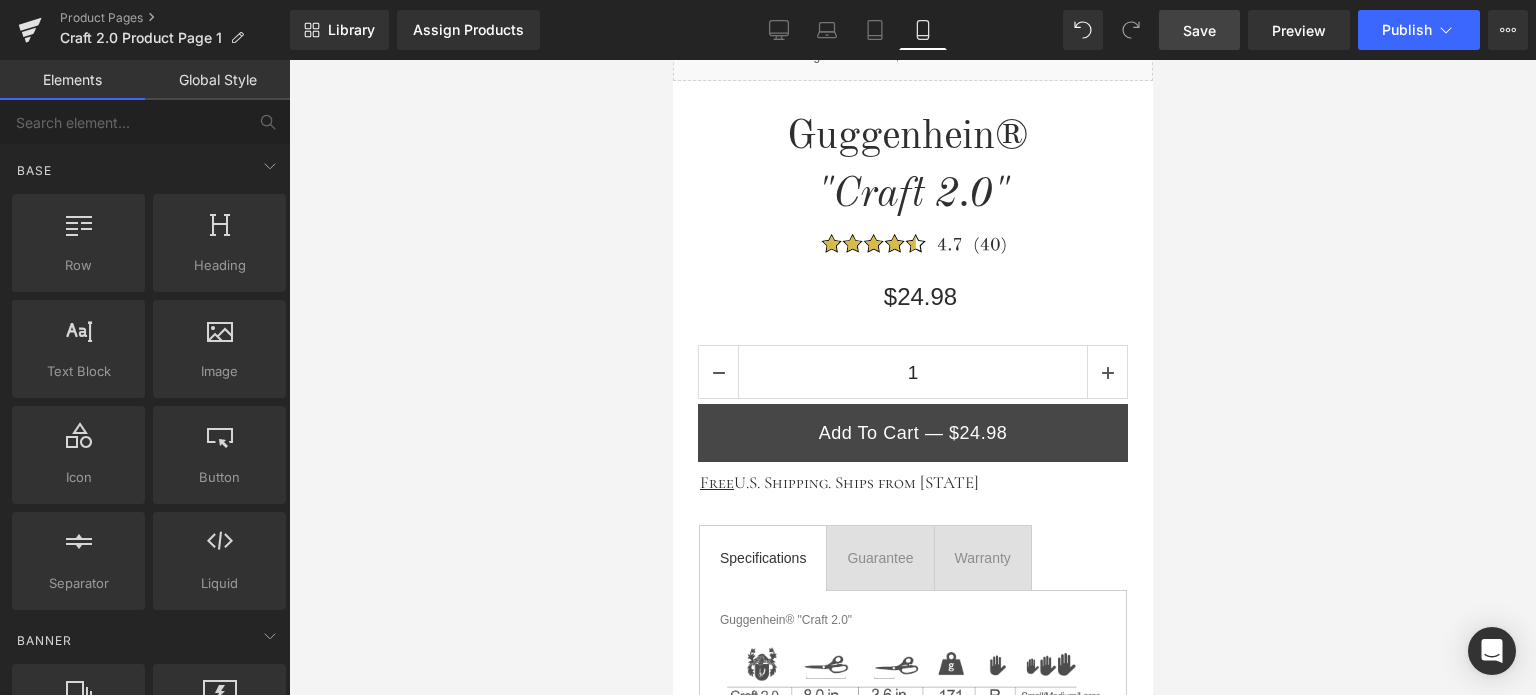 scroll, scrollTop: 906, scrollLeft: 0, axis: vertical 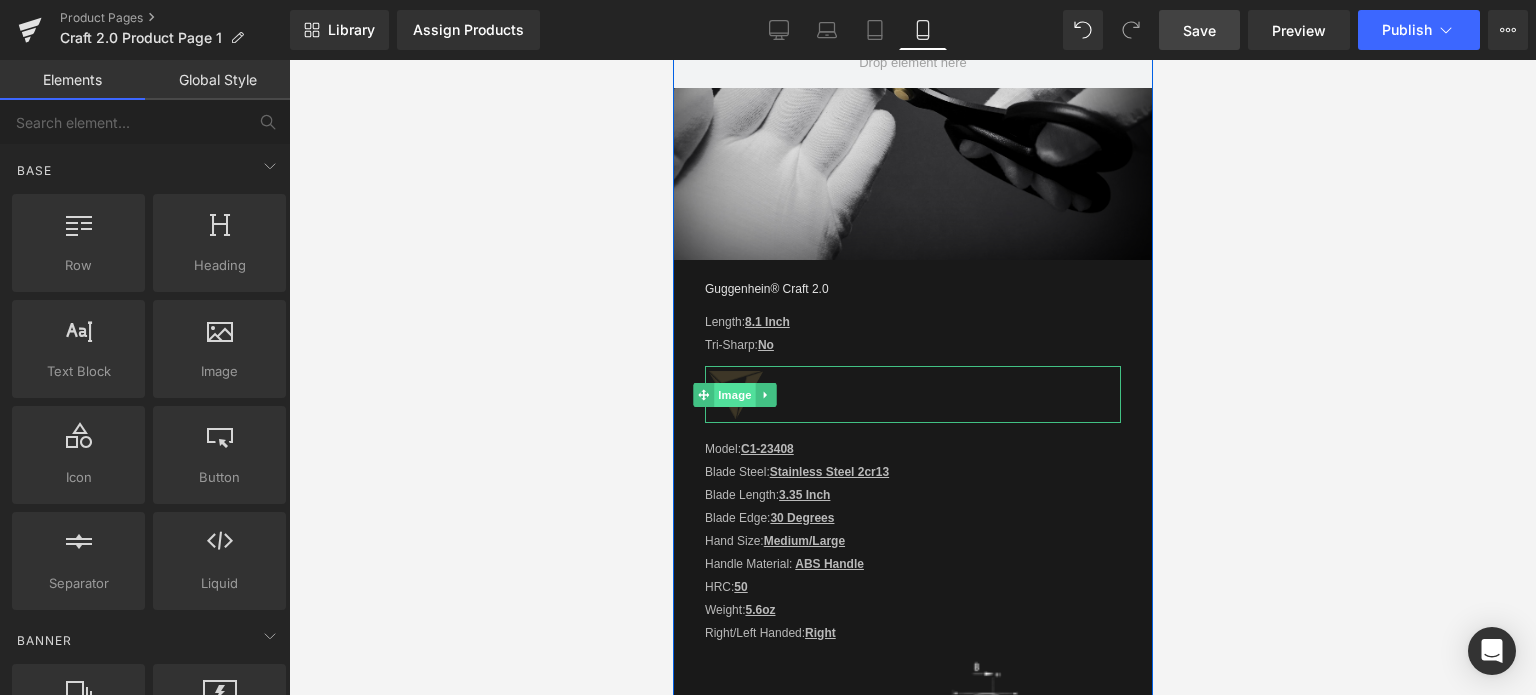 click on "Image" at bounding box center (734, 395) 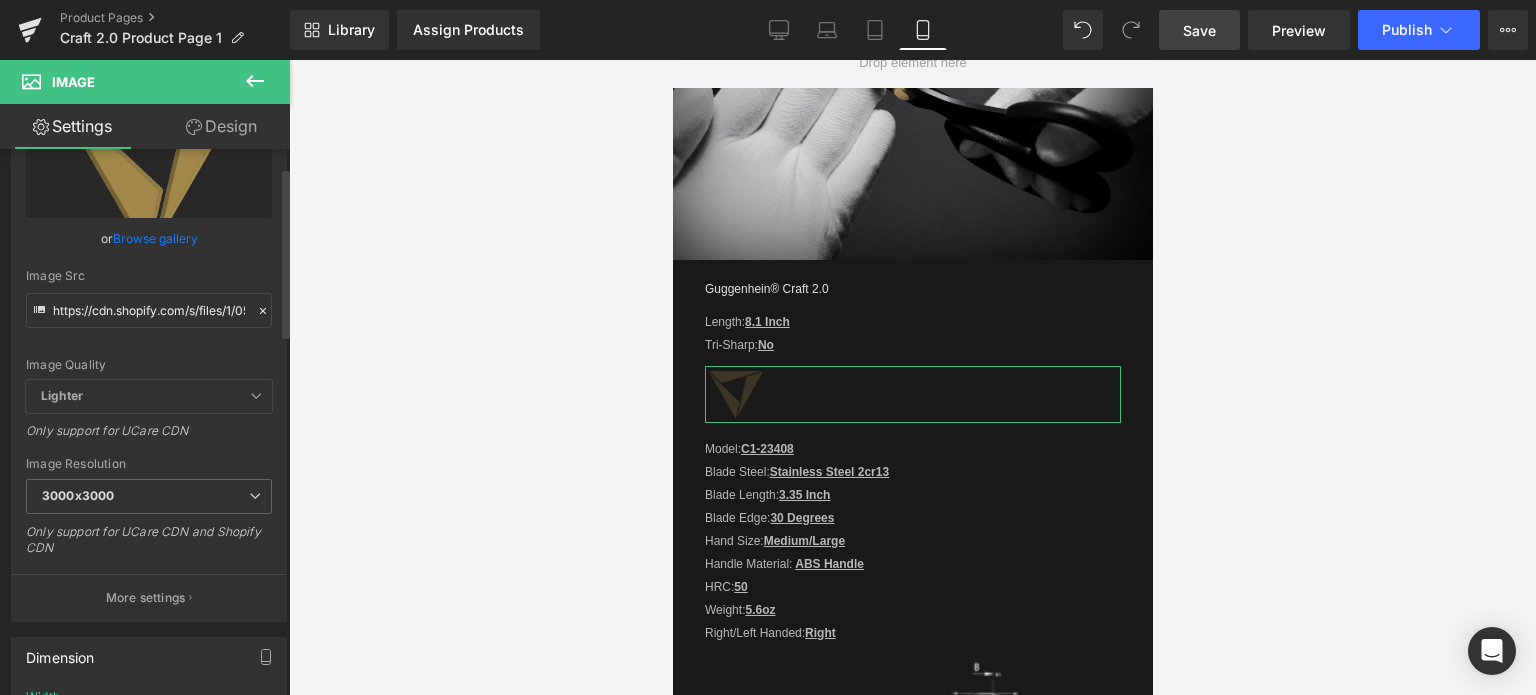 scroll, scrollTop: 200, scrollLeft: 0, axis: vertical 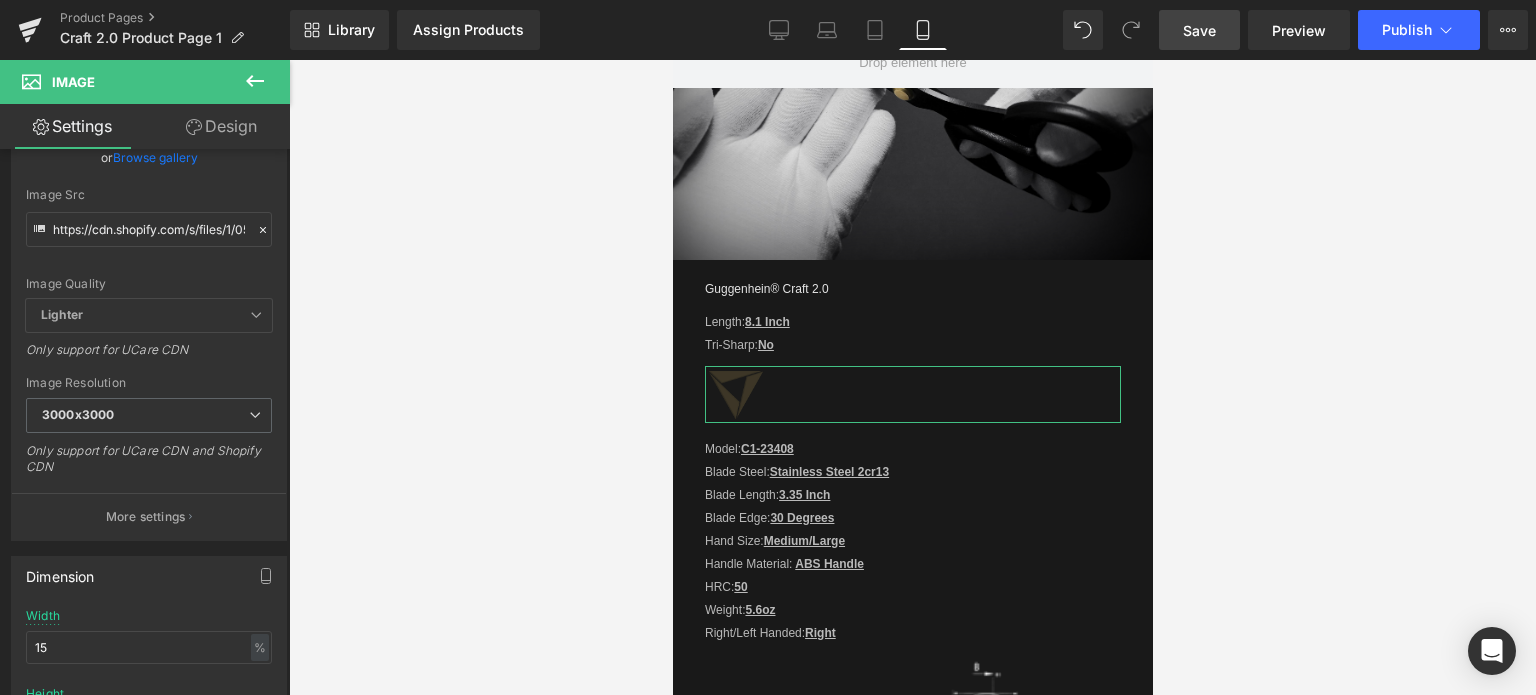 click on "Design" at bounding box center [221, 126] 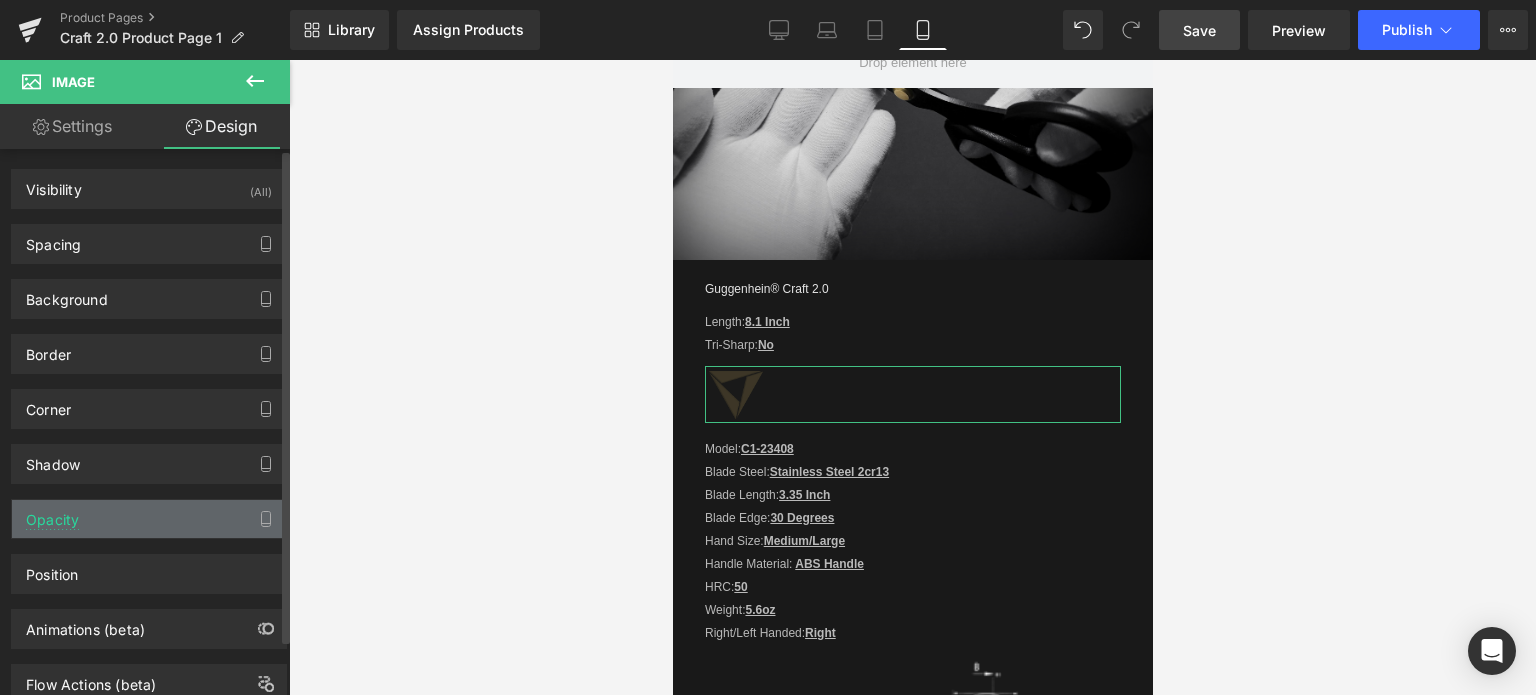 click on "Opacity" at bounding box center (149, 519) 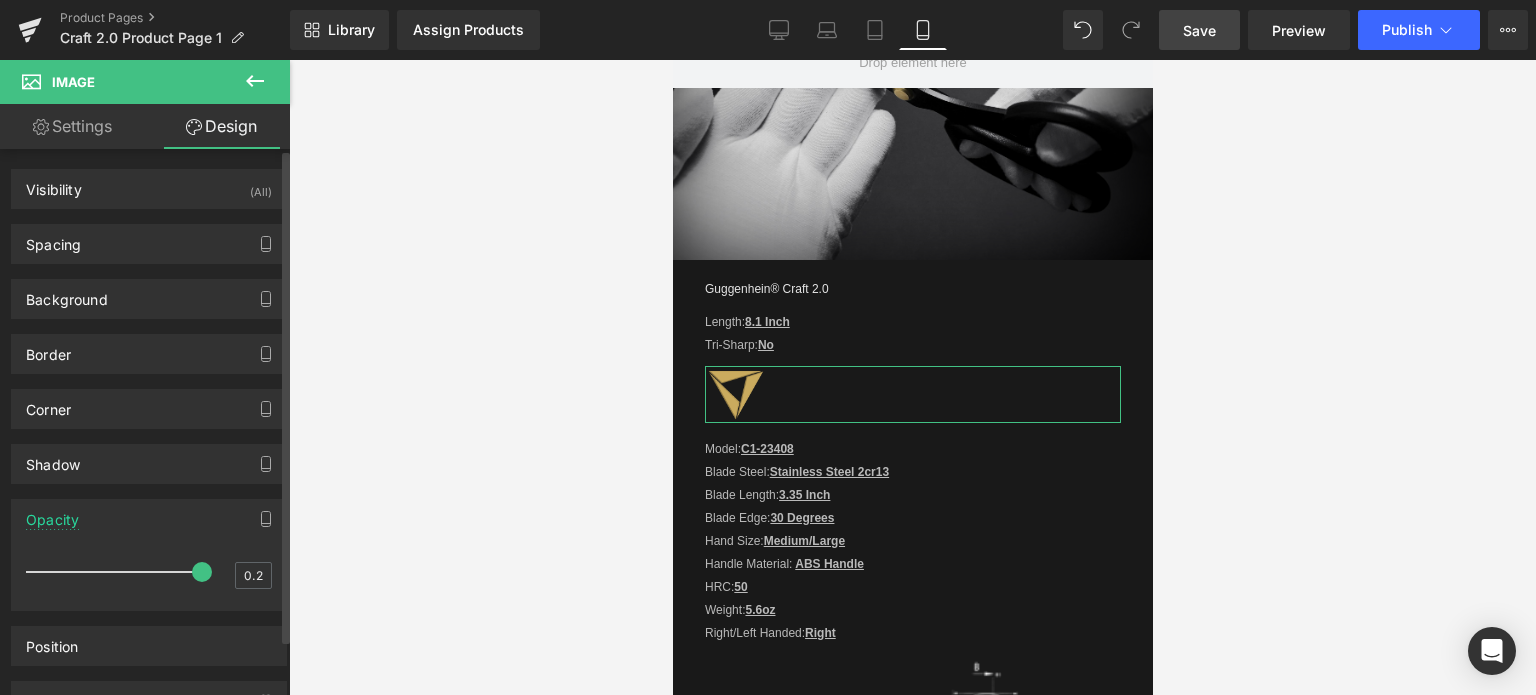 drag, startPoint x: 36, startPoint y: 571, endPoint x: 630, endPoint y: 487, distance: 599.91 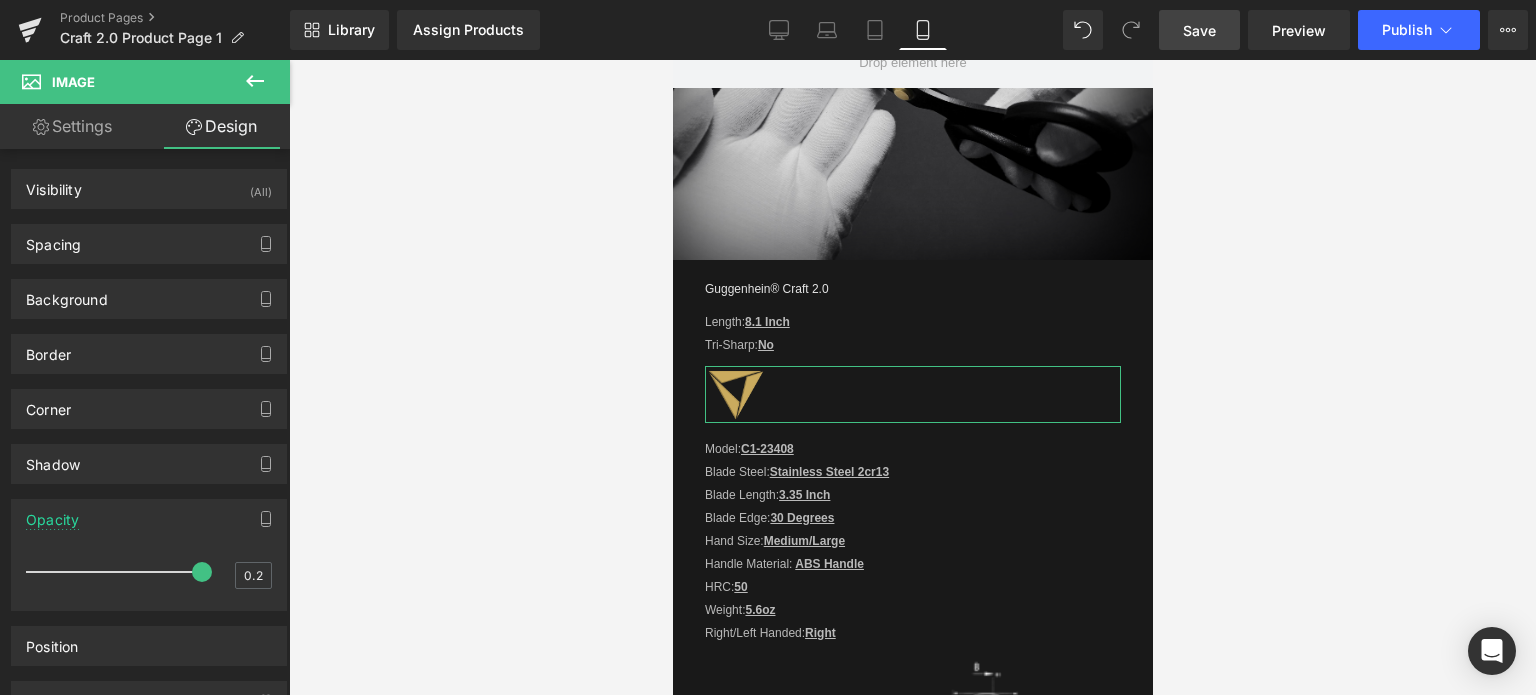 click at bounding box center (202, 572) 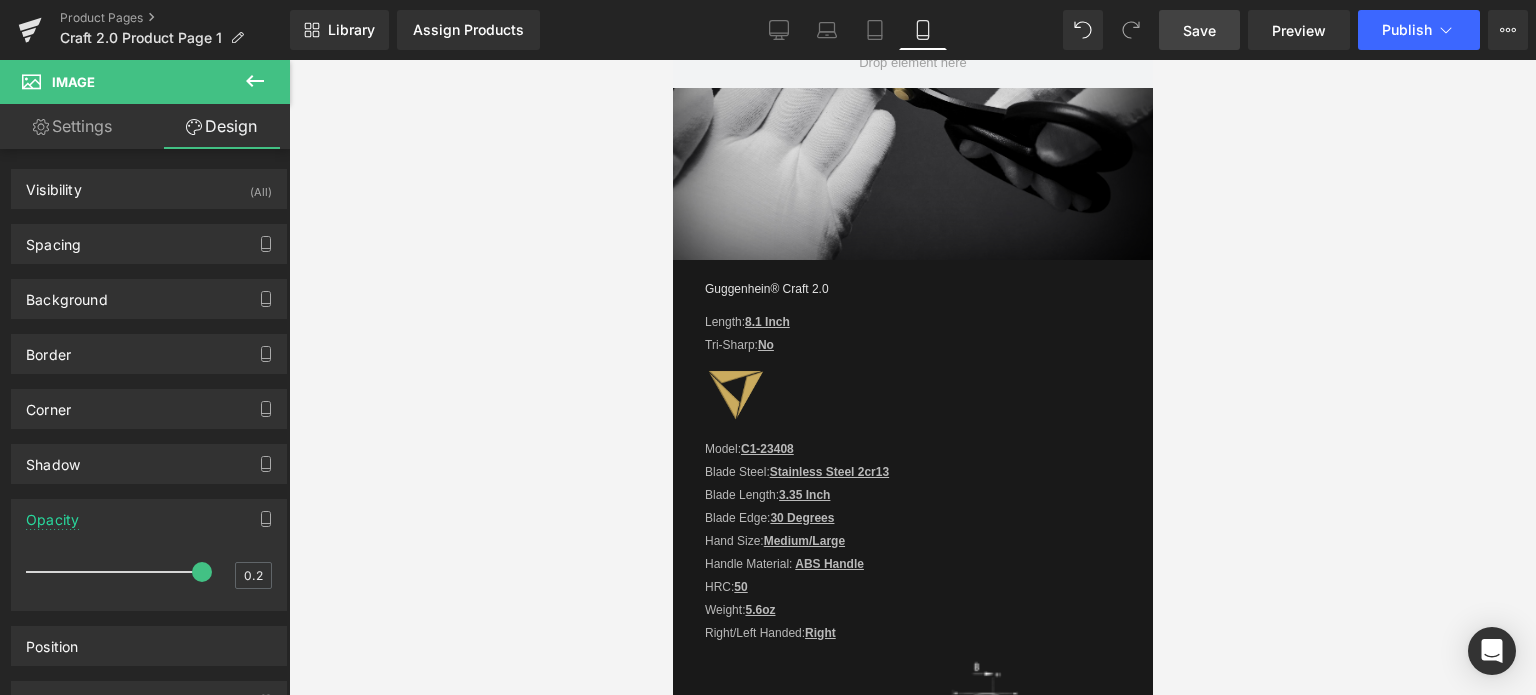 click on "Save" at bounding box center [1199, 30] 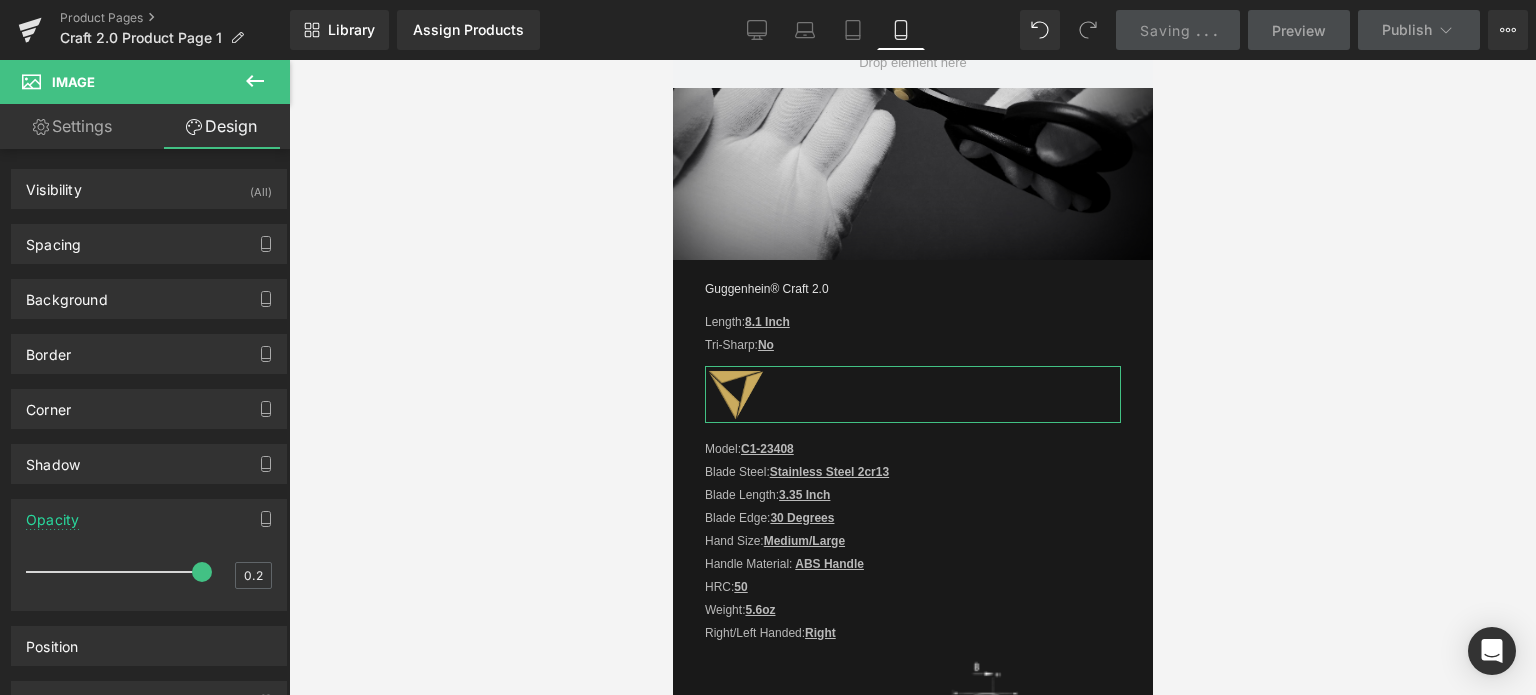 click on "Settings" at bounding box center [72, 126] 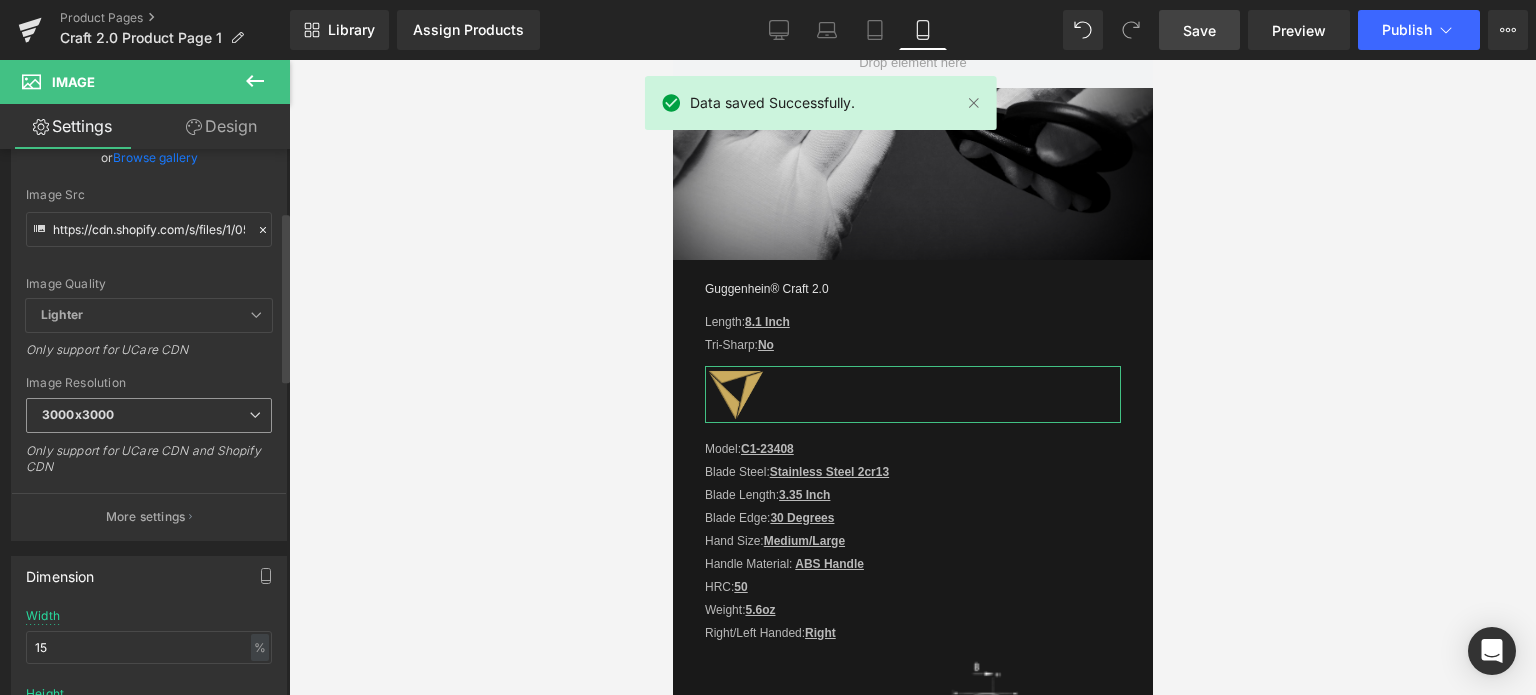 click on "3000x3000" at bounding box center (149, 415) 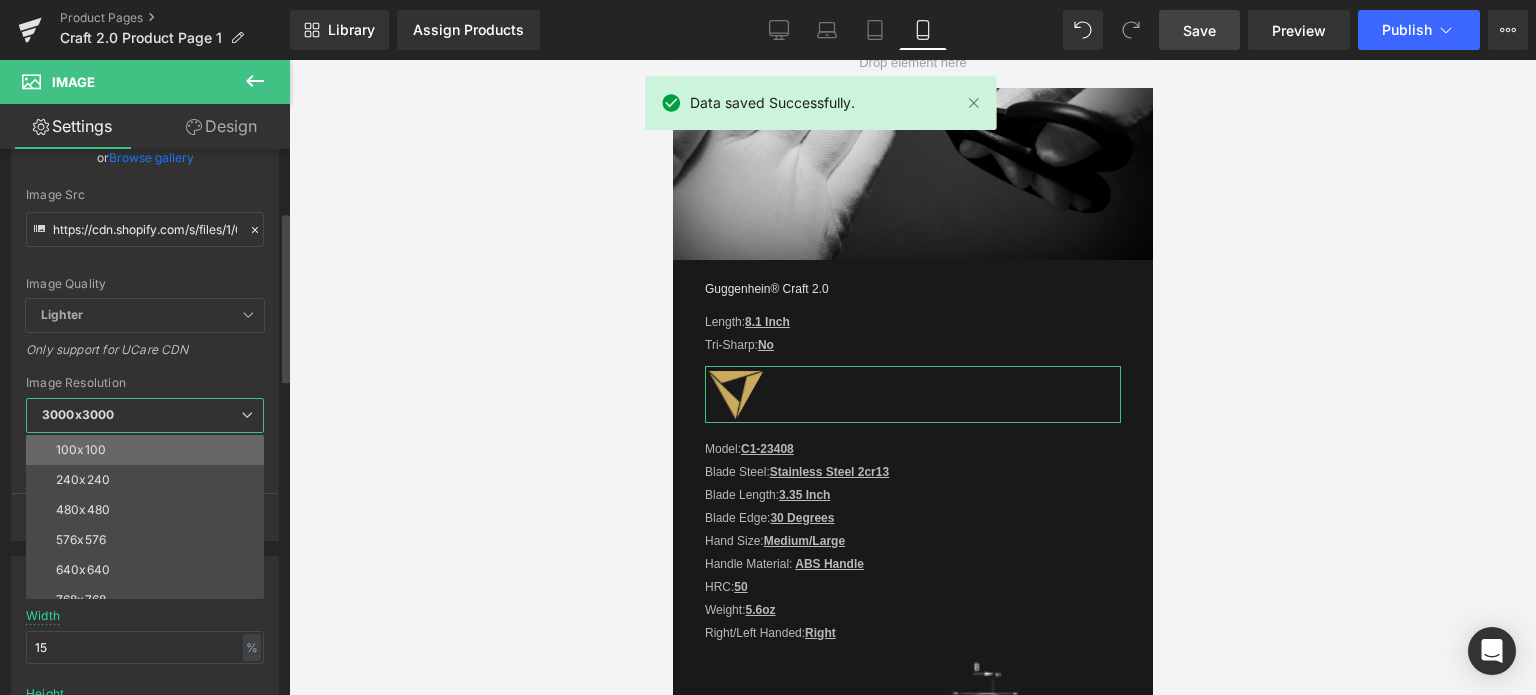 click on "100x100" at bounding box center [149, 450] 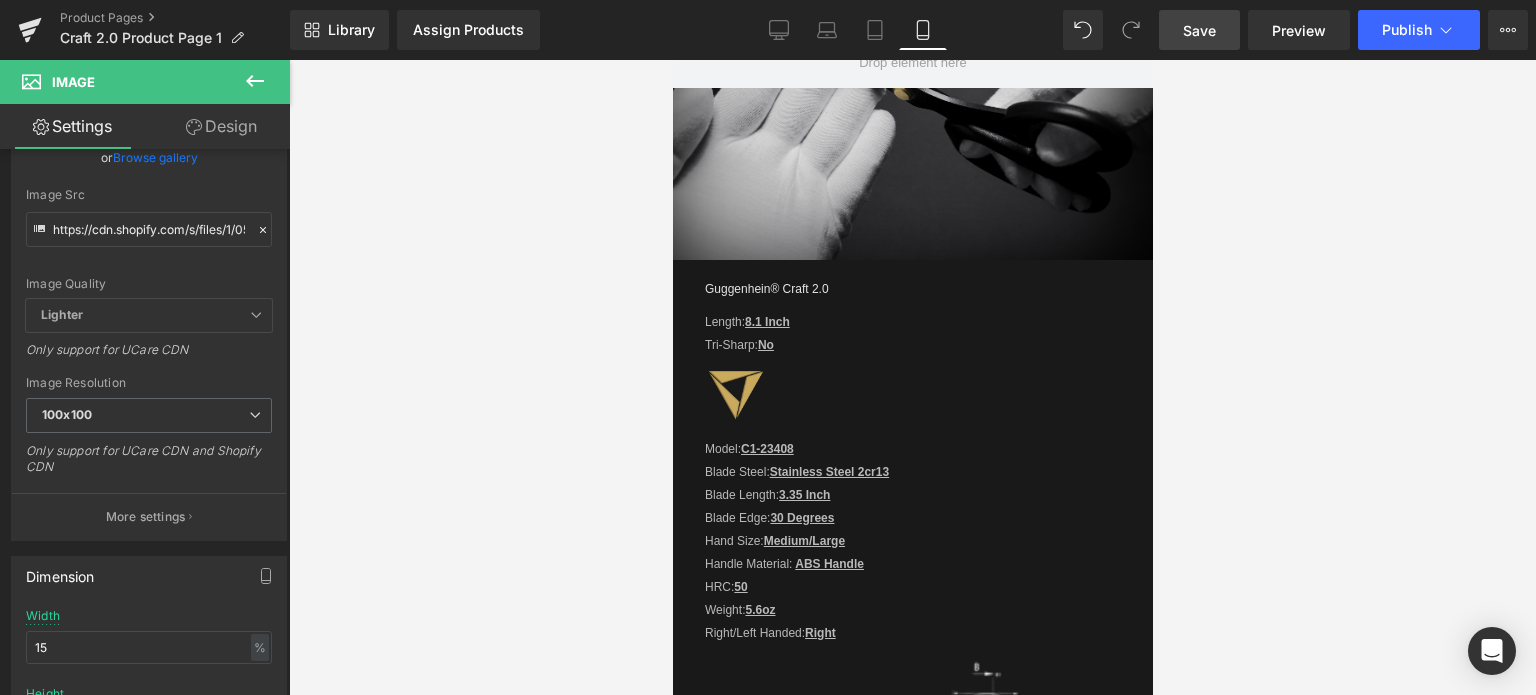 click on "Save" at bounding box center [1199, 30] 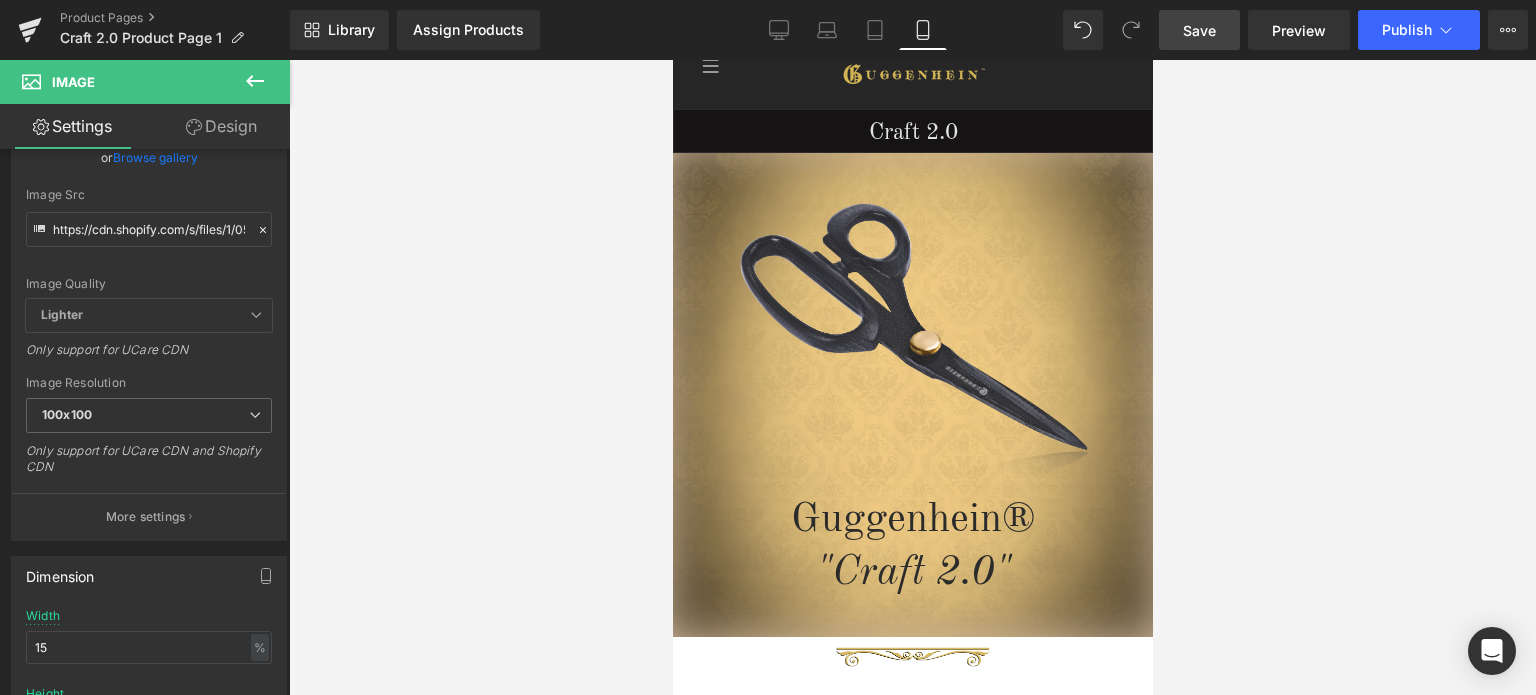scroll, scrollTop: 0, scrollLeft: 0, axis: both 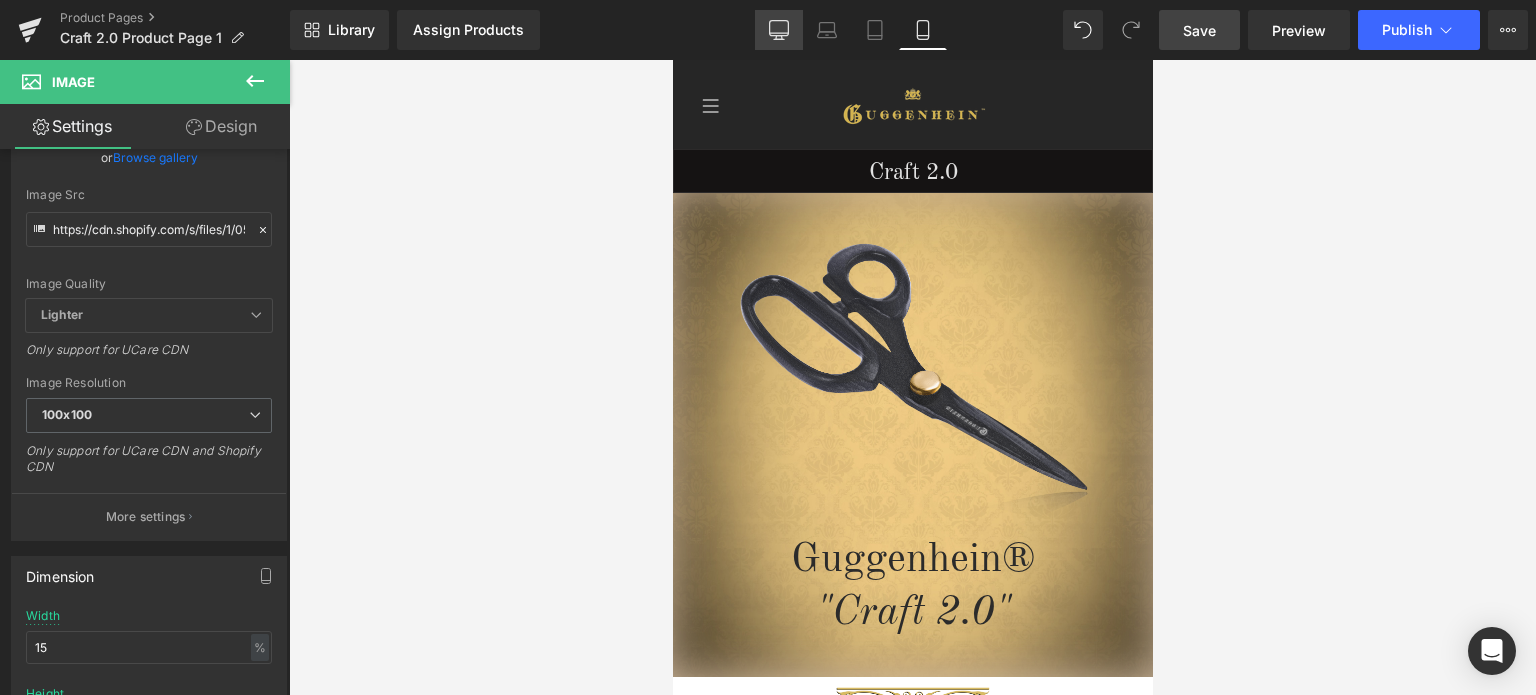 click 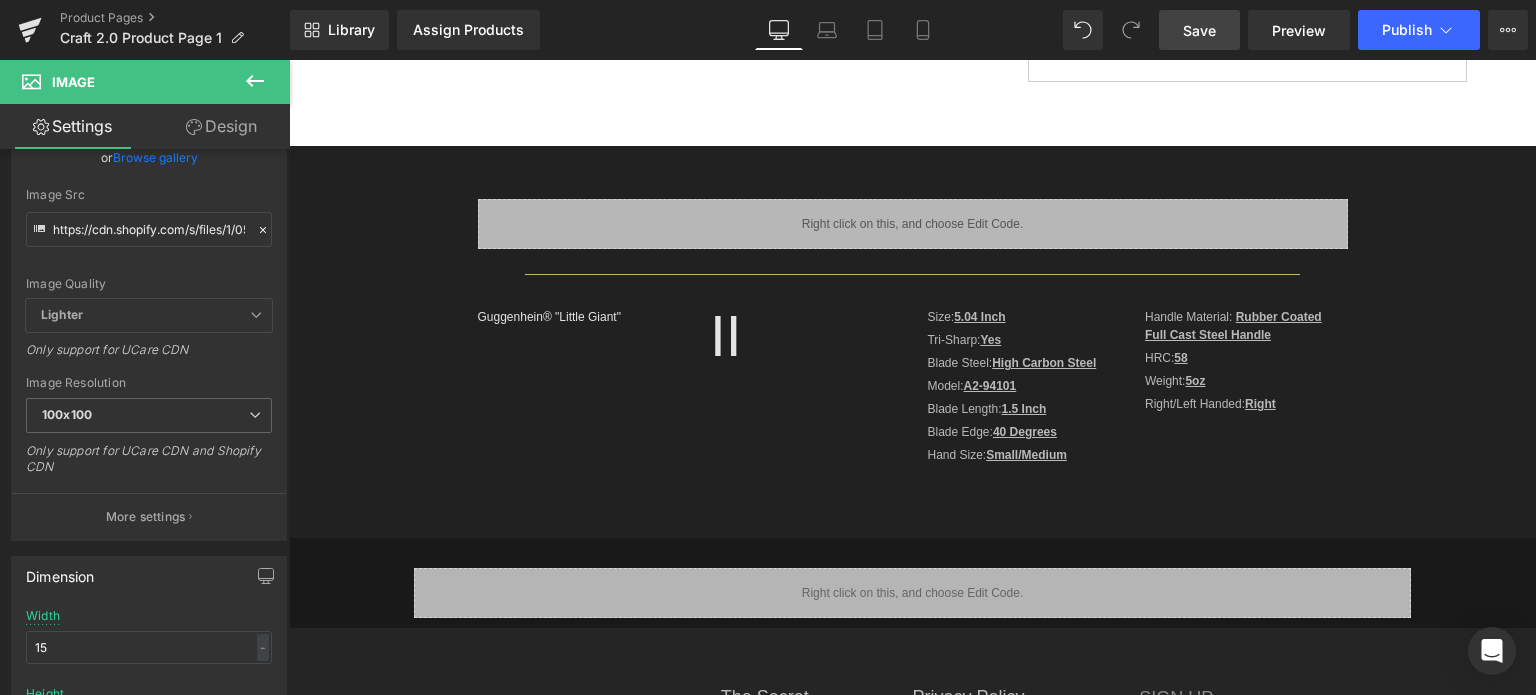 scroll, scrollTop: 720, scrollLeft: 0, axis: vertical 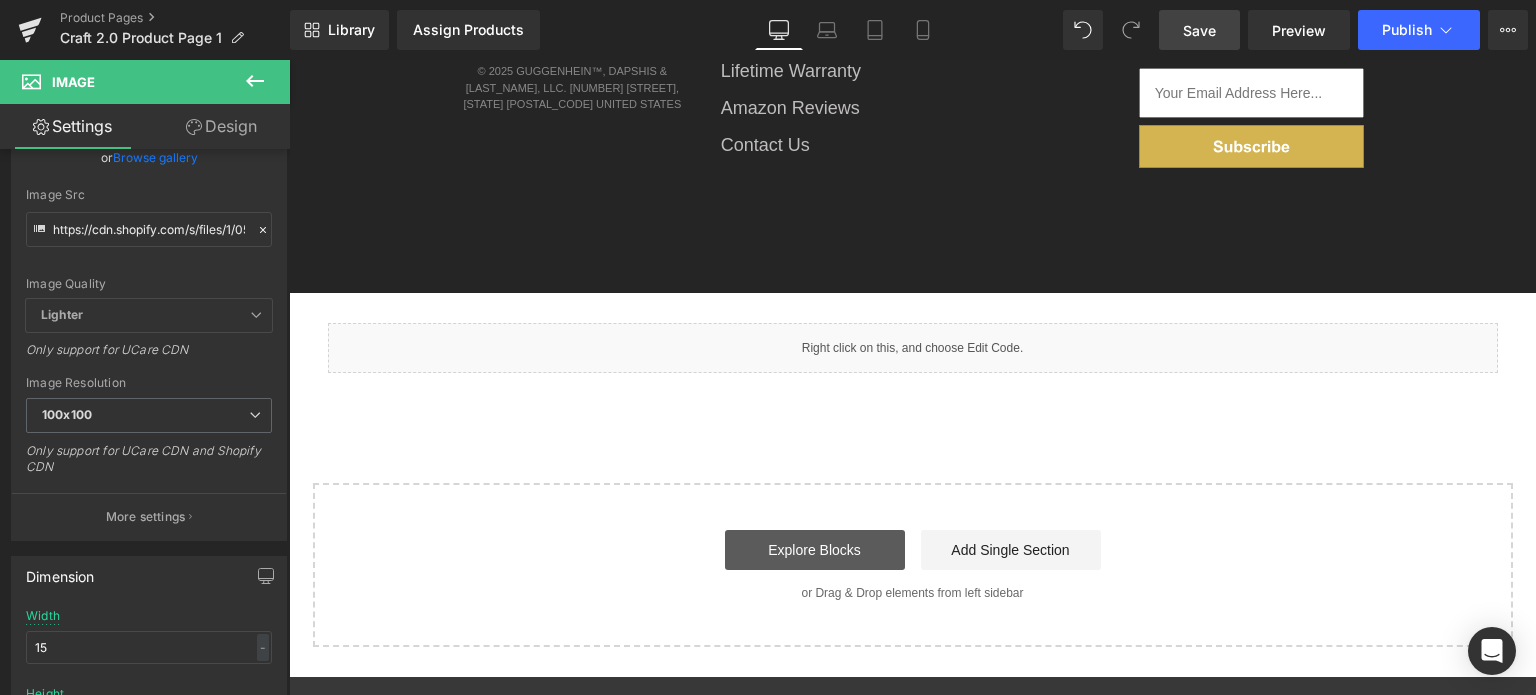click on "Explore Blocks" at bounding box center [815, 550] 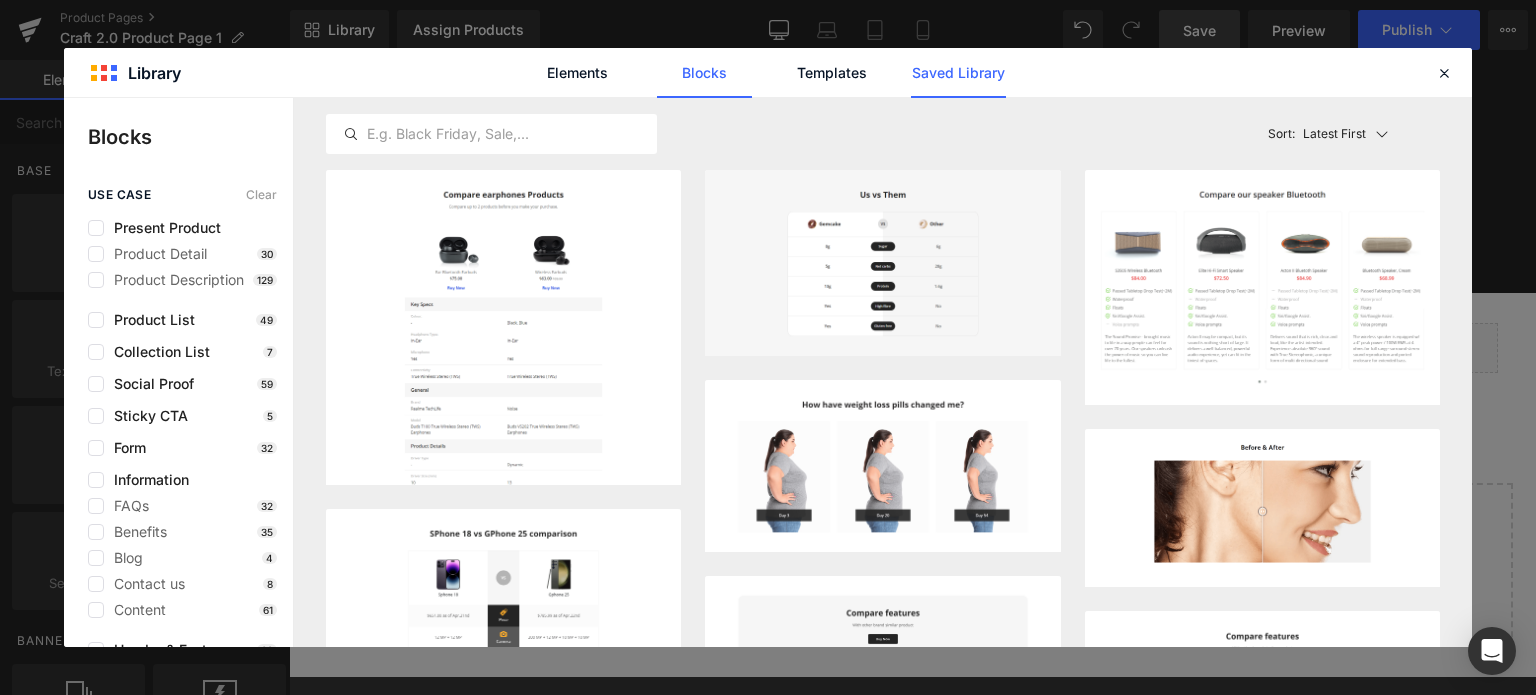 click on "Saved Library" 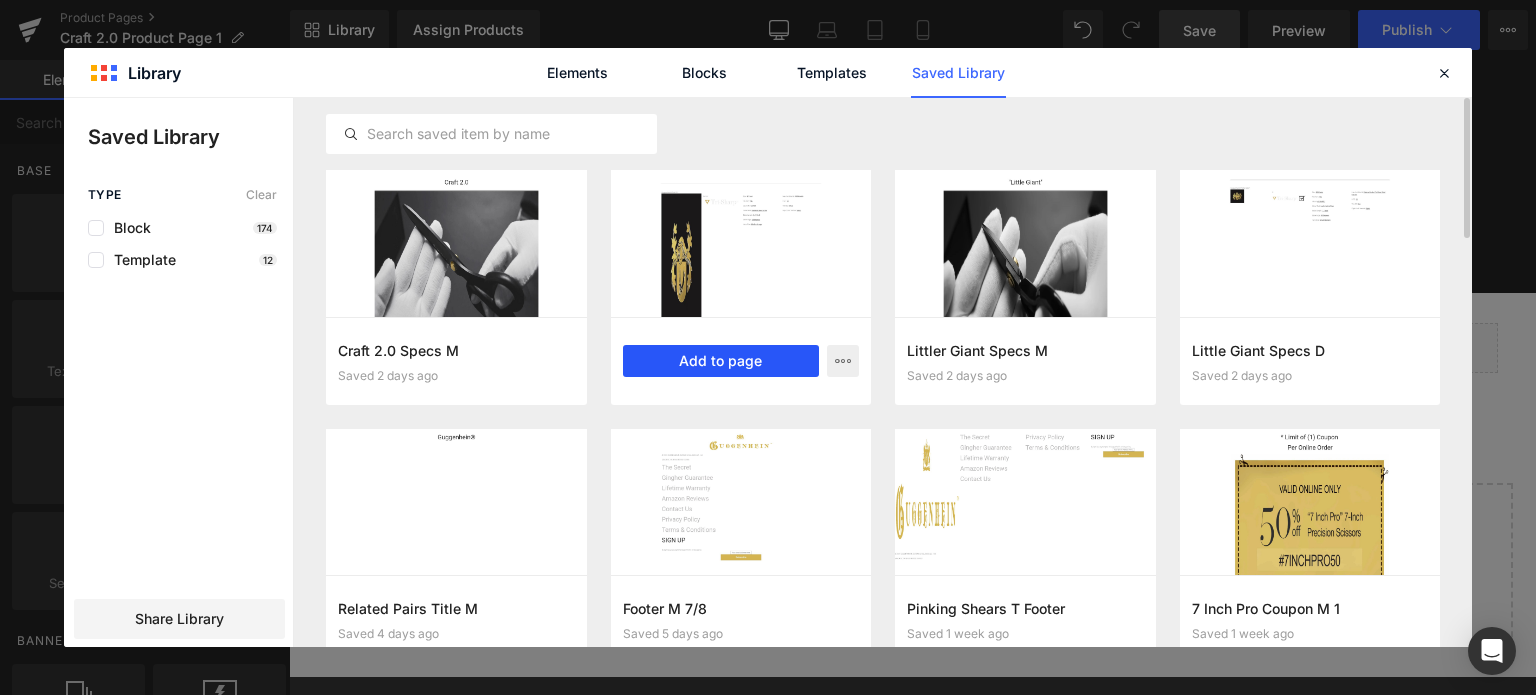 click on "Add to page" at bounding box center (721, 361) 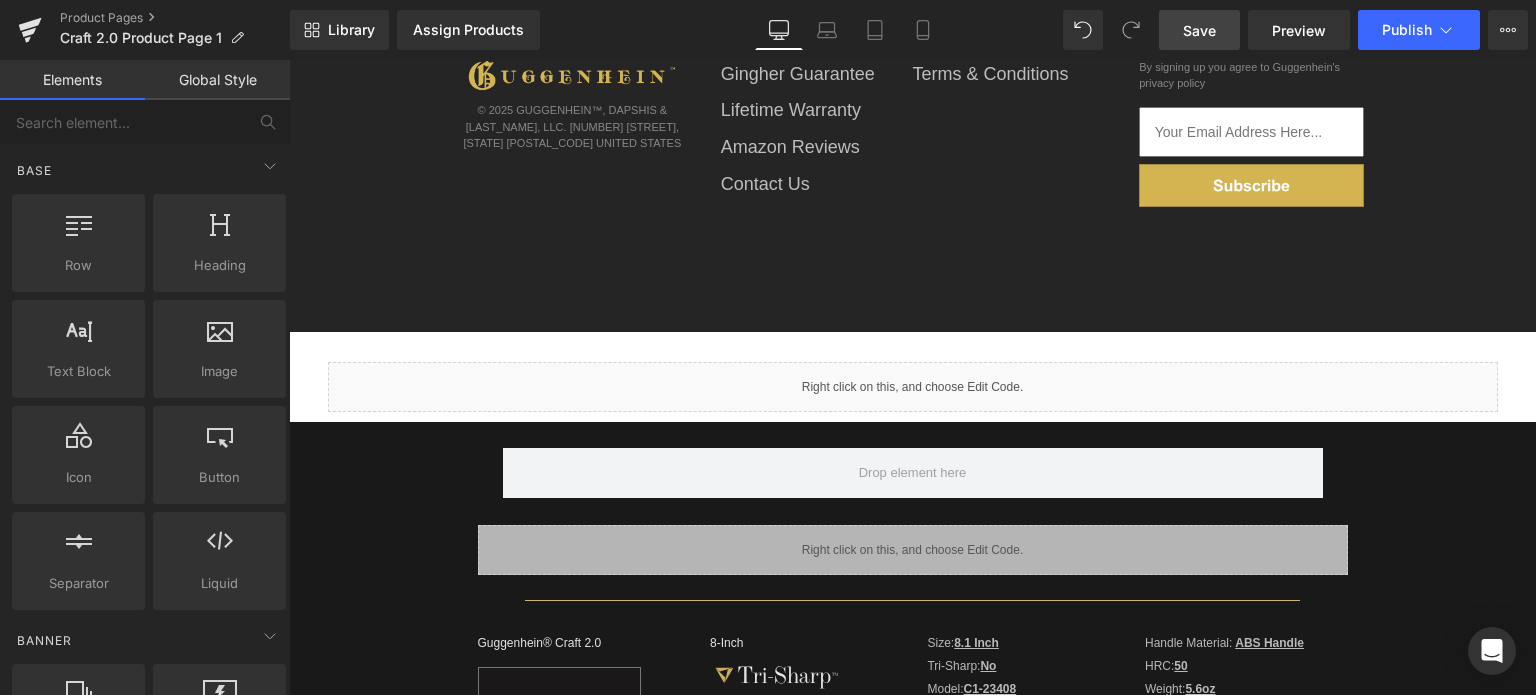 scroll, scrollTop: 1409, scrollLeft: 0, axis: vertical 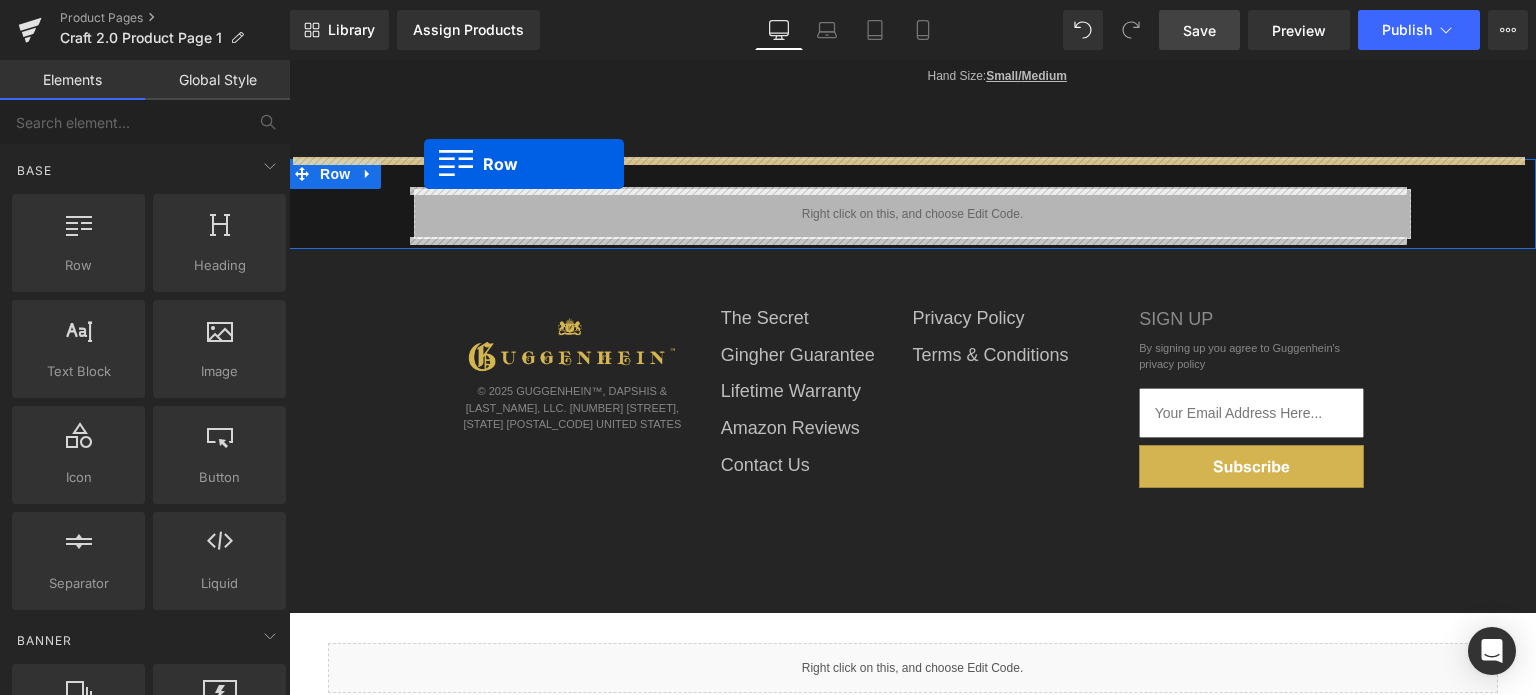 drag, startPoint x: 291, startPoint y: 395, endPoint x: 424, endPoint y: 164, distance: 266.55206 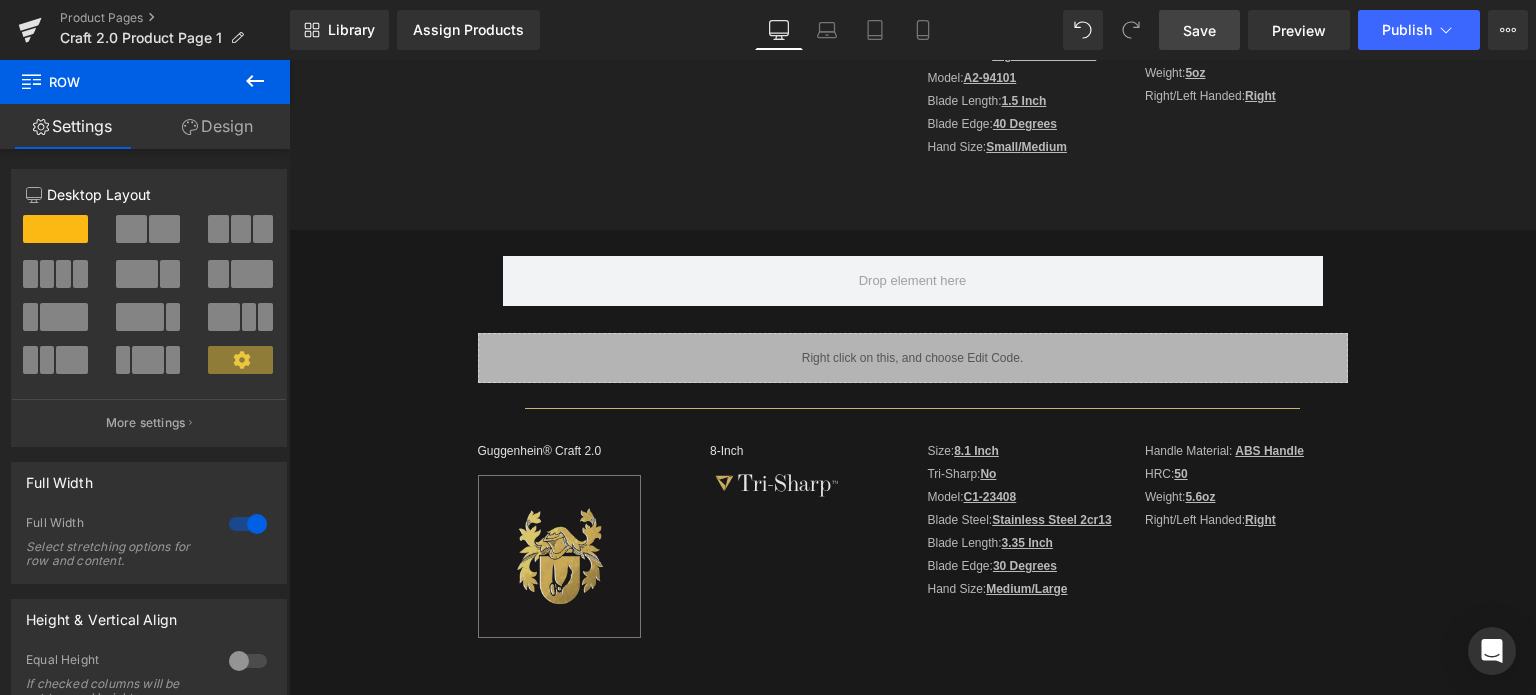 scroll, scrollTop: 1089, scrollLeft: 0, axis: vertical 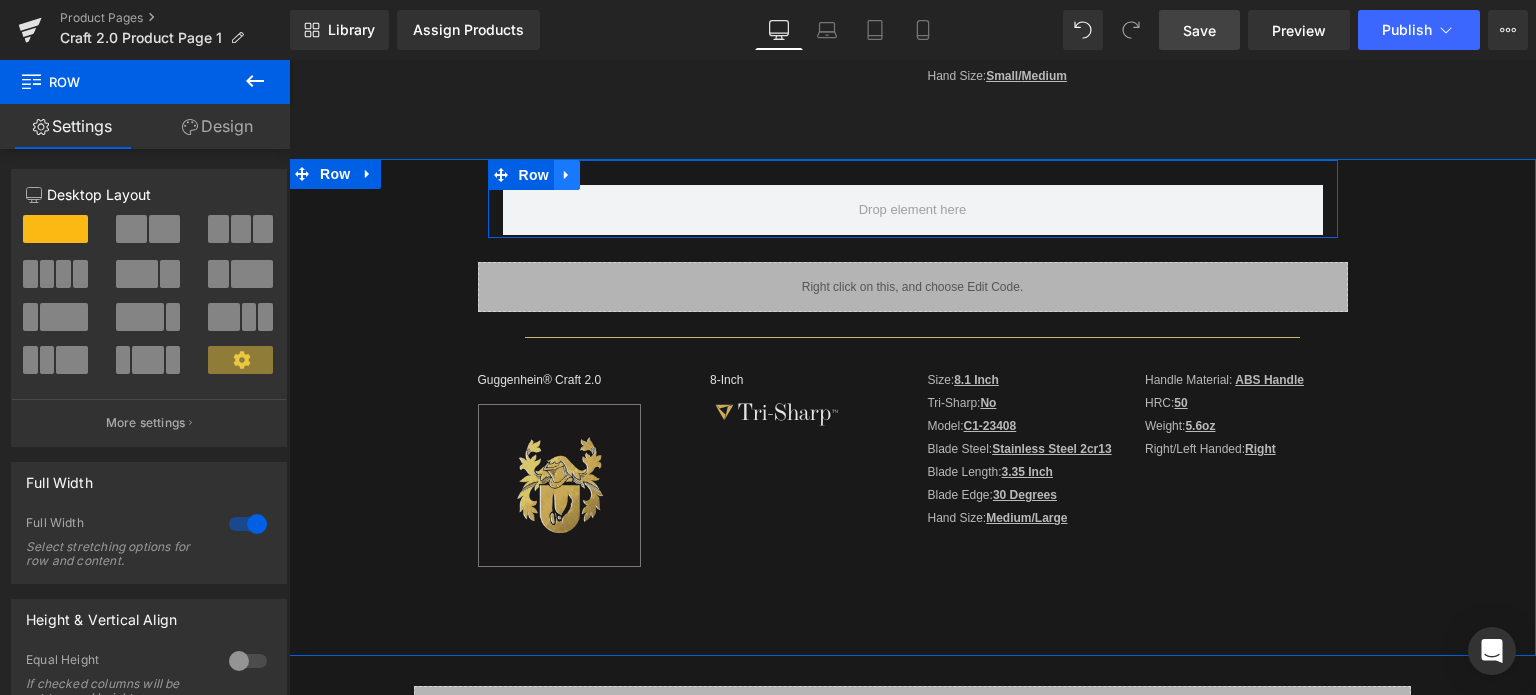 click 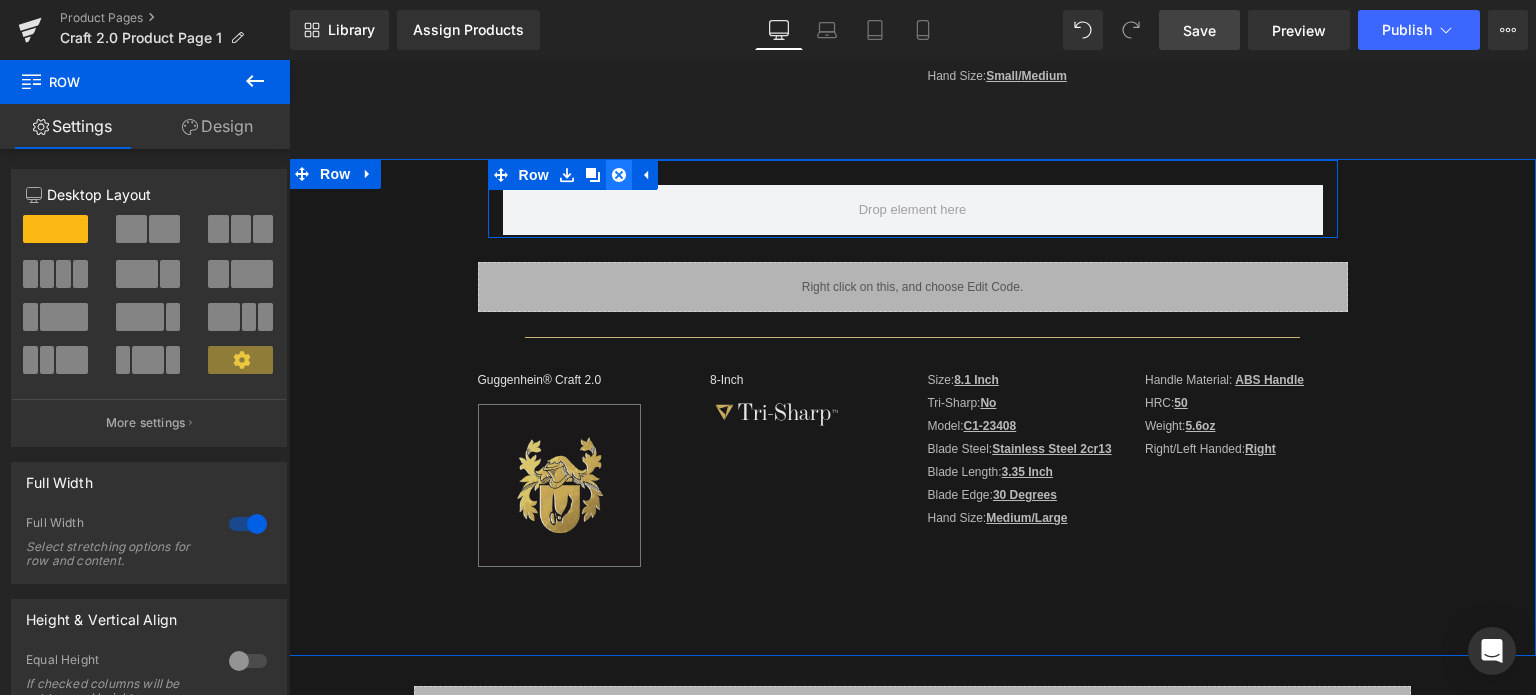 click 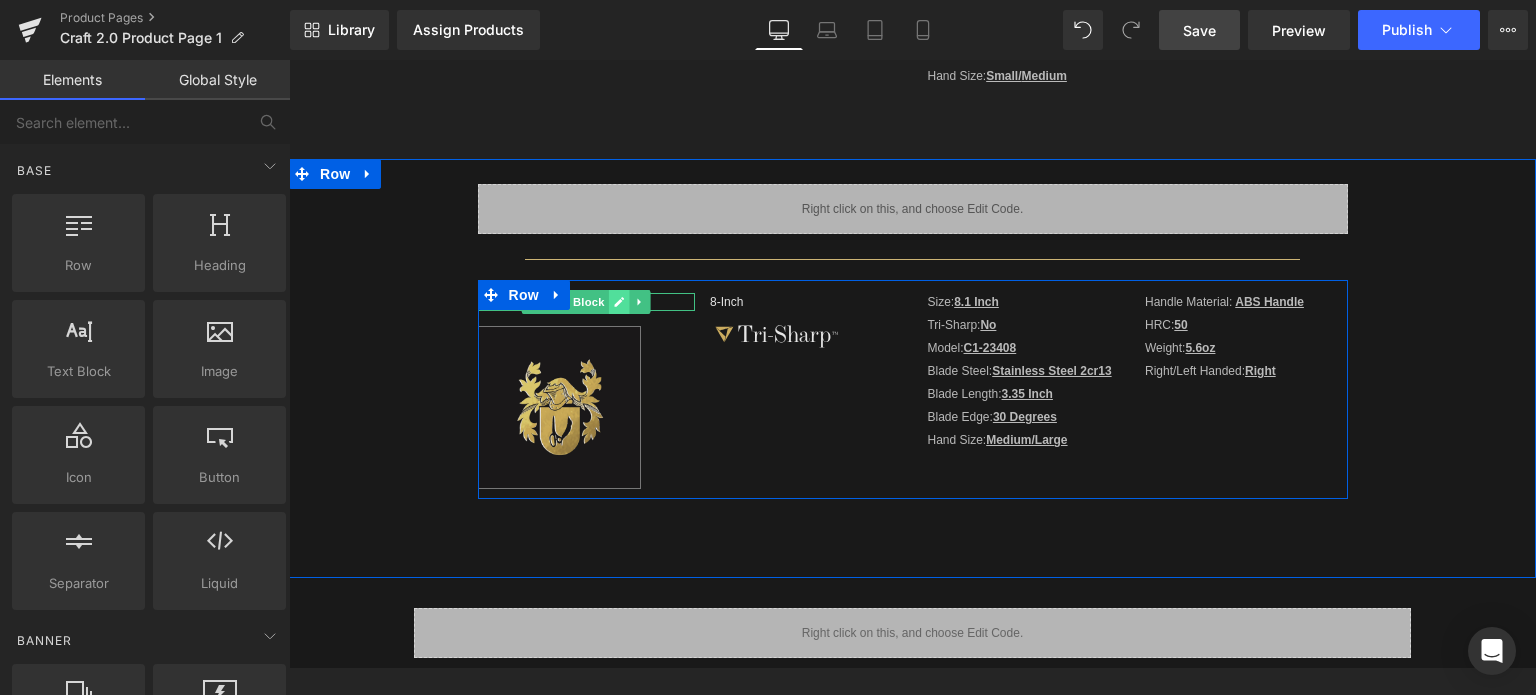 click 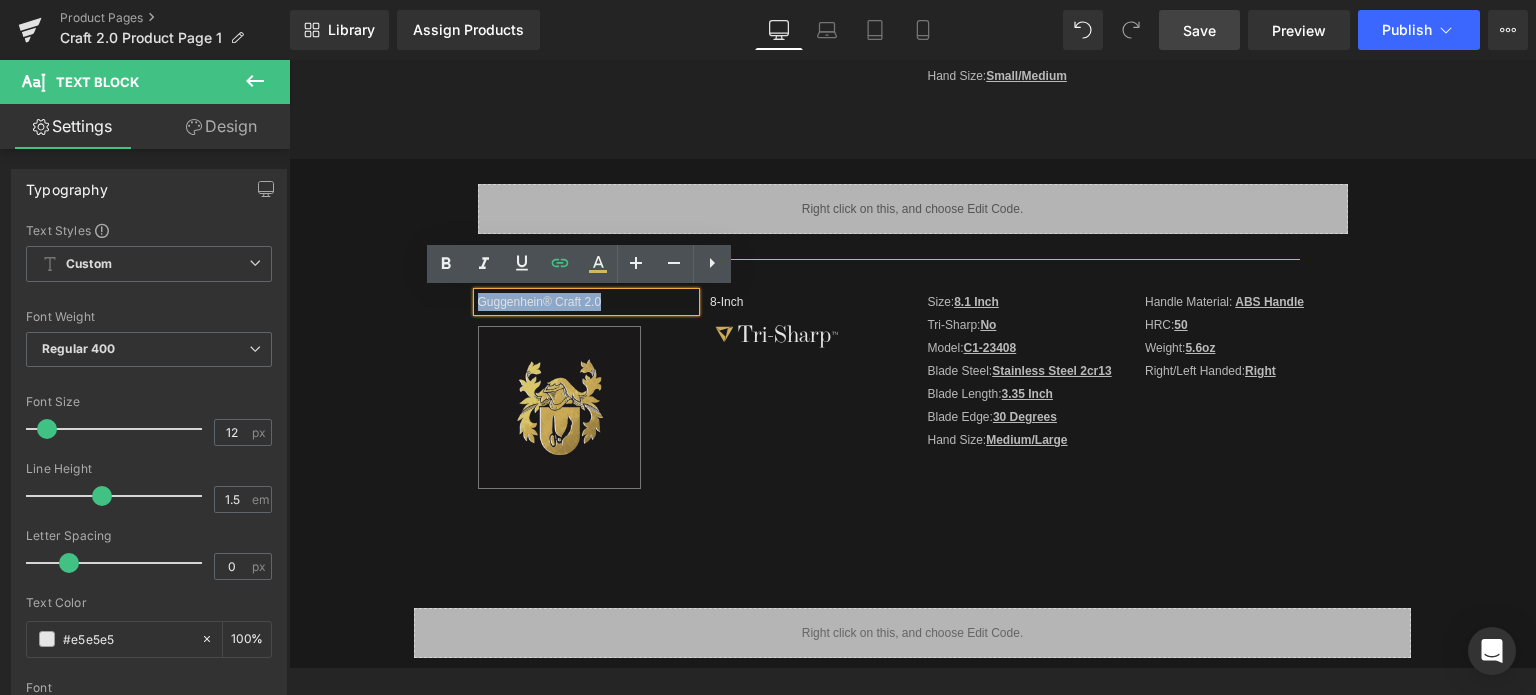 drag, startPoint x: 609, startPoint y: 301, endPoint x: 471, endPoint y: 303, distance: 138.0145 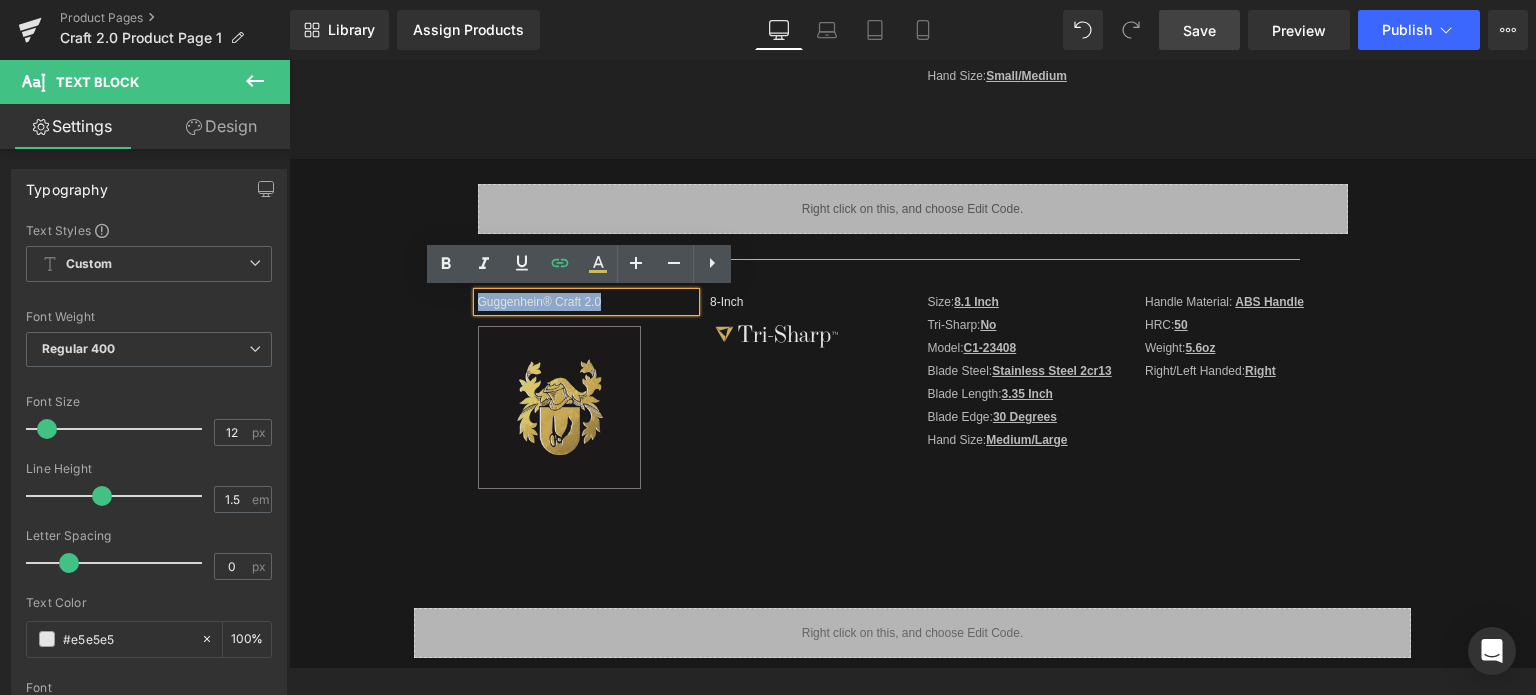 click on "Guggenhein® Craft 2.0" at bounding box center (587, 302) 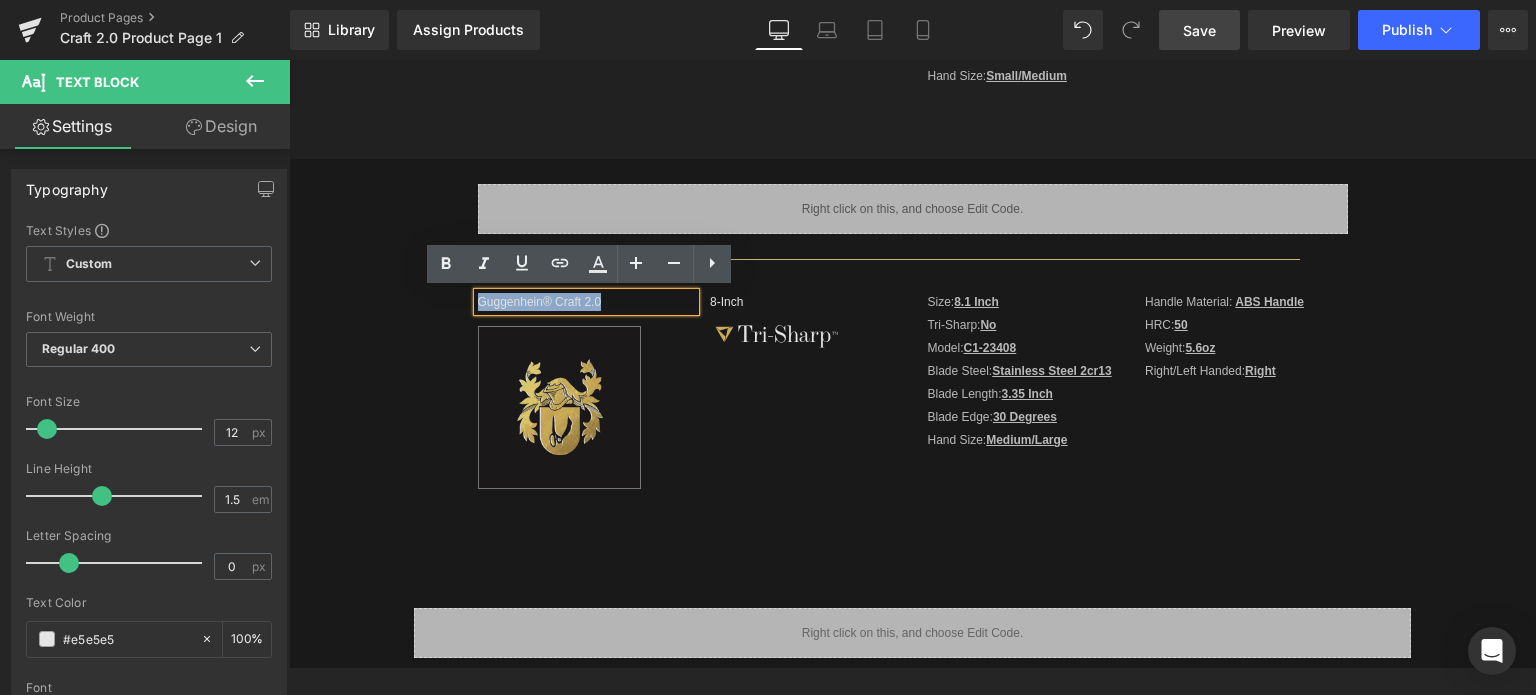 copy on "Guggenhein® Craft 2.0" 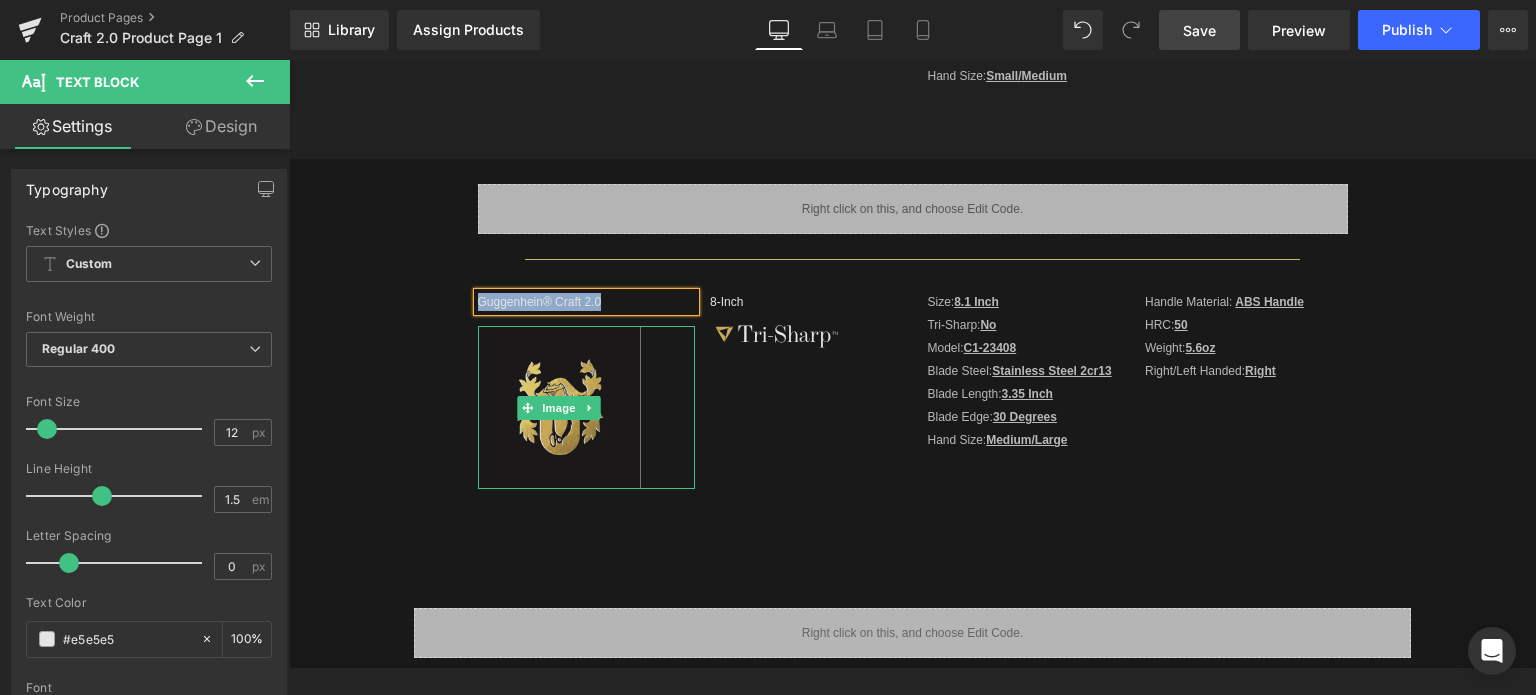 click on "8-Inch Text Block         Image         Size:  8.1 Inch Text Block         Tri-Sharp:  No Text Block         Model:  C1-23408 Text Block         Blade Steel:  Stainless Steel 2cr13 Text Block         Blade Length:  3.35 Inch Text Block         Blade Edge:  30 Degrees Text Block         Hand Size:  Medium/Large Text Block         Handle Material:   ABS Handle Text Block         HRC:  50 Text Block         Weight:  5.6oz Text Block         Right/Left Handed:  Right Text Block         Row" at bounding box center (1021, 376) 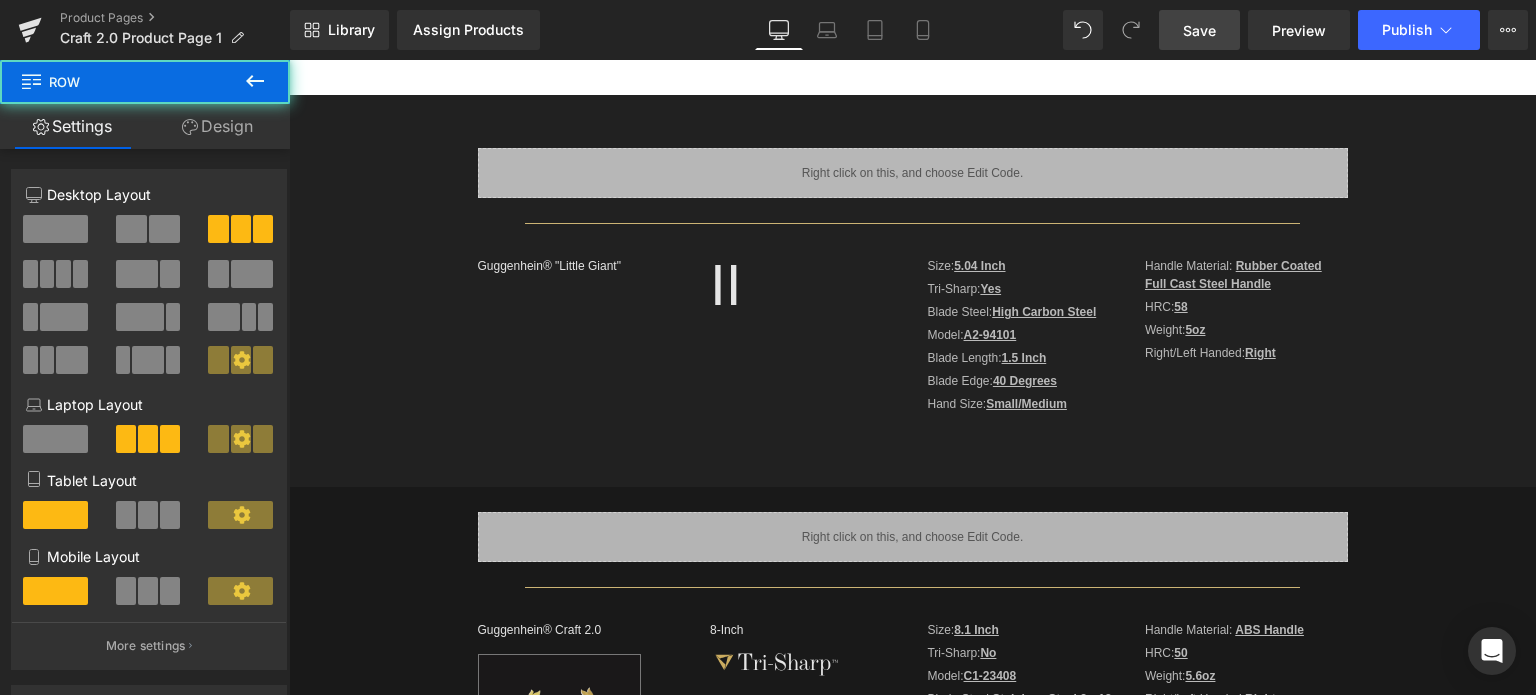 scroll, scrollTop: 589, scrollLeft: 0, axis: vertical 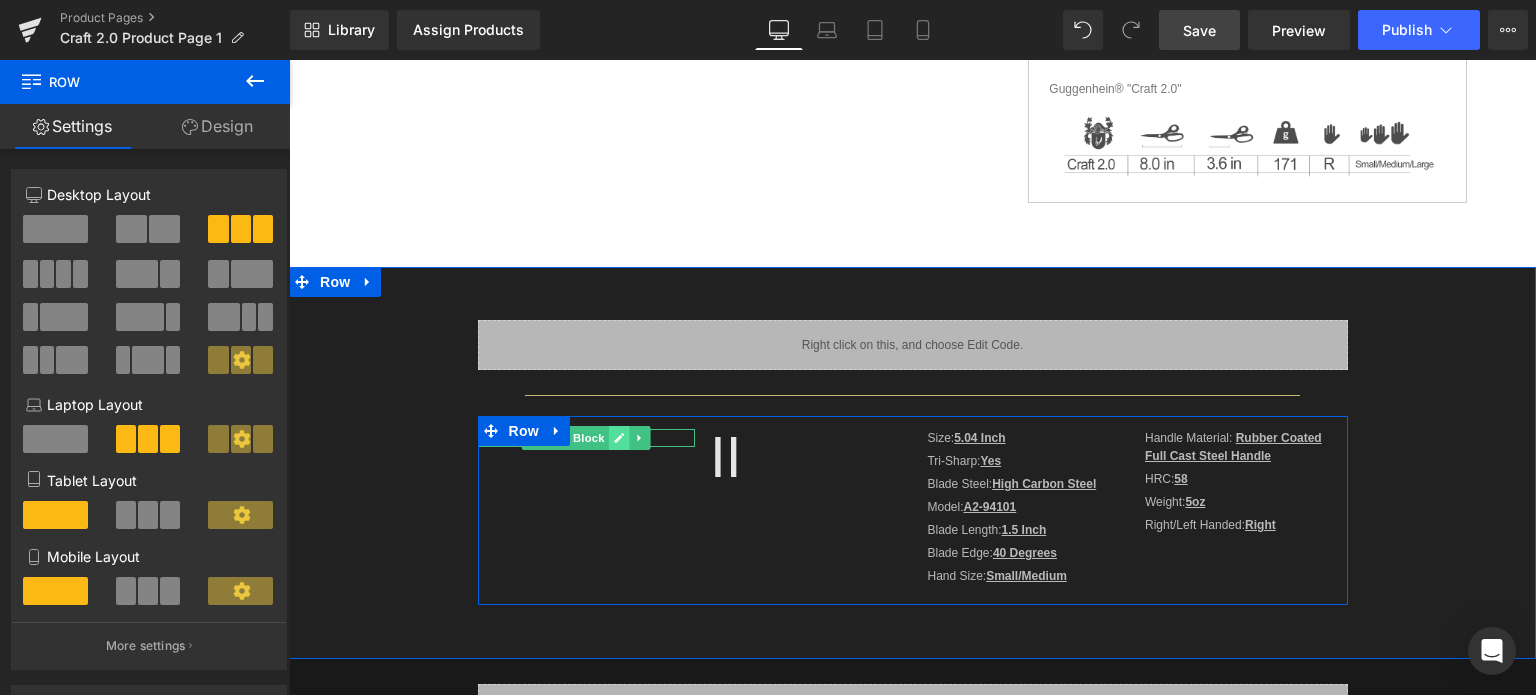 click 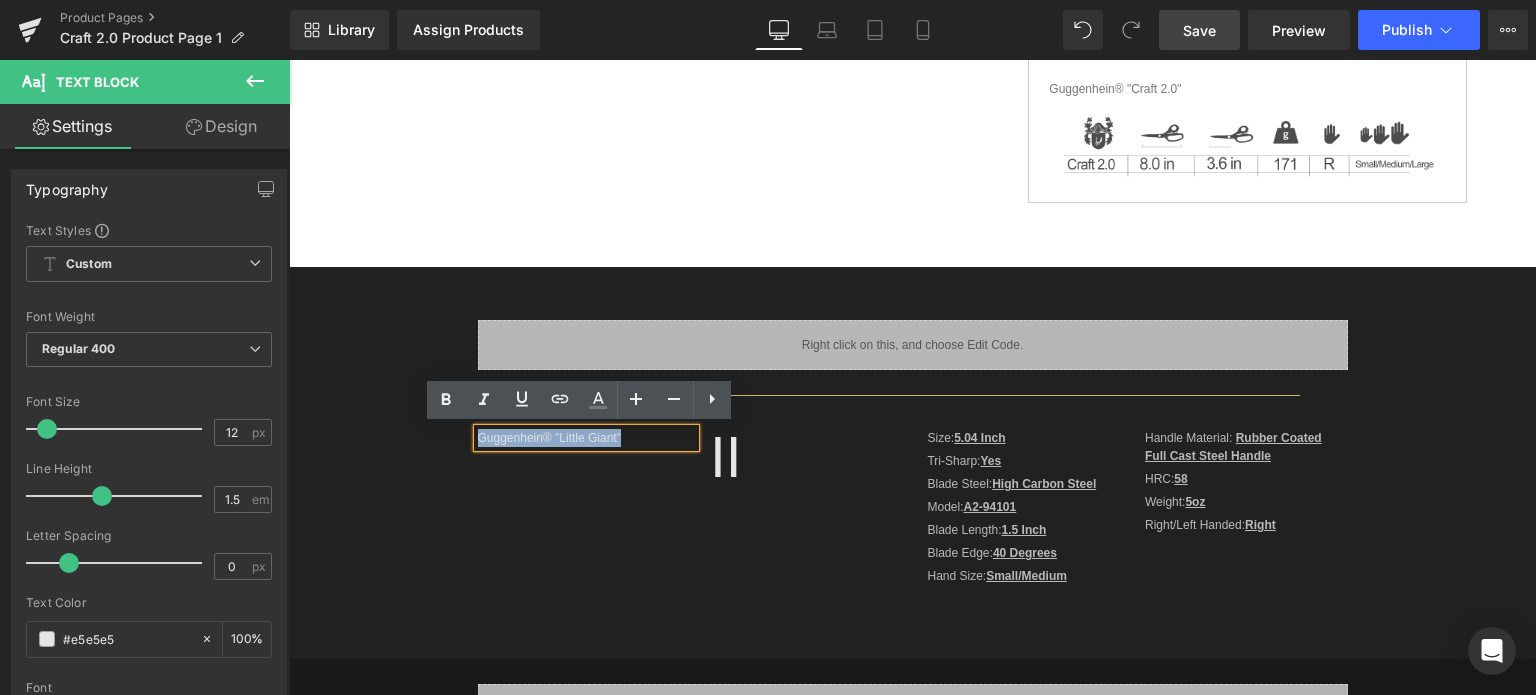 drag, startPoint x: 614, startPoint y: 434, endPoint x: 472, endPoint y: 437, distance: 142.0317 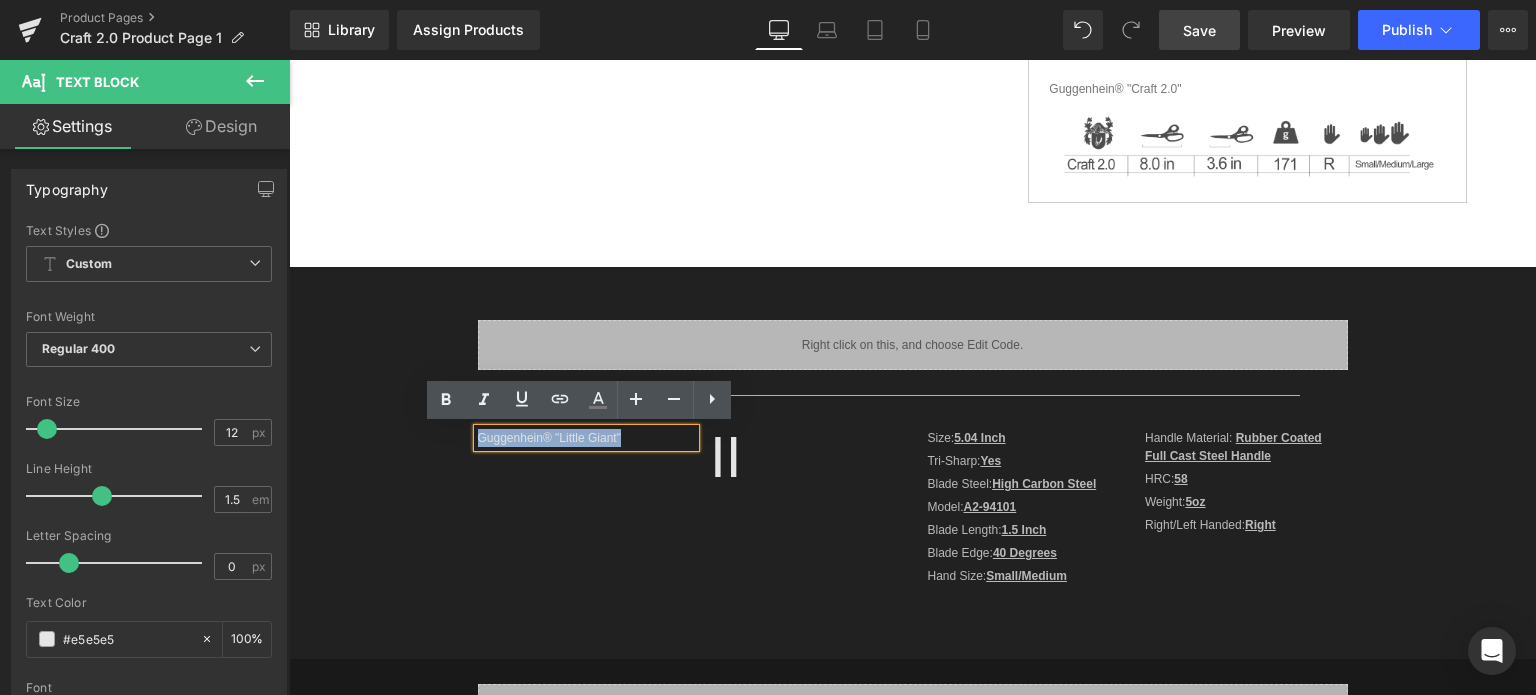 click on "Guggenhein® "Little Giant"" at bounding box center (587, 438) 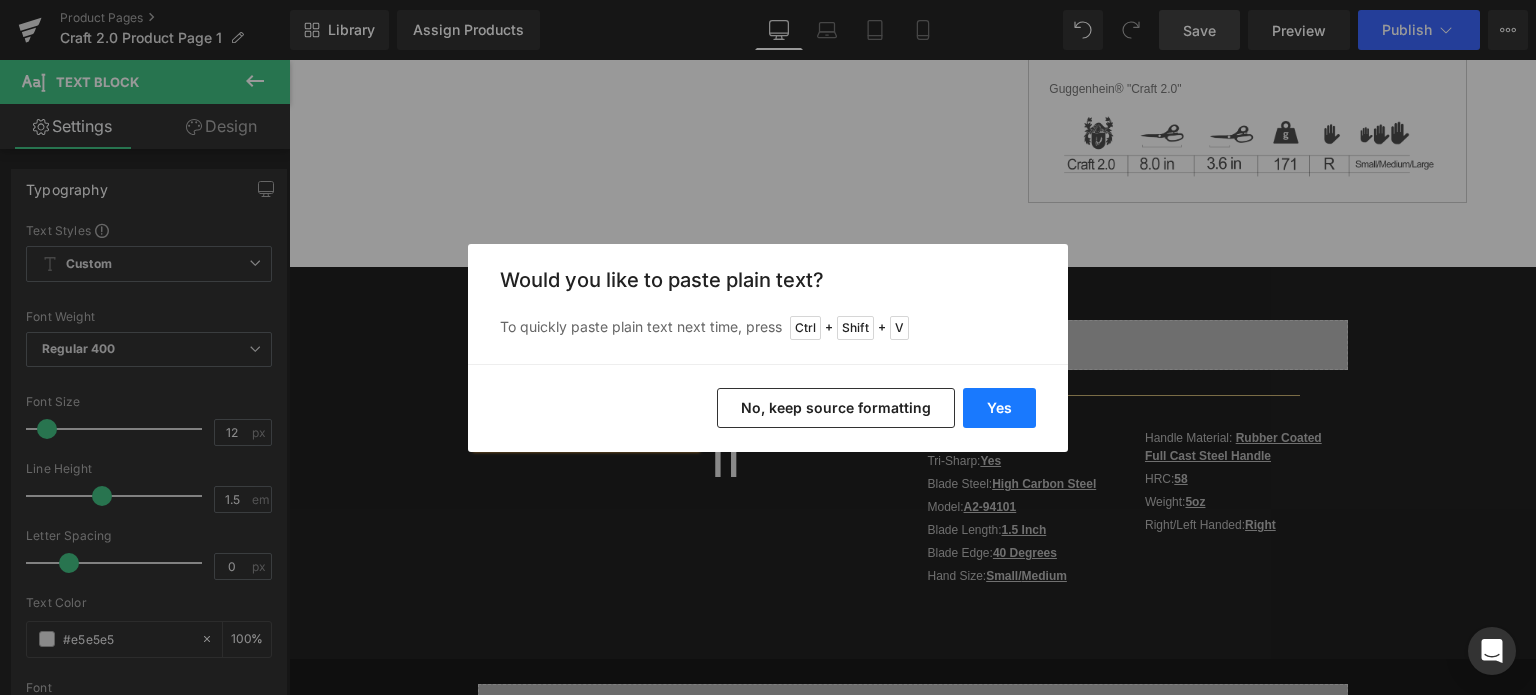 click on "Yes" at bounding box center (999, 408) 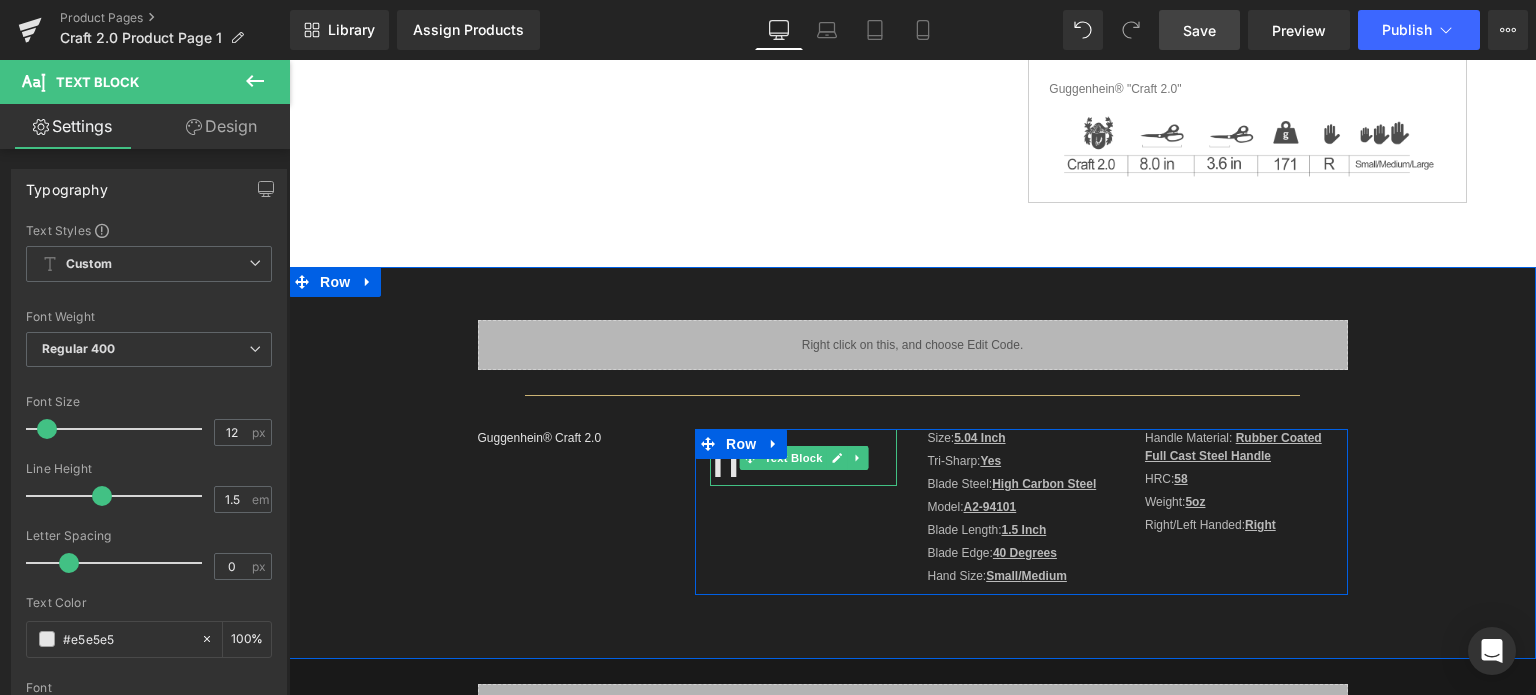 click on "II" at bounding box center (803, 457) 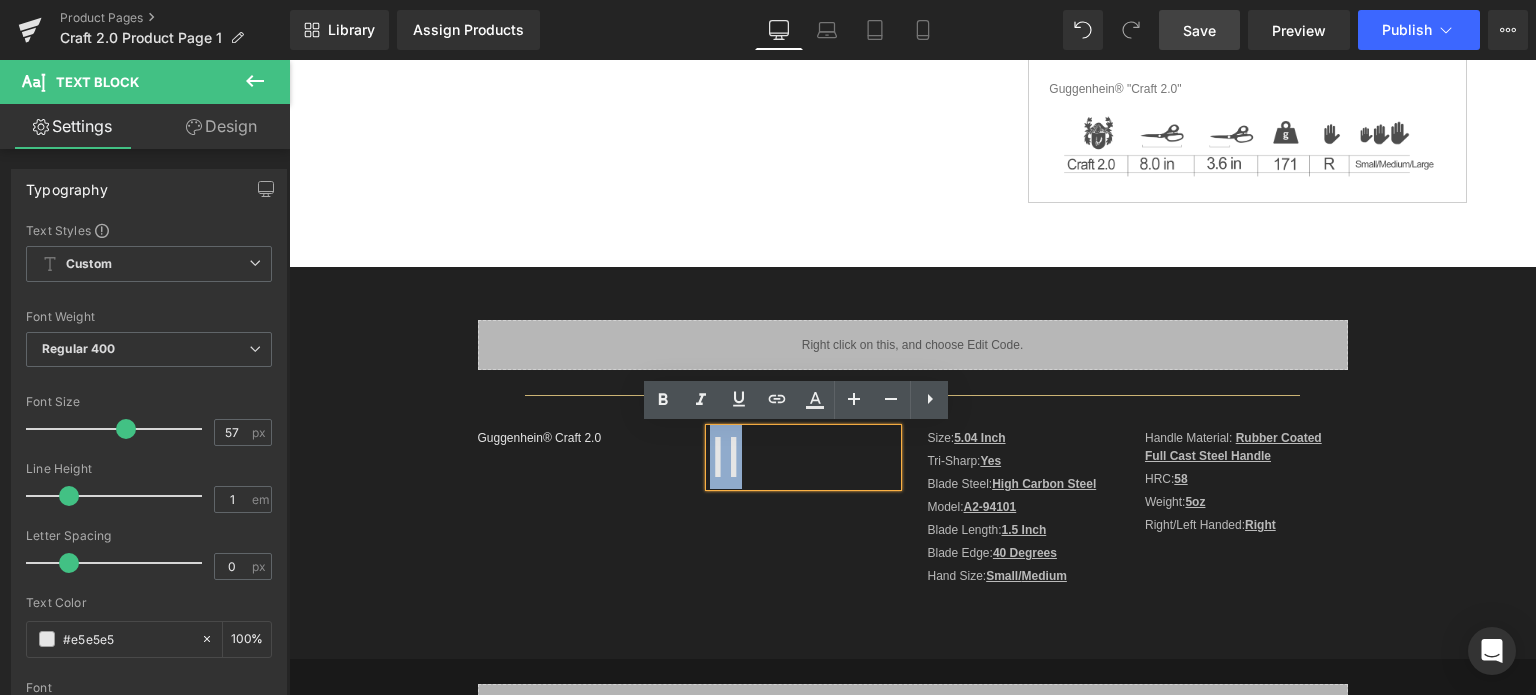 drag, startPoint x: 733, startPoint y: 471, endPoint x: 710, endPoint y: 467, distance: 23.345236 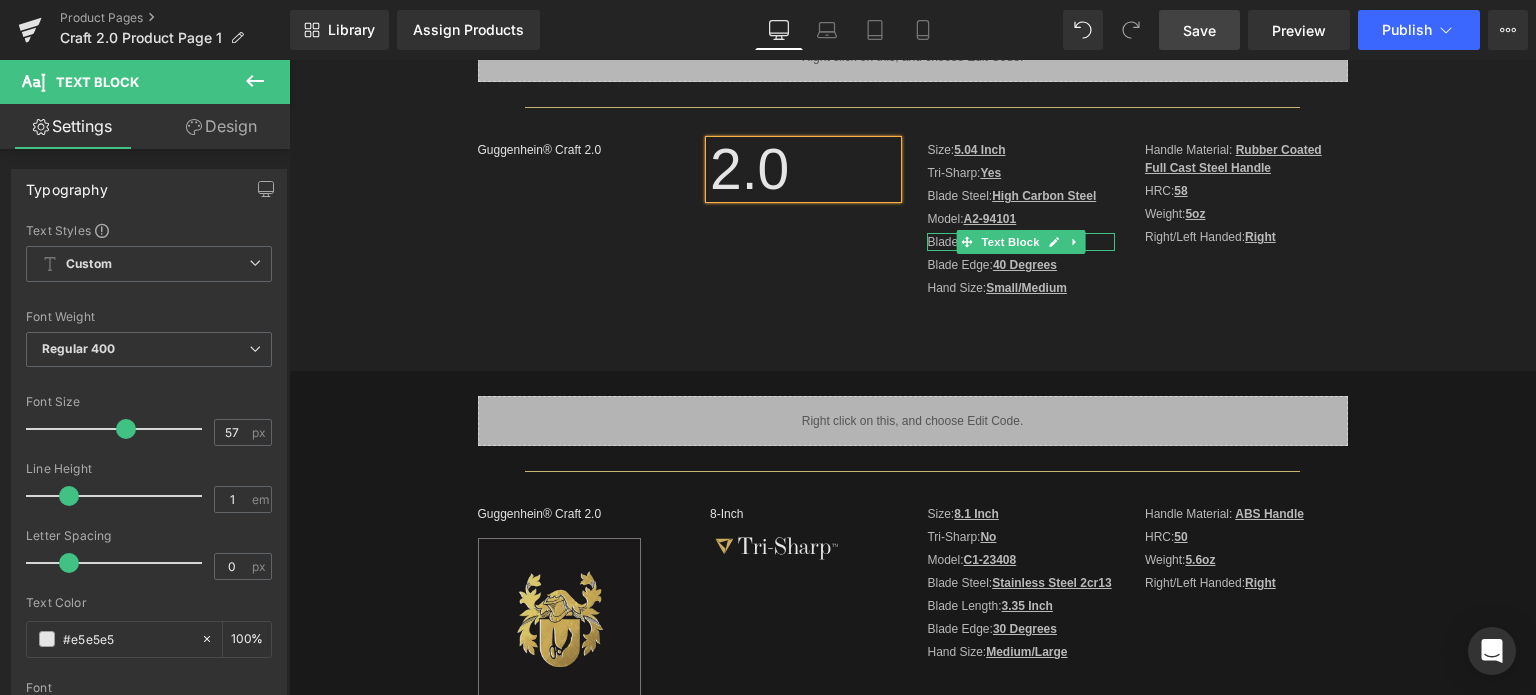 scroll, scrollTop: 889, scrollLeft: 0, axis: vertical 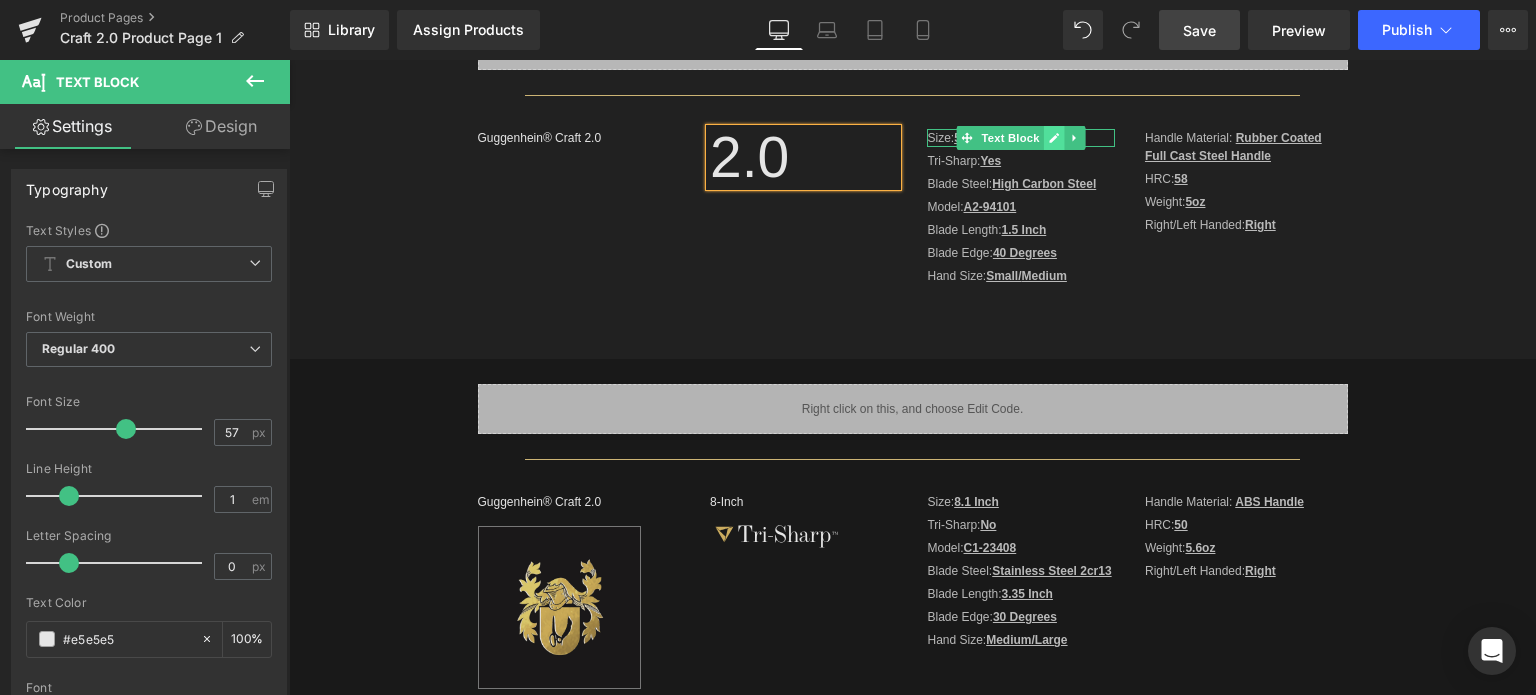 click 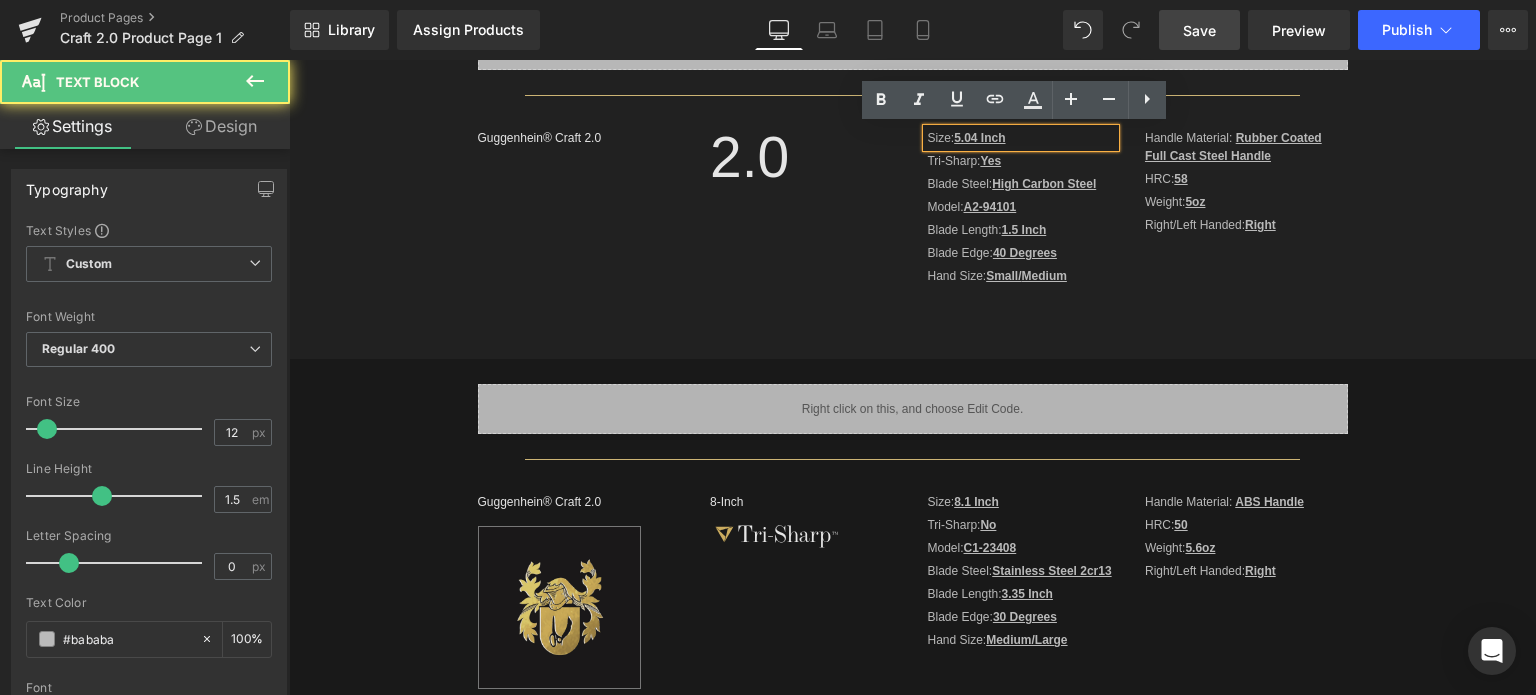click on "5.04 Inch" at bounding box center [979, 138] 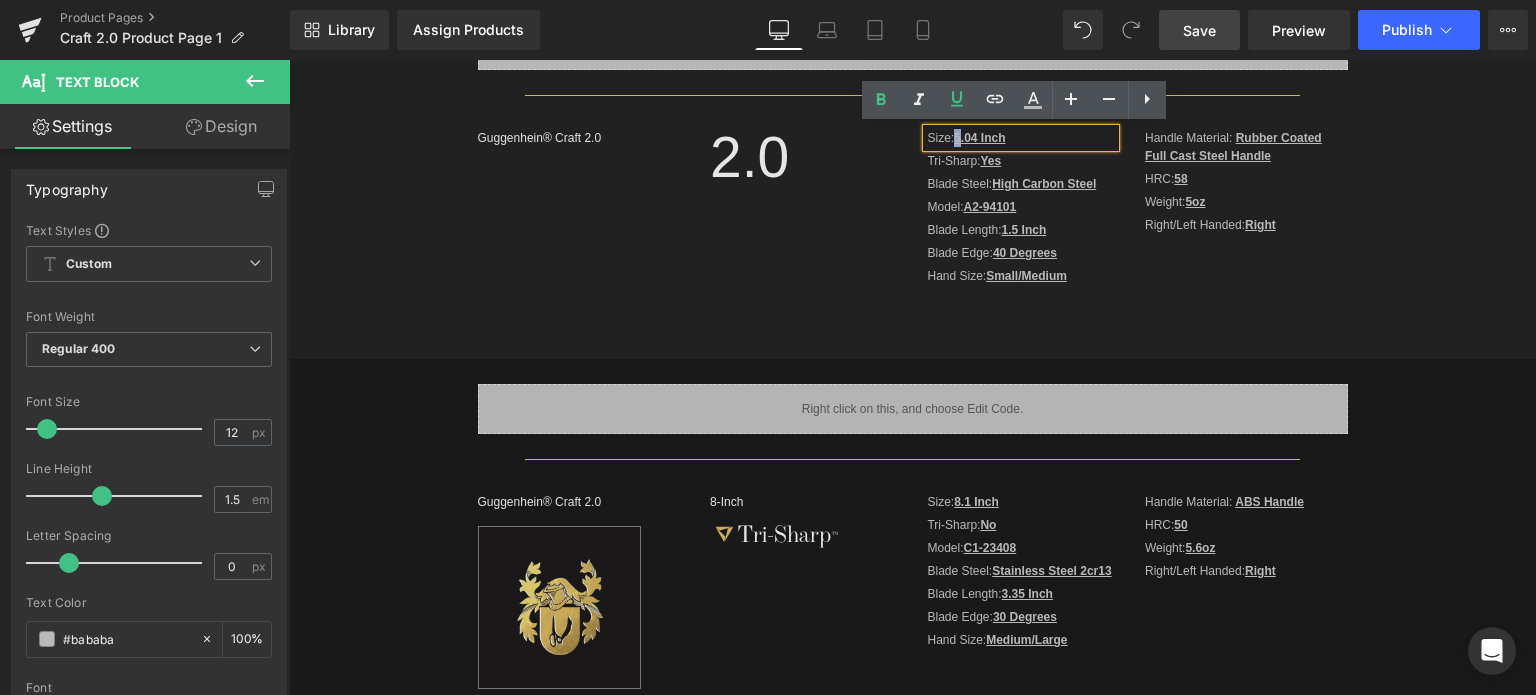type 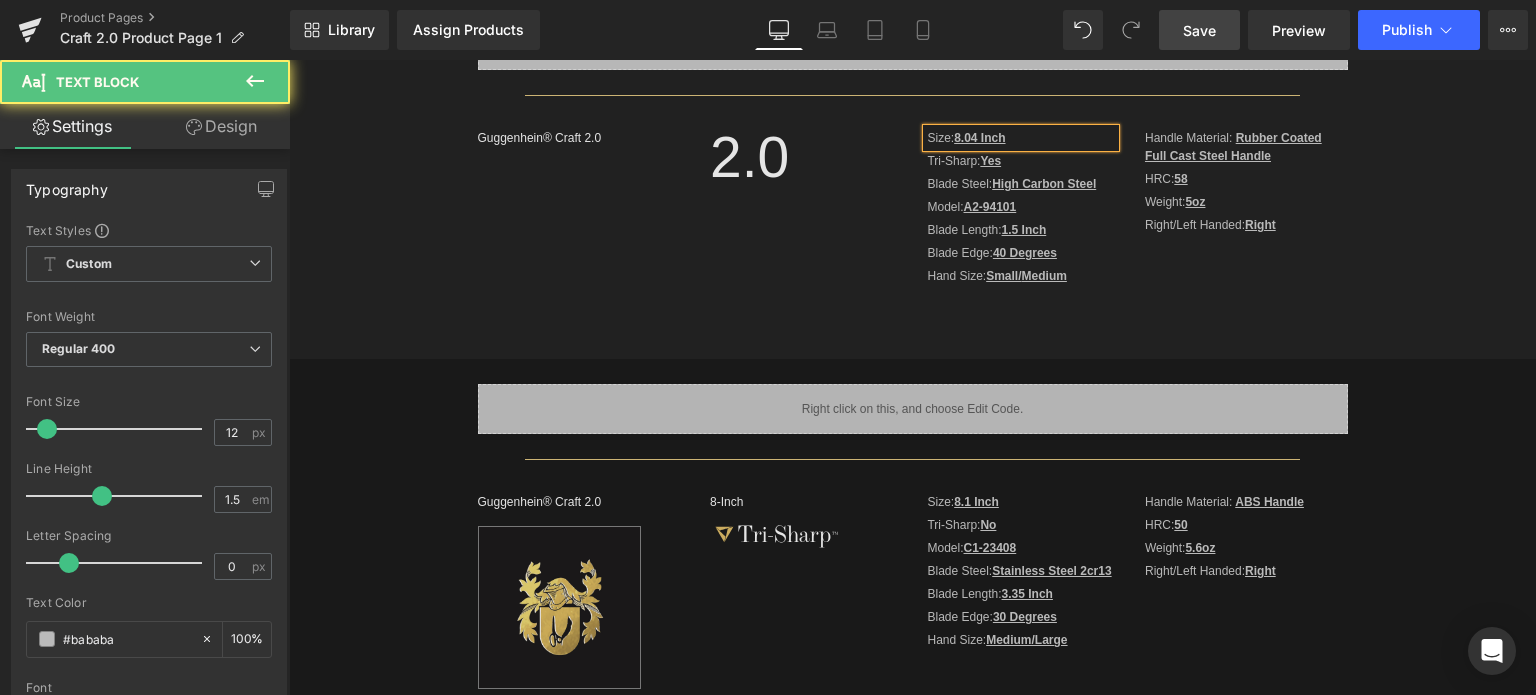 click on "8.04 Inch" at bounding box center (979, 138) 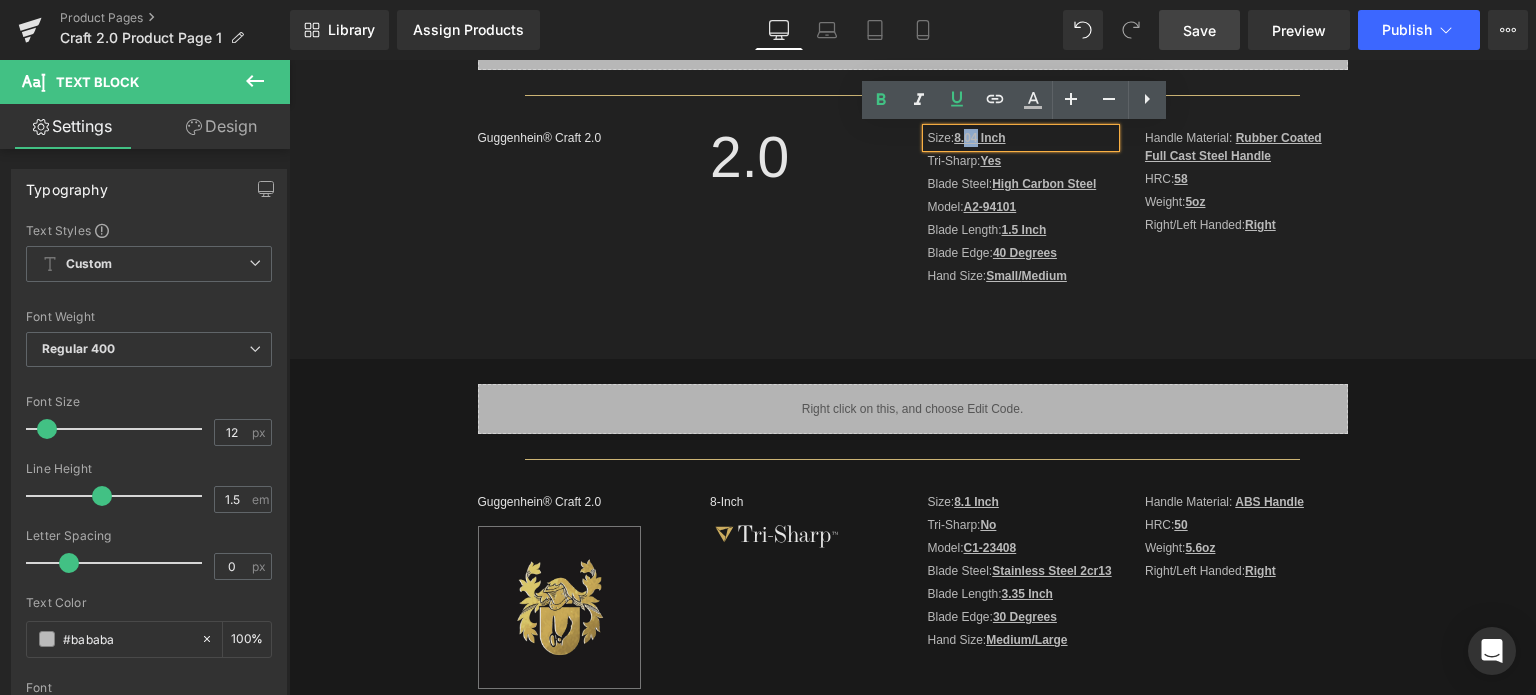 click on "8.04 Inch" at bounding box center (979, 138) 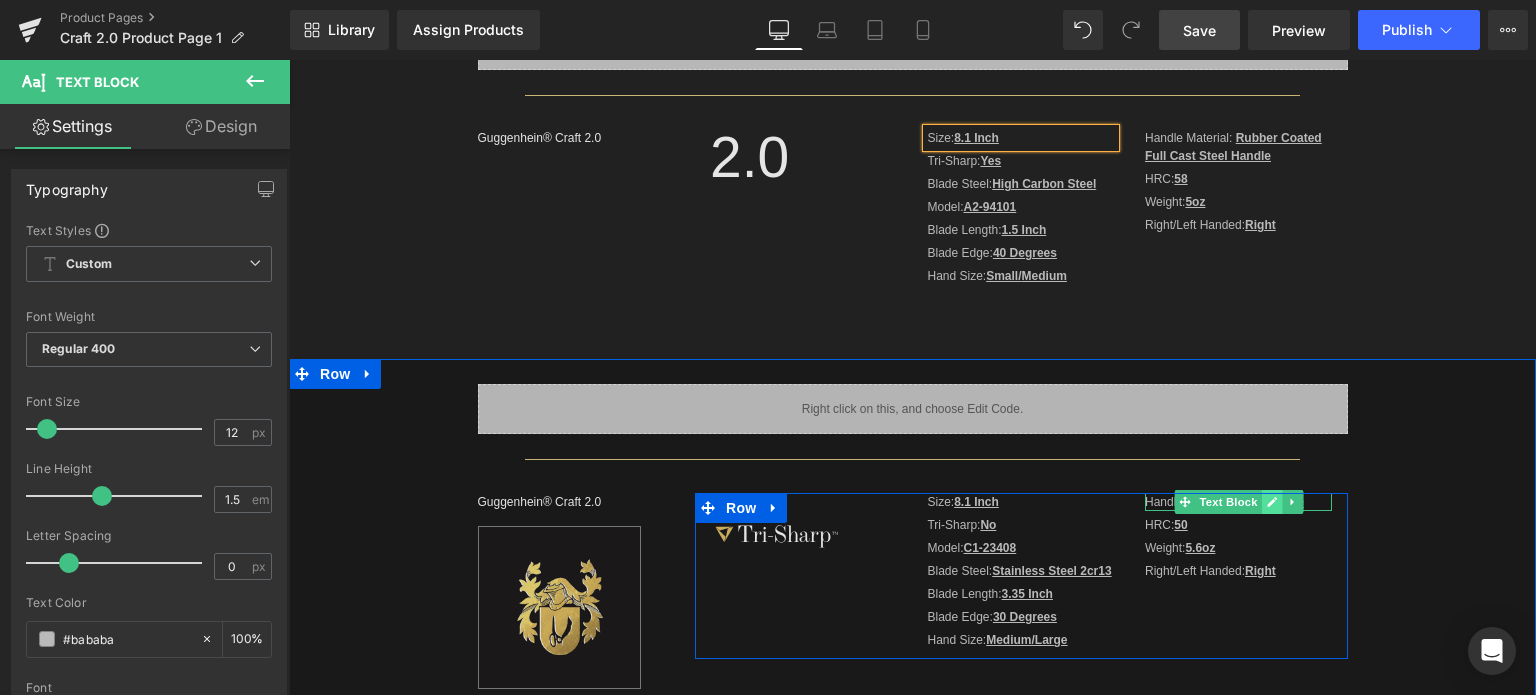 click 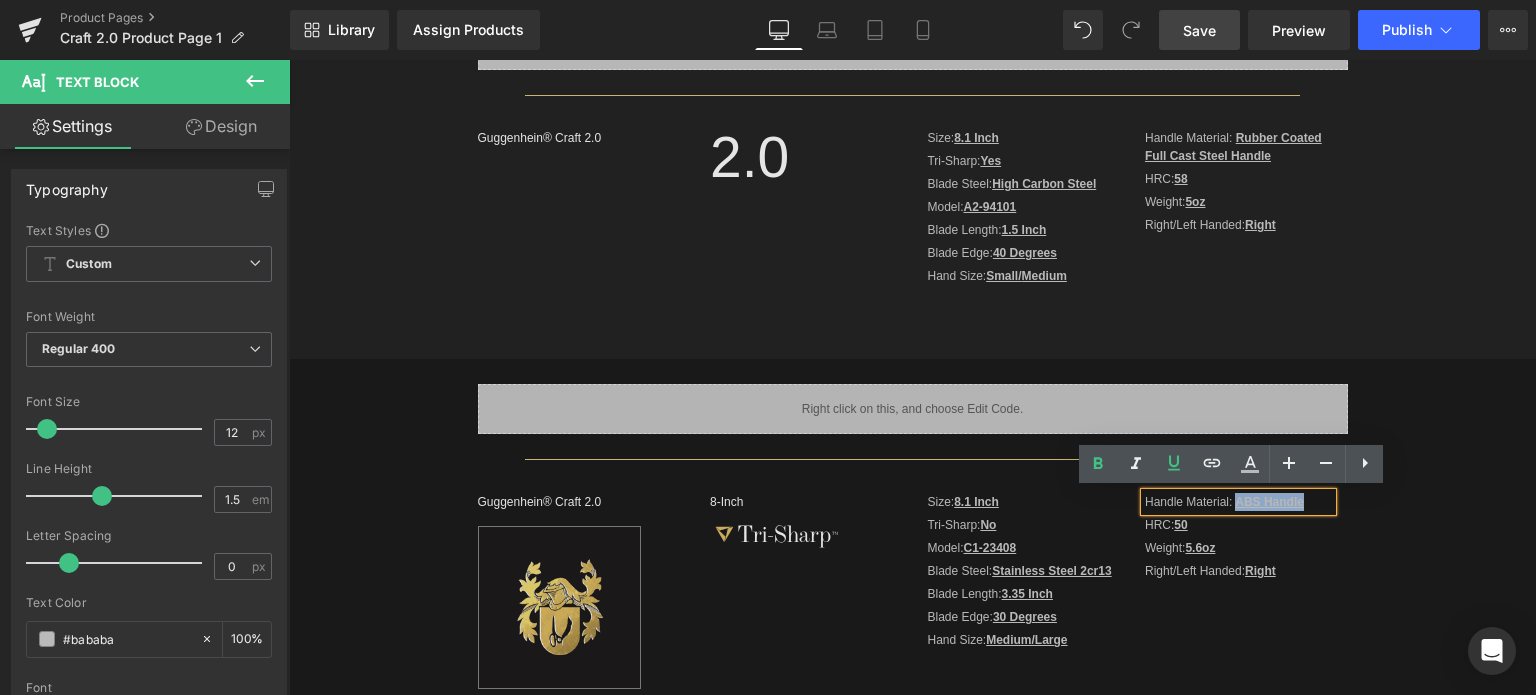 drag, startPoint x: 1298, startPoint y: 499, endPoint x: 1228, endPoint y: 495, distance: 70.11419 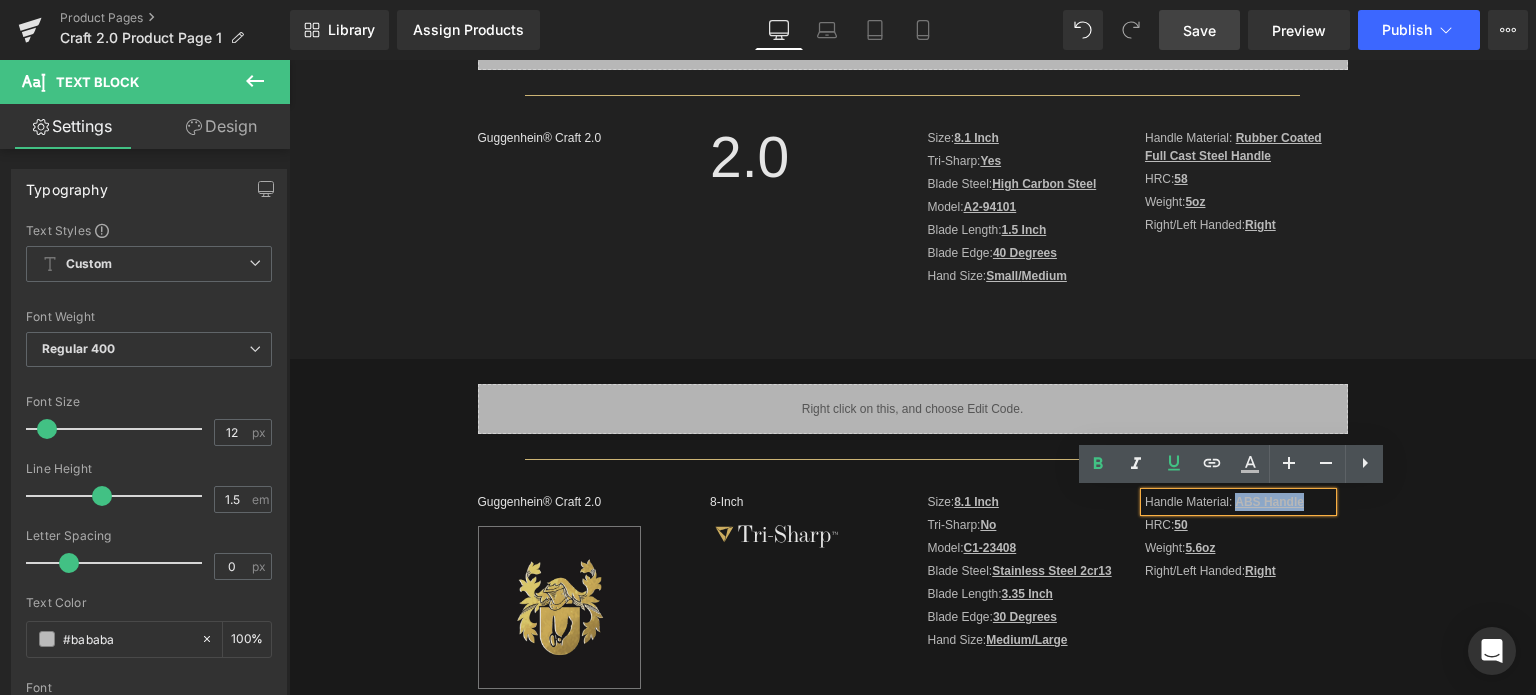 click on "Handle Material:   ABS Handle" at bounding box center (1238, 502) 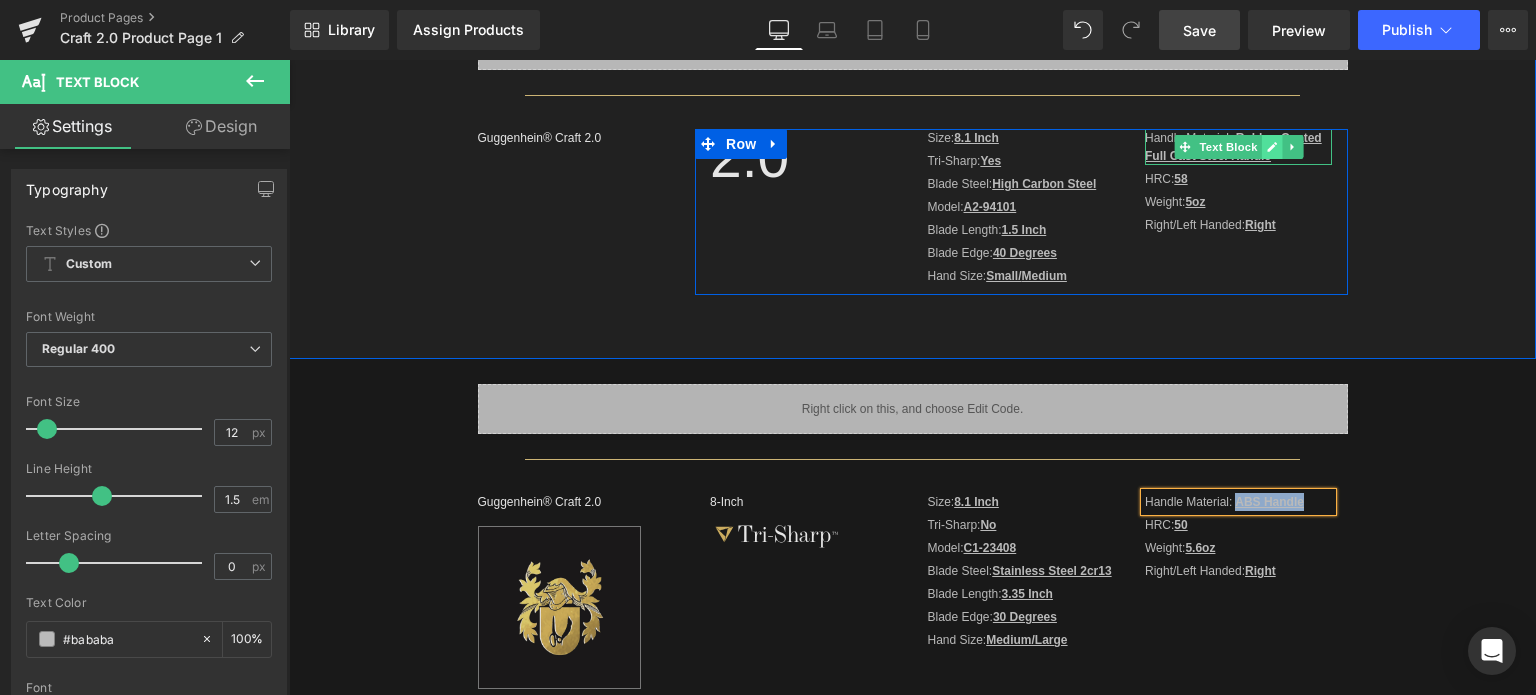 click at bounding box center (1271, 147) 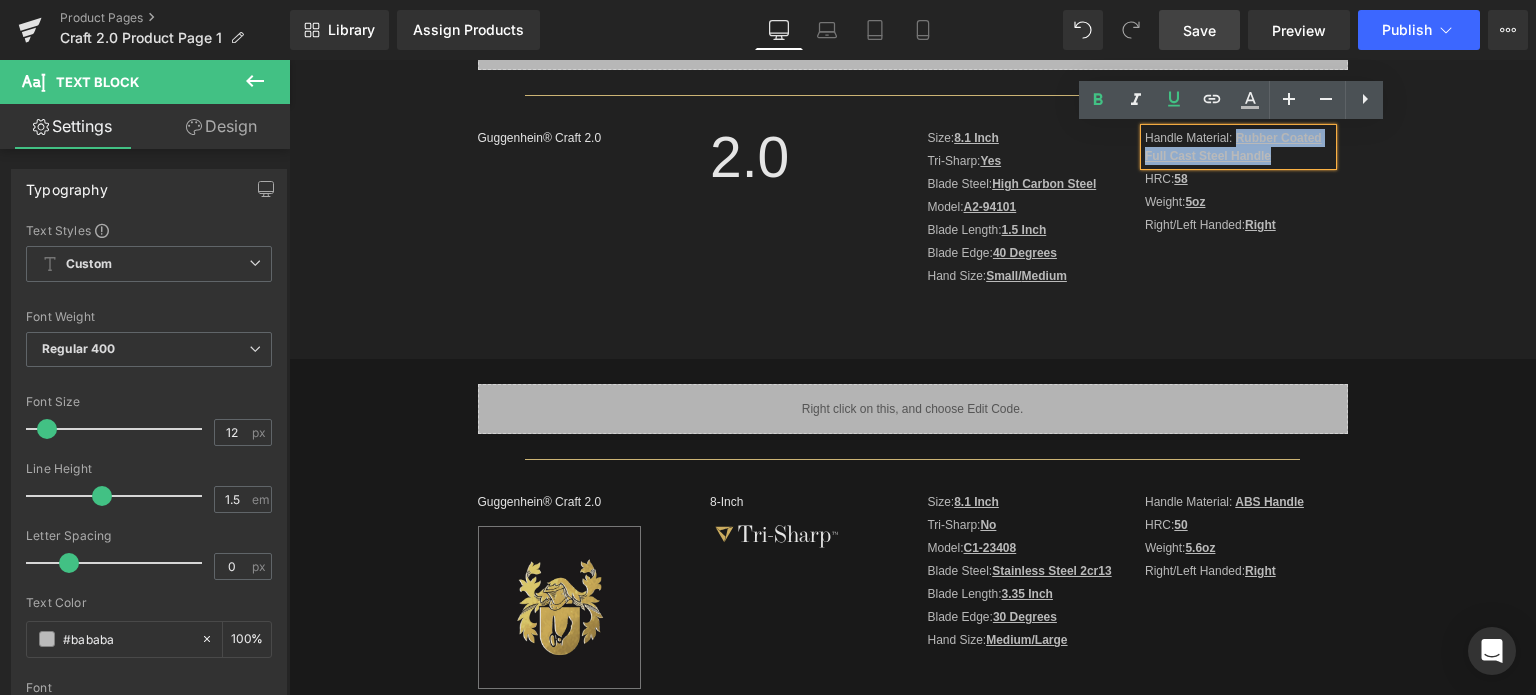 drag, startPoint x: 1262, startPoint y: 153, endPoint x: 1232, endPoint y: 134, distance: 35.510563 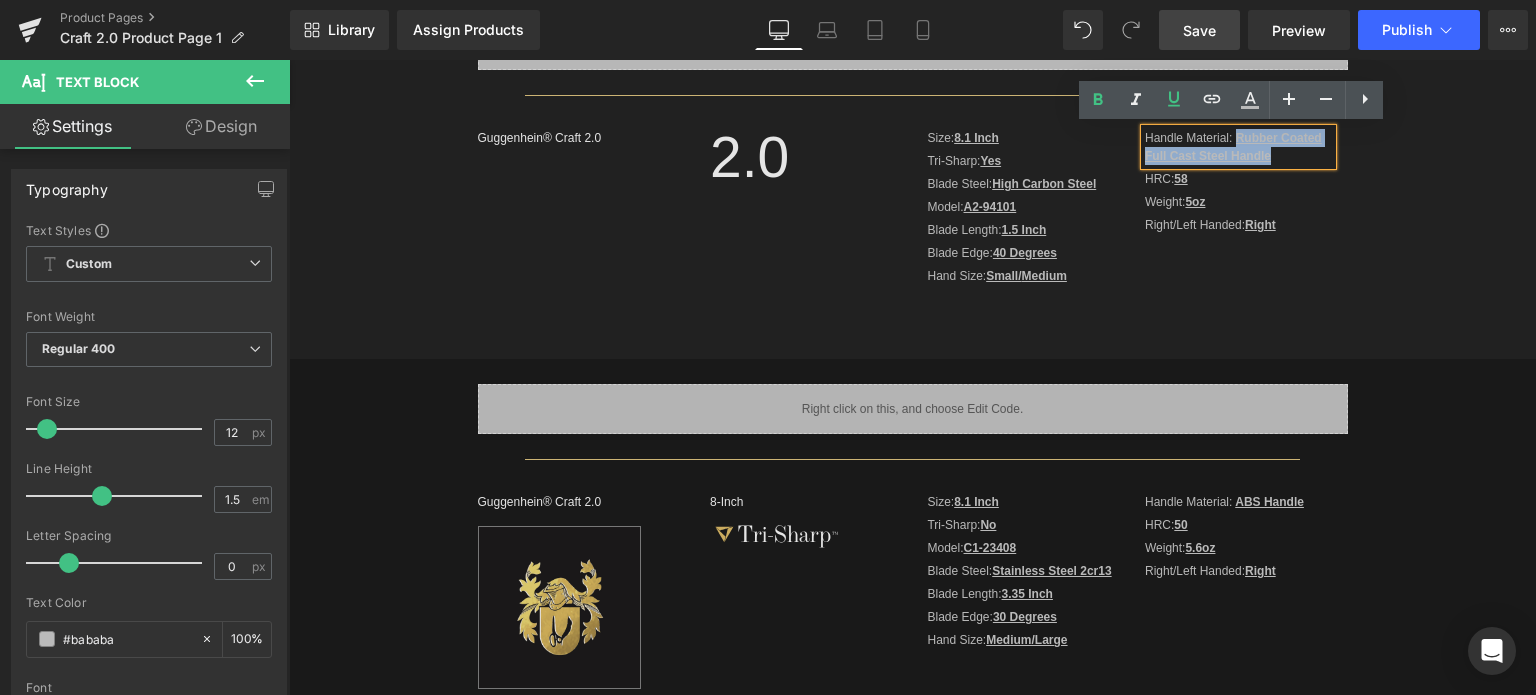 click on "Rubber Coated Full Cast Steel Handle" at bounding box center [1233, 147] 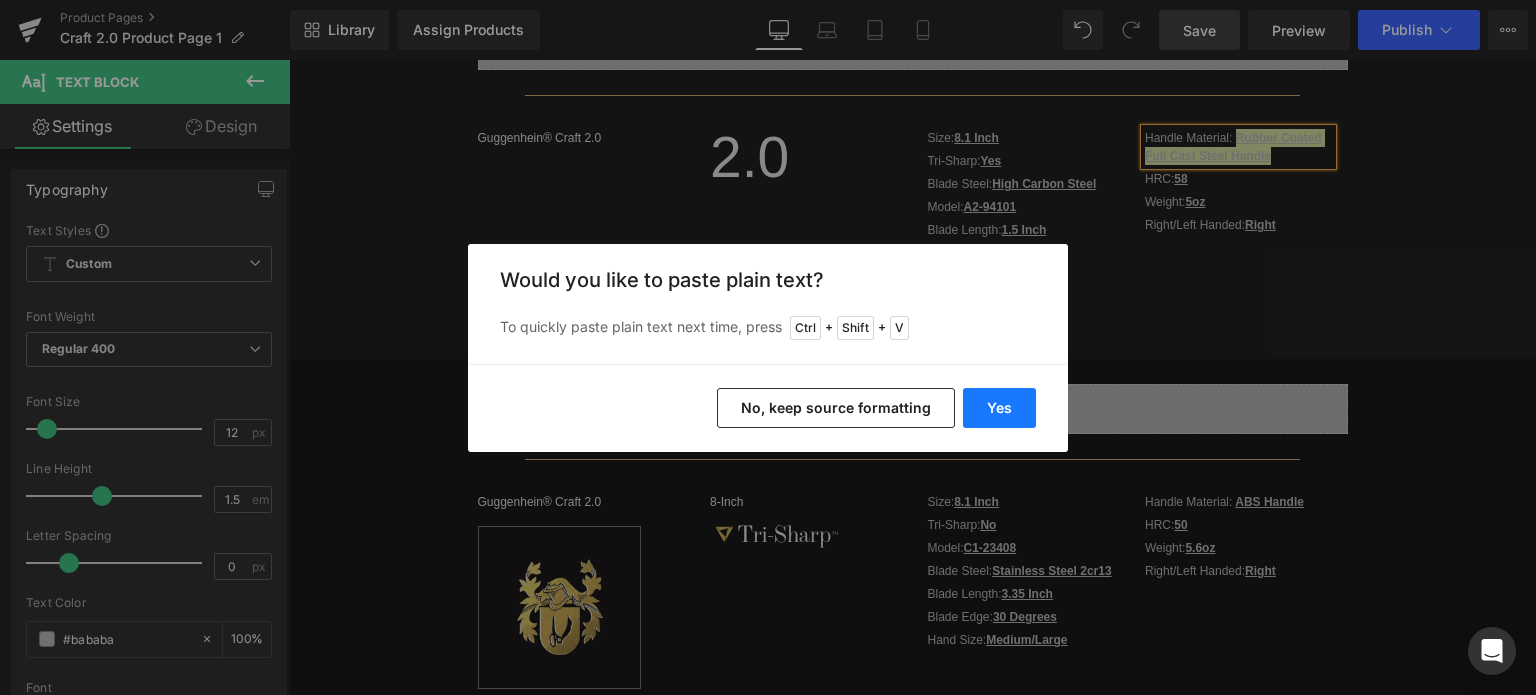 click on "Yes" at bounding box center [999, 408] 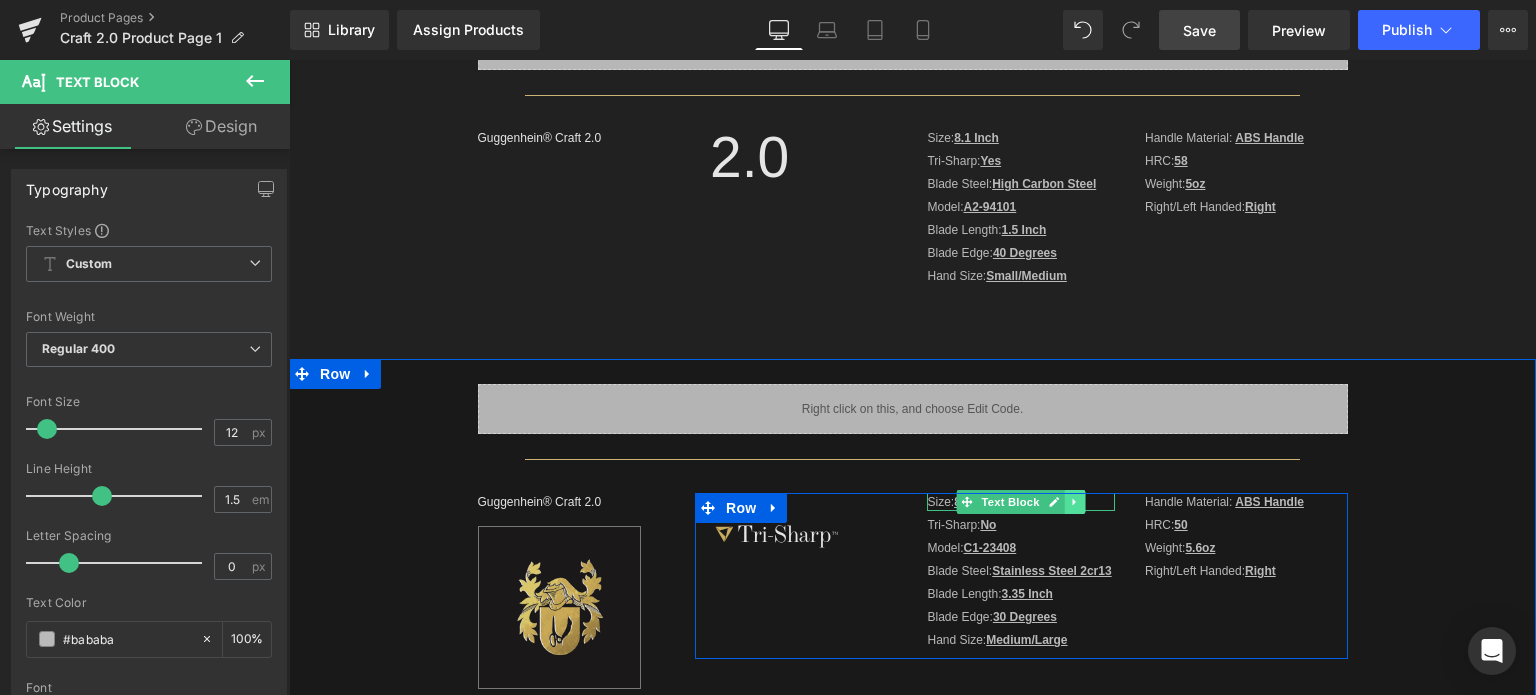 click 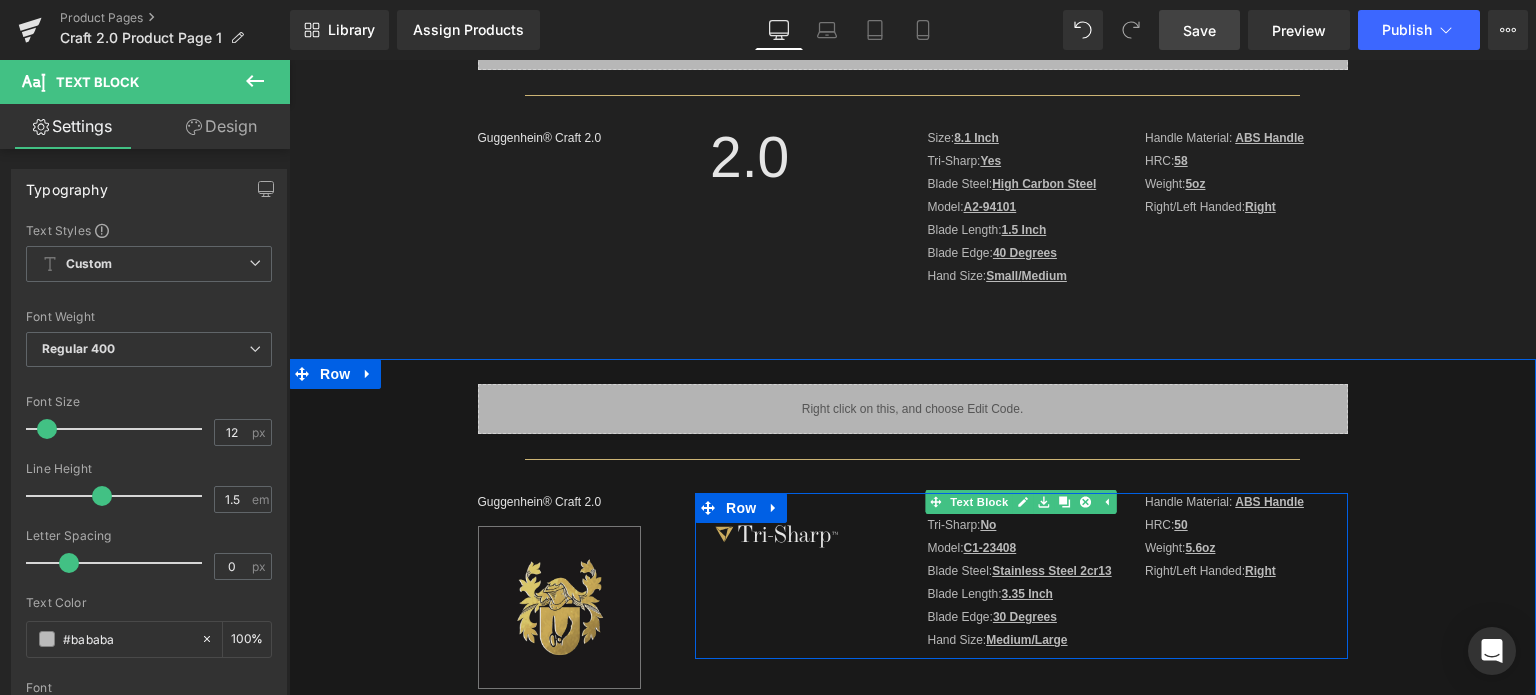 drag, startPoint x: 1075, startPoint y: 500, endPoint x: 1166, endPoint y: 507, distance: 91.26884 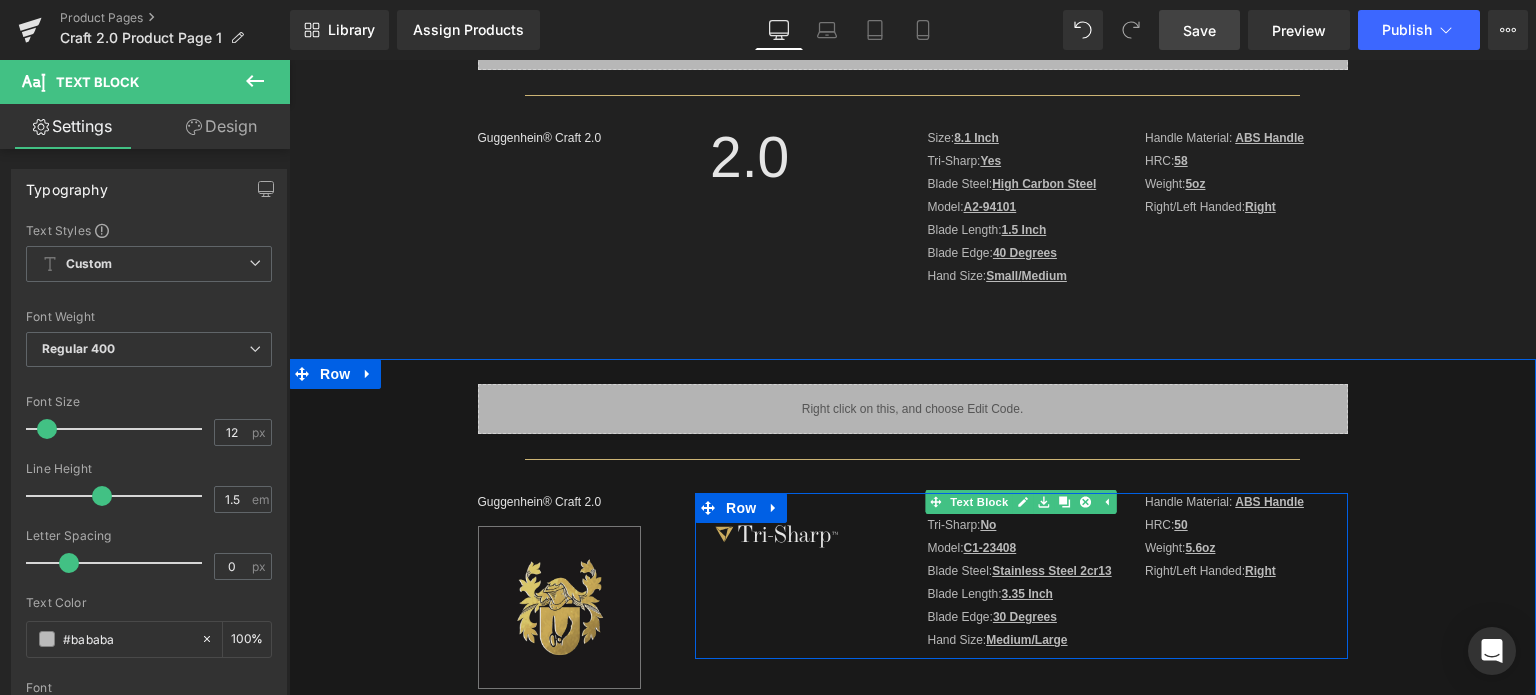 click 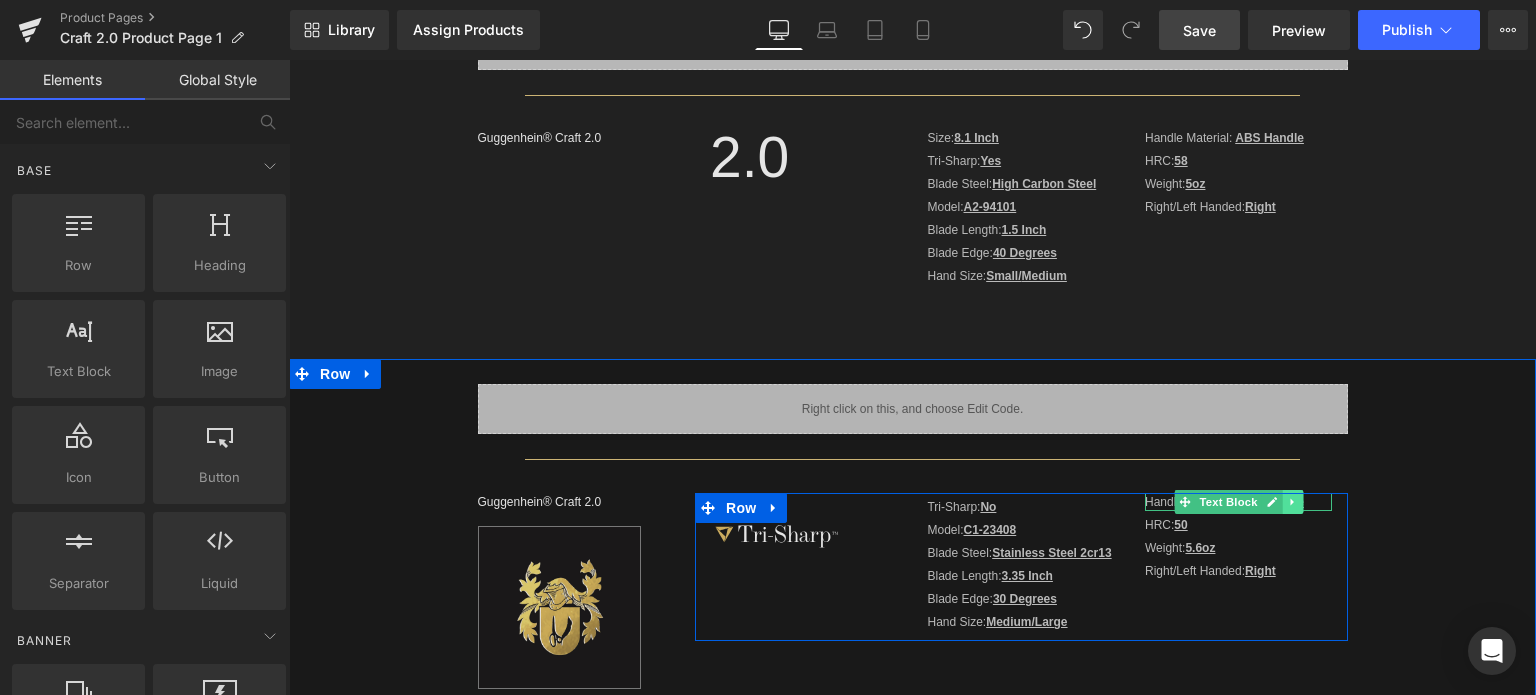 click at bounding box center (1292, 502) 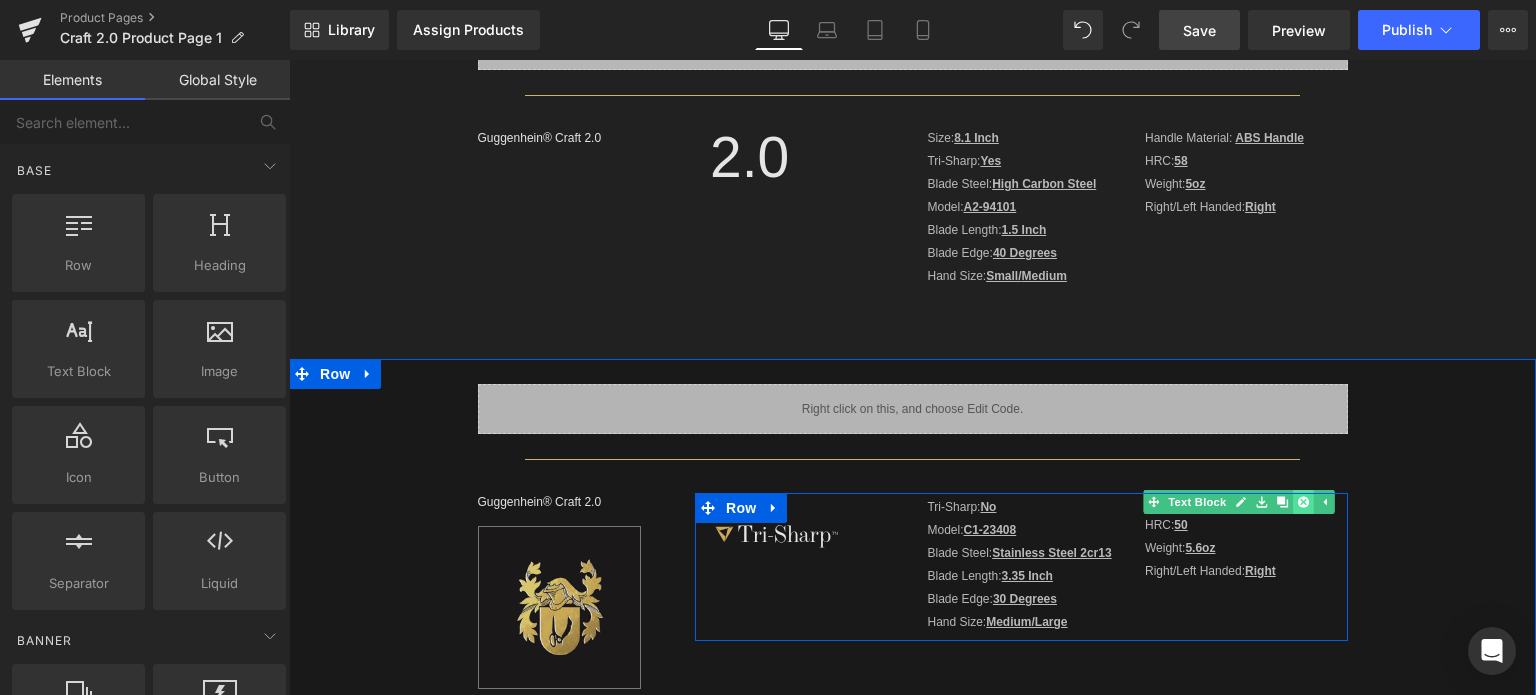 click 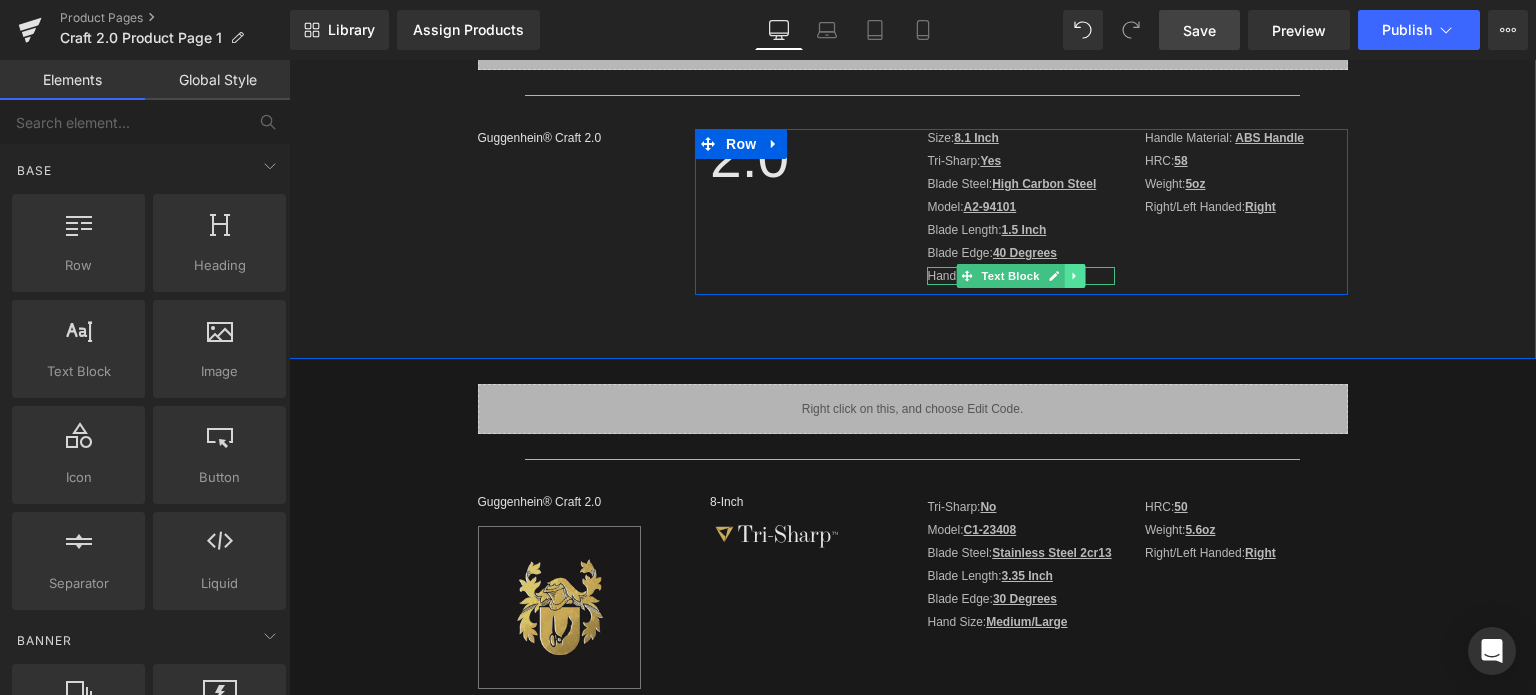 click 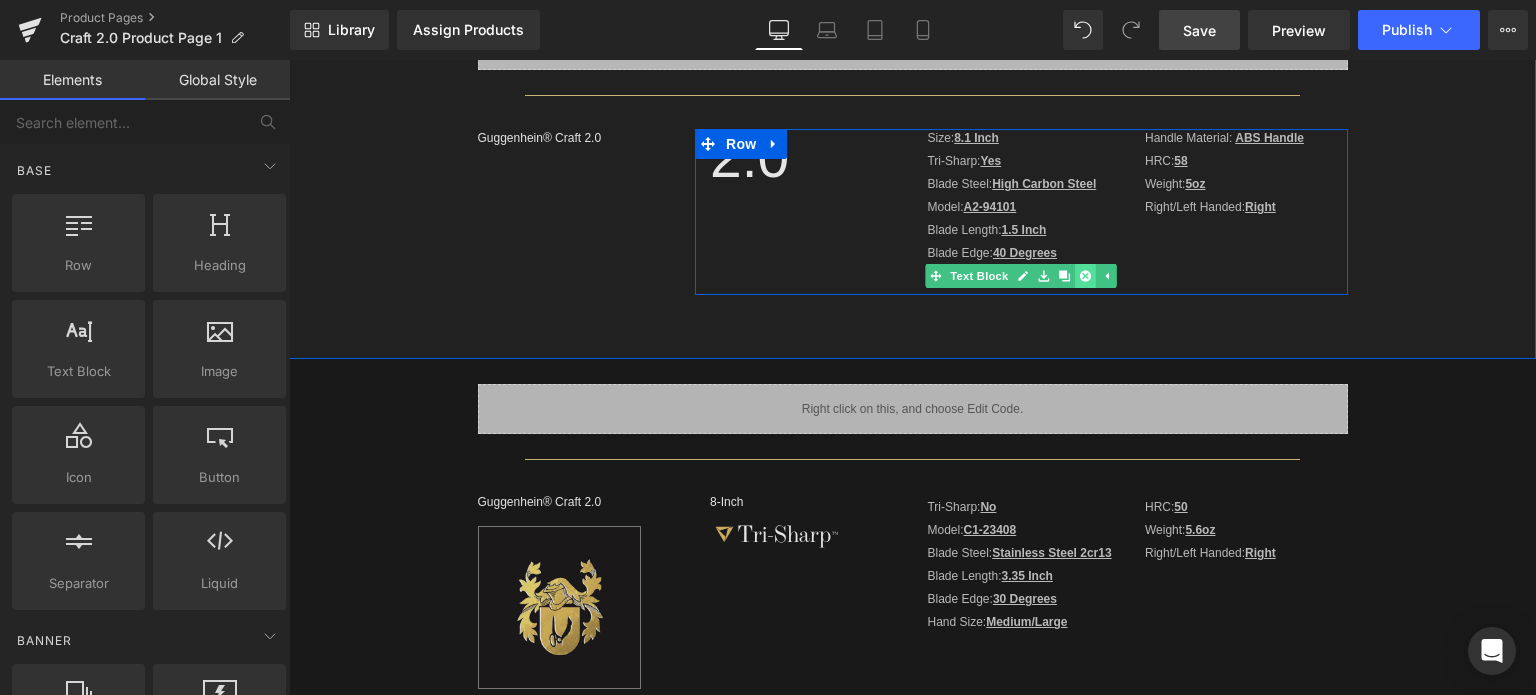 click 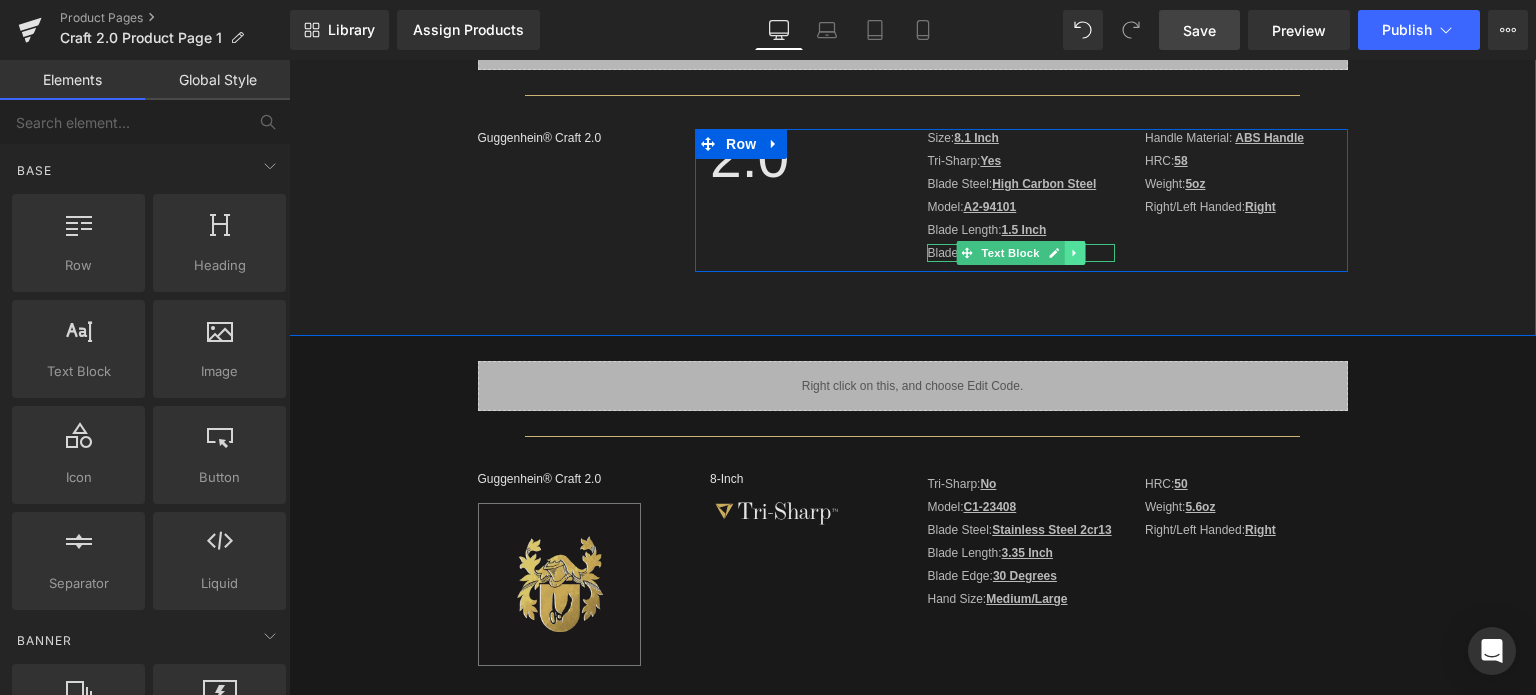click 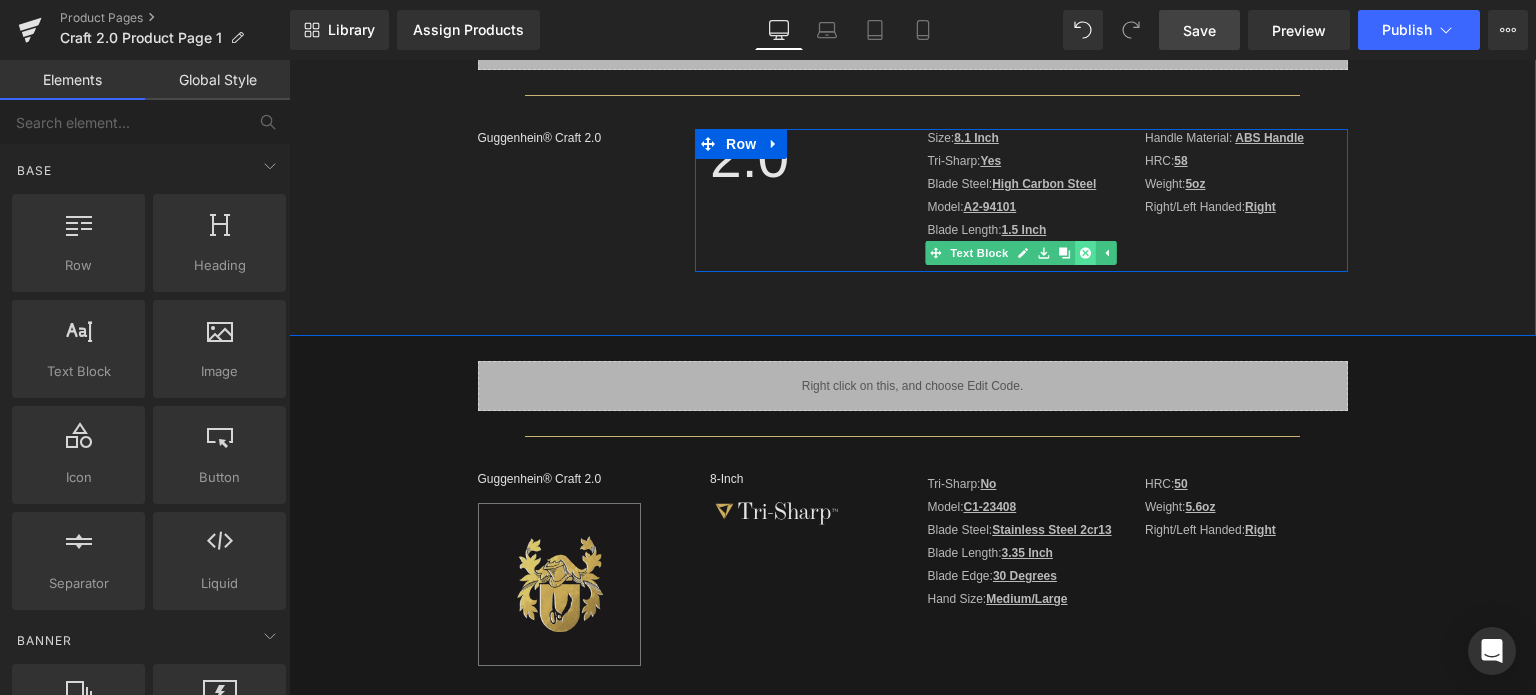 click 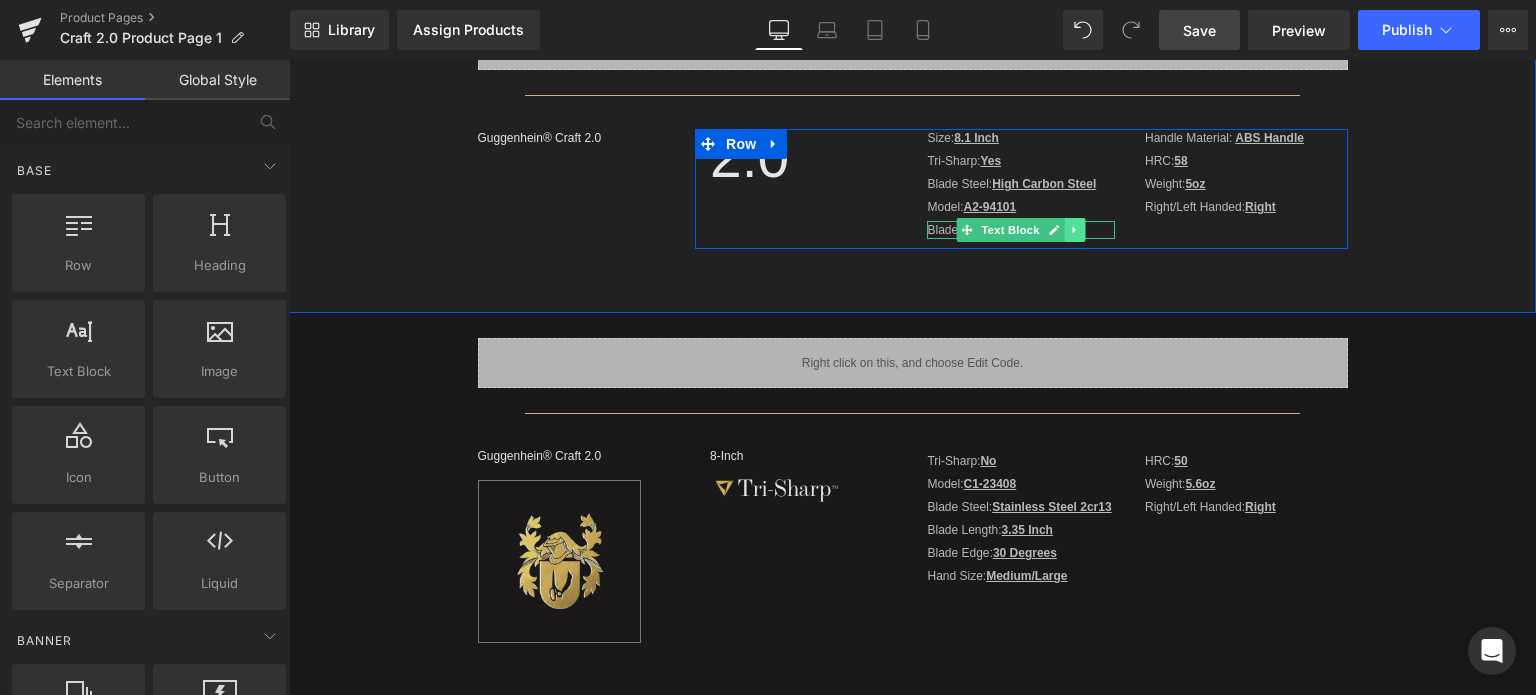 click 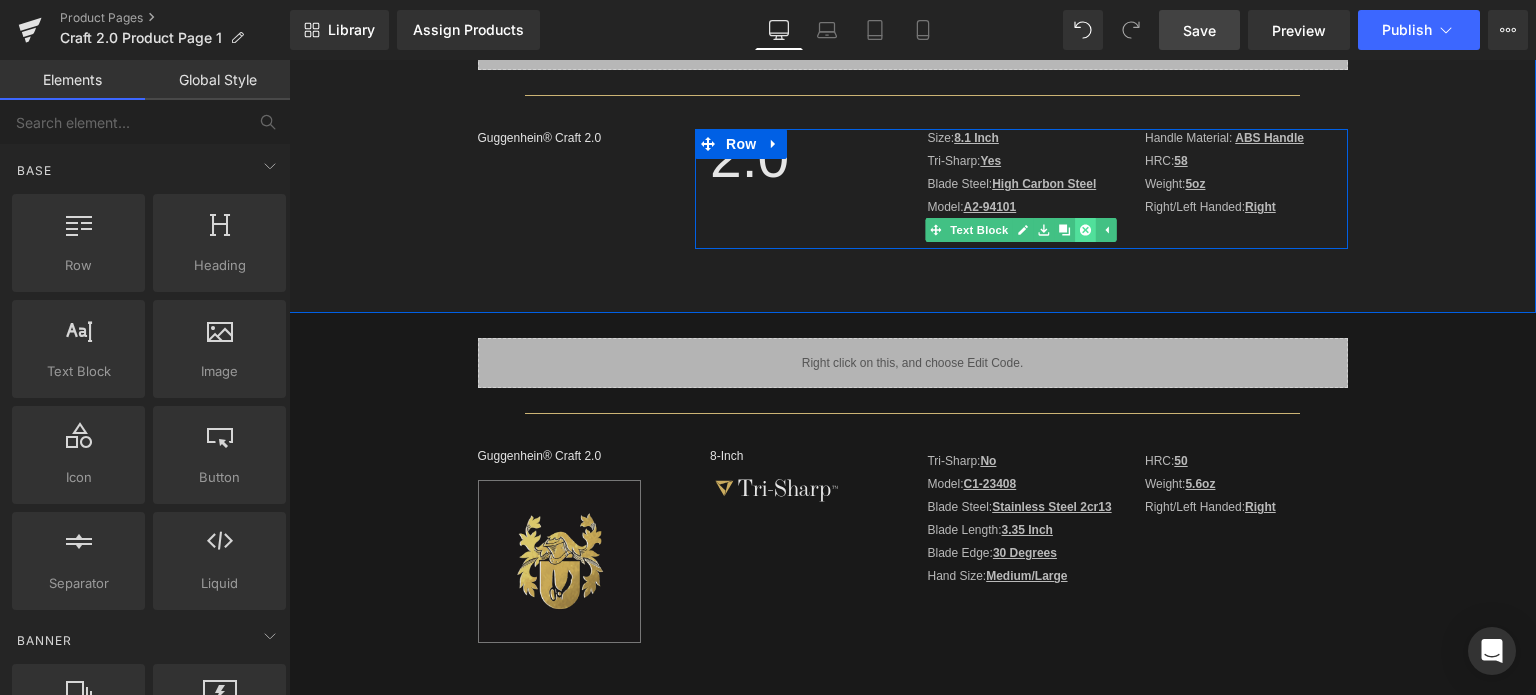 click 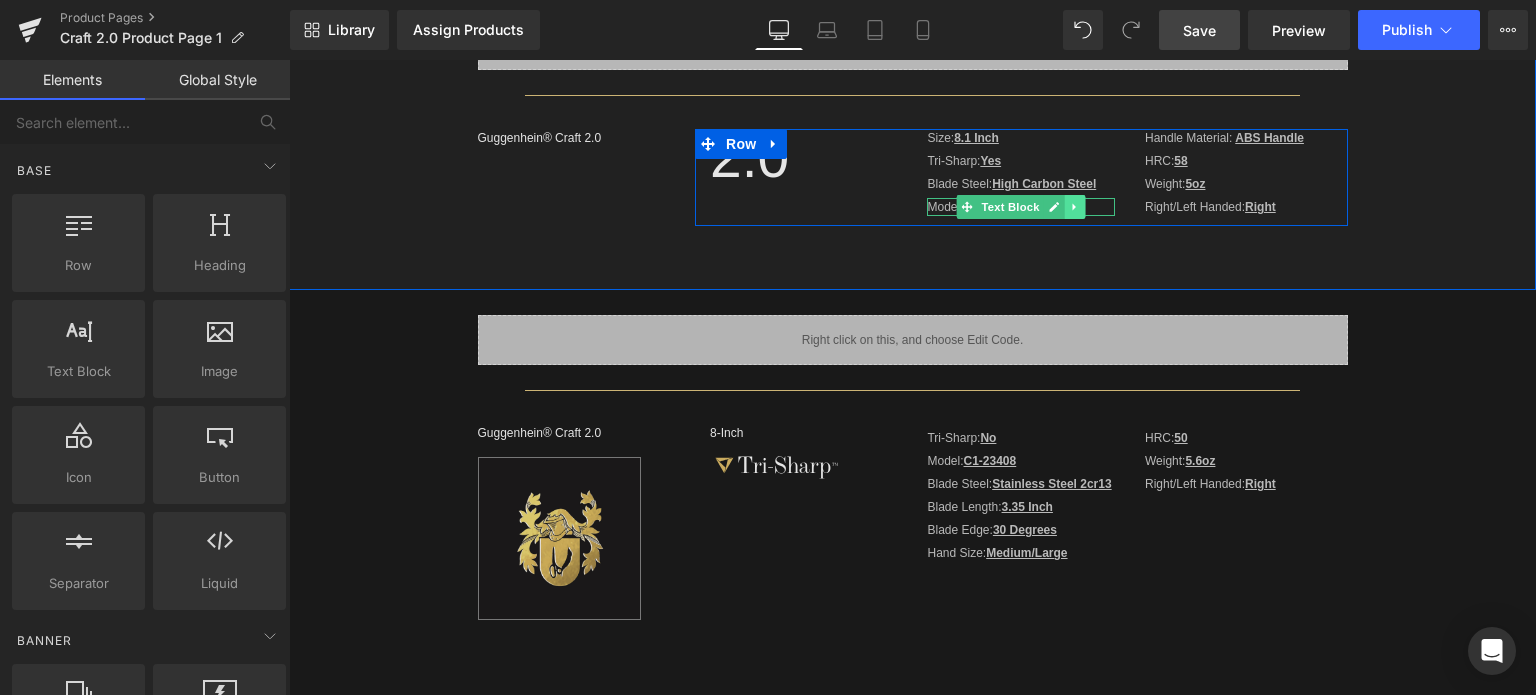 click 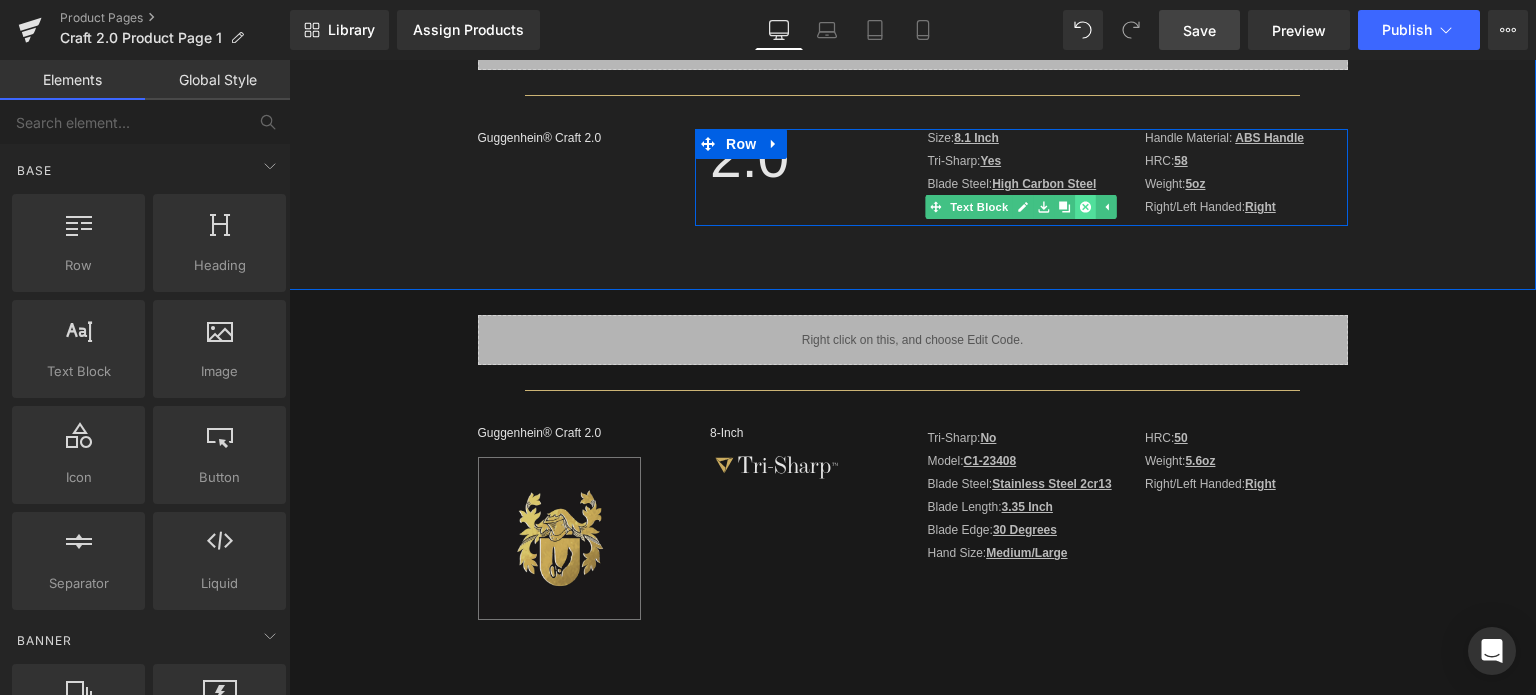 click 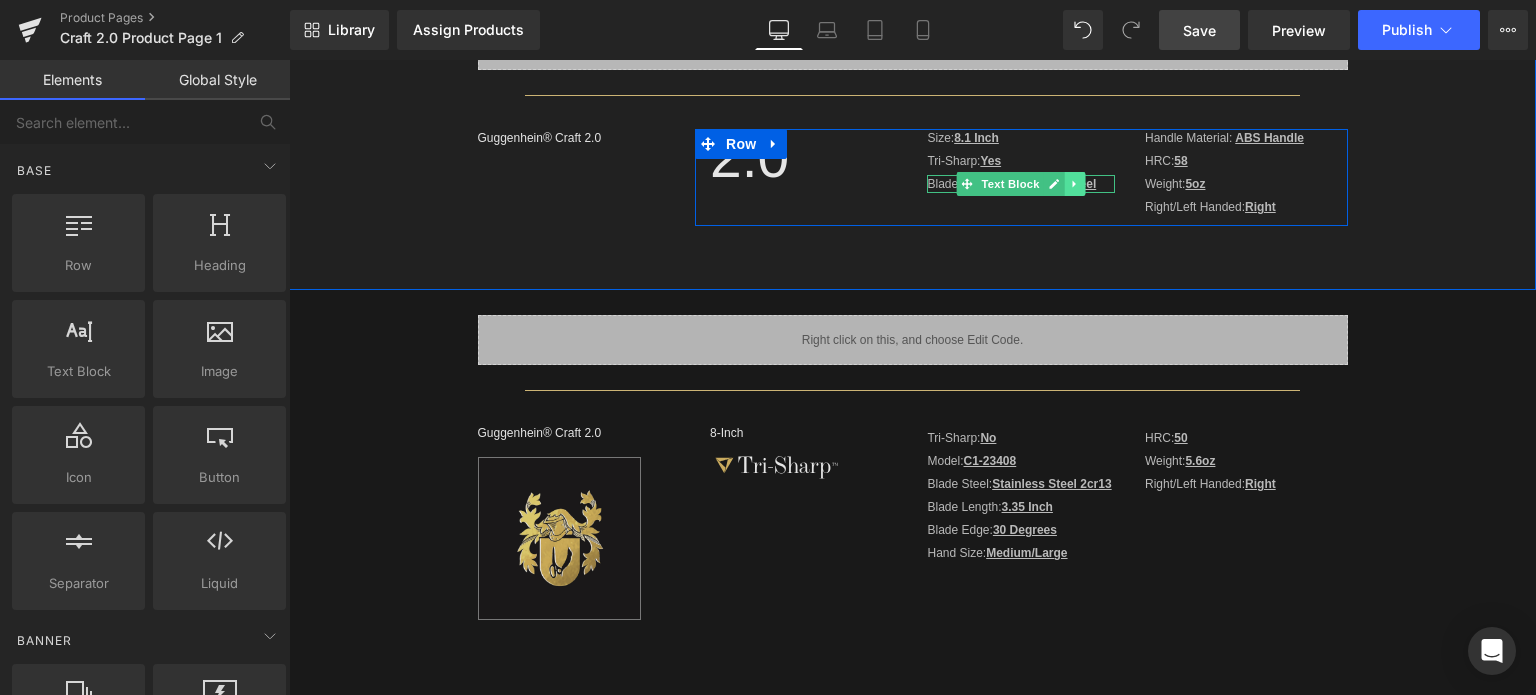 click 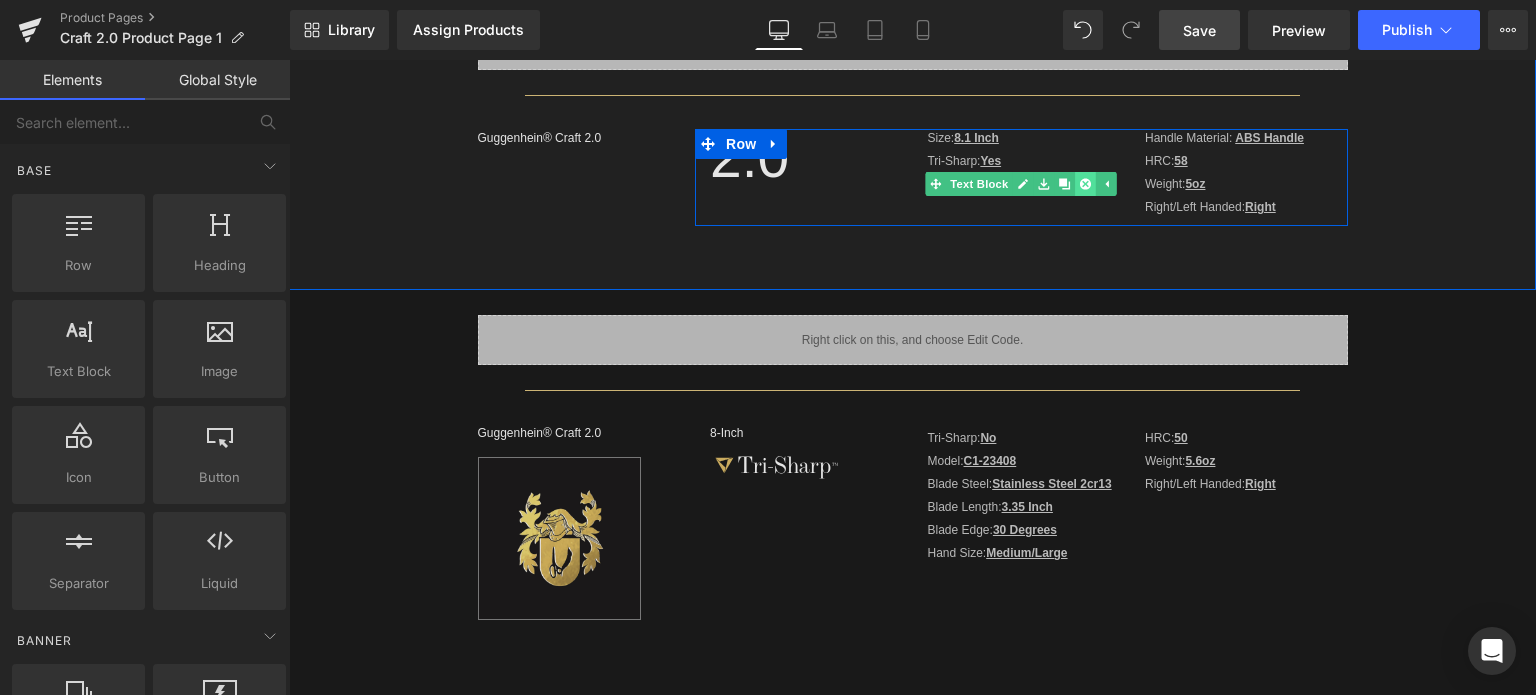 click 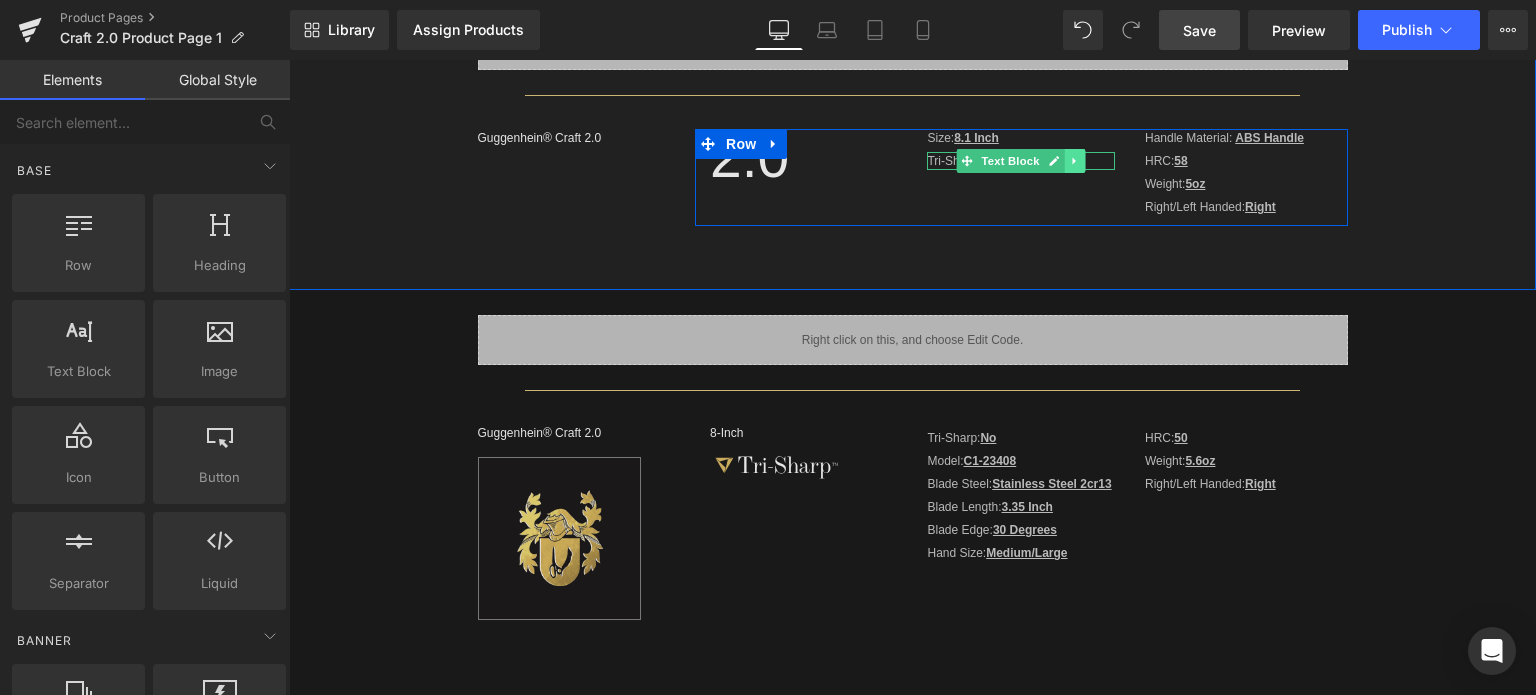 click 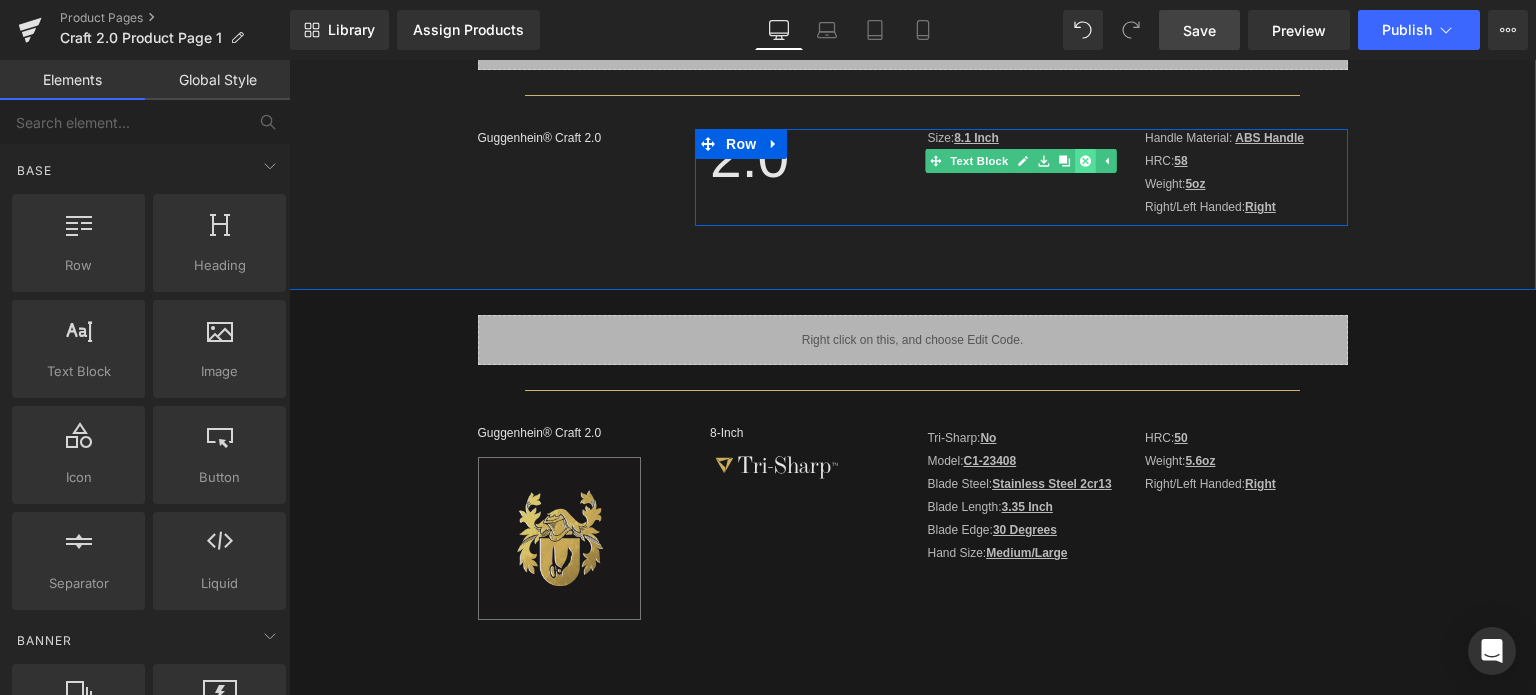 click 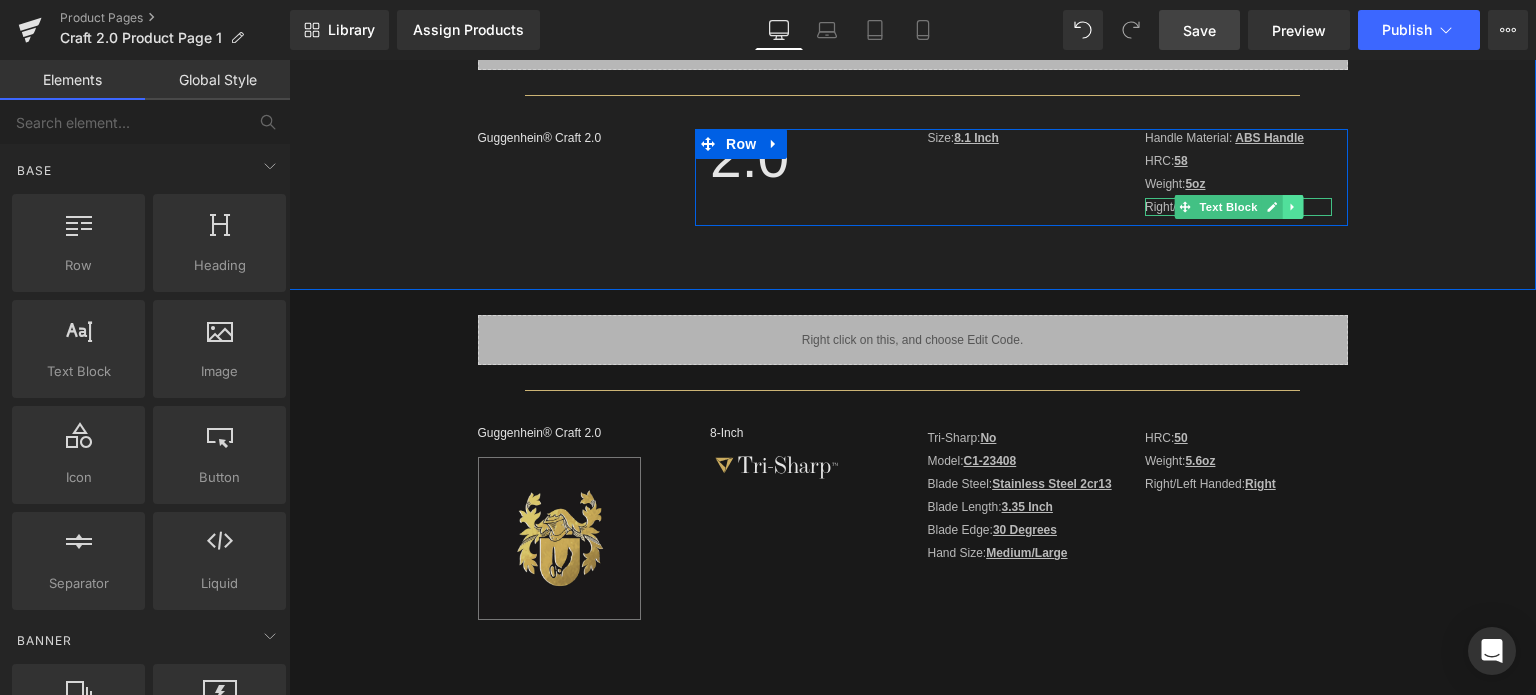 click at bounding box center (1292, 207) 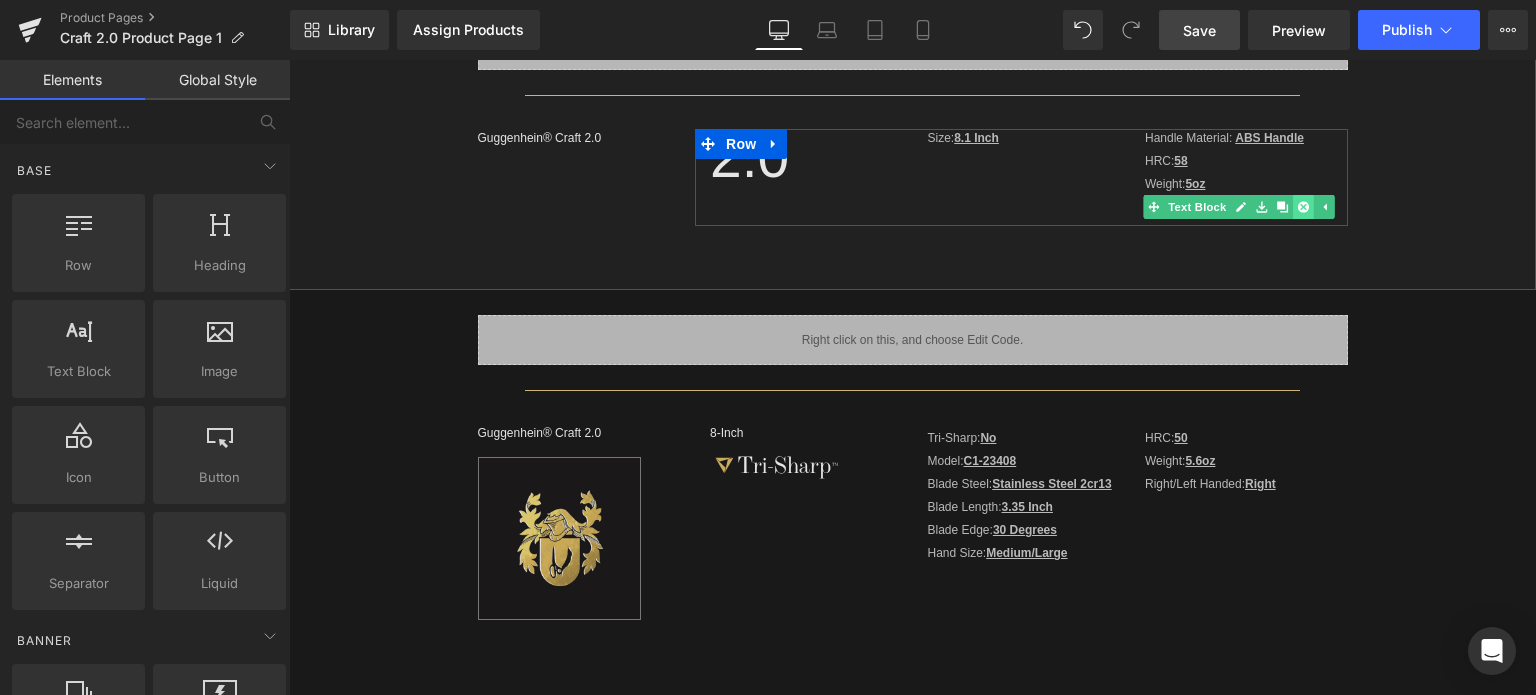 click 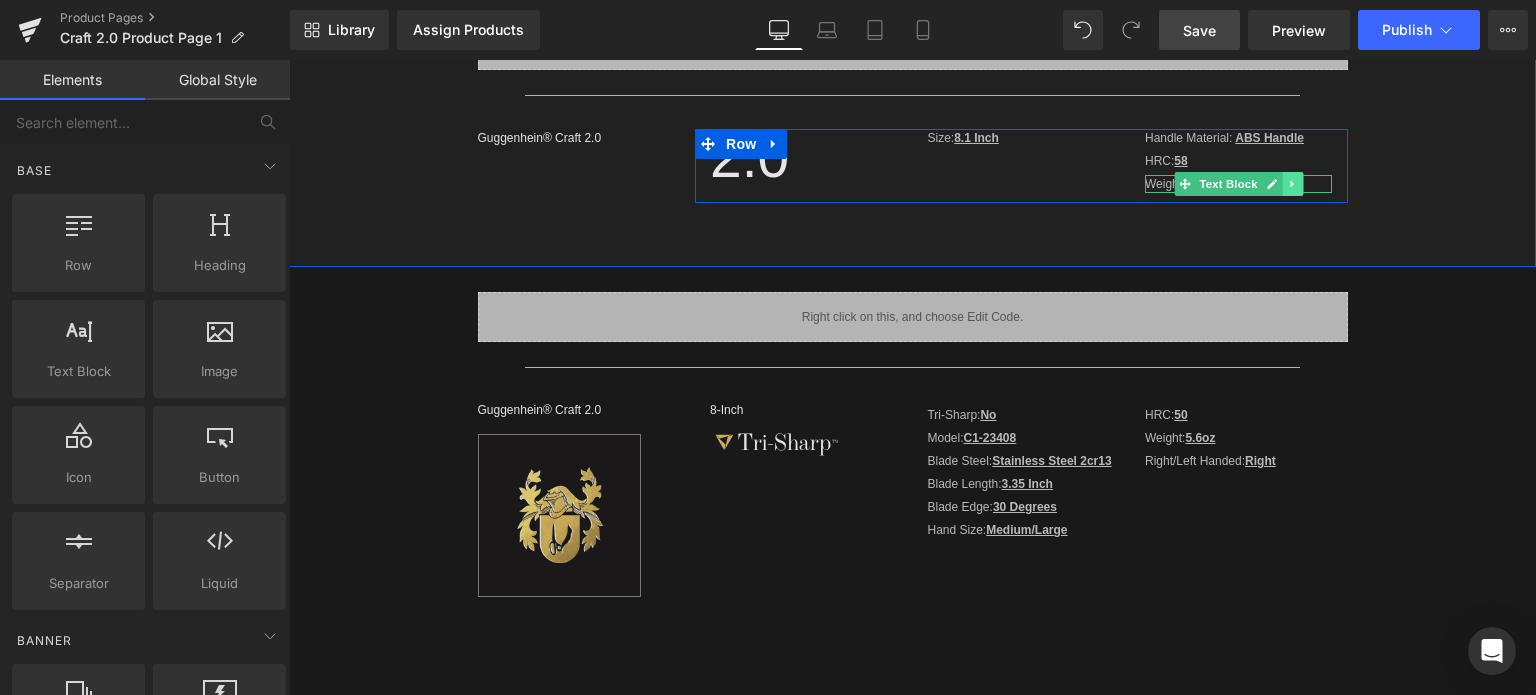 click 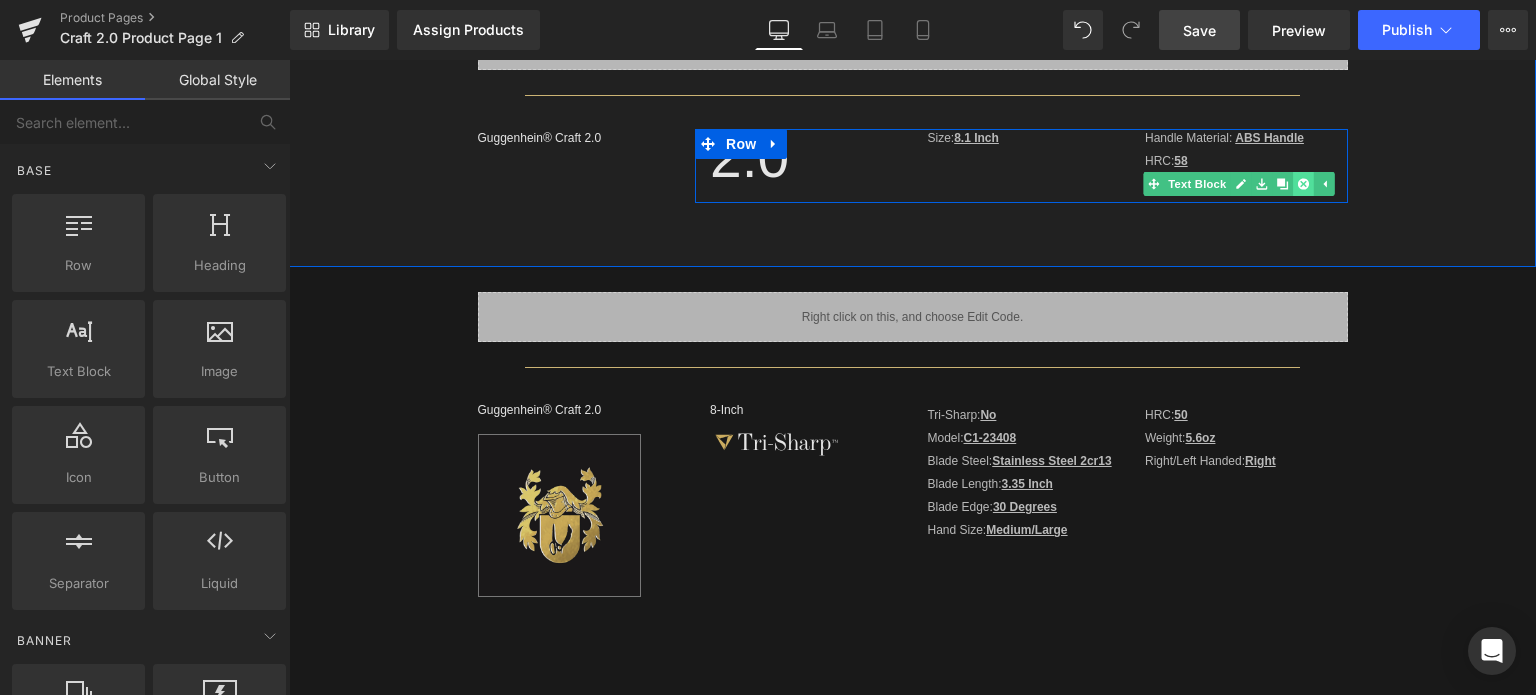 click 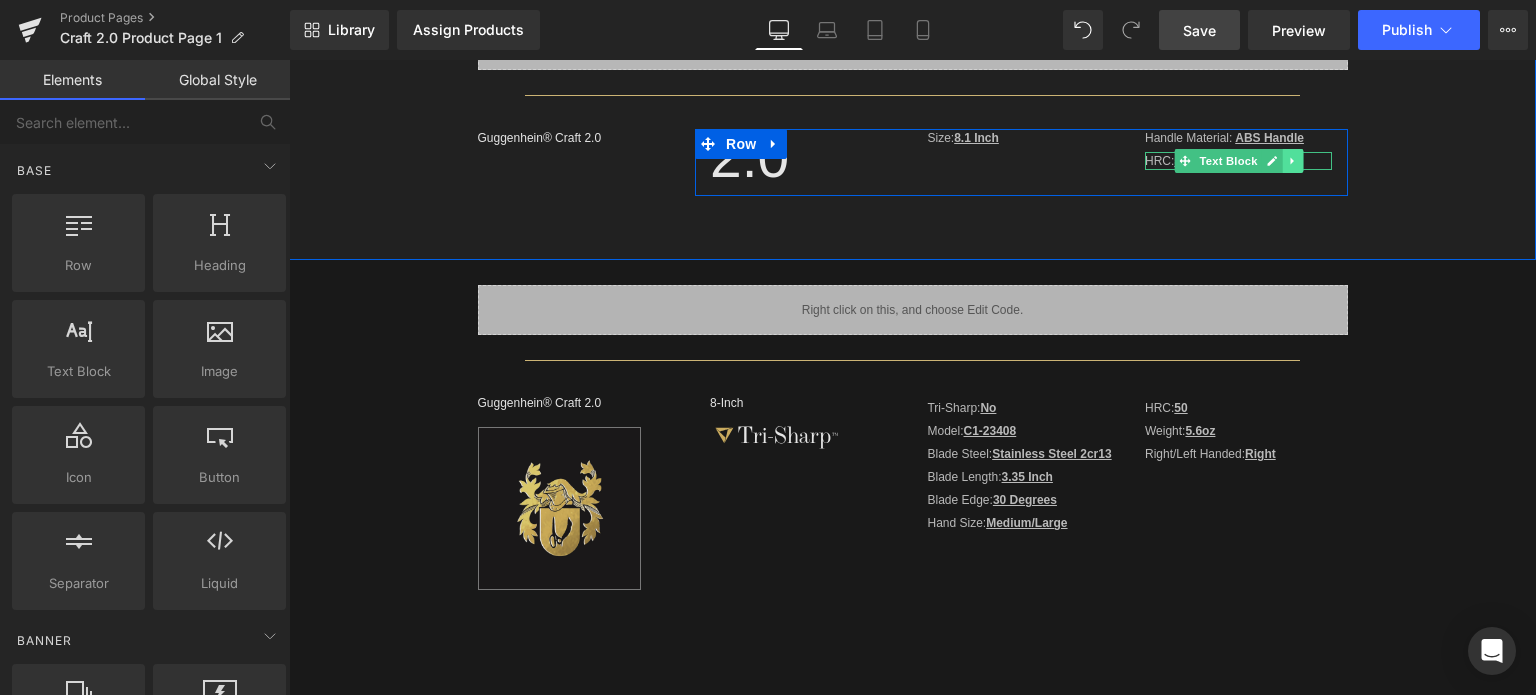 click 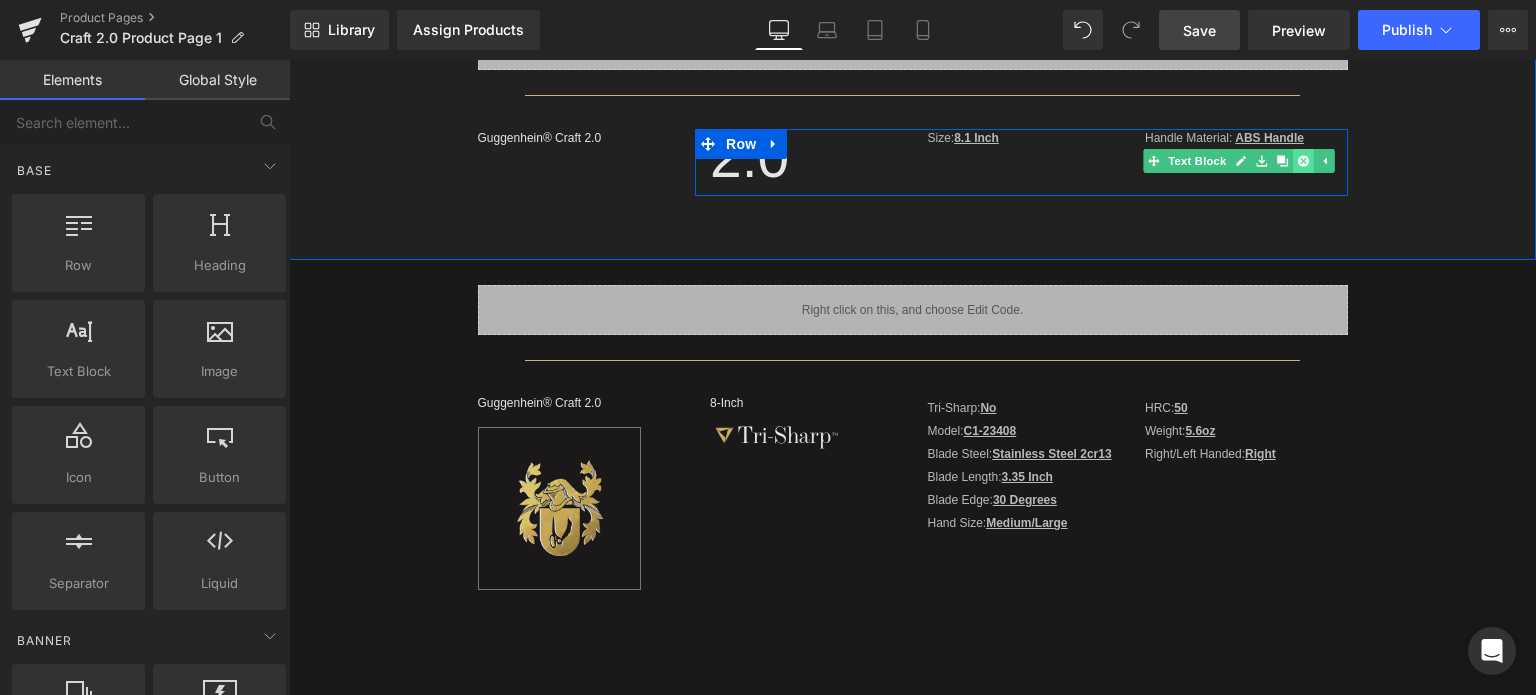 click 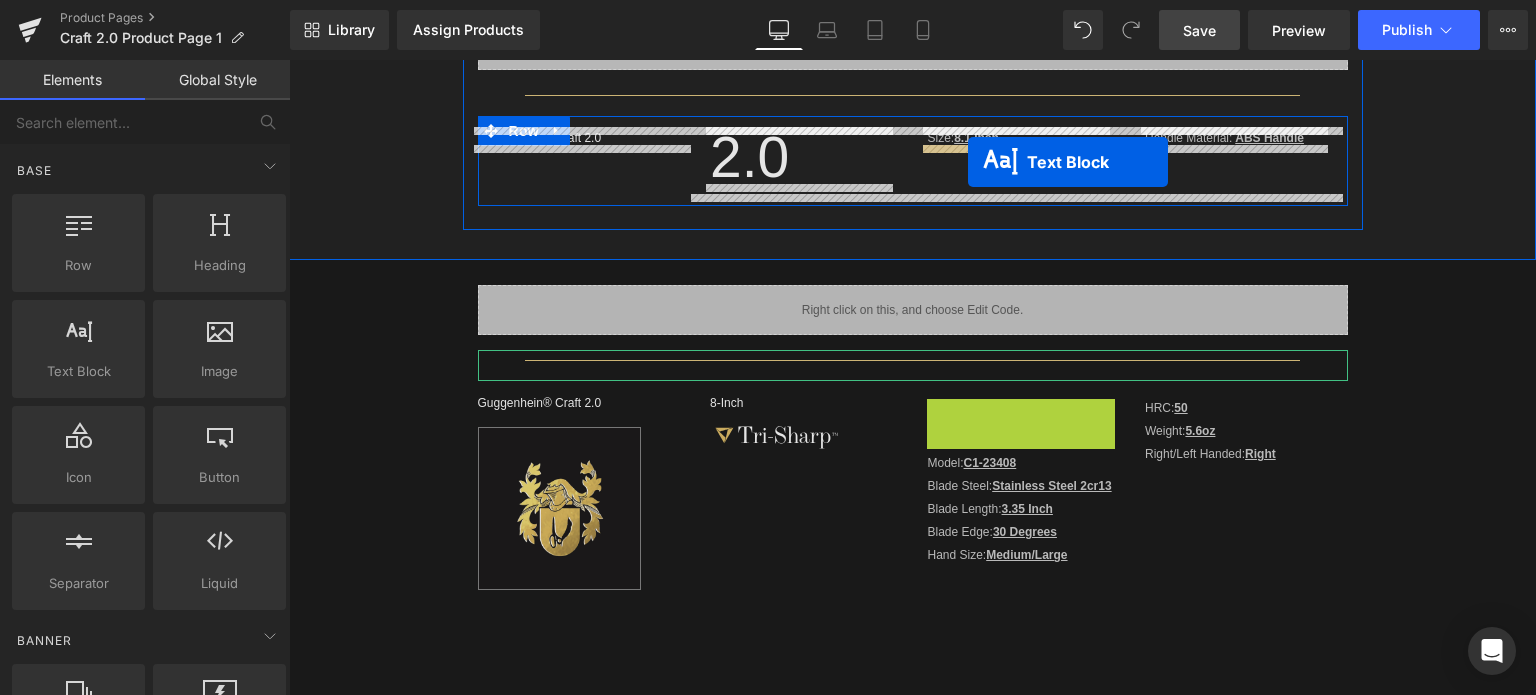 drag, startPoint x: 961, startPoint y: 405, endPoint x: 968, endPoint y: 162, distance: 243.1008 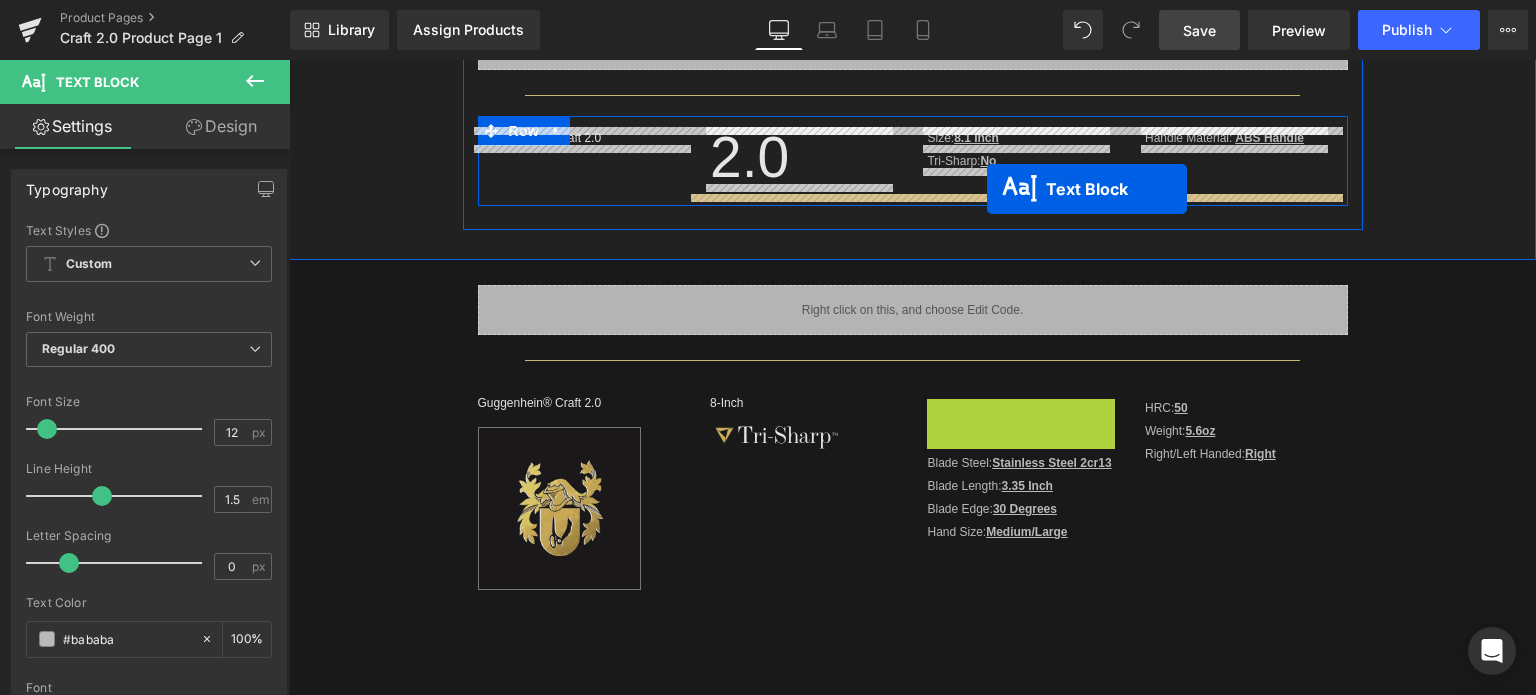 drag, startPoint x: 960, startPoint y: 402, endPoint x: 987, endPoint y: 189, distance: 214.70445 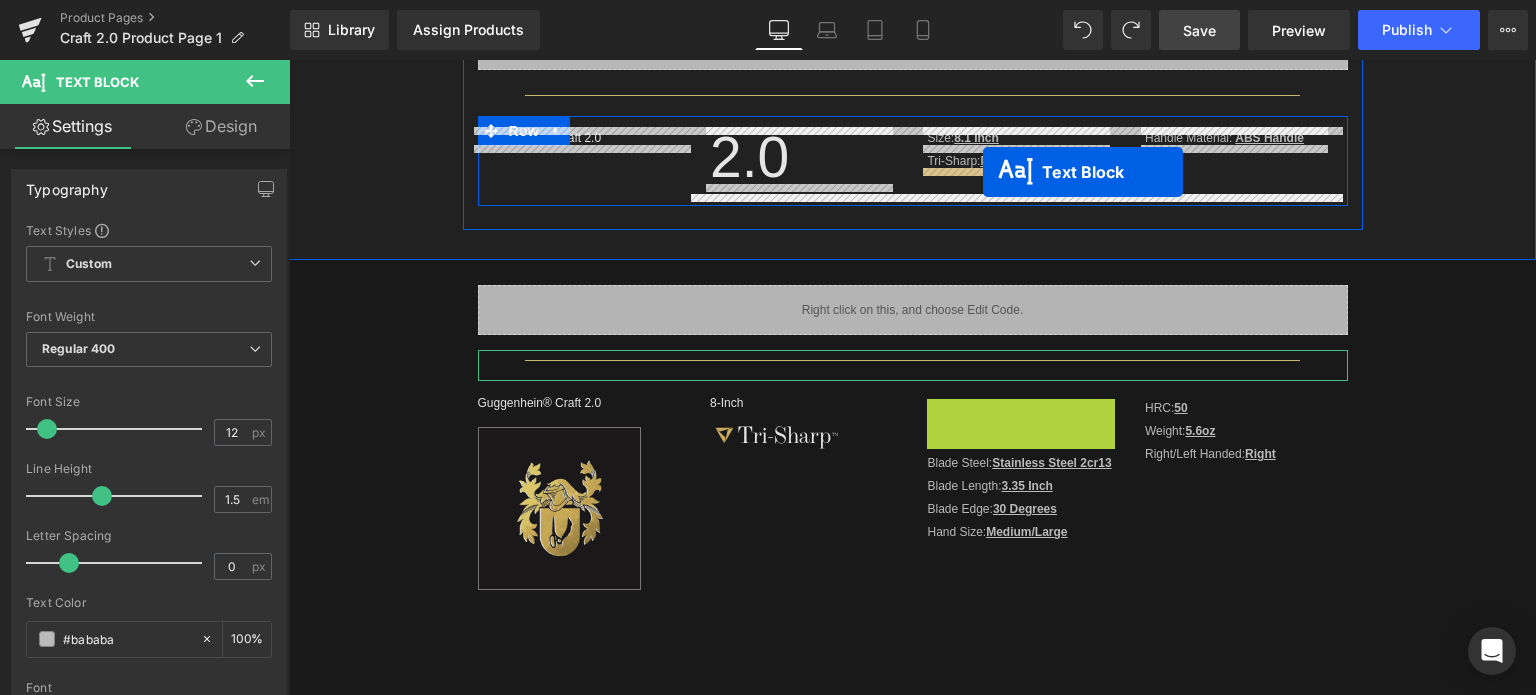 drag, startPoint x: 960, startPoint y: 406, endPoint x: 983, endPoint y: 171, distance: 236.12285 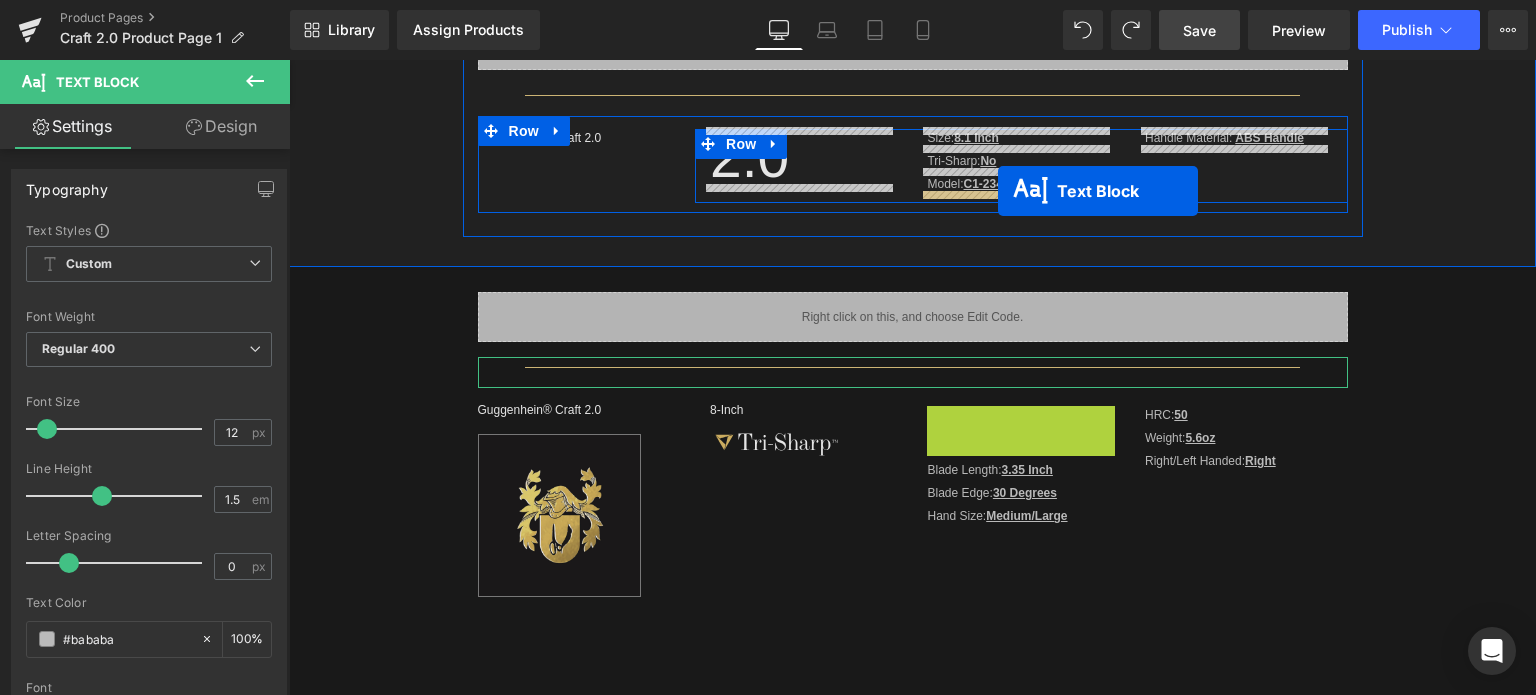 drag, startPoint x: 959, startPoint y: 411, endPoint x: 998, endPoint y: 191, distance: 223.43008 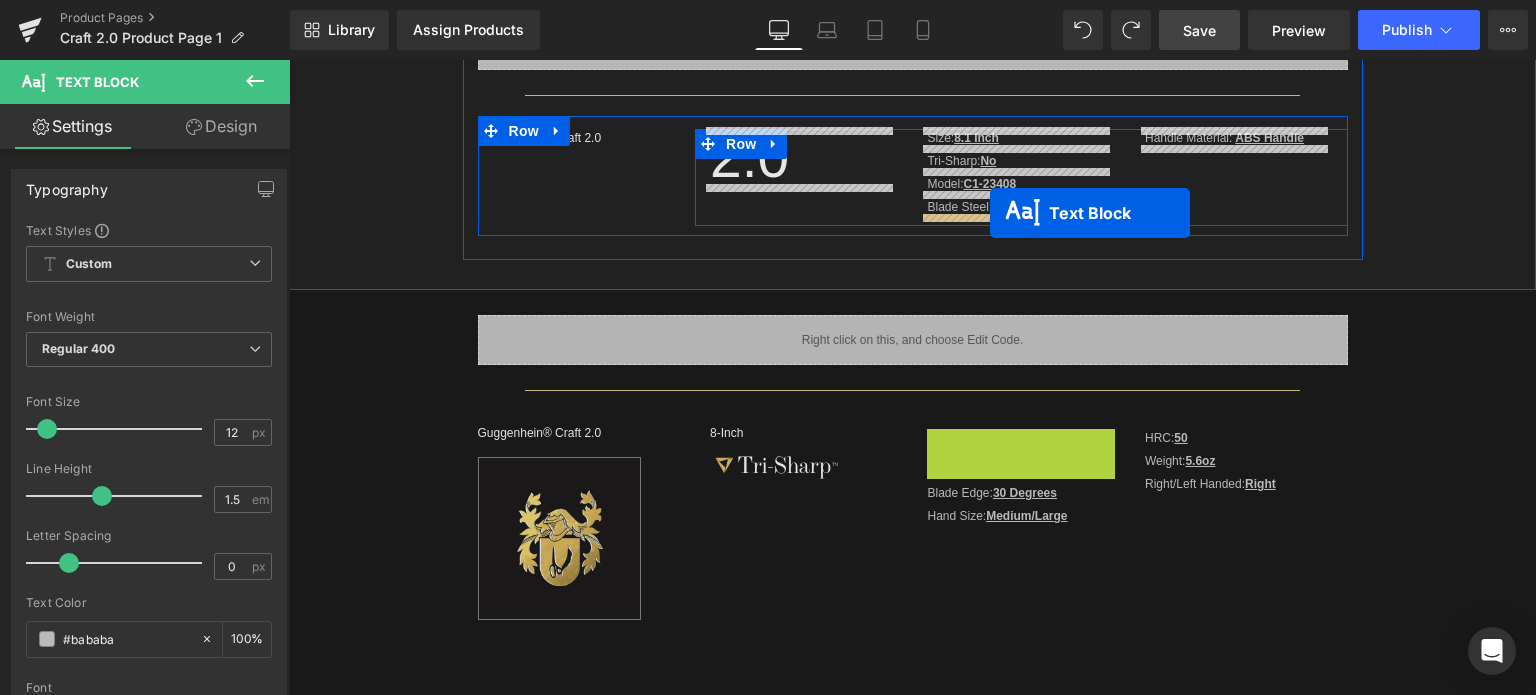 drag, startPoint x: 958, startPoint y: 435, endPoint x: 990, endPoint y: 213, distance: 224.29445 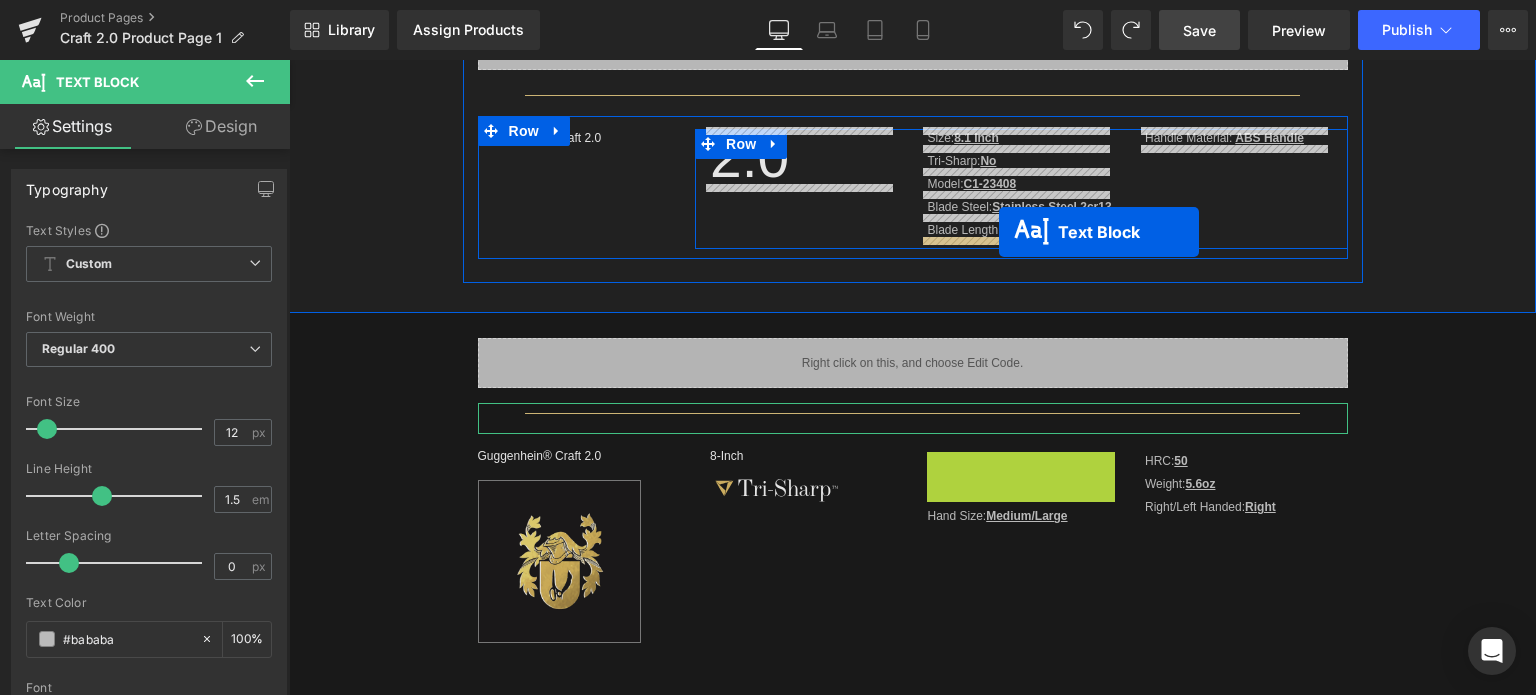 drag, startPoint x: 958, startPoint y: 457, endPoint x: 999, endPoint y: 232, distance: 228.70505 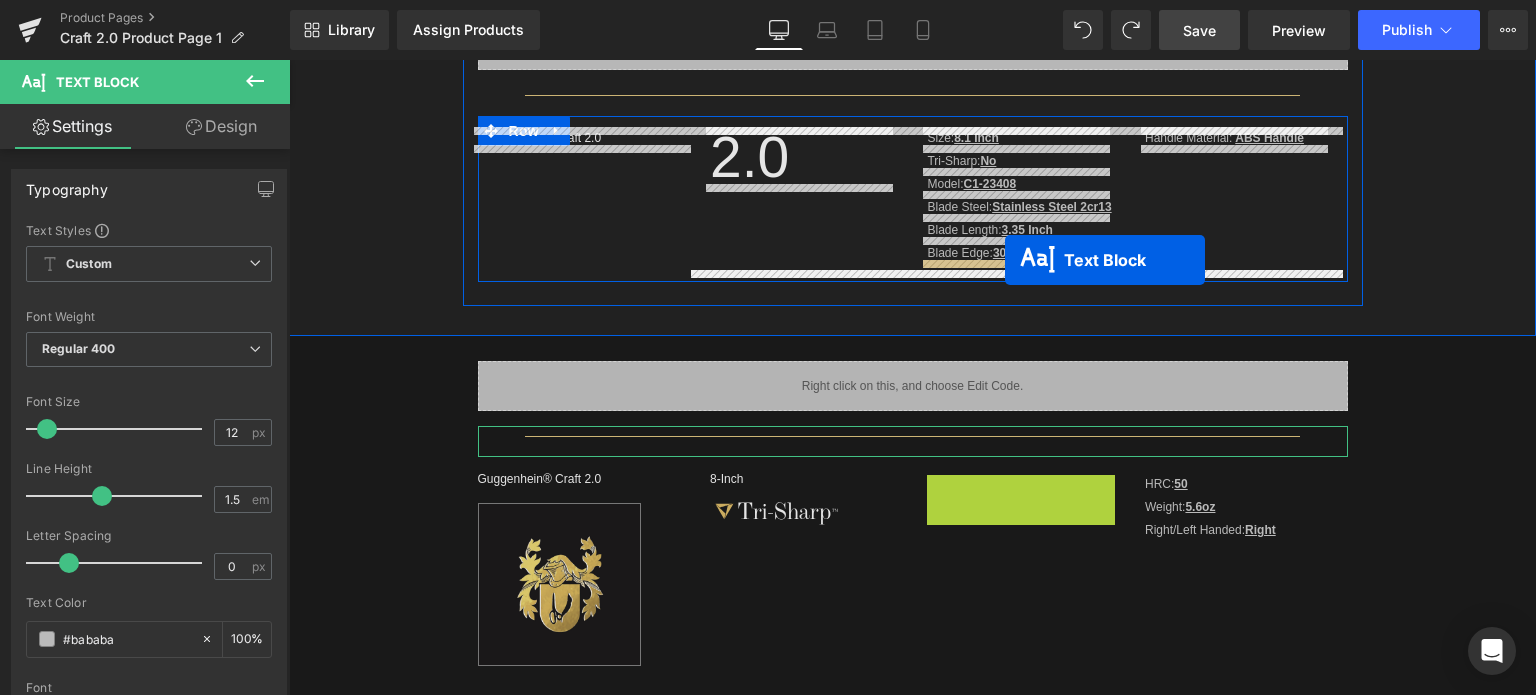 drag, startPoint x: 959, startPoint y: 481, endPoint x: 1005, endPoint y: 260, distance: 225.73657 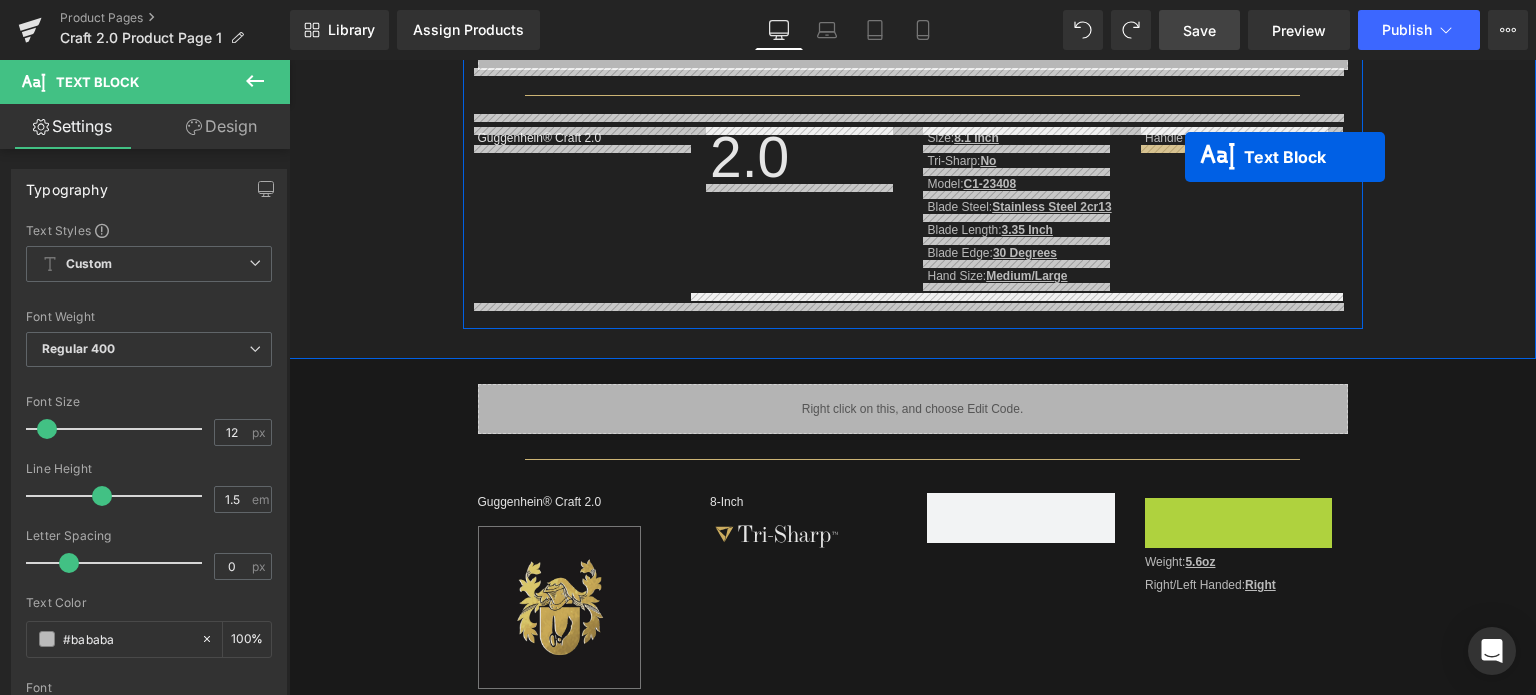 drag, startPoint x: 1178, startPoint y: 506, endPoint x: 1185, endPoint y: 157, distance: 349.0702 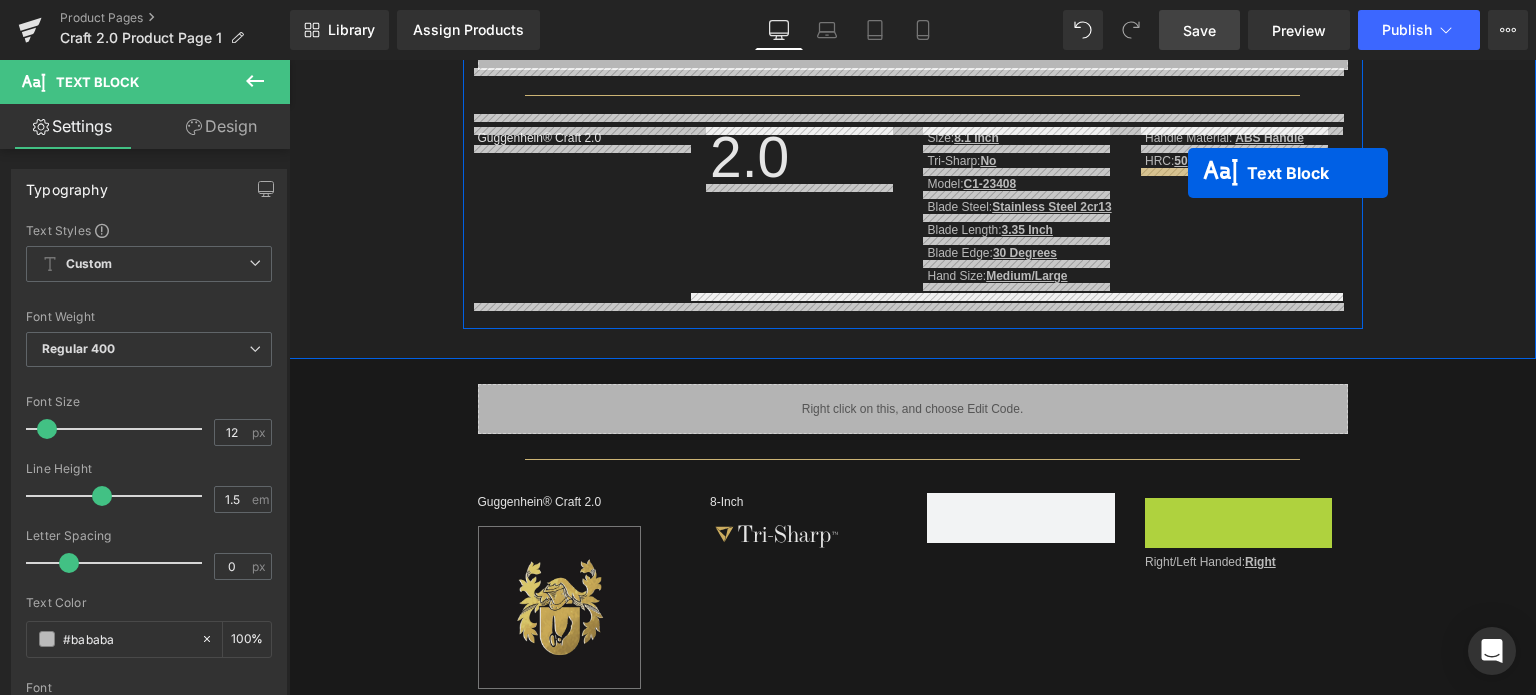 drag, startPoint x: 1179, startPoint y: 503, endPoint x: 1188, endPoint y: 173, distance: 330.1227 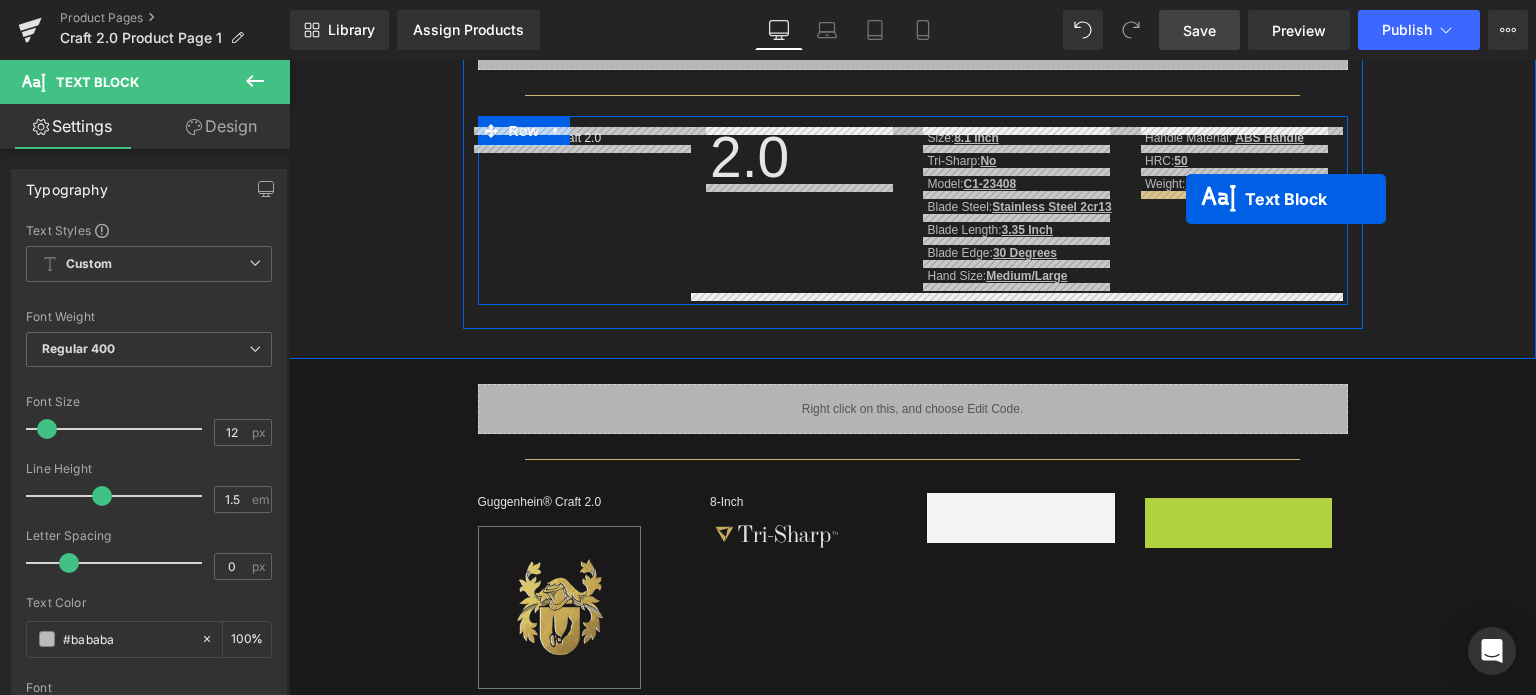 drag, startPoint x: 1177, startPoint y: 504, endPoint x: 1186, endPoint y: 199, distance: 305.13275 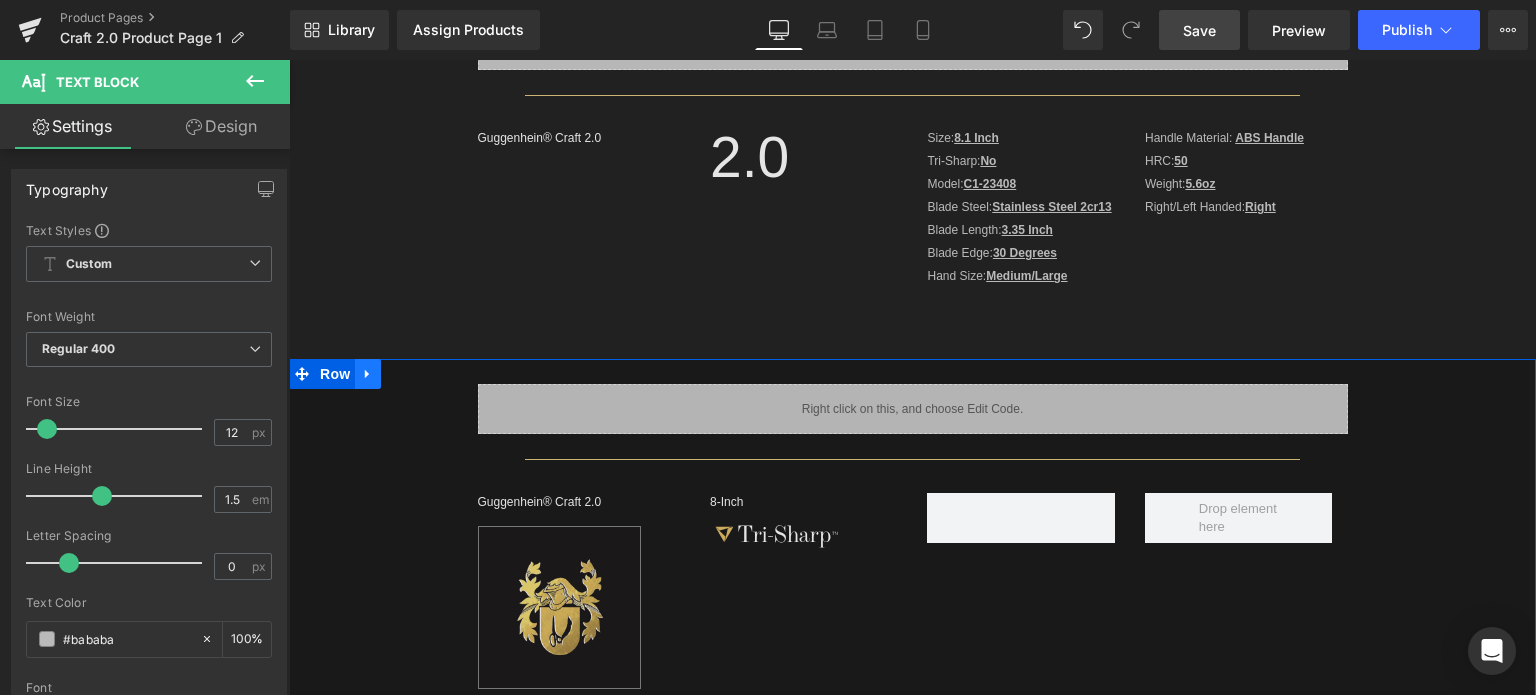 click 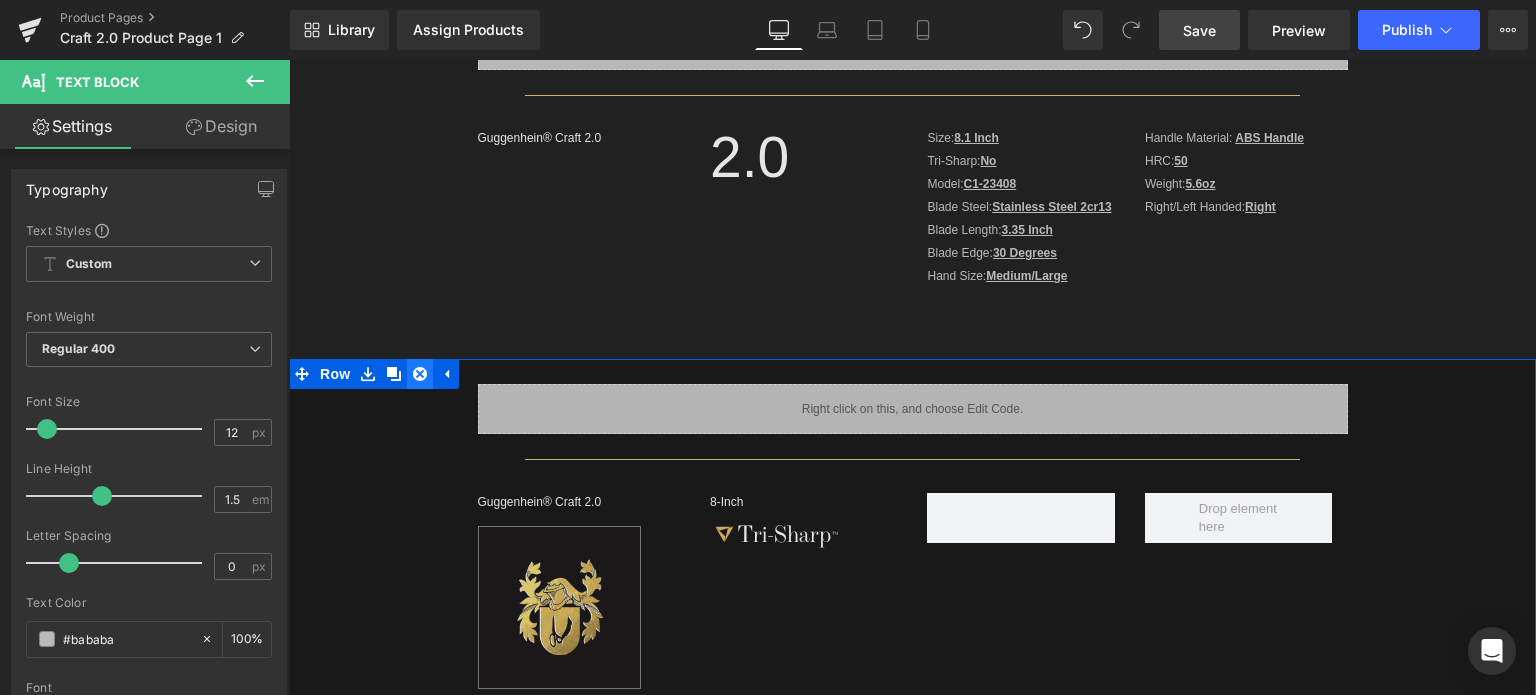 click 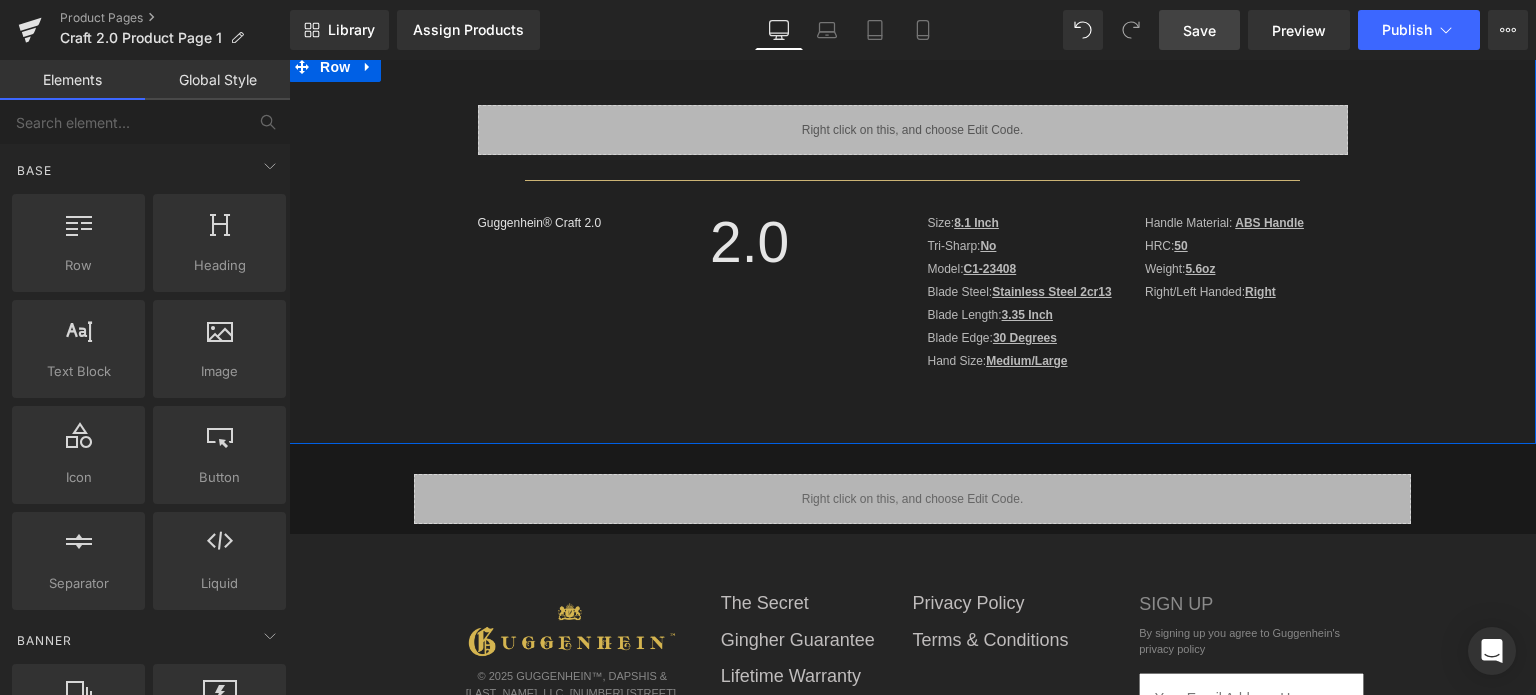 scroll, scrollTop: 789, scrollLeft: 0, axis: vertical 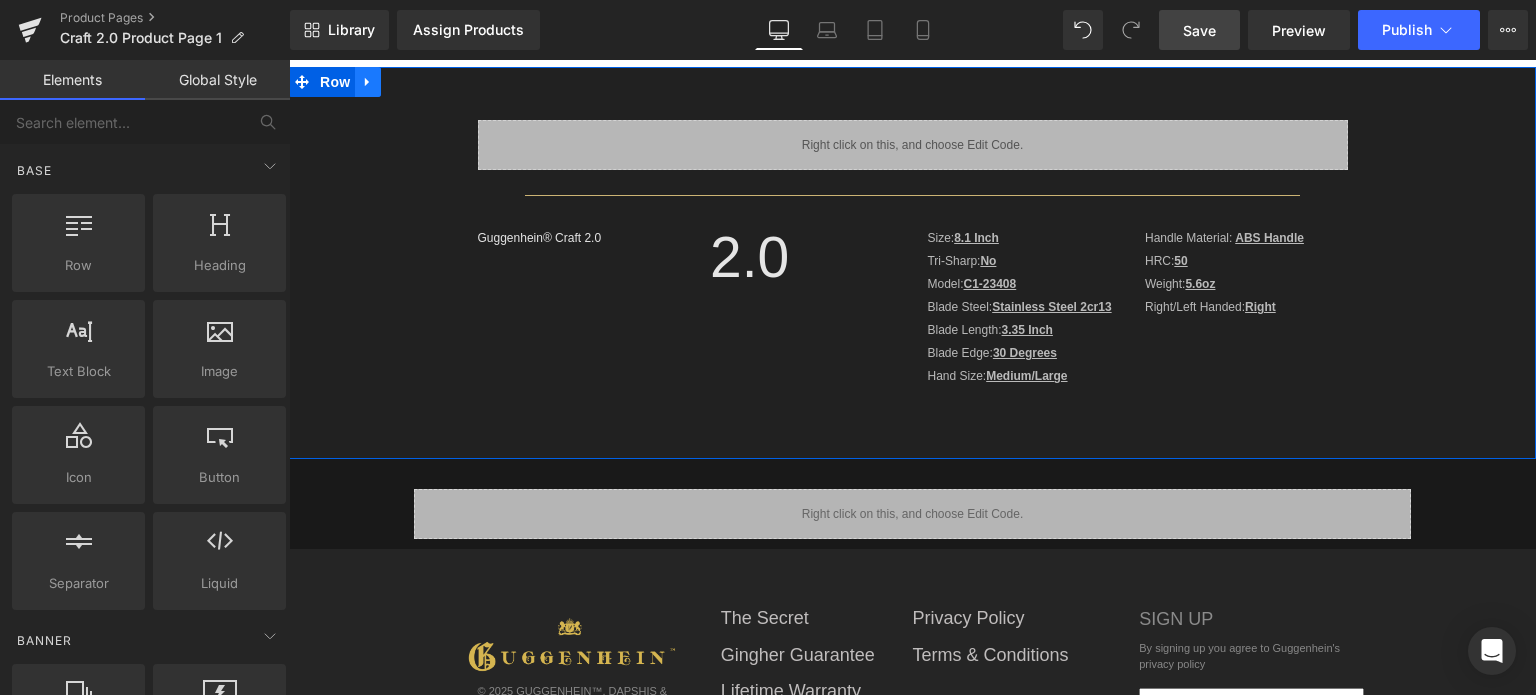 click 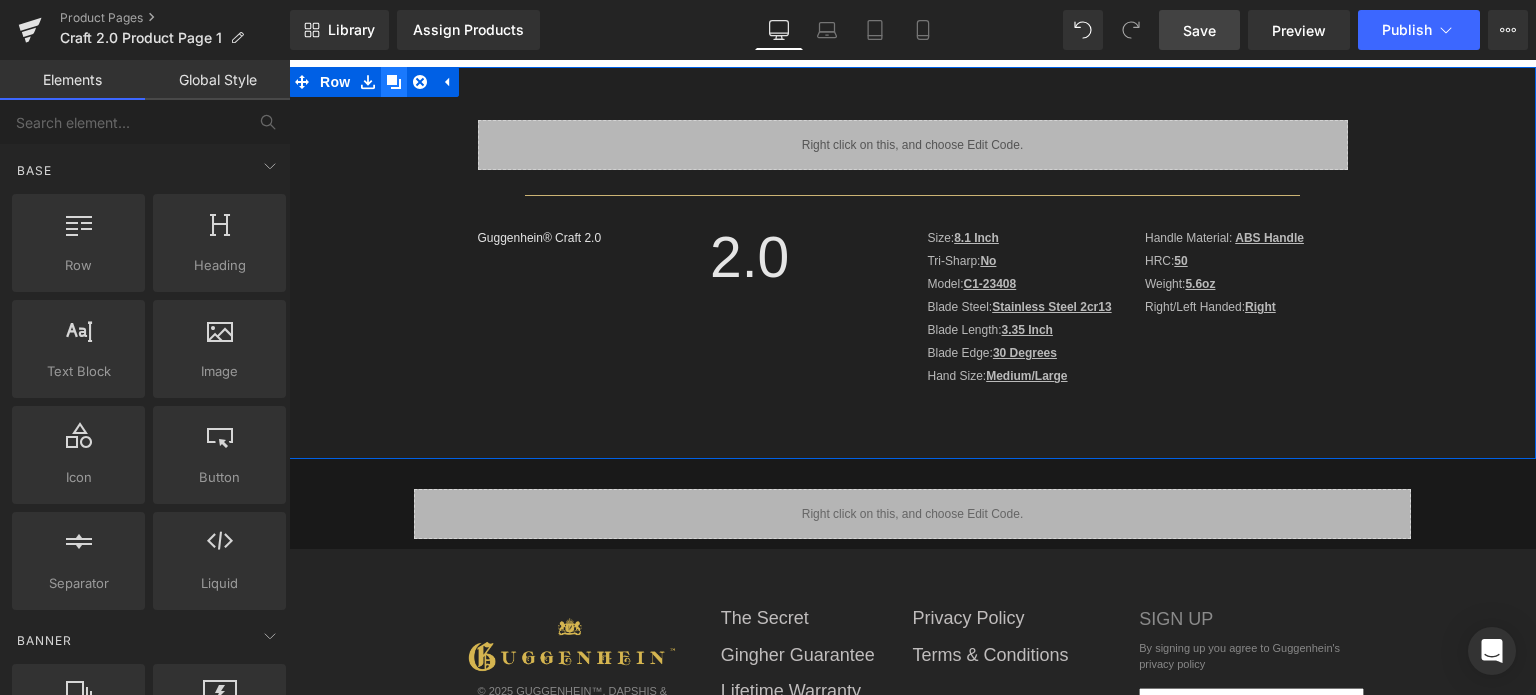click 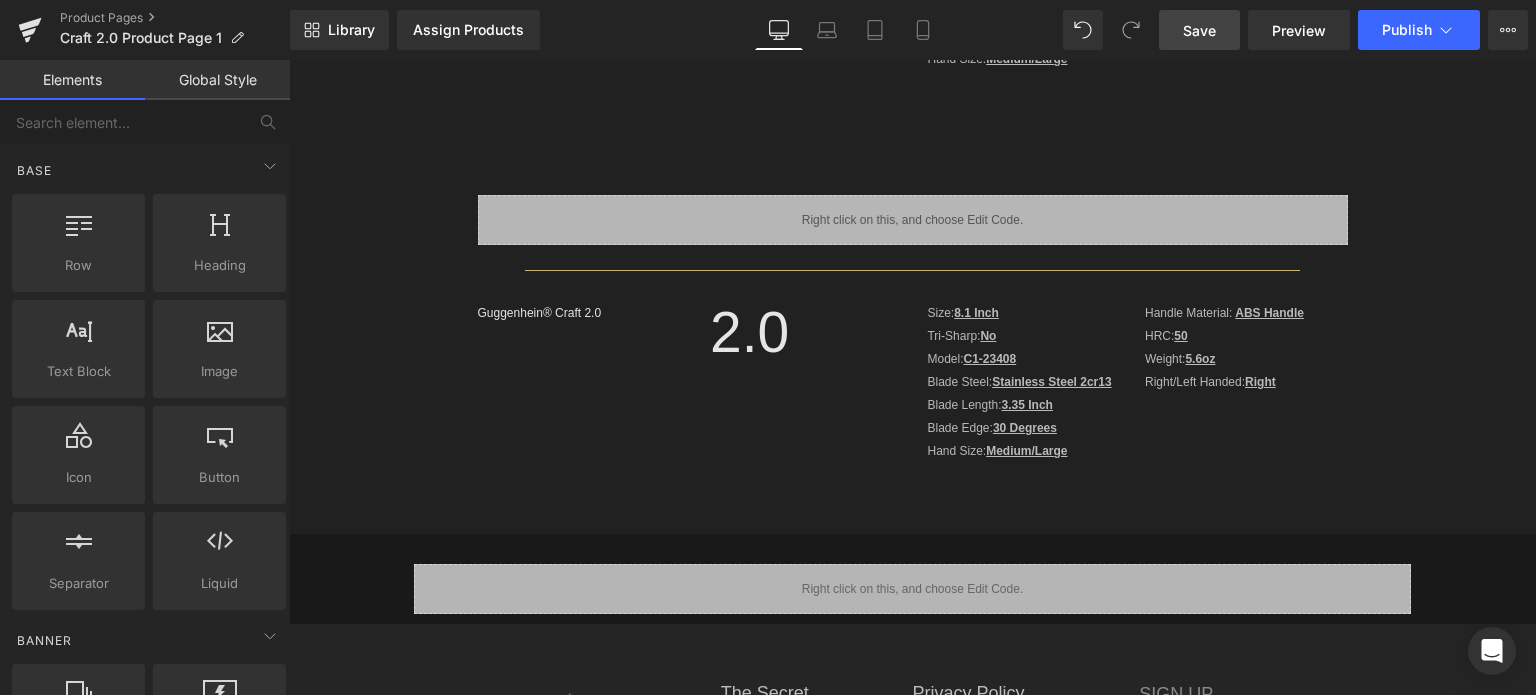 scroll, scrollTop: 1106, scrollLeft: 0, axis: vertical 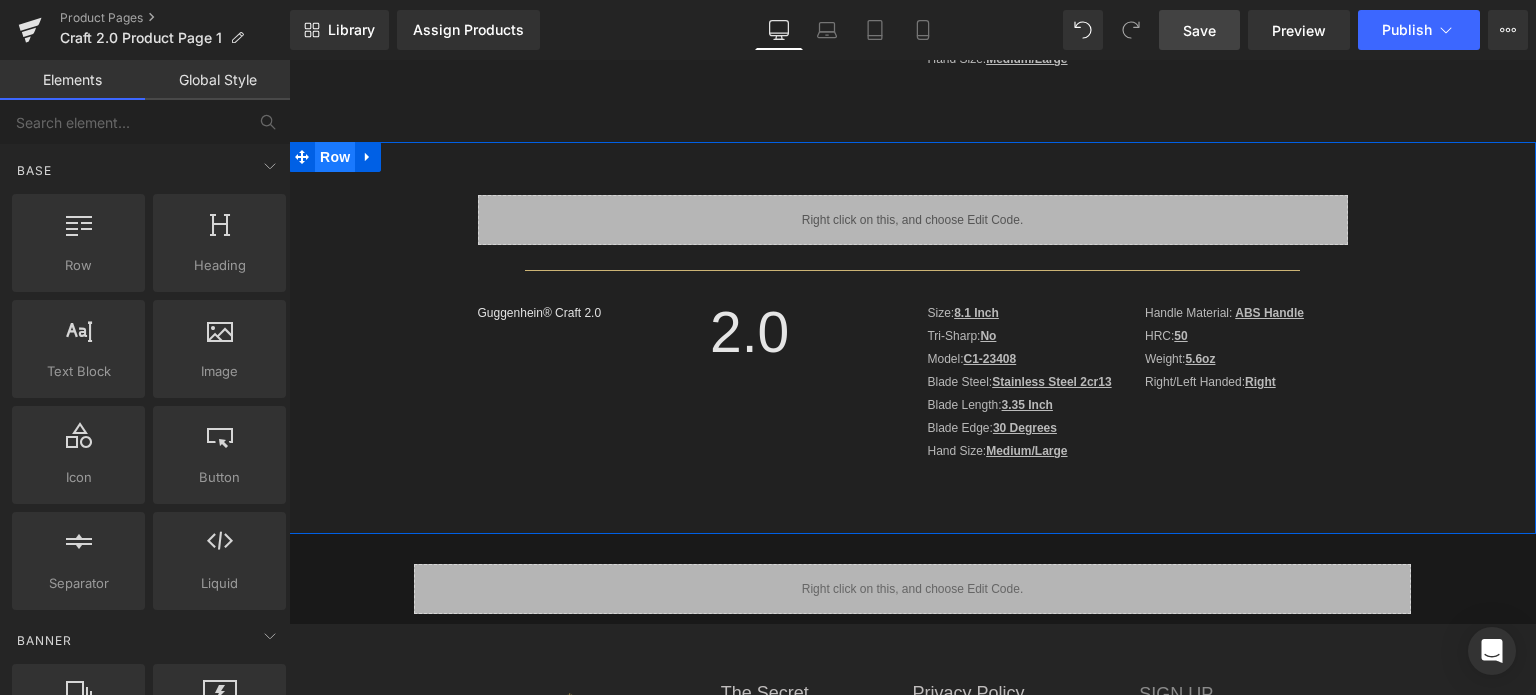 click on "Row" at bounding box center (335, 157) 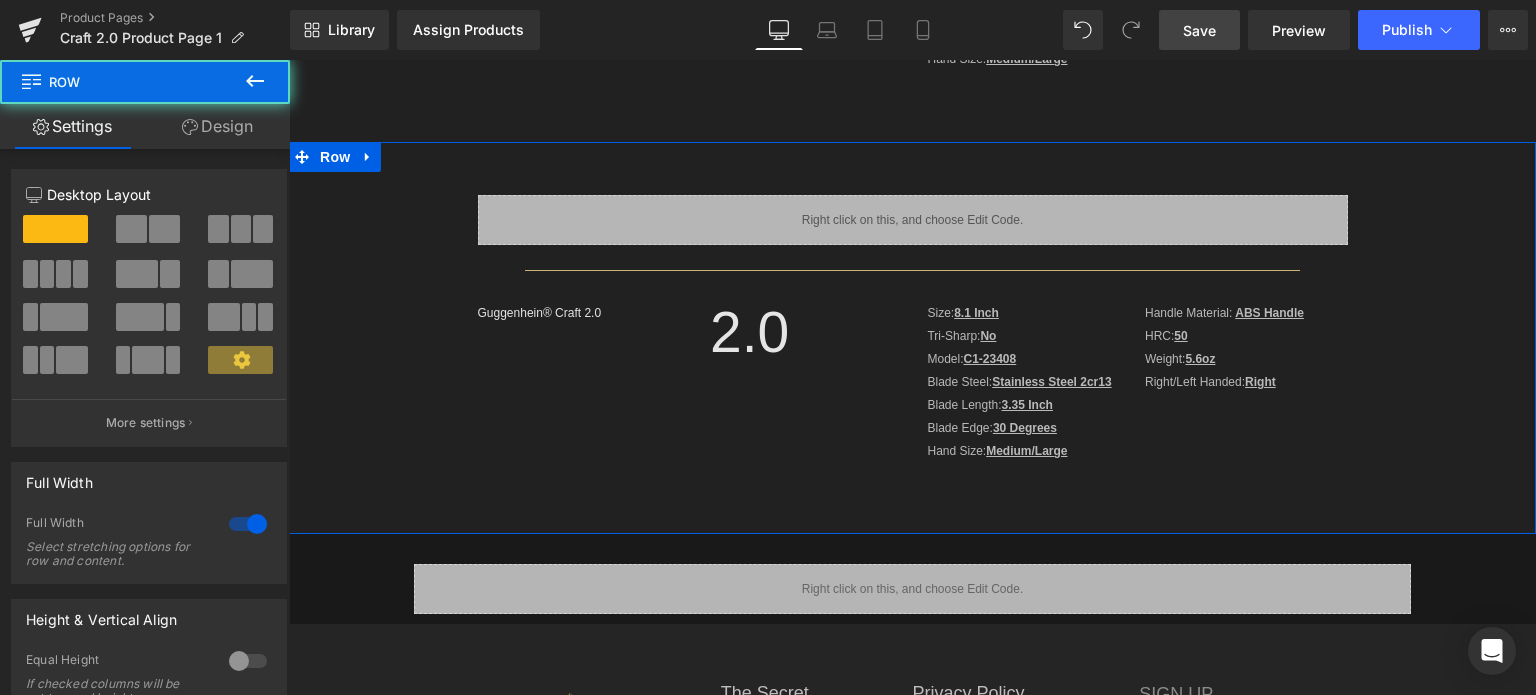 click on "Design" at bounding box center [217, 126] 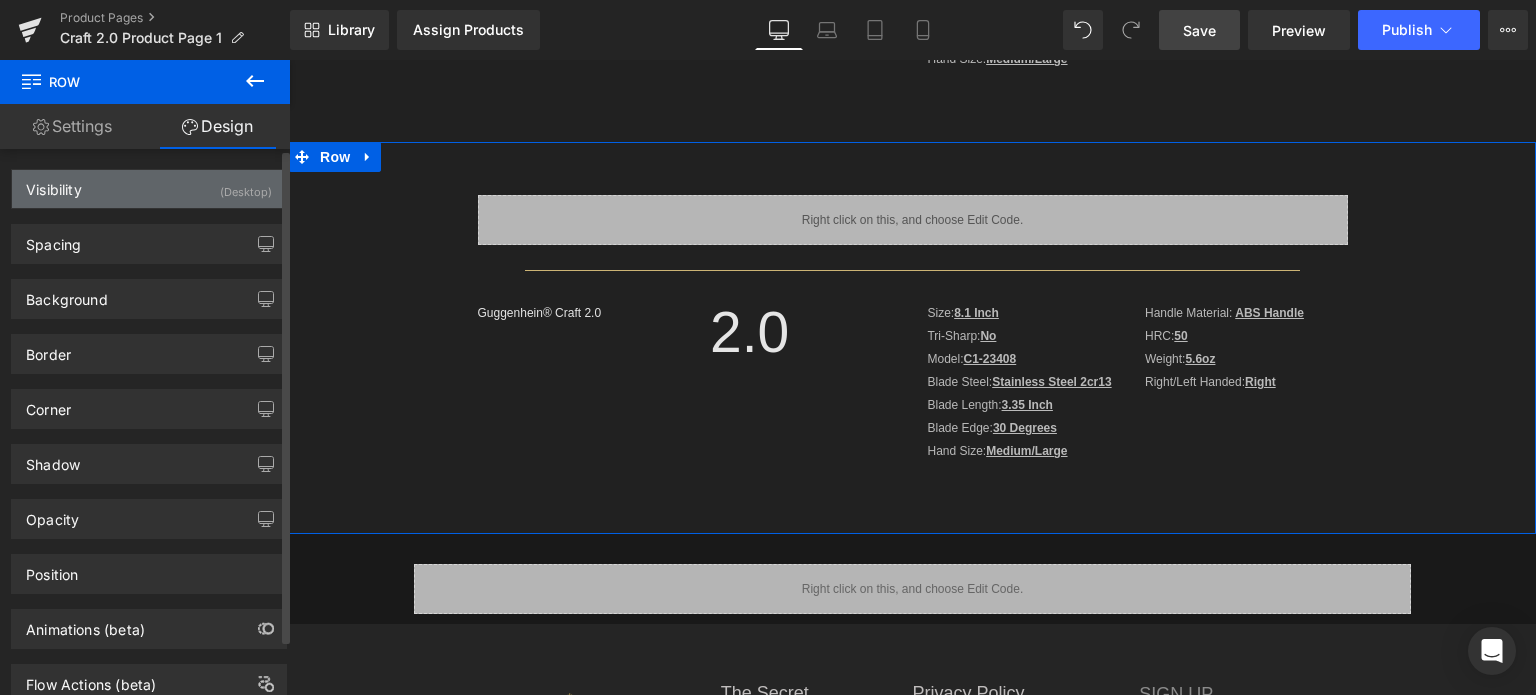 click on "Visibility
(Desktop)" at bounding box center [149, 189] 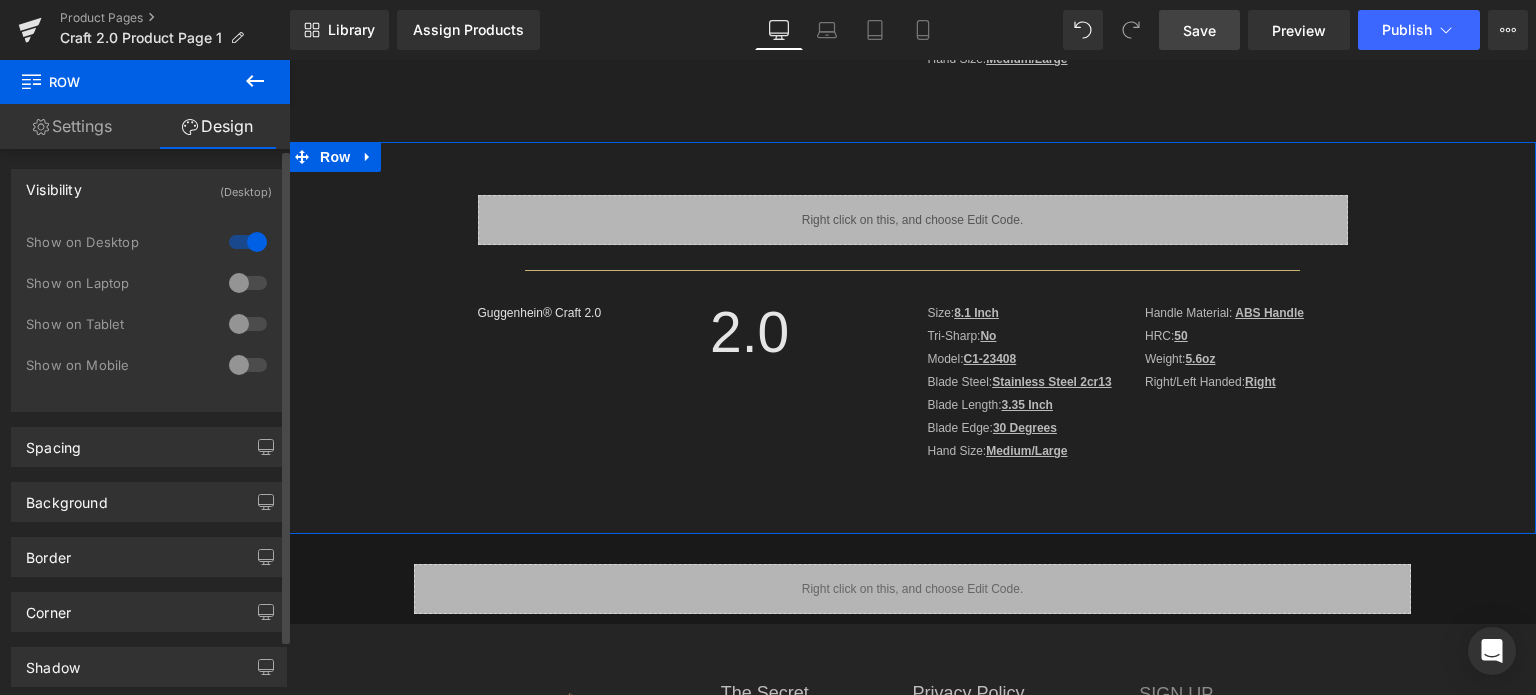 click at bounding box center [248, 283] 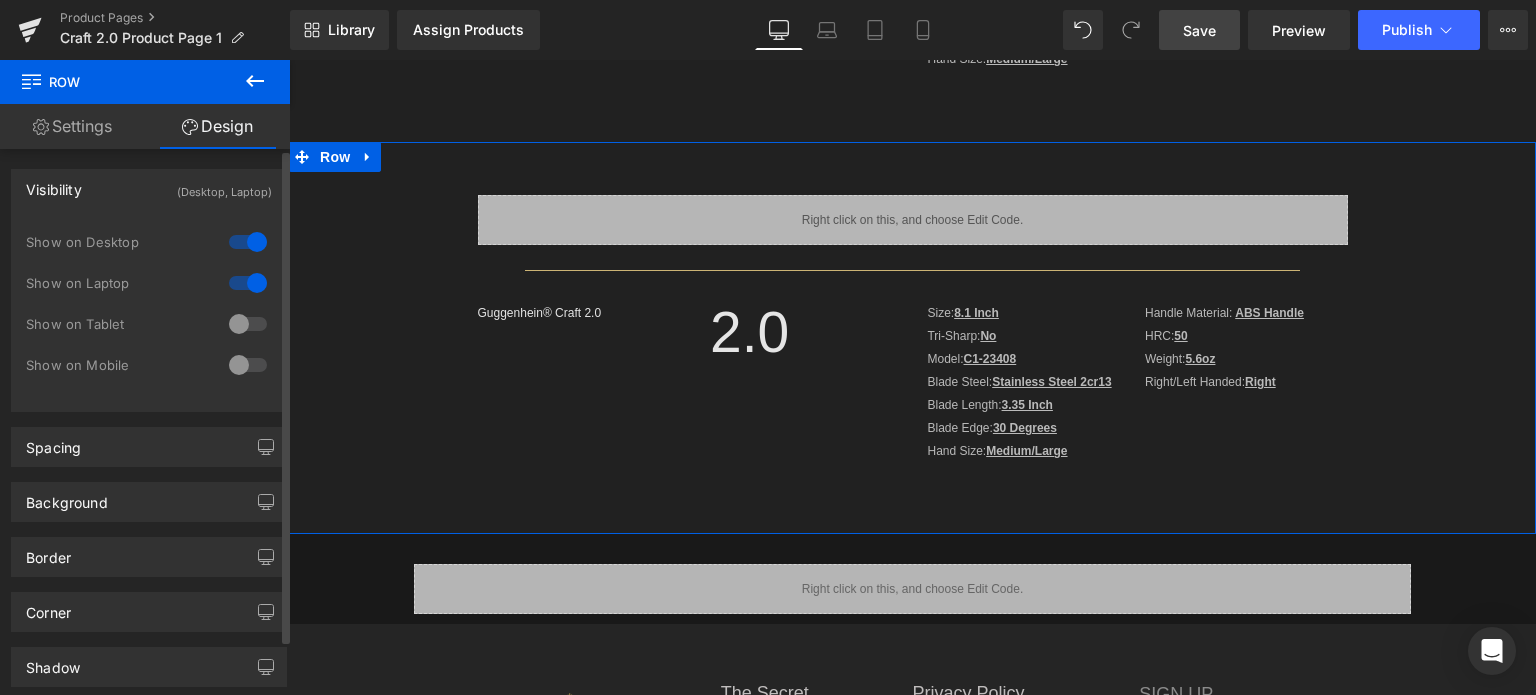 click at bounding box center [248, 242] 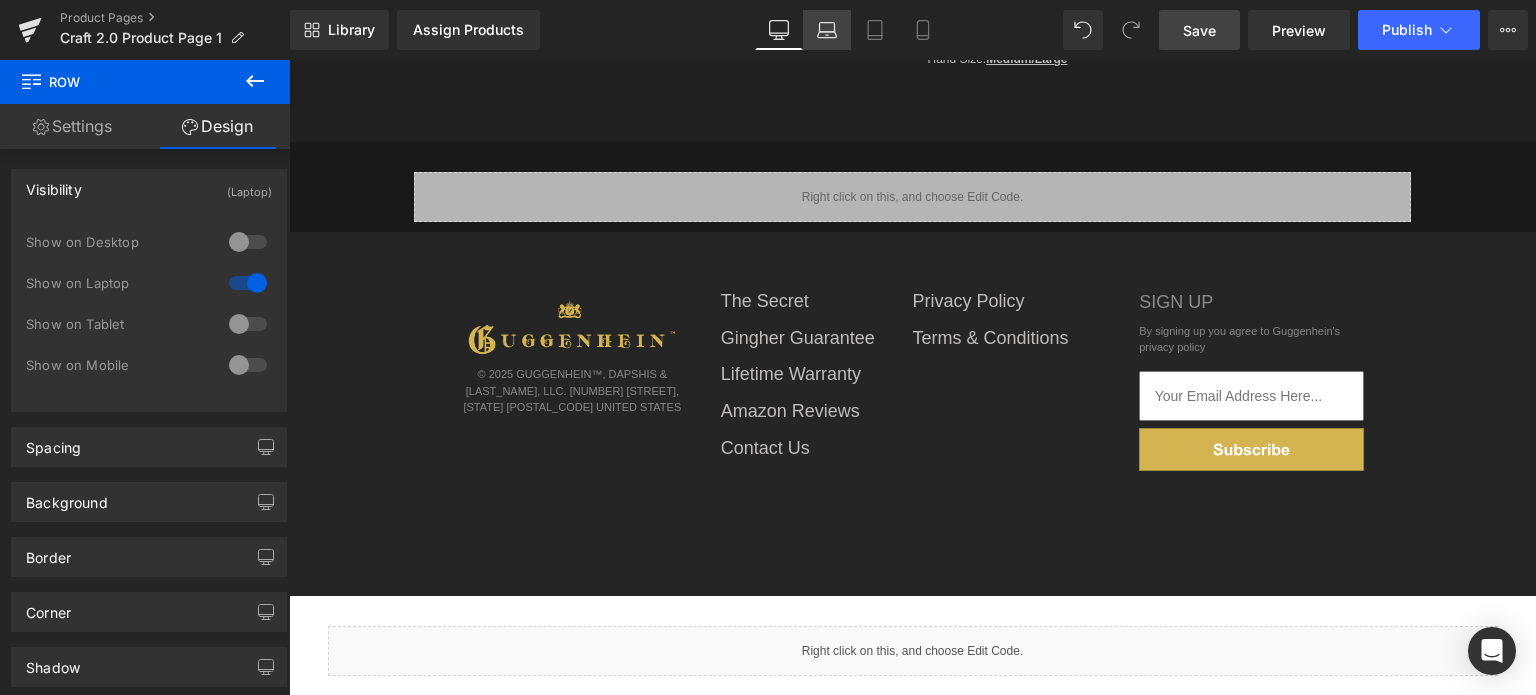click 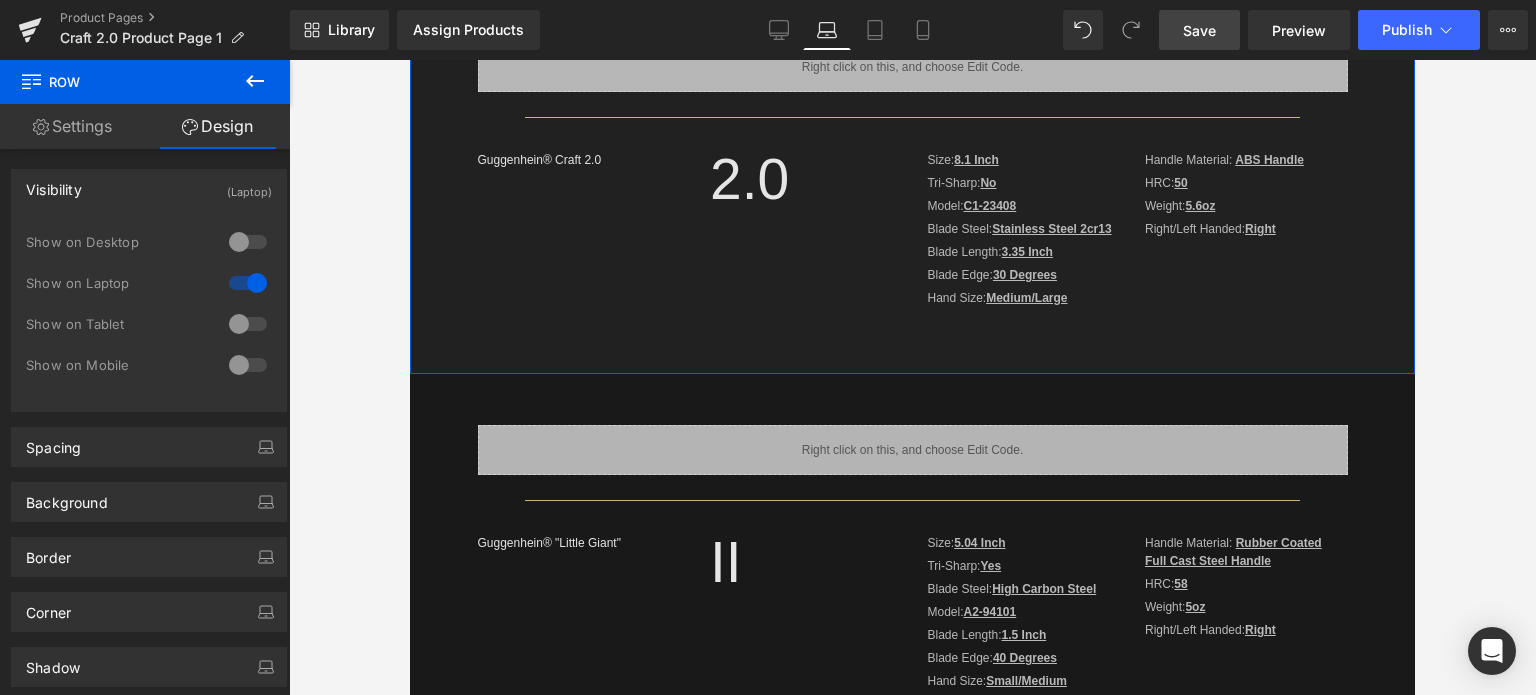 scroll, scrollTop: 878, scrollLeft: 0, axis: vertical 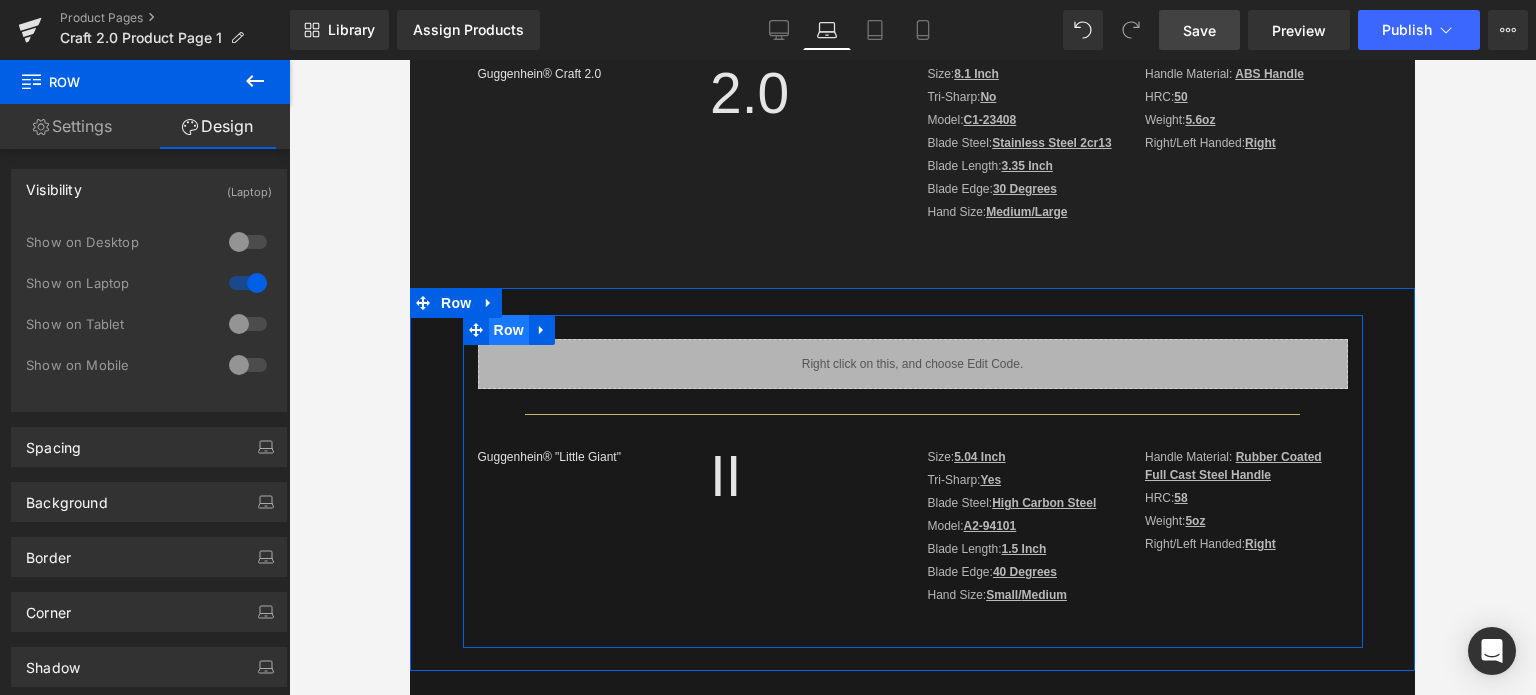 click on "Row" at bounding box center (509, 330) 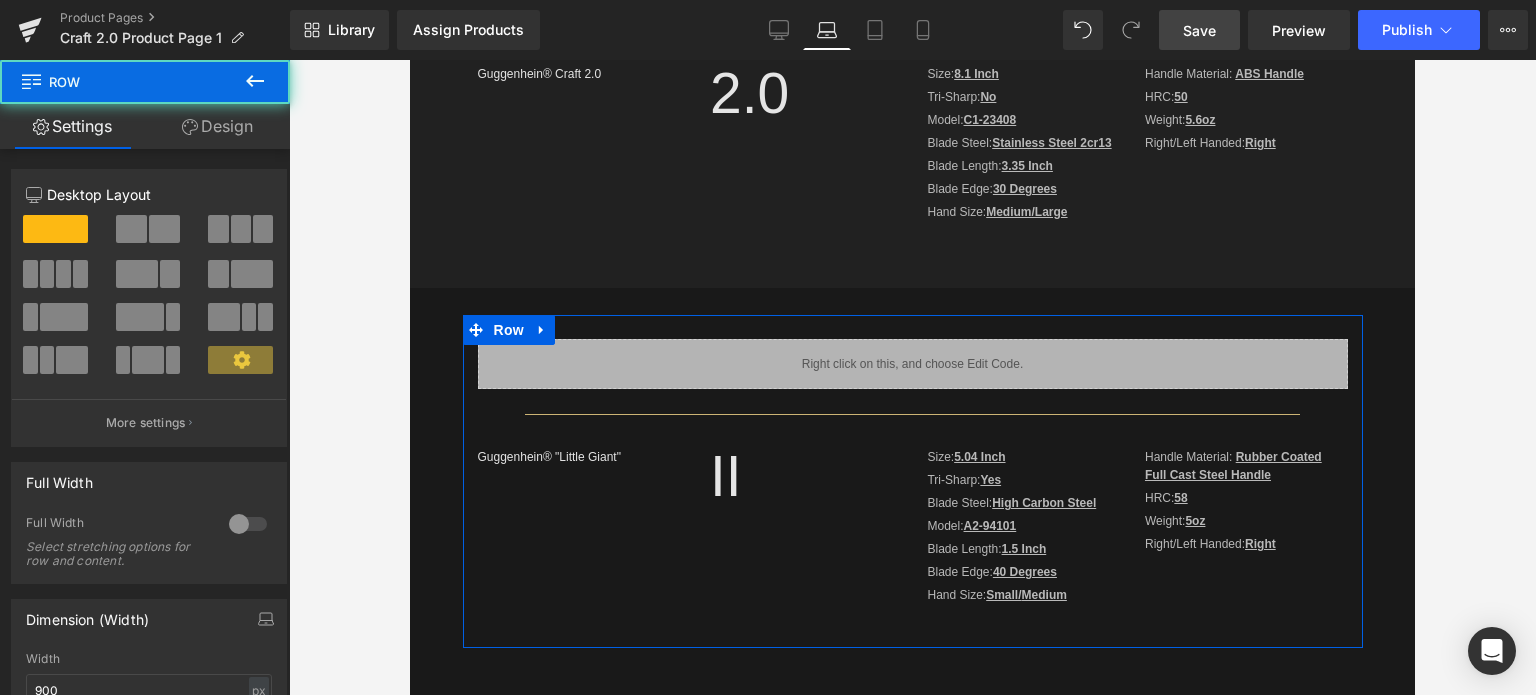 click on "Design" at bounding box center [217, 126] 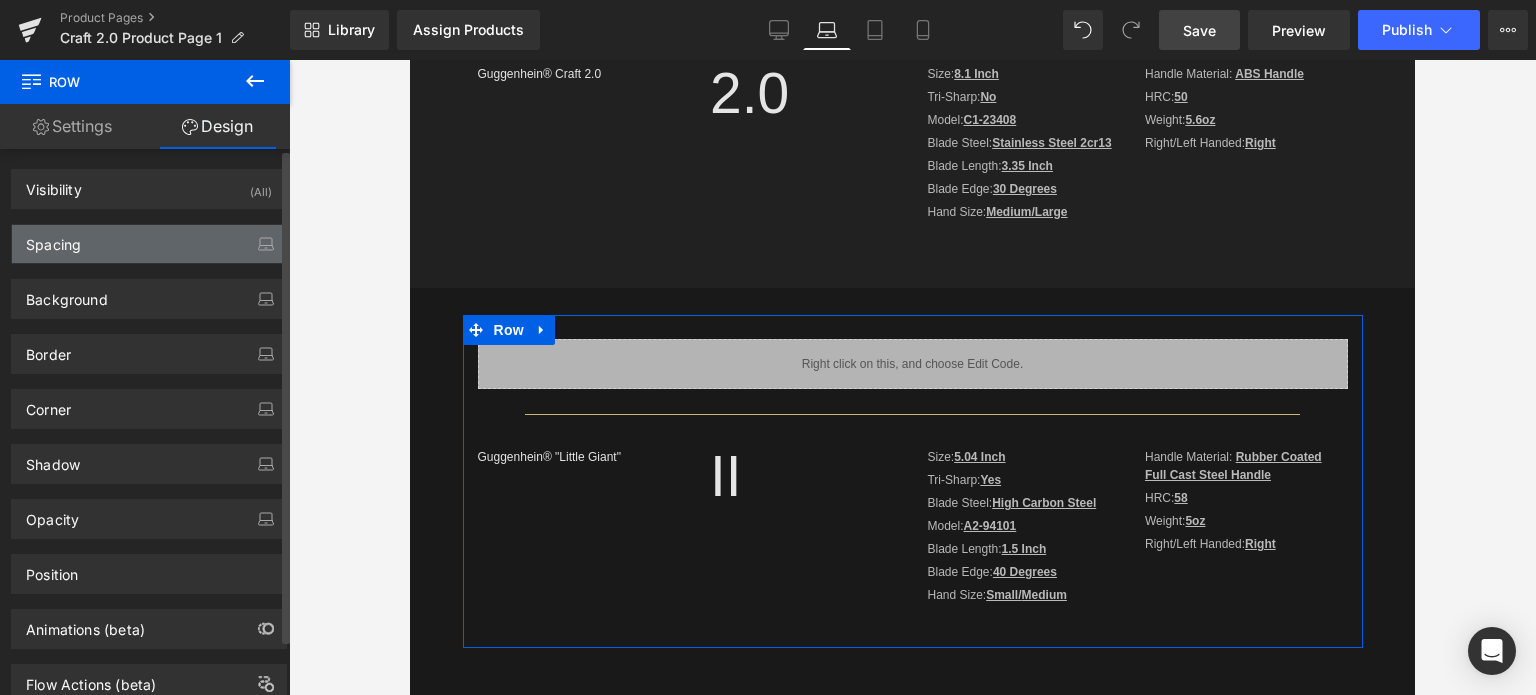 click on "Spacing" at bounding box center (149, 244) 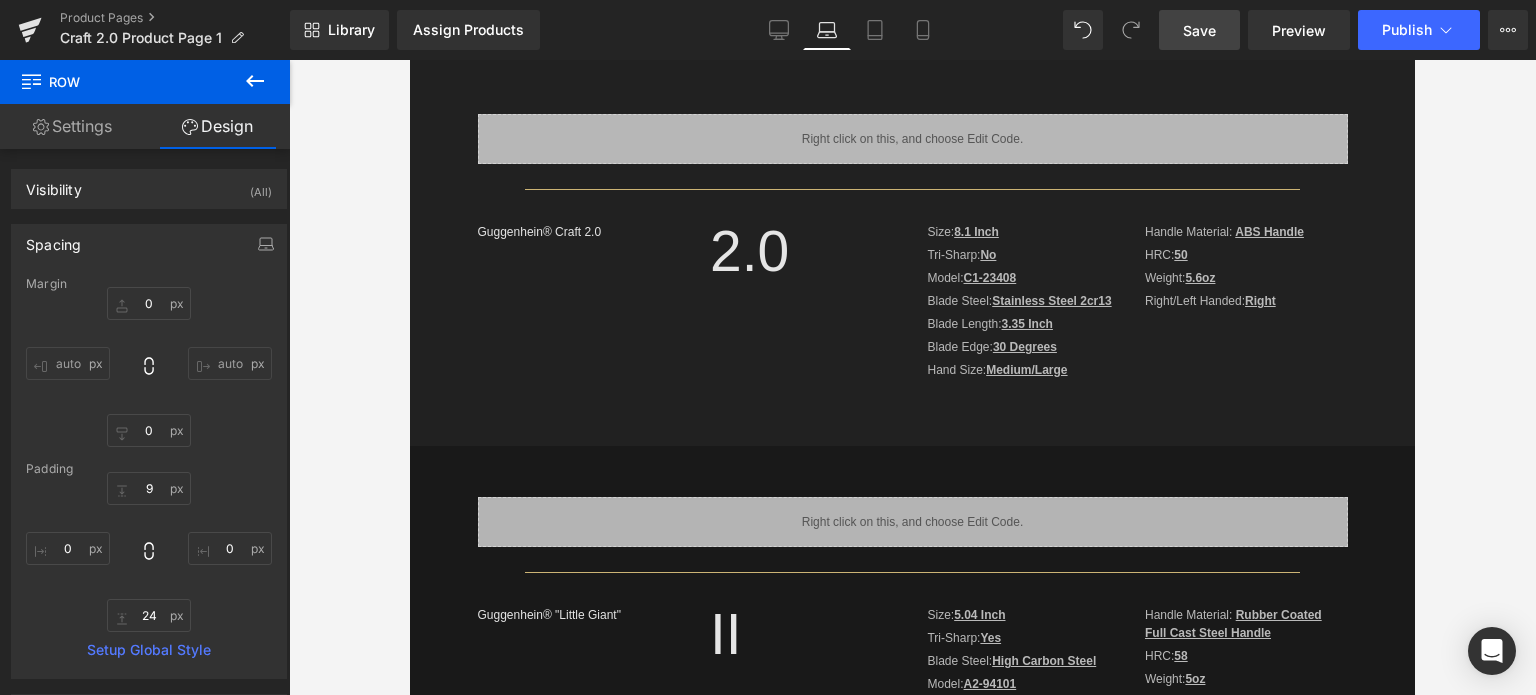 scroll, scrollTop: 678, scrollLeft: 0, axis: vertical 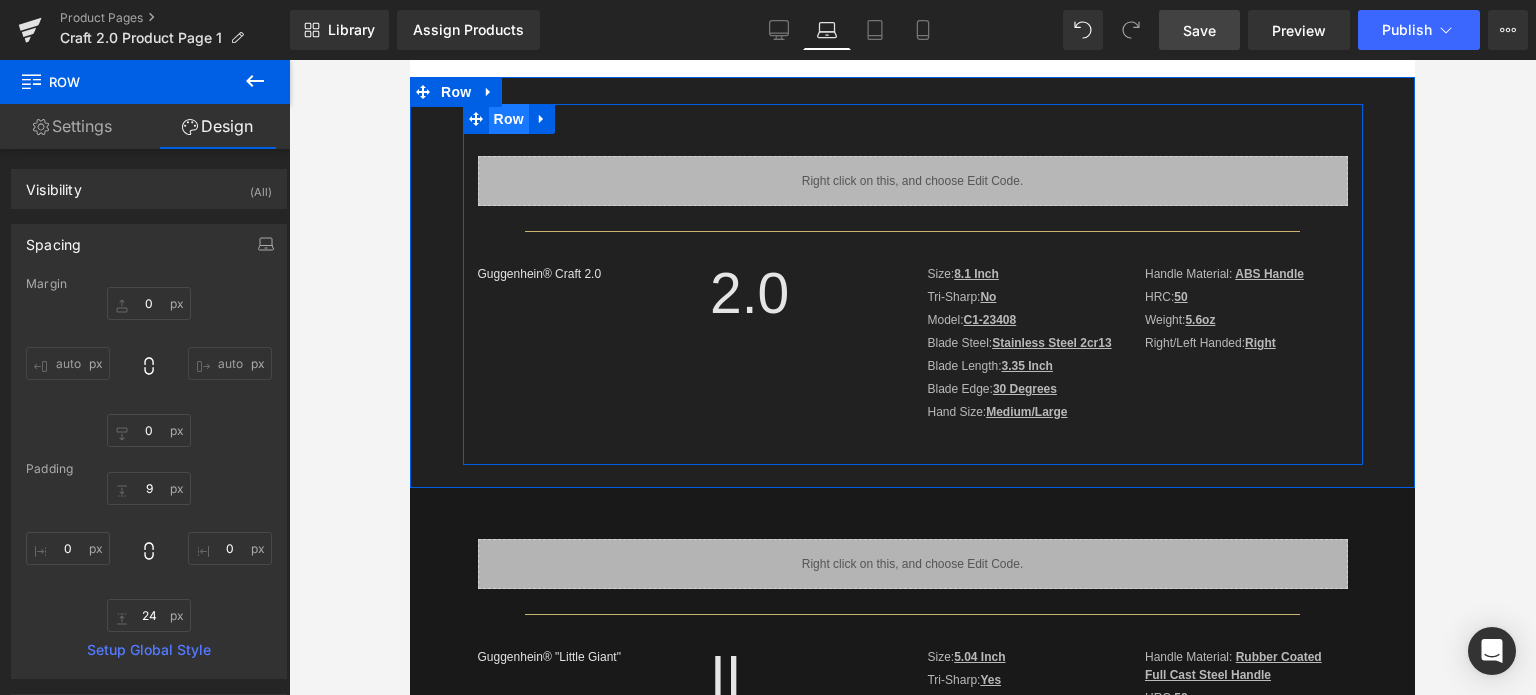 click on "Row" at bounding box center [509, 119] 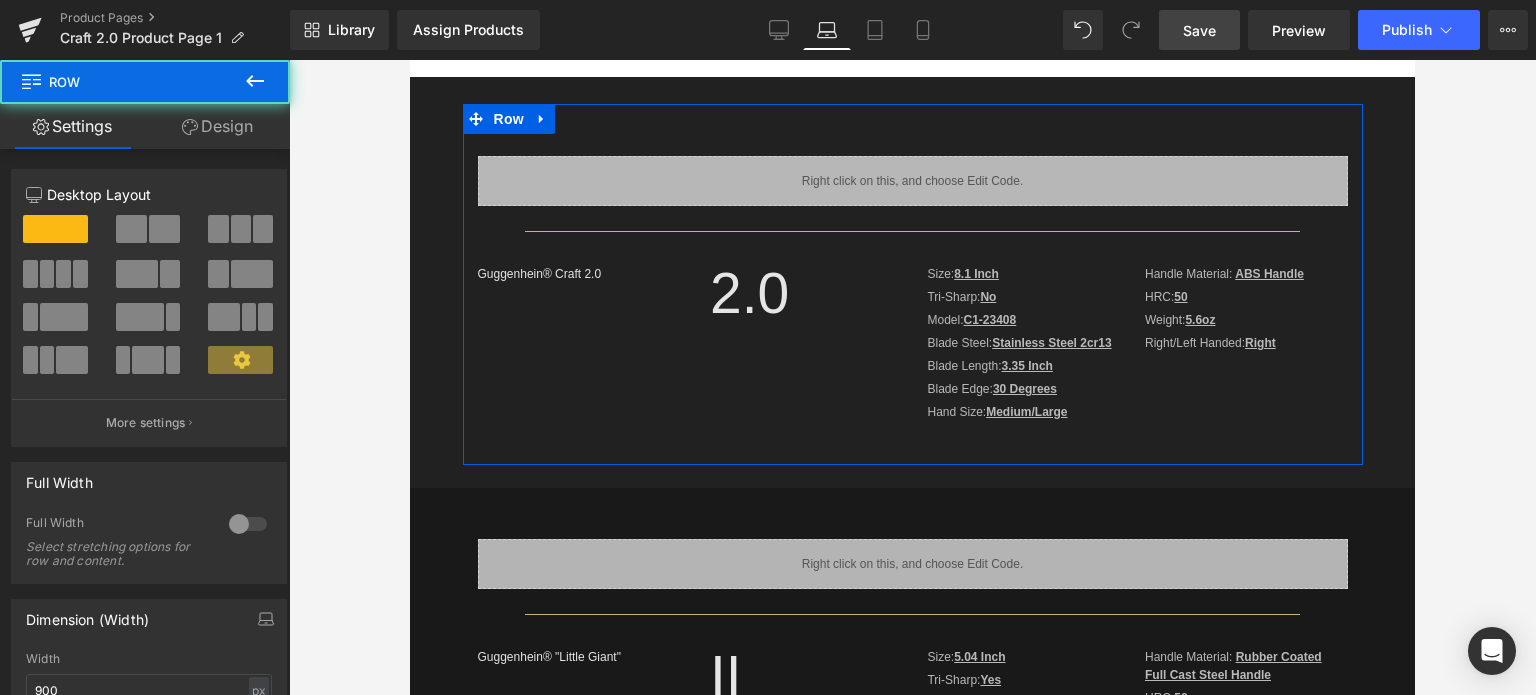 click on "Design" at bounding box center (217, 126) 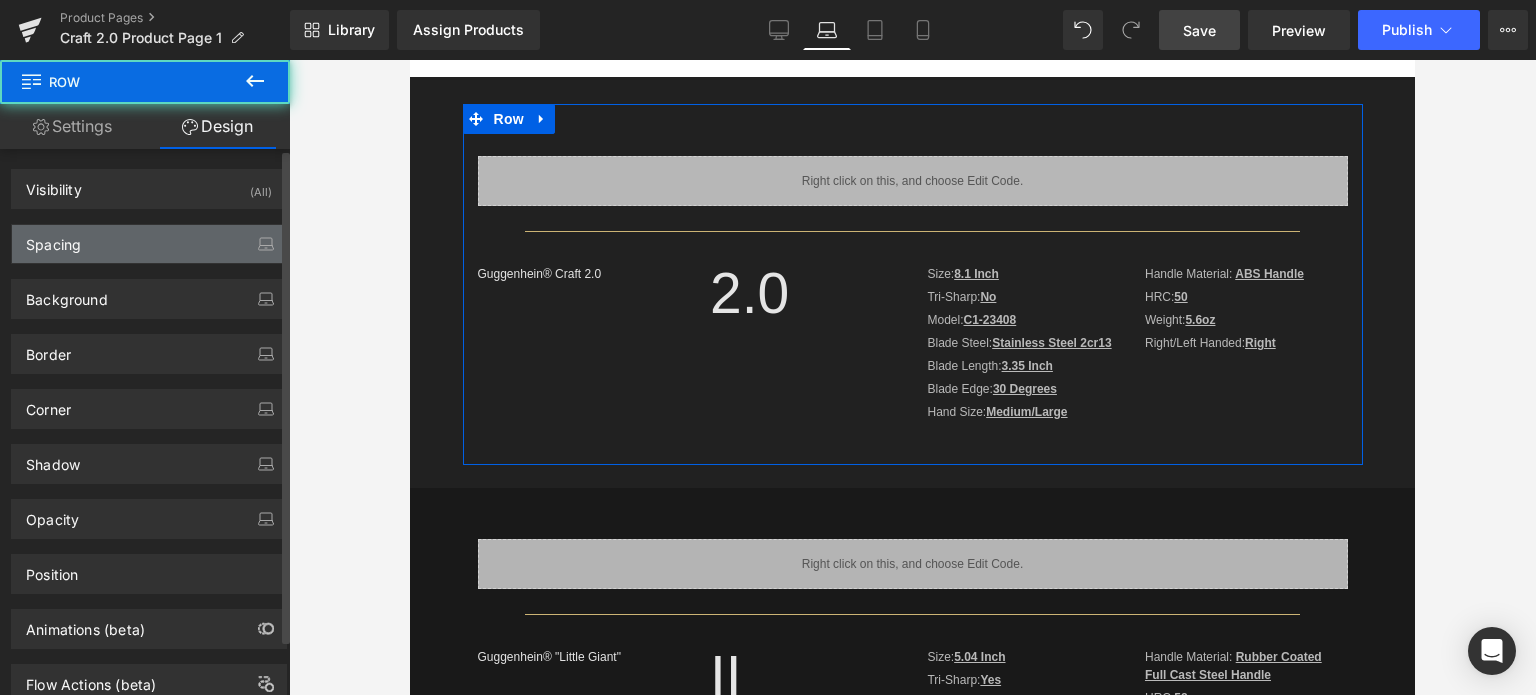 click on "Spacing" at bounding box center [149, 244] 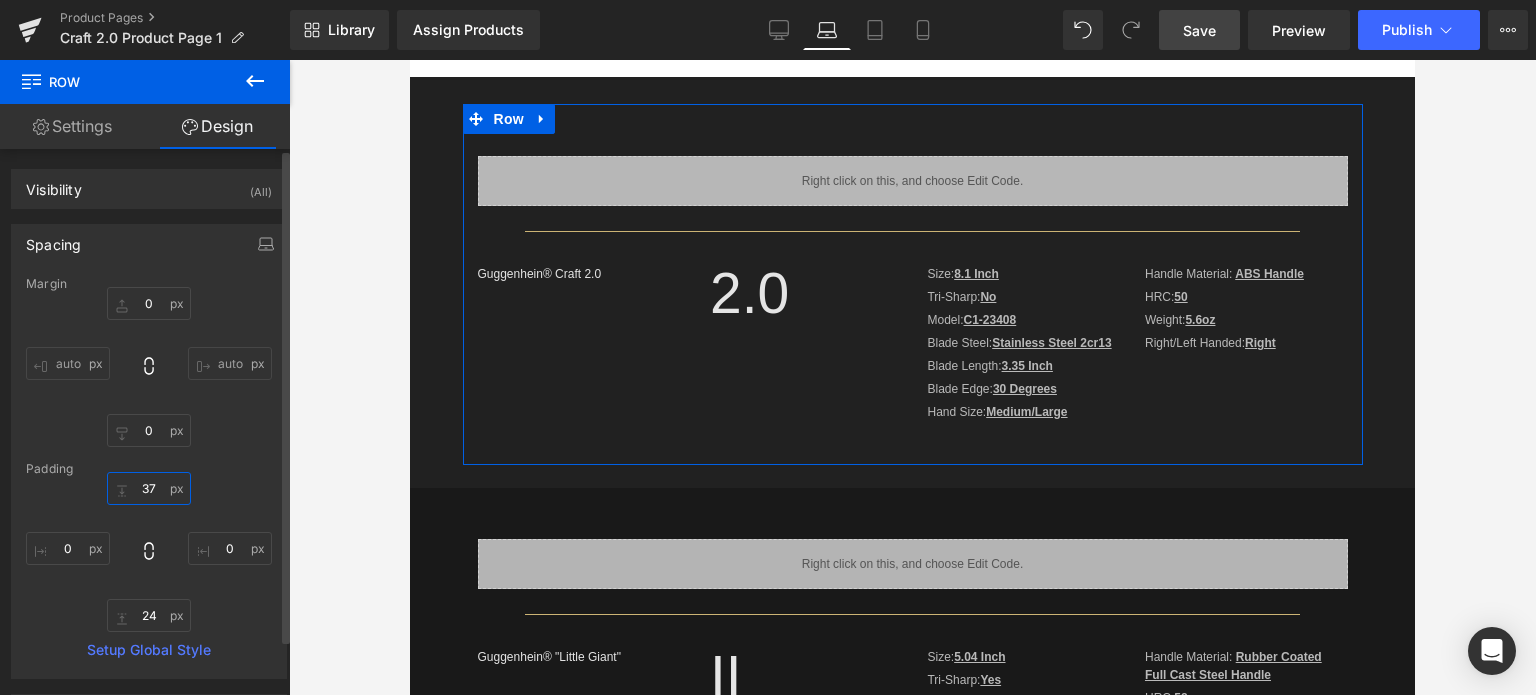 click at bounding box center [149, 488] 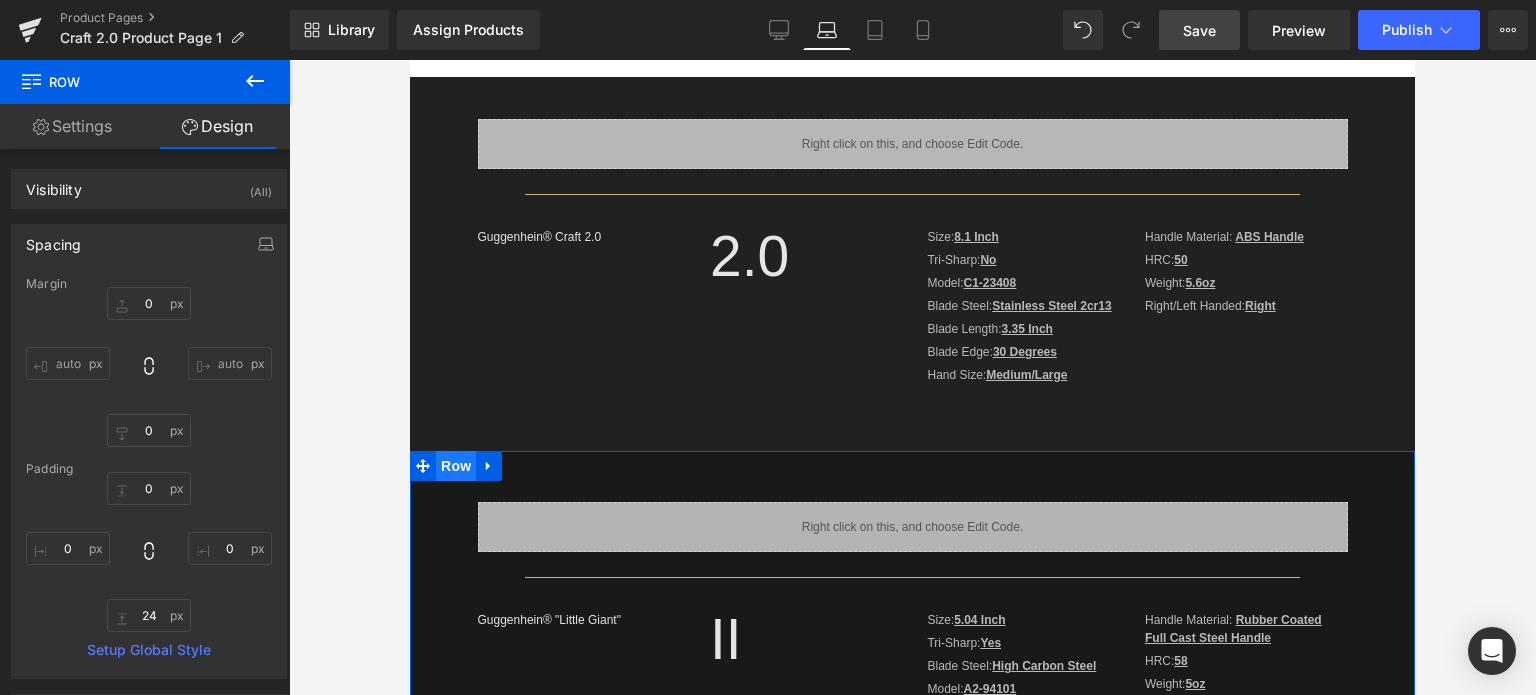 click on "Row" at bounding box center (456, 466) 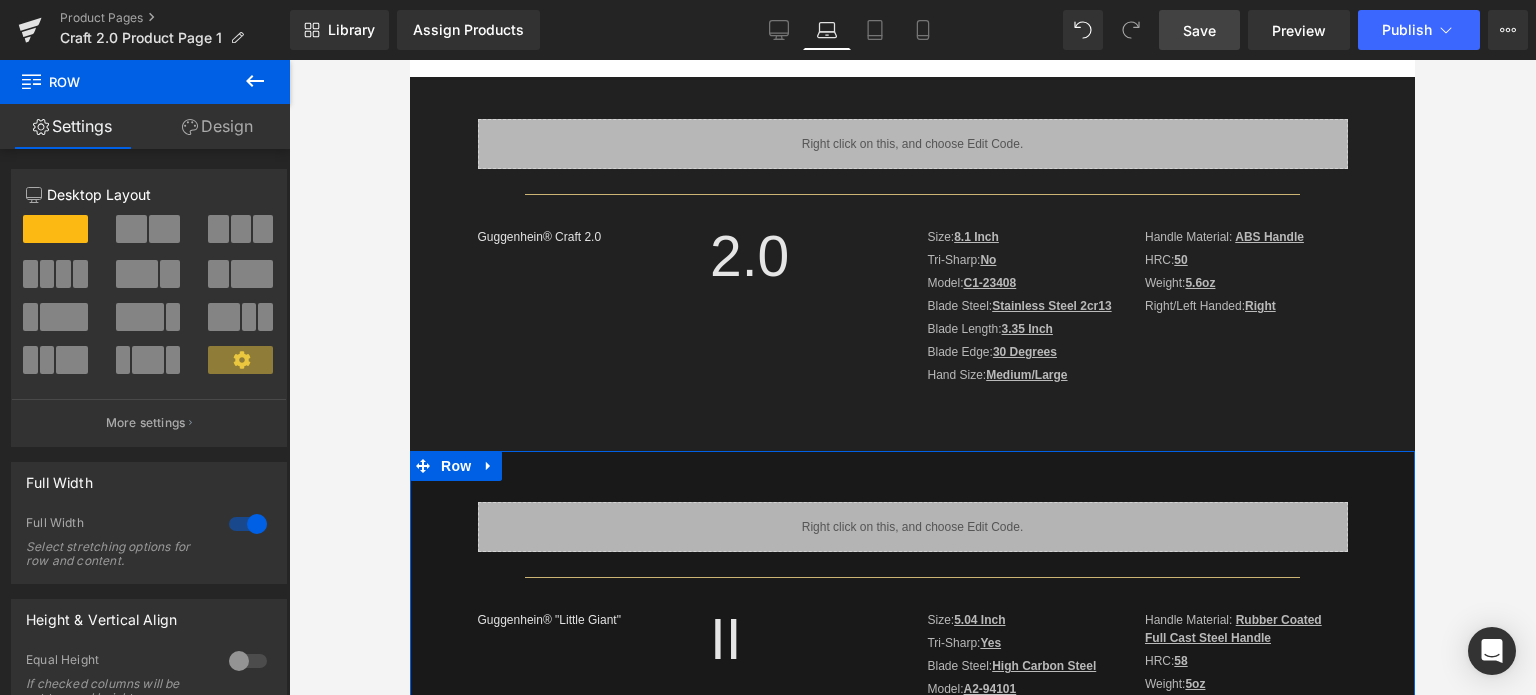 click on "Design" at bounding box center (217, 126) 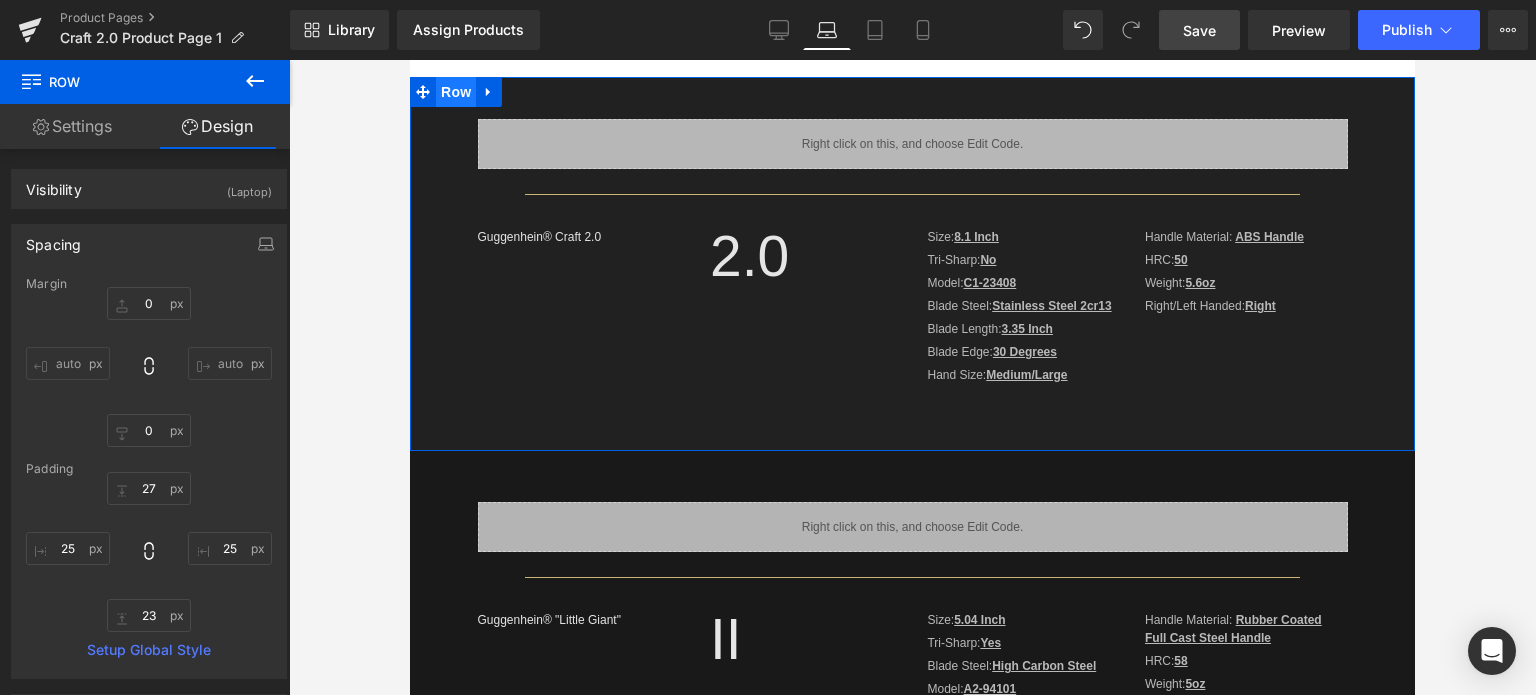 click on "Row" at bounding box center (456, 92) 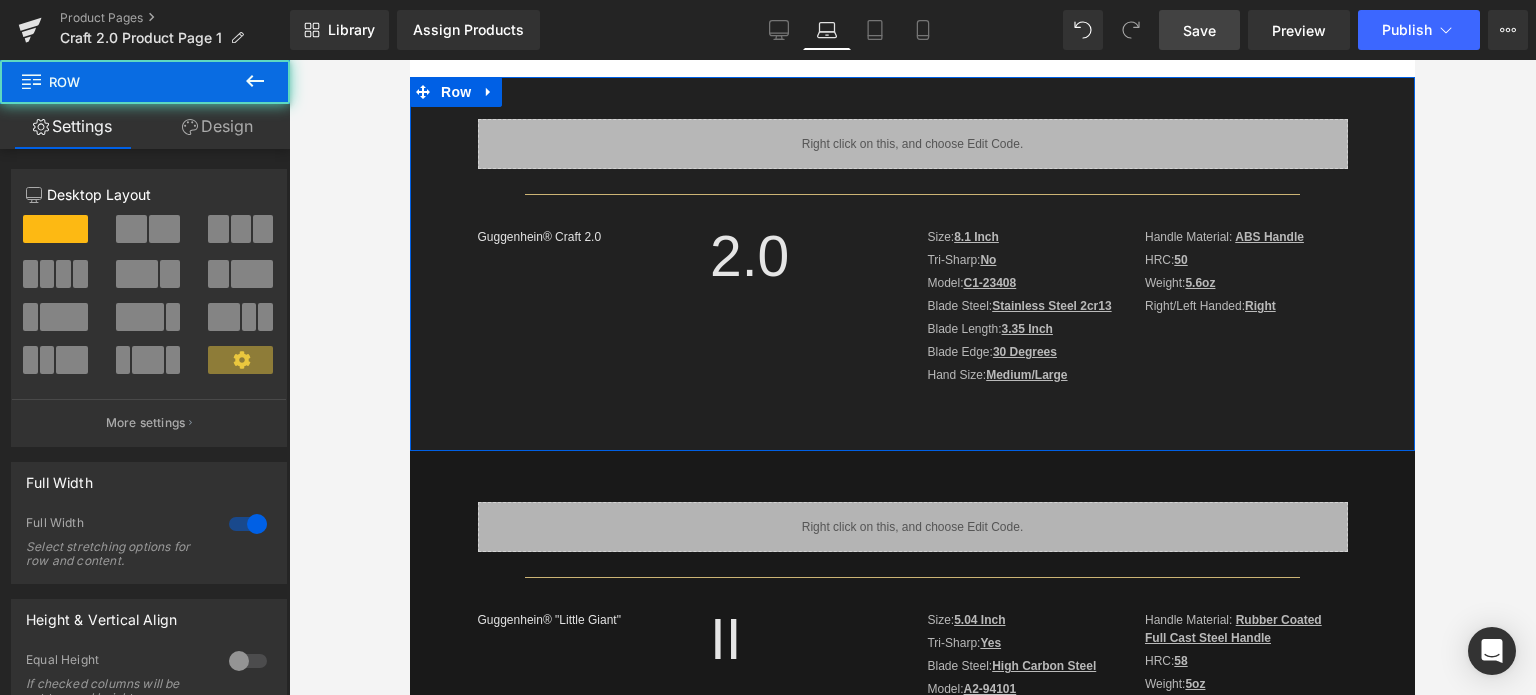 click on "Design" at bounding box center [217, 126] 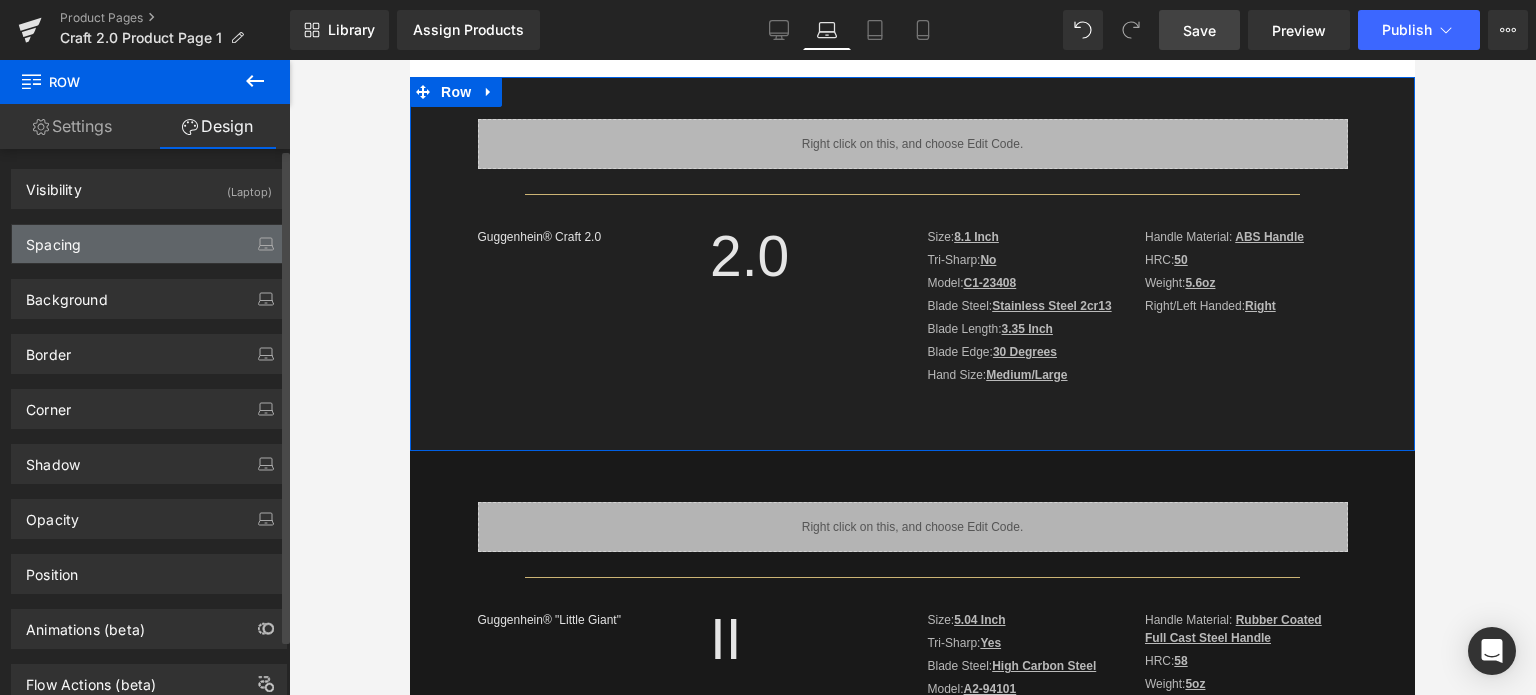 click on "Spacing" at bounding box center (149, 244) 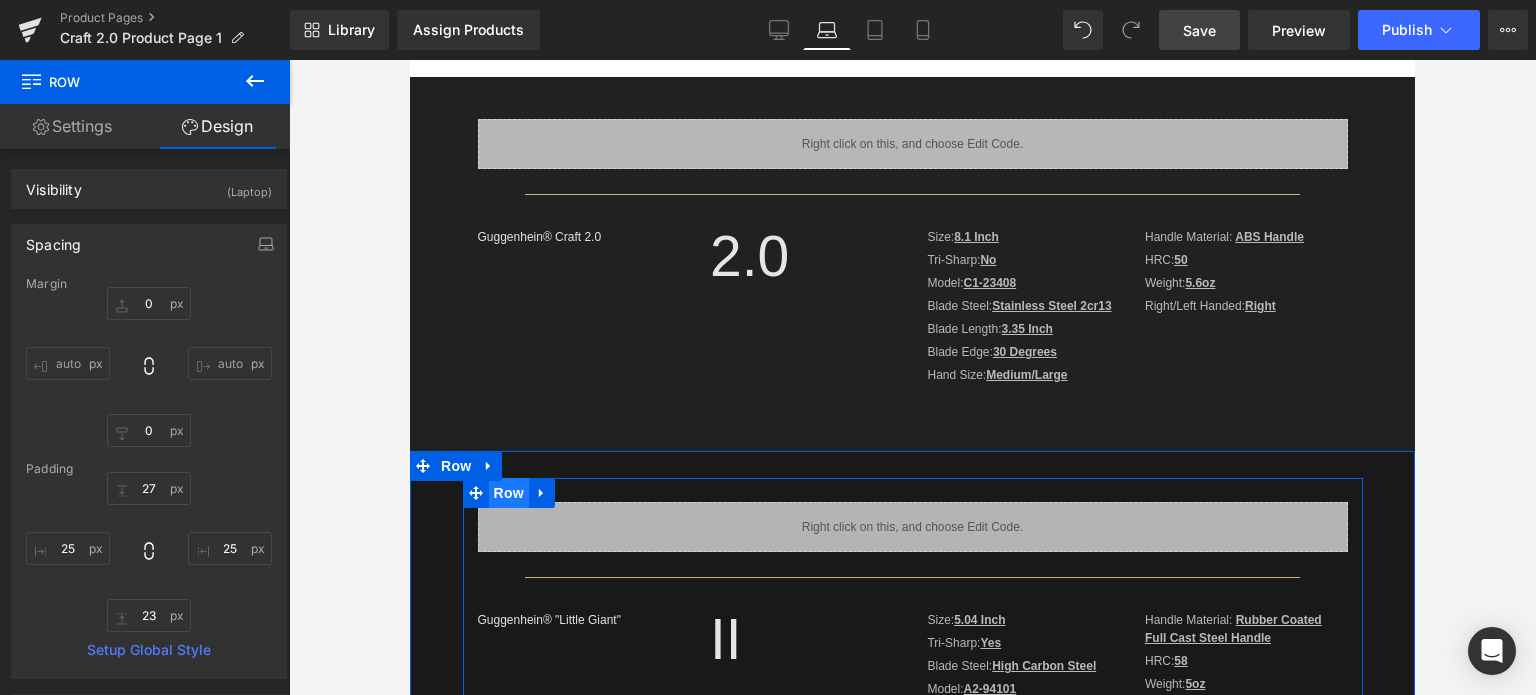 click on "Row" at bounding box center (509, 493) 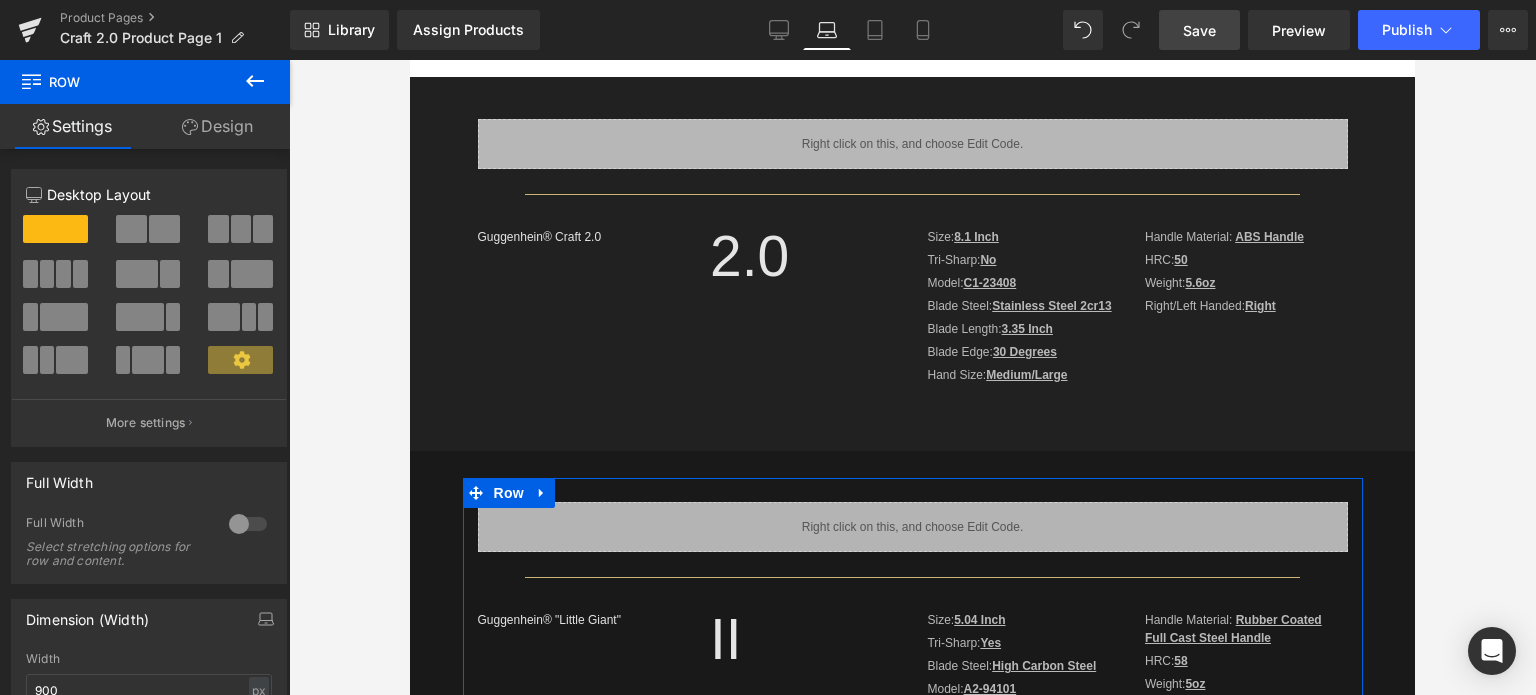 click on "Design" at bounding box center [217, 126] 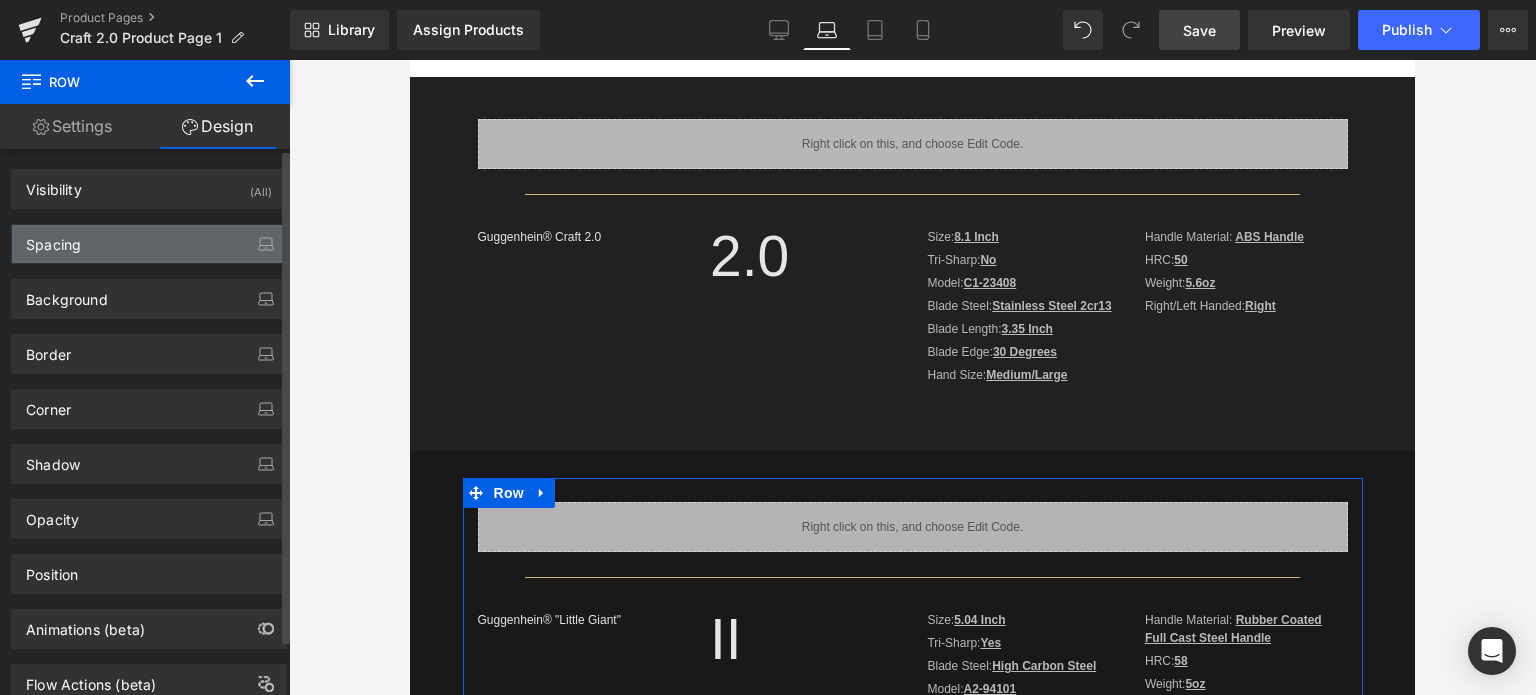 click on "Spacing" at bounding box center (149, 244) 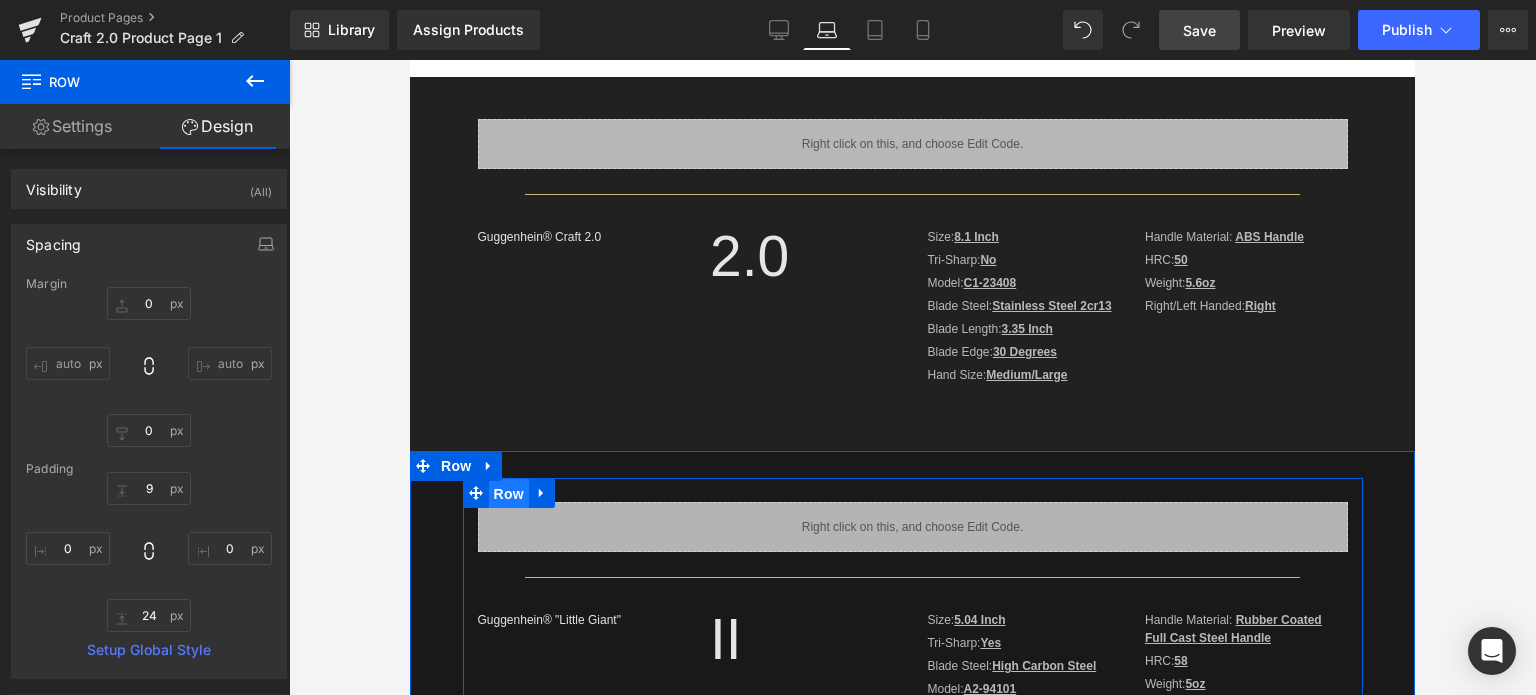 click on "Row" at bounding box center (509, 494) 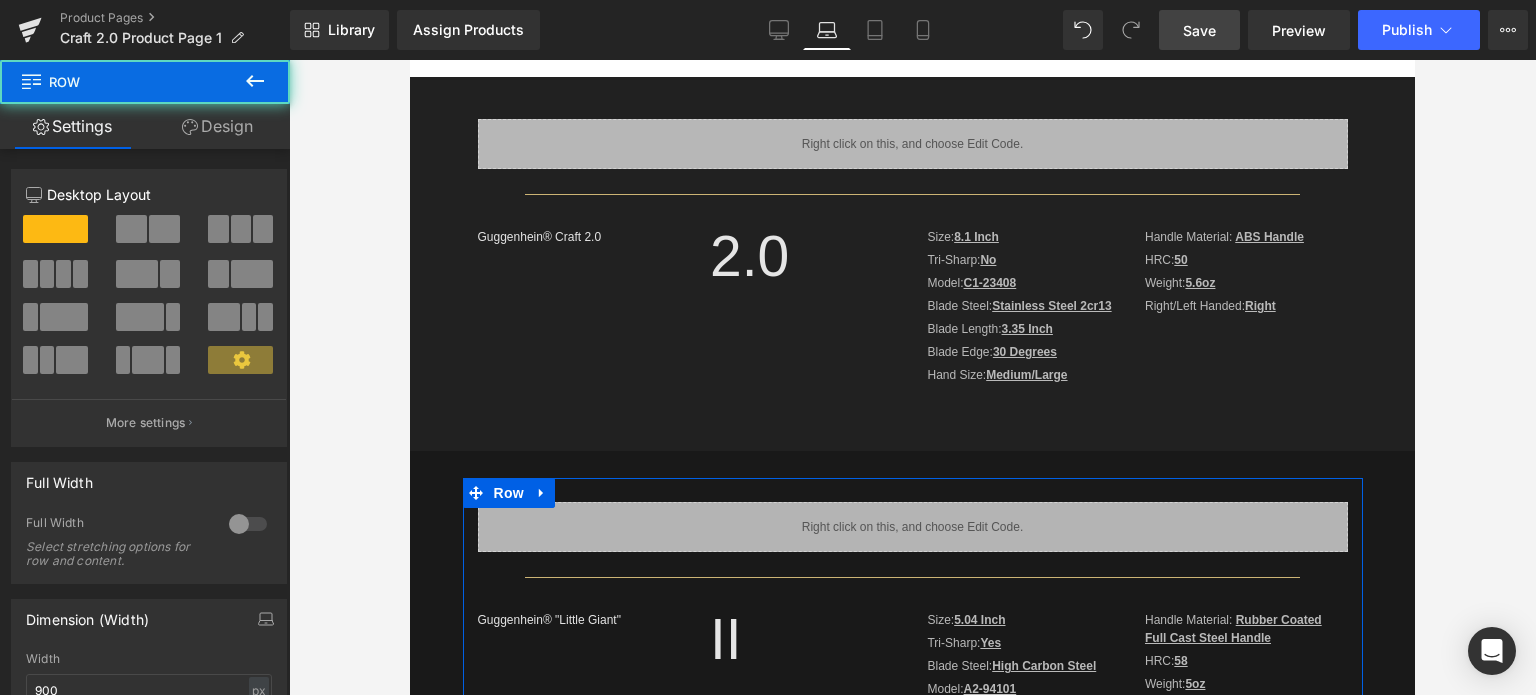 click on "Design" at bounding box center [217, 126] 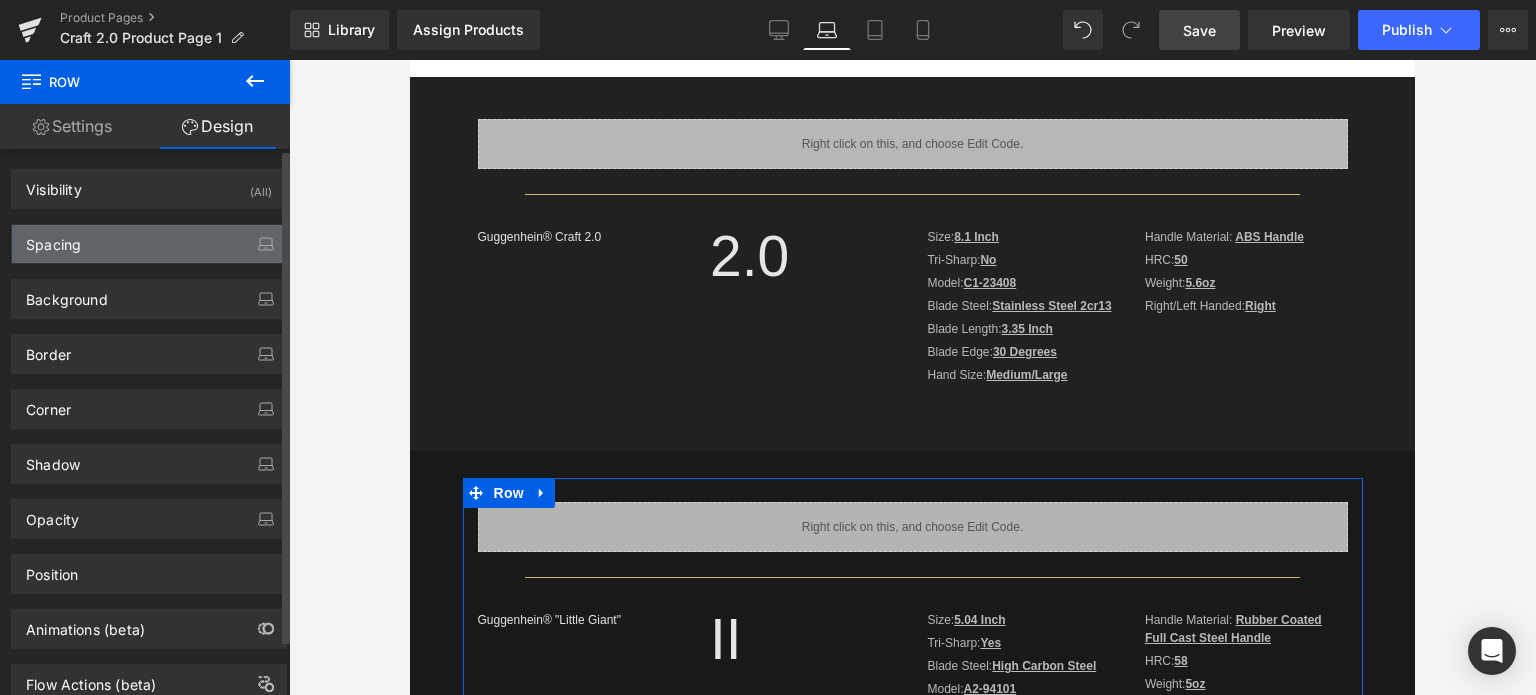 click on "Spacing" at bounding box center [149, 244] 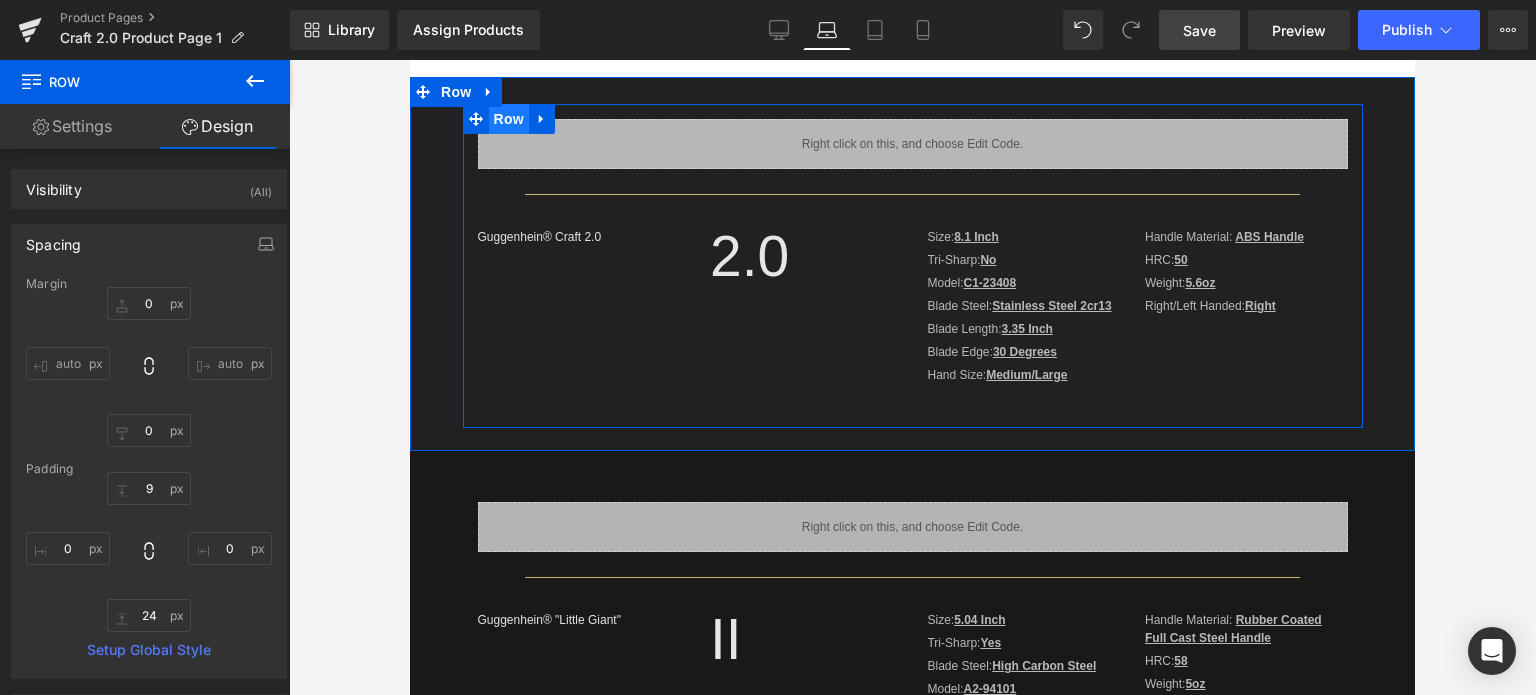 click on "Row" at bounding box center (509, 119) 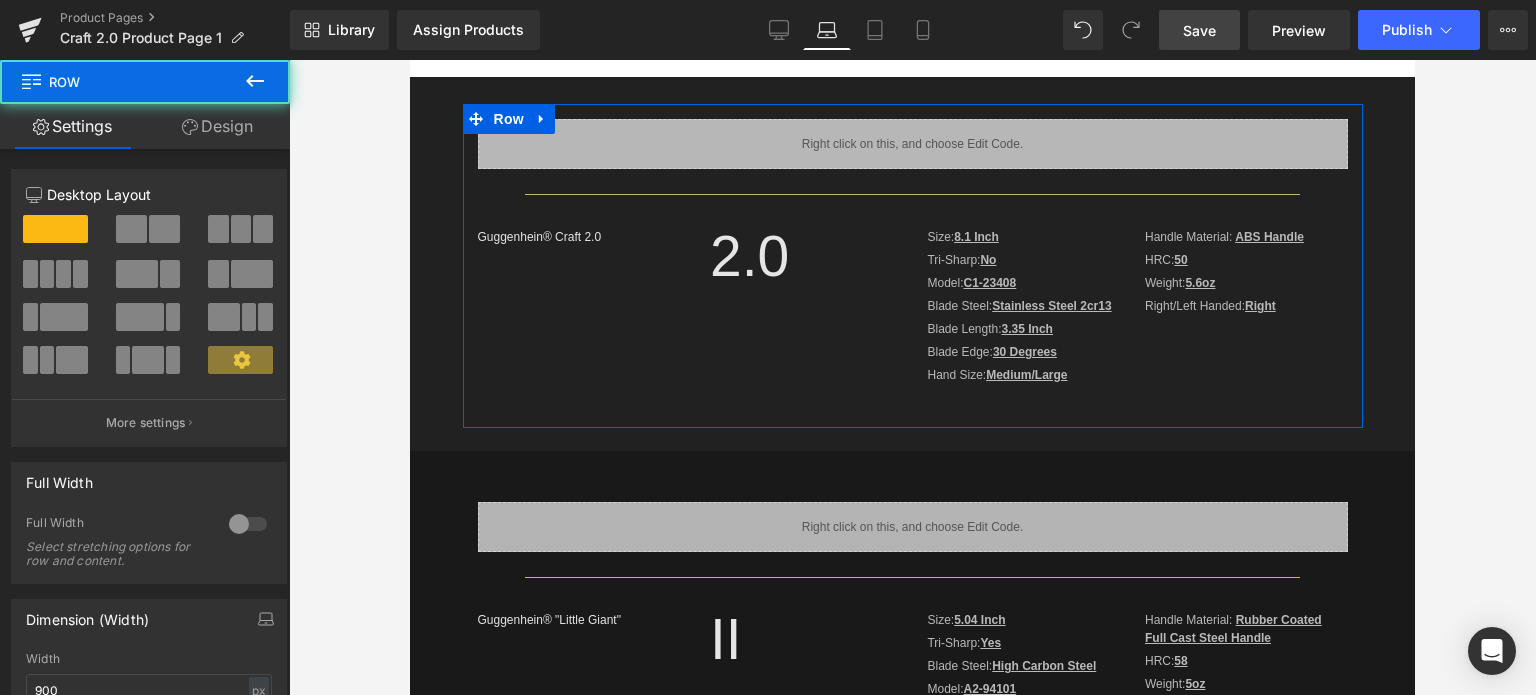 click on "Design" at bounding box center (217, 126) 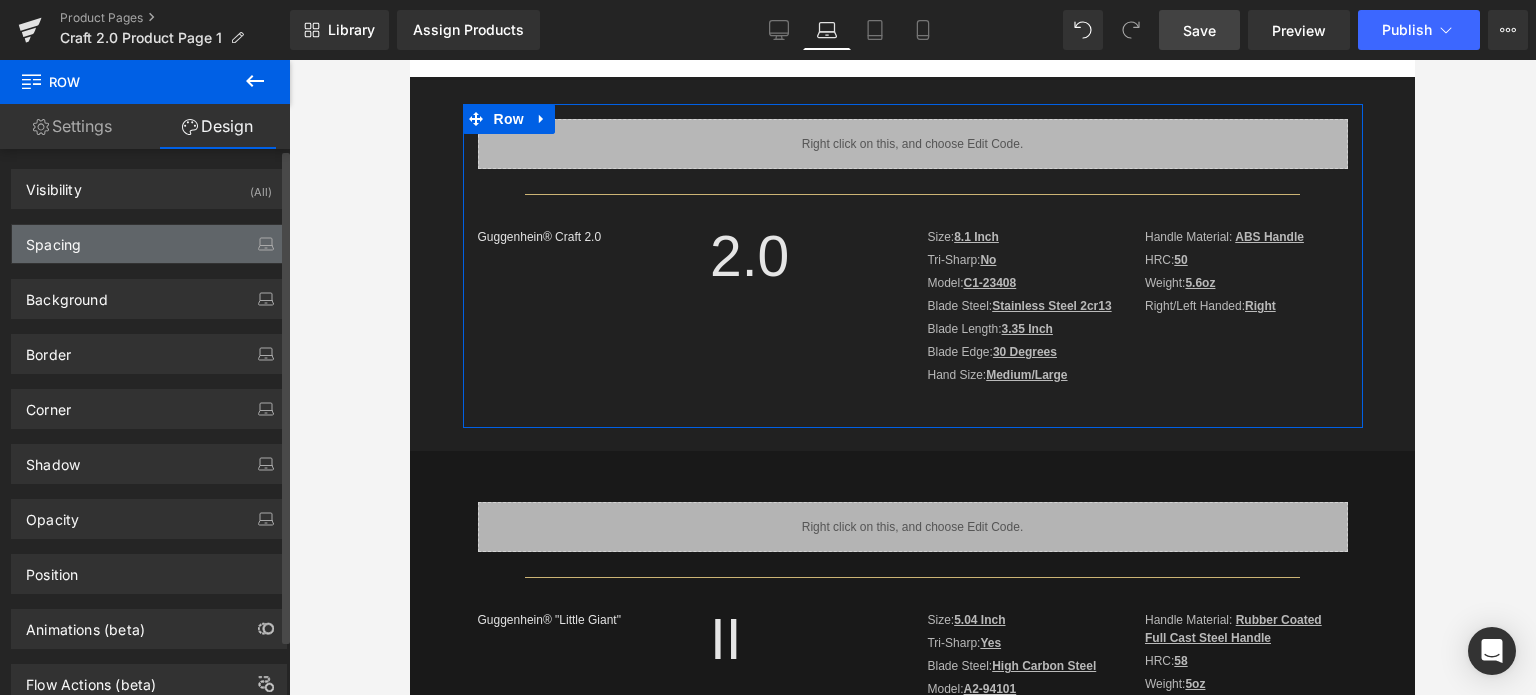 click on "Spacing" at bounding box center [149, 244] 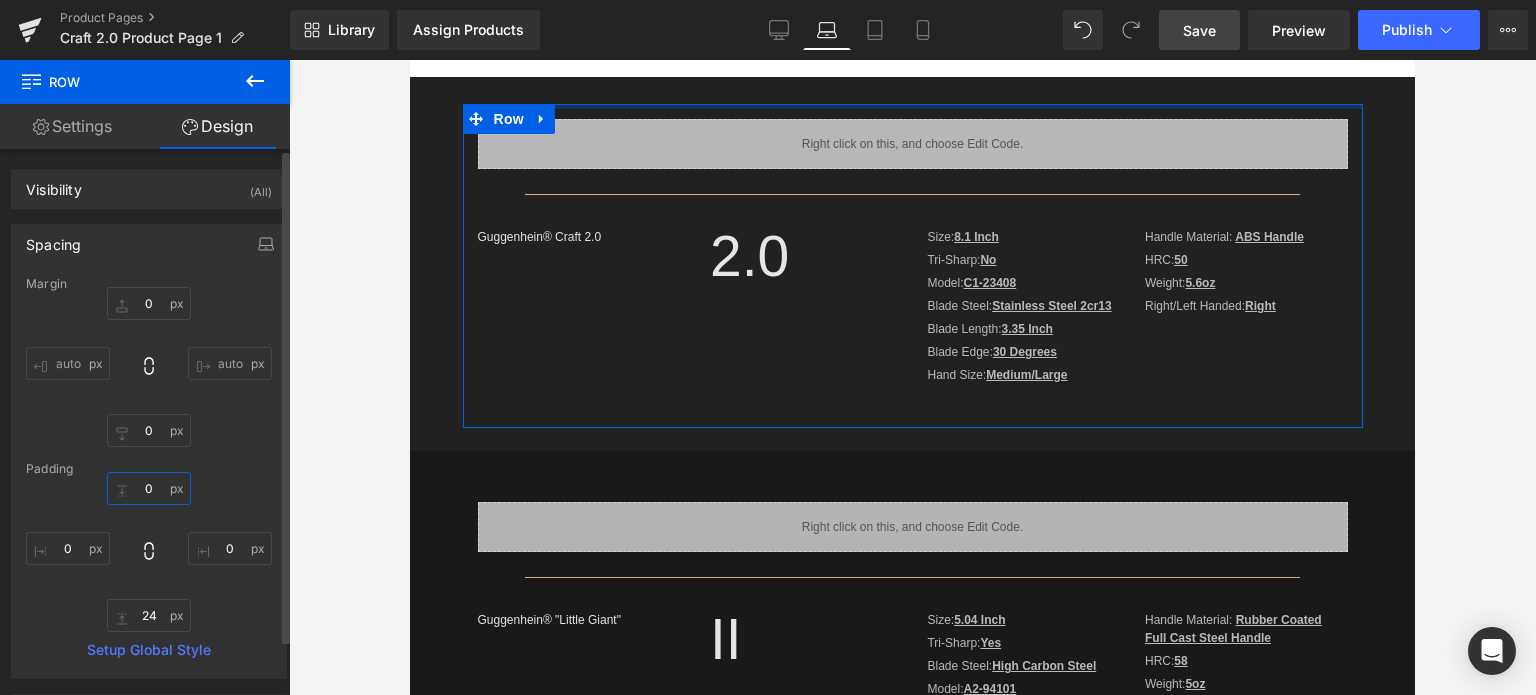 click at bounding box center [149, 488] 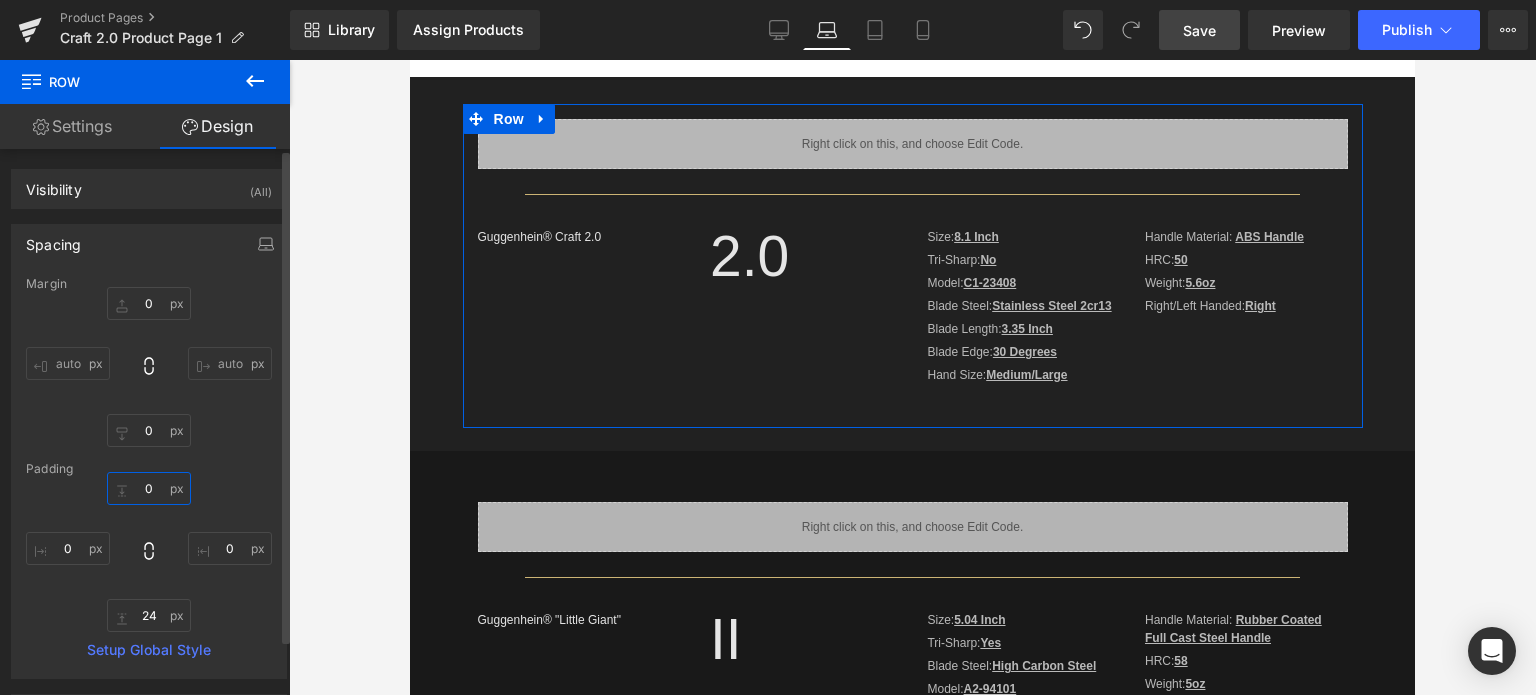 type on "9" 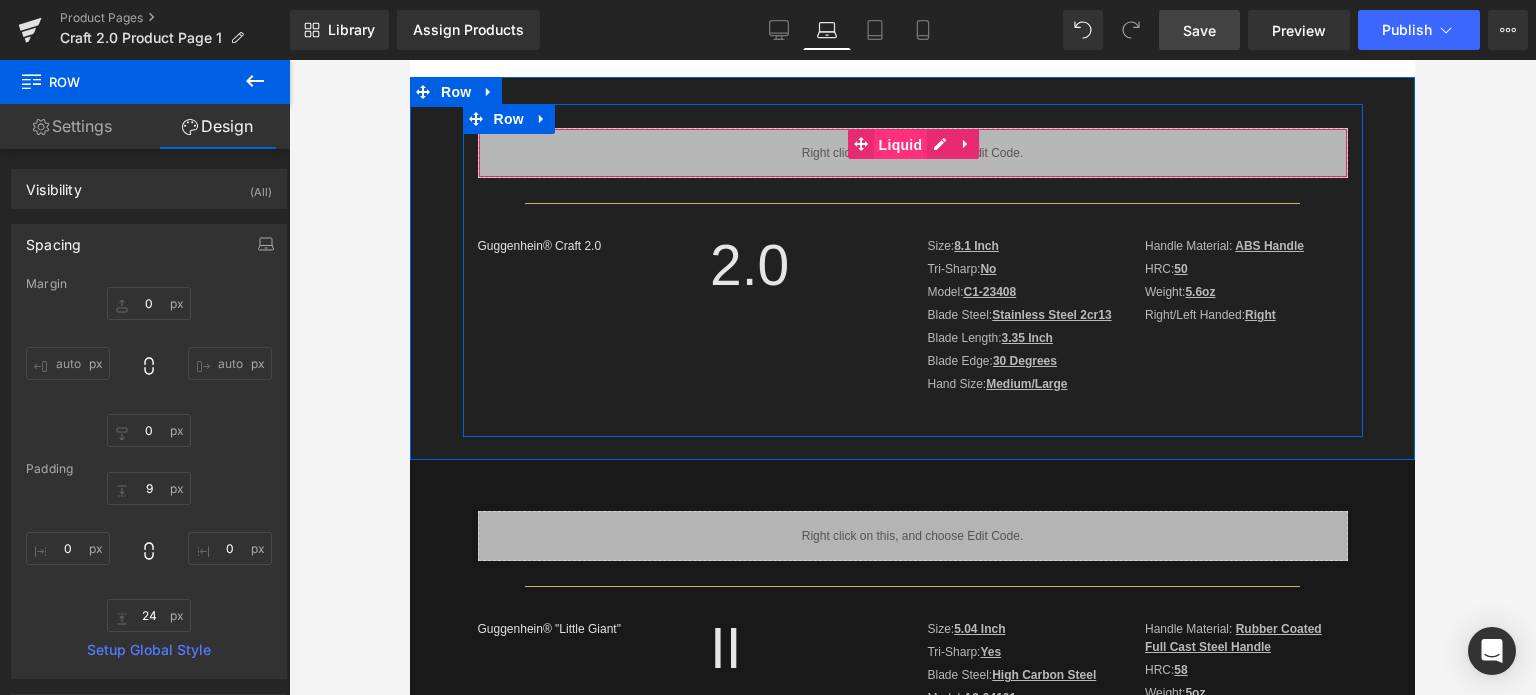 click on "Liquid" at bounding box center [901, 145] 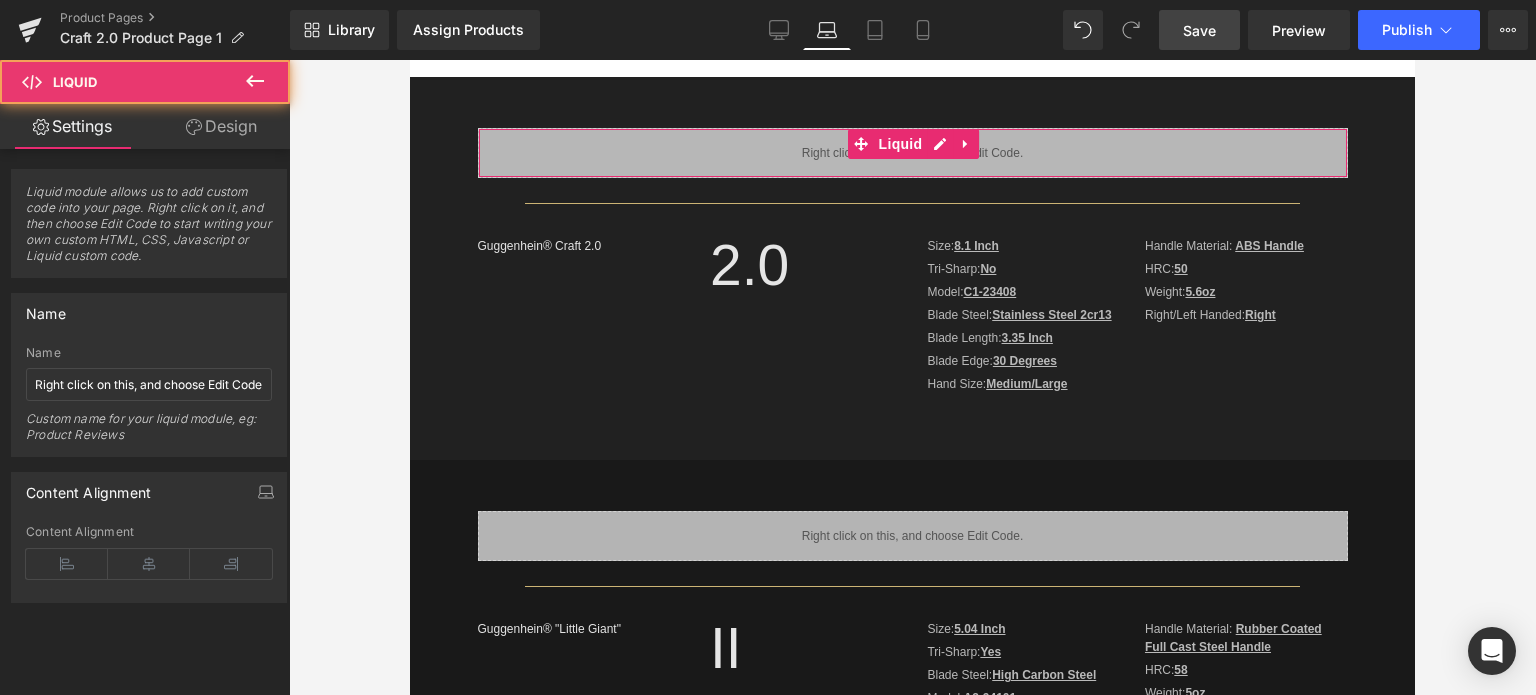 click on "Design" at bounding box center [221, 126] 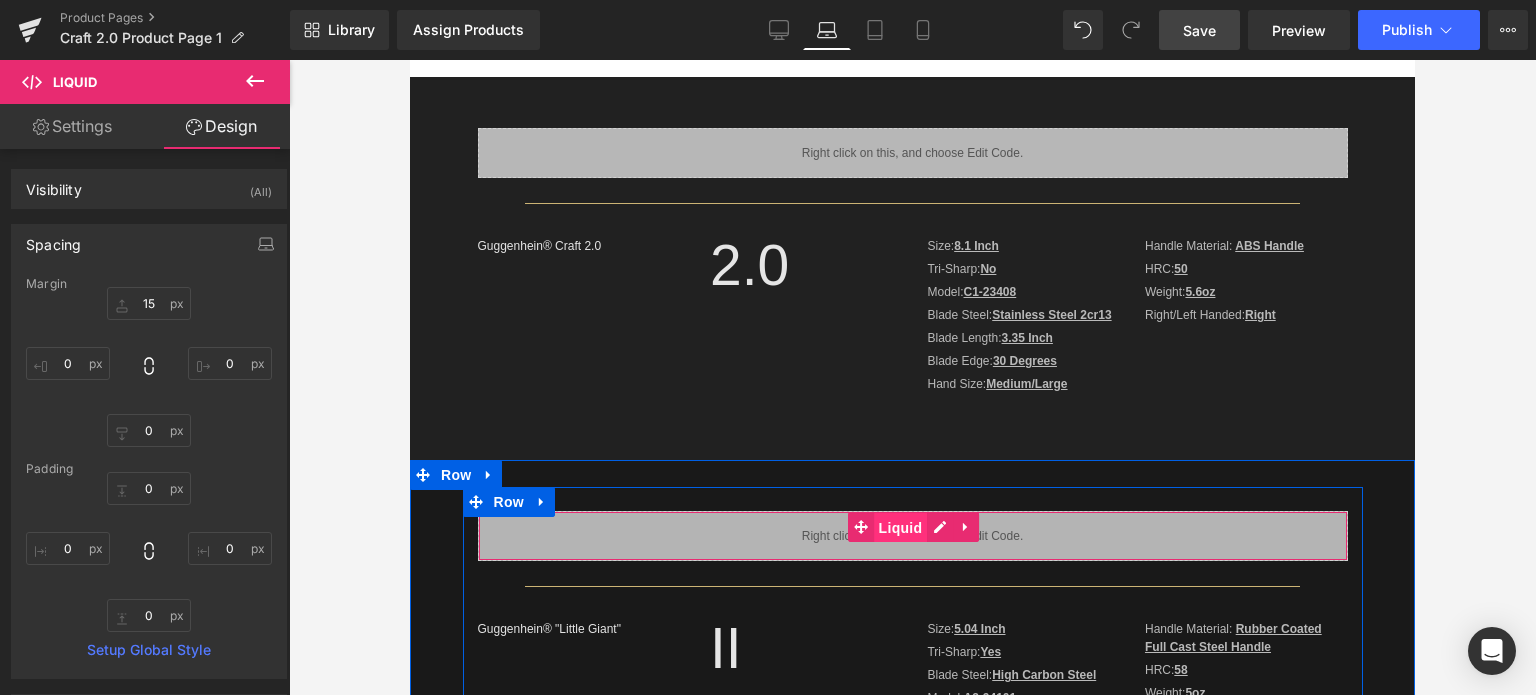 click on "Liquid" at bounding box center (901, 528) 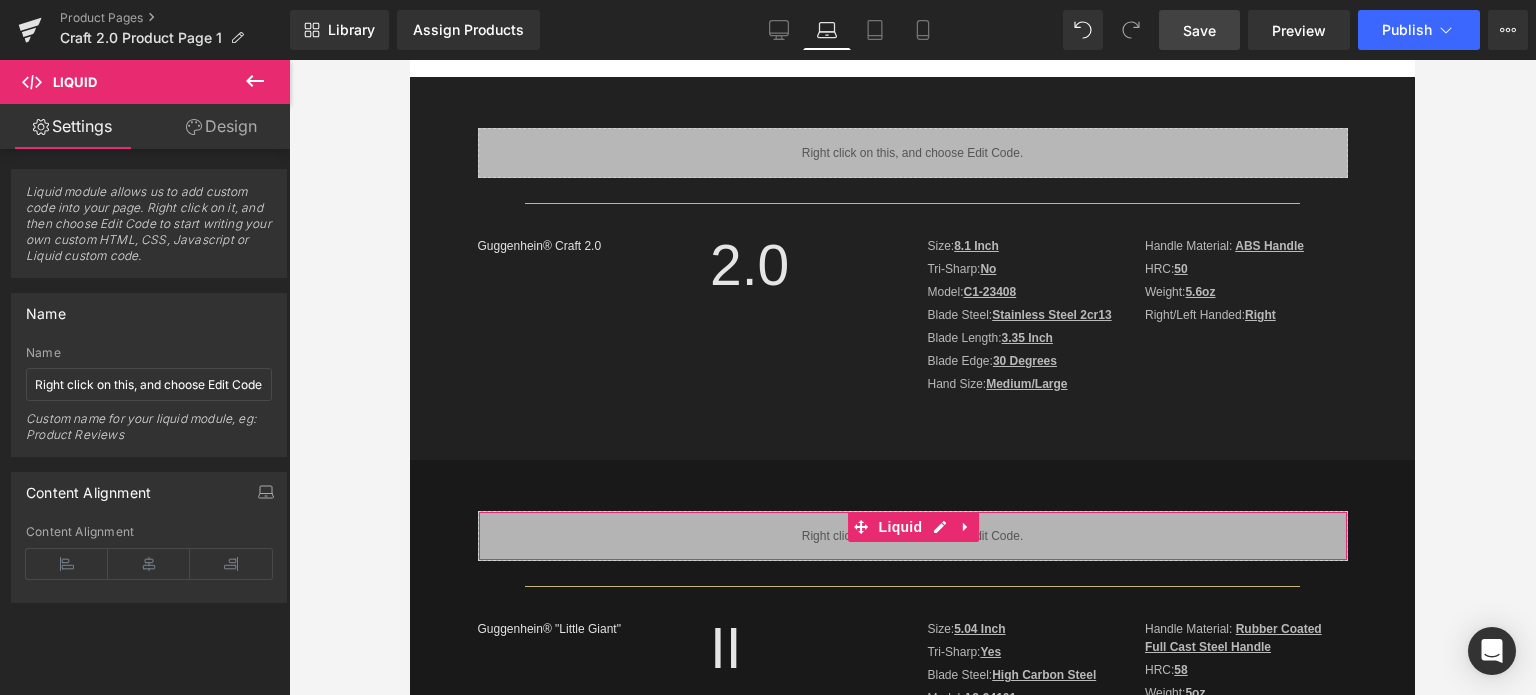 click on "Design" at bounding box center [221, 126] 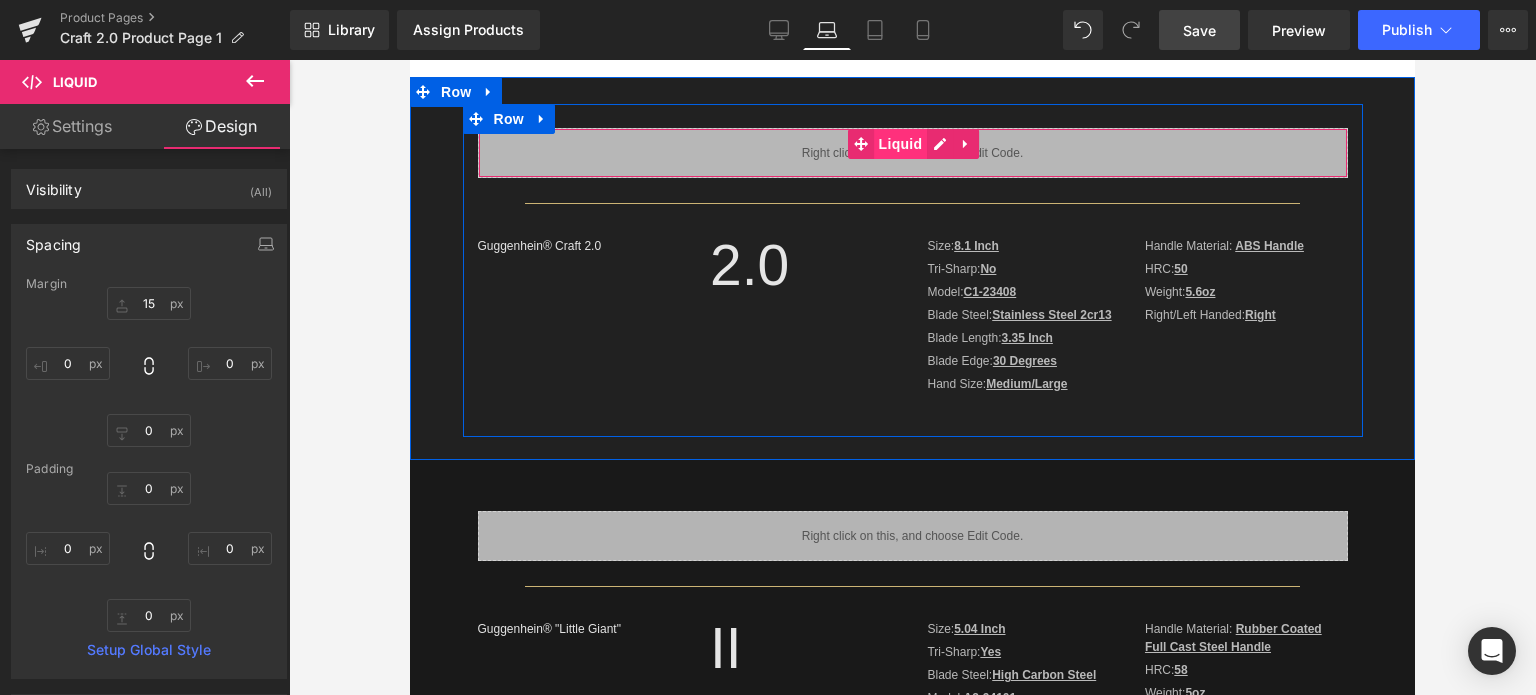 click on "Liquid" at bounding box center (901, 144) 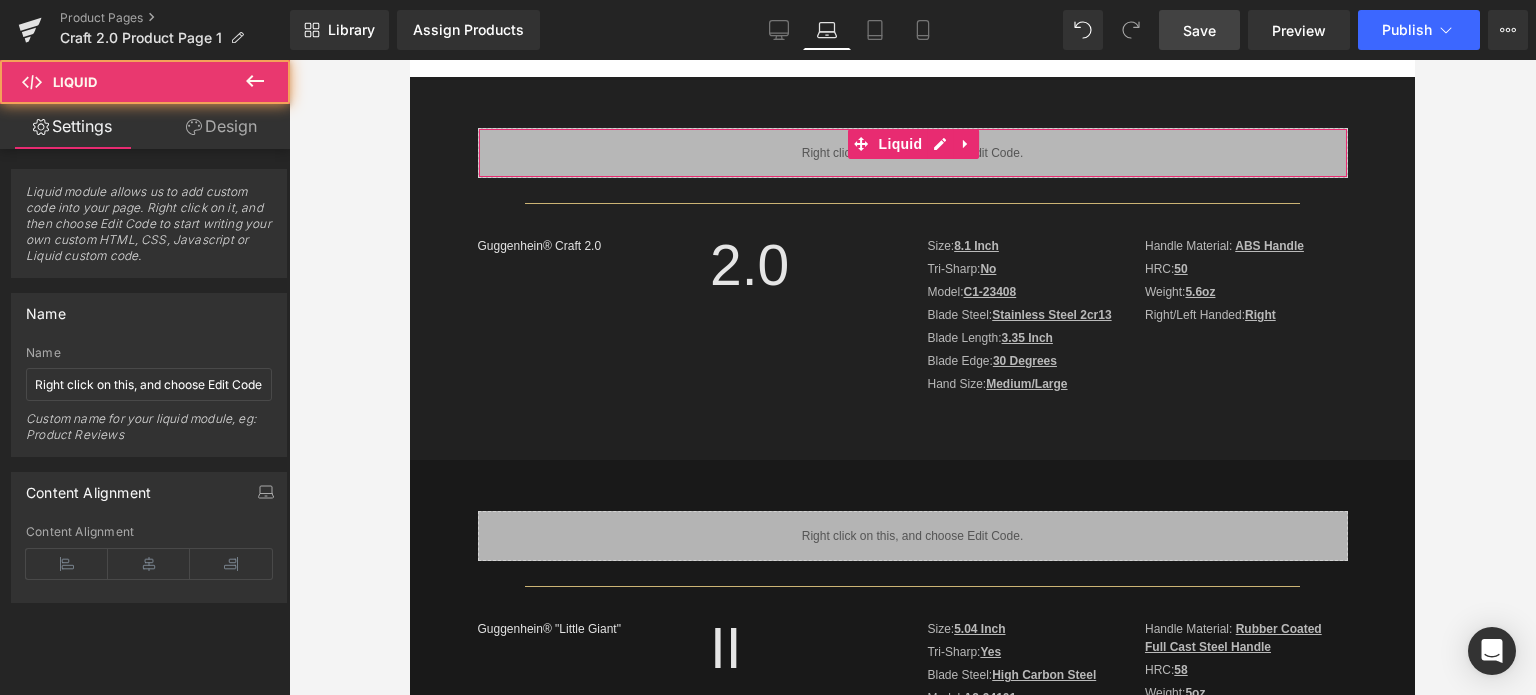 click on "Design" at bounding box center [221, 126] 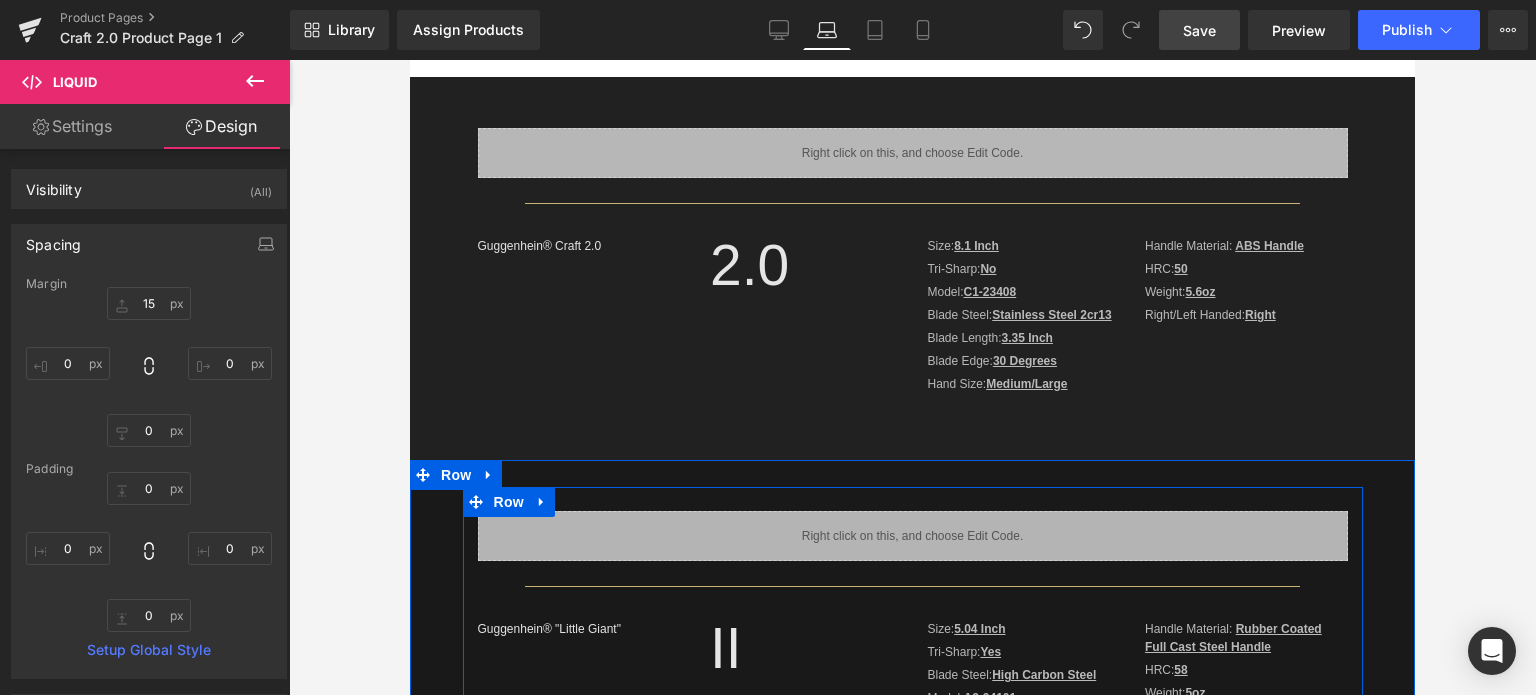 scroll, scrollTop: 978, scrollLeft: 0, axis: vertical 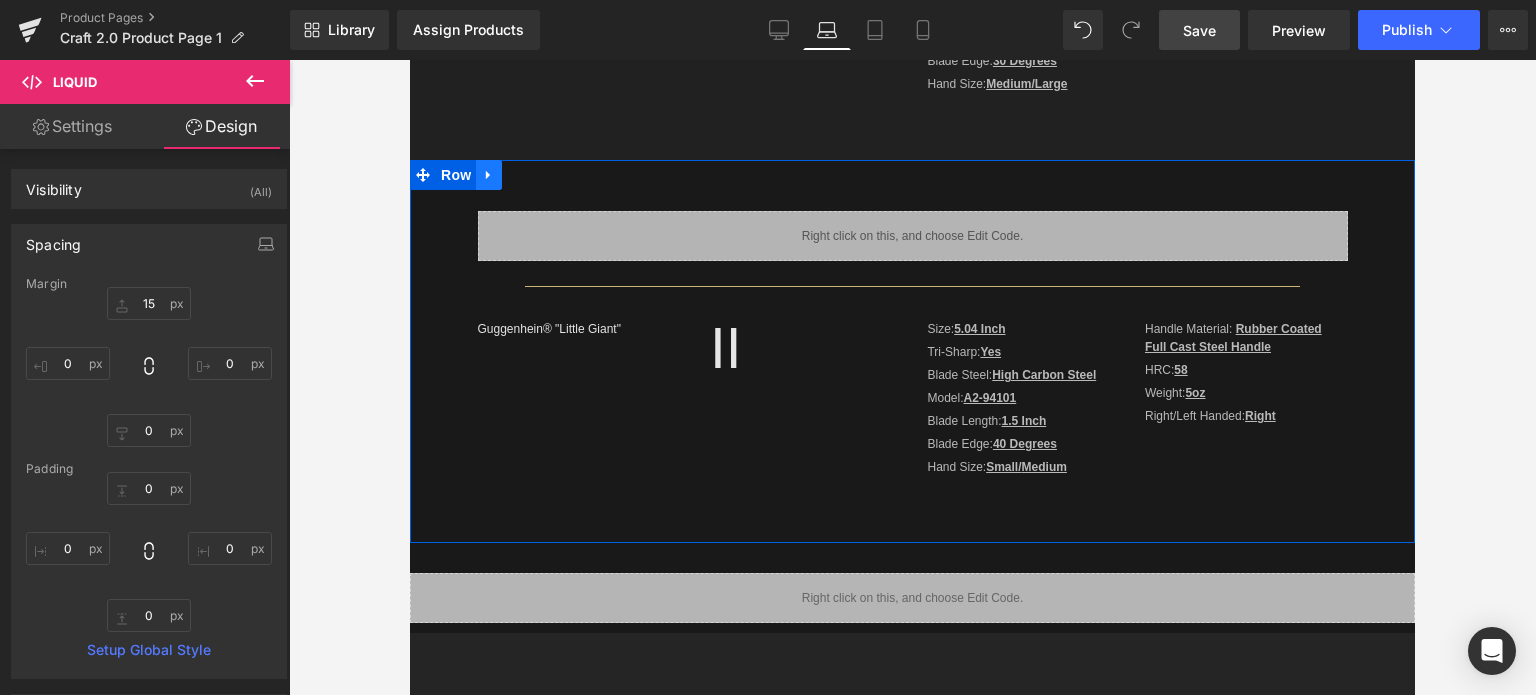 click 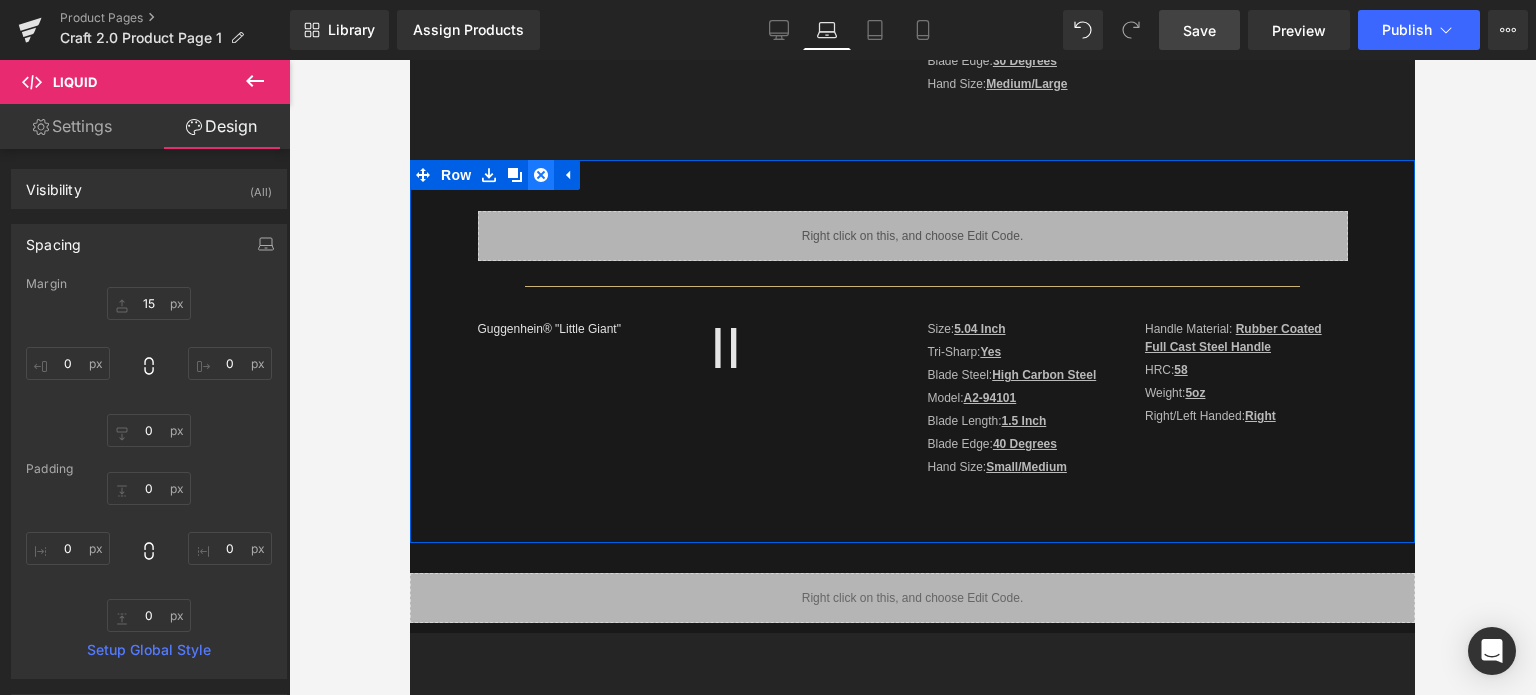 click 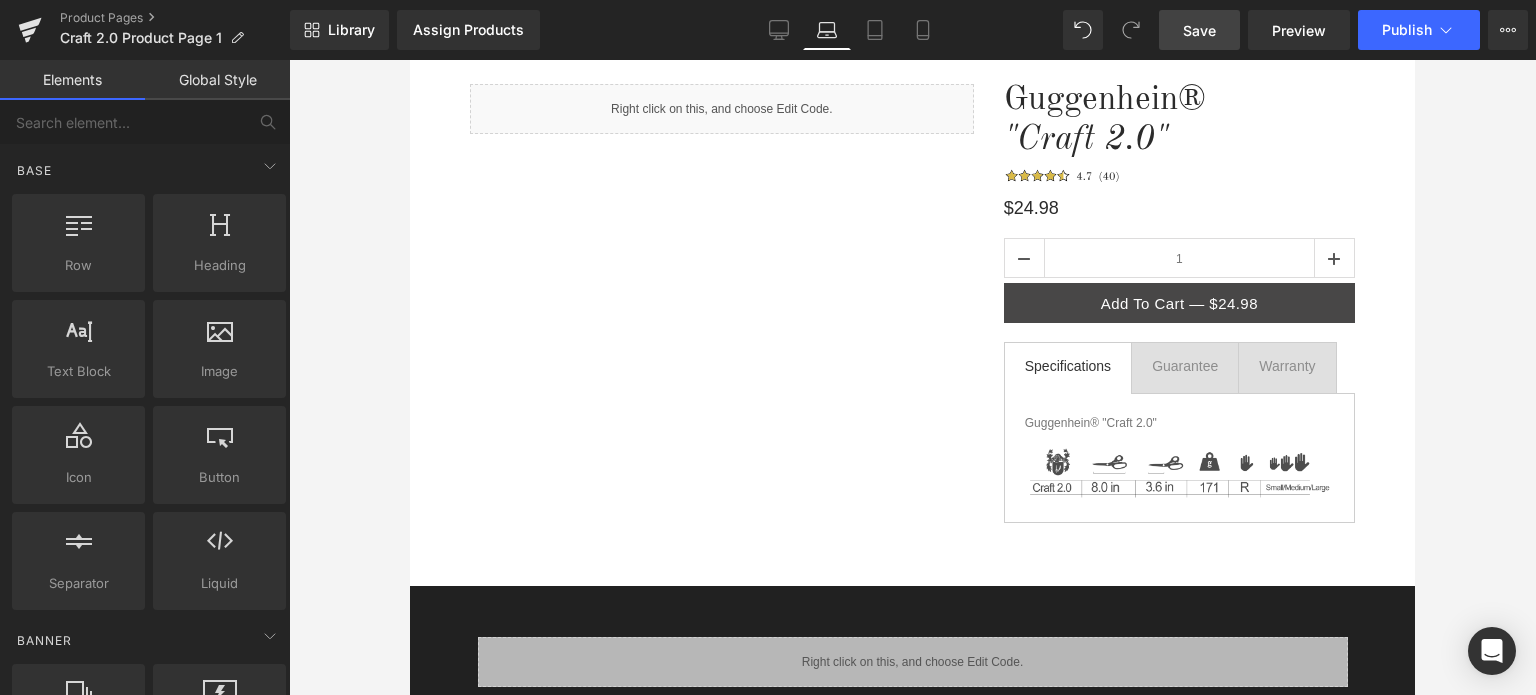 scroll, scrollTop: 78, scrollLeft: 0, axis: vertical 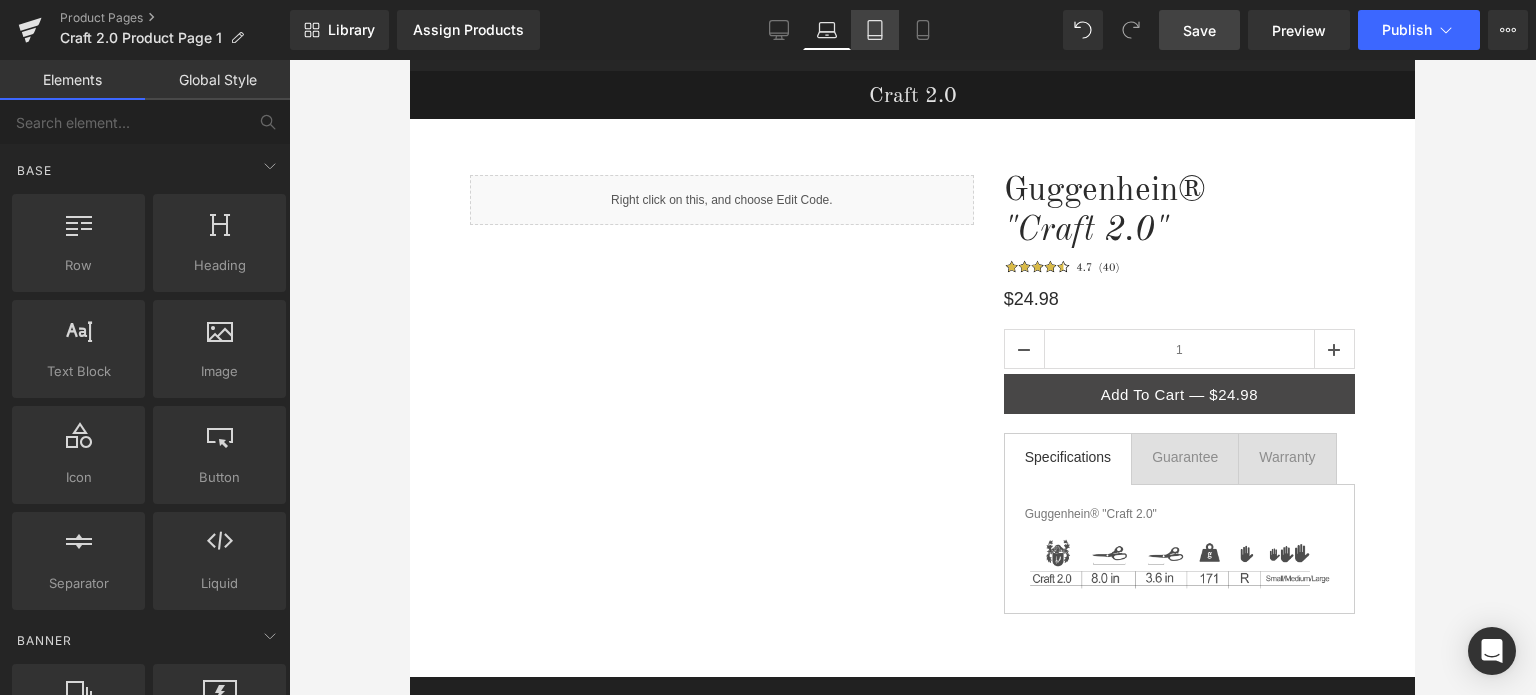click 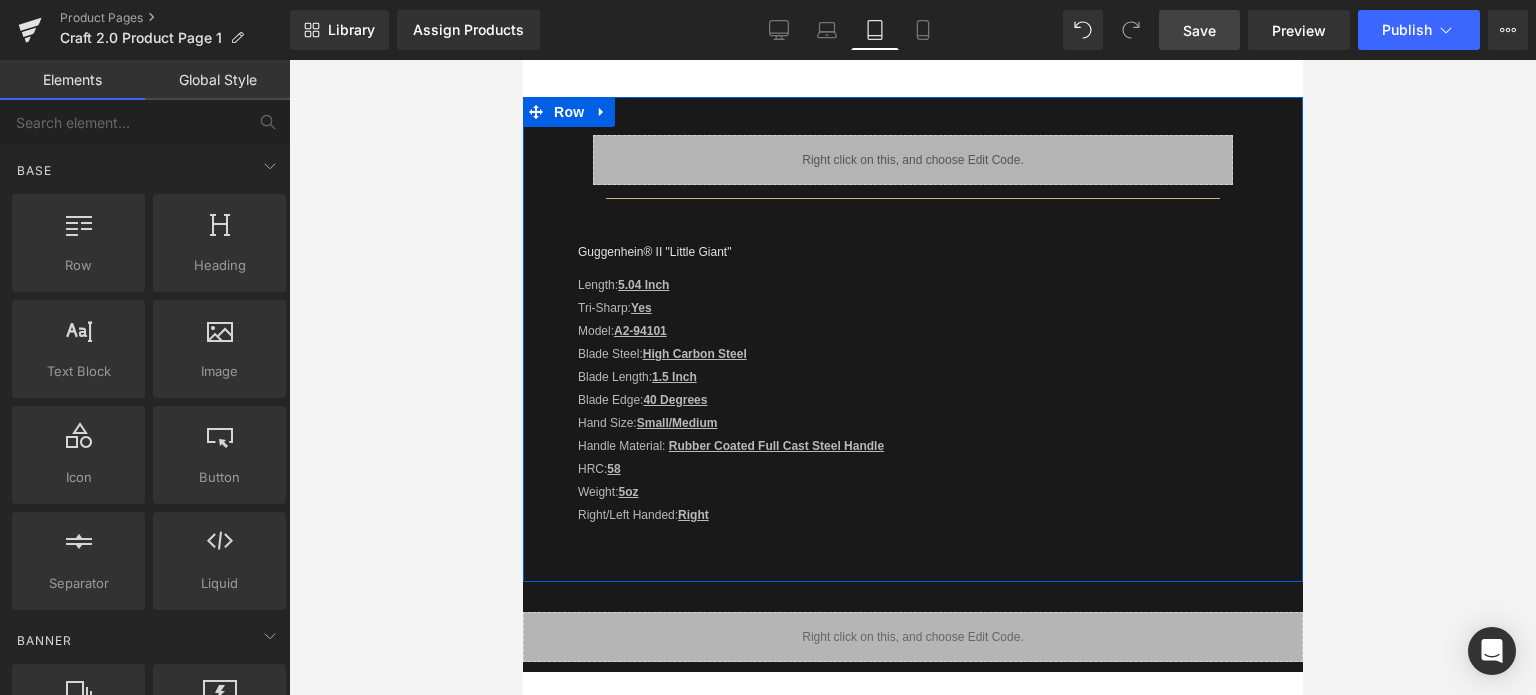 scroll, scrollTop: 689, scrollLeft: 0, axis: vertical 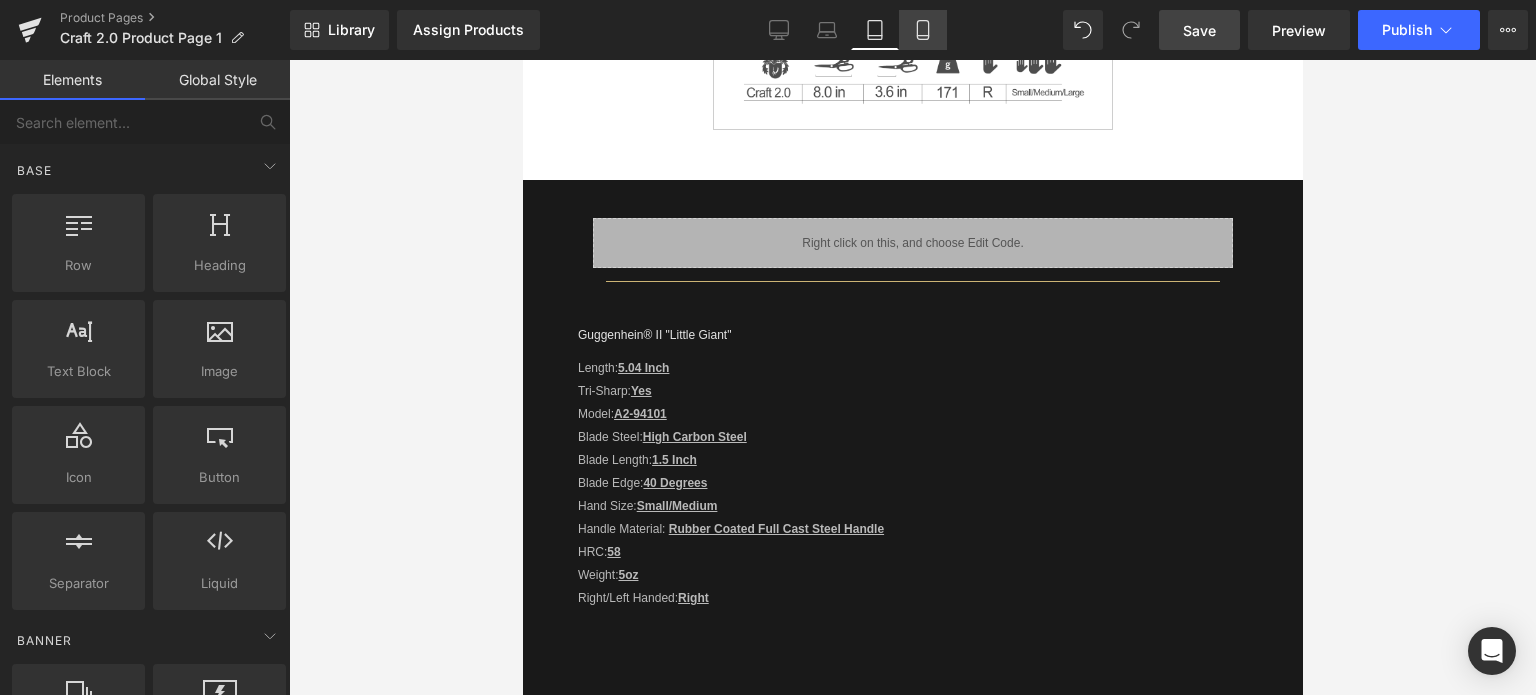 click on "Mobile" at bounding box center [923, 30] 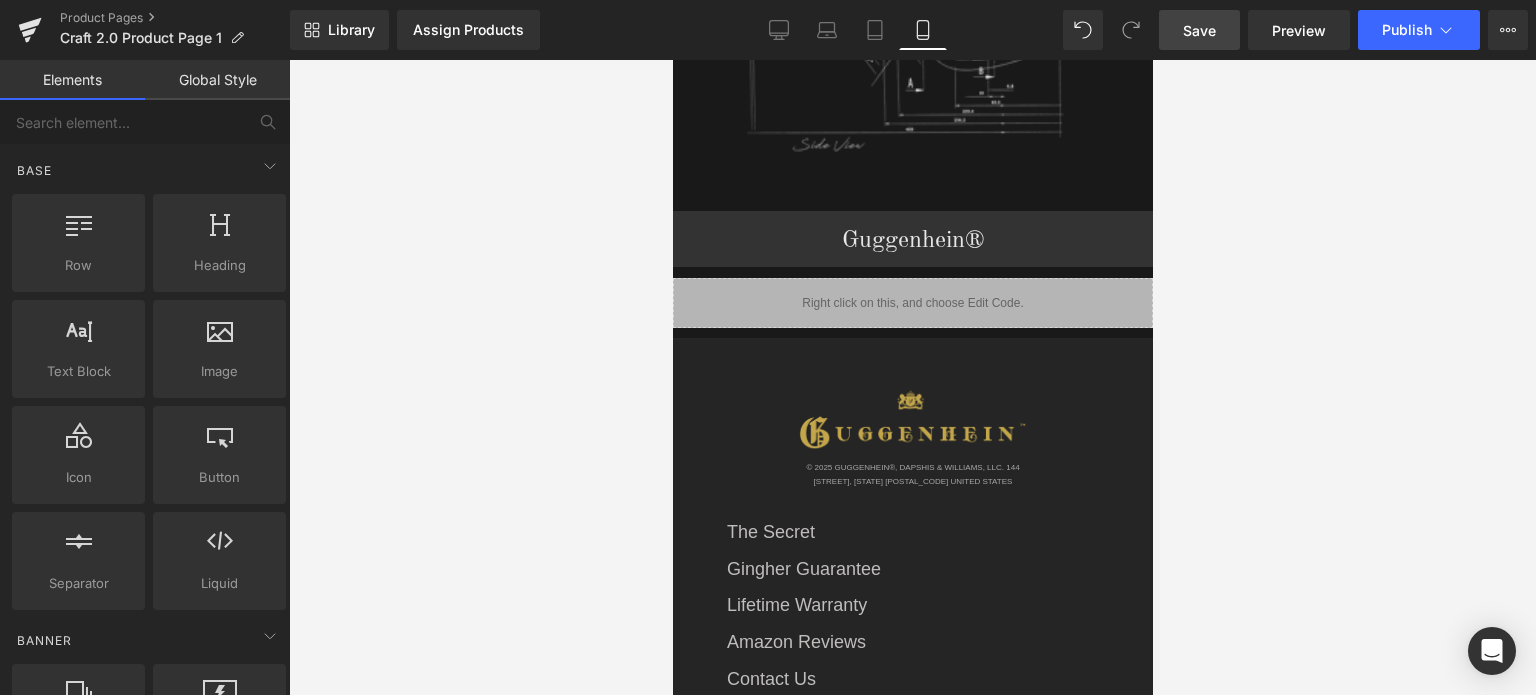 scroll, scrollTop: 2538, scrollLeft: 0, axis: vertical 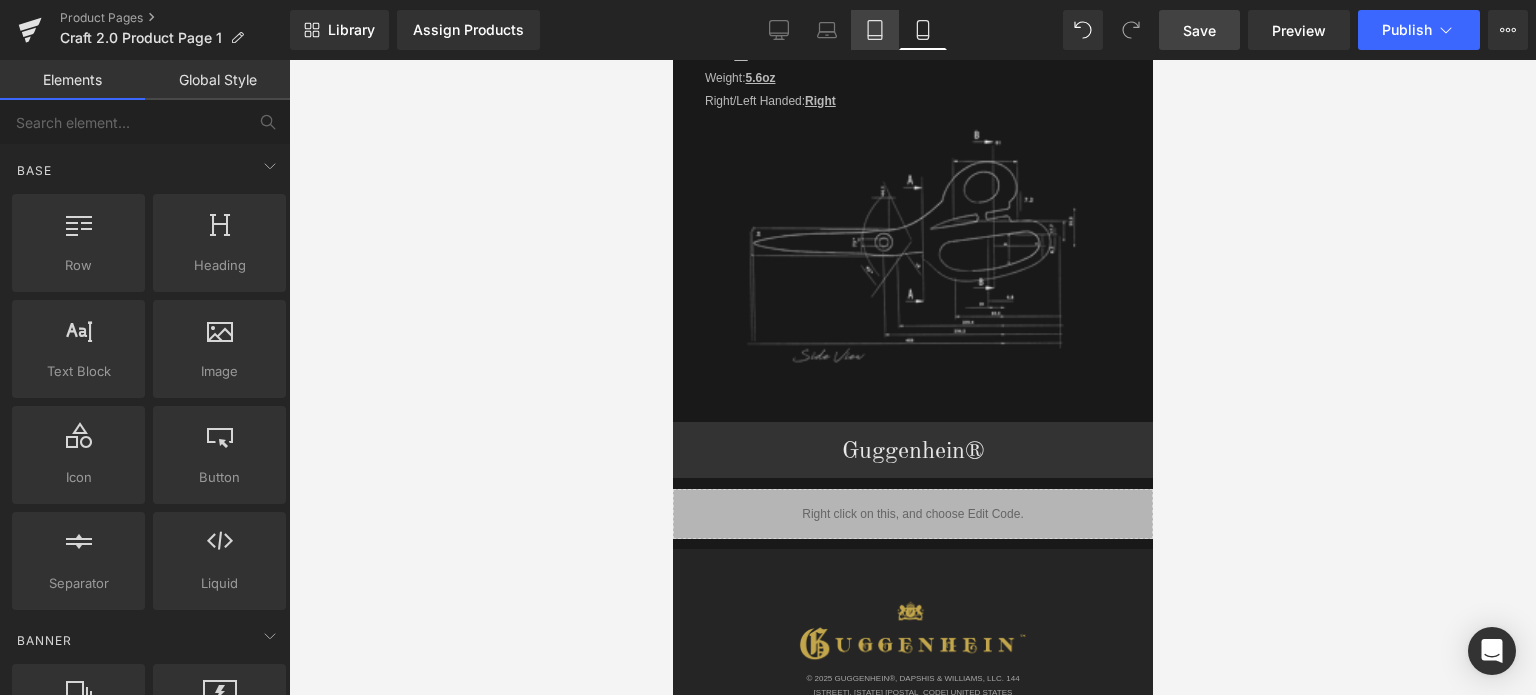click on "Tablet" at bounding box center (875, 30) 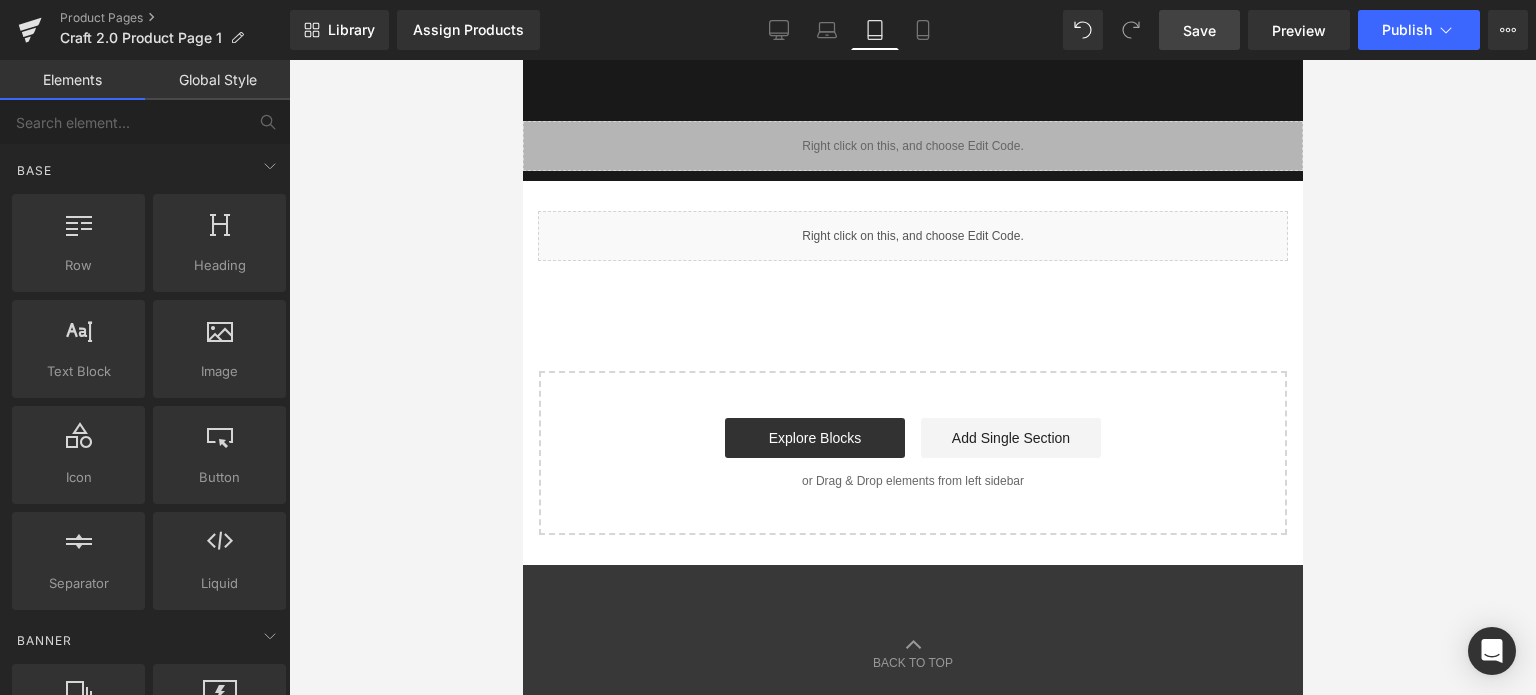 scroll, scrollTop: 136, scrollLeft: 0, axis: vertical 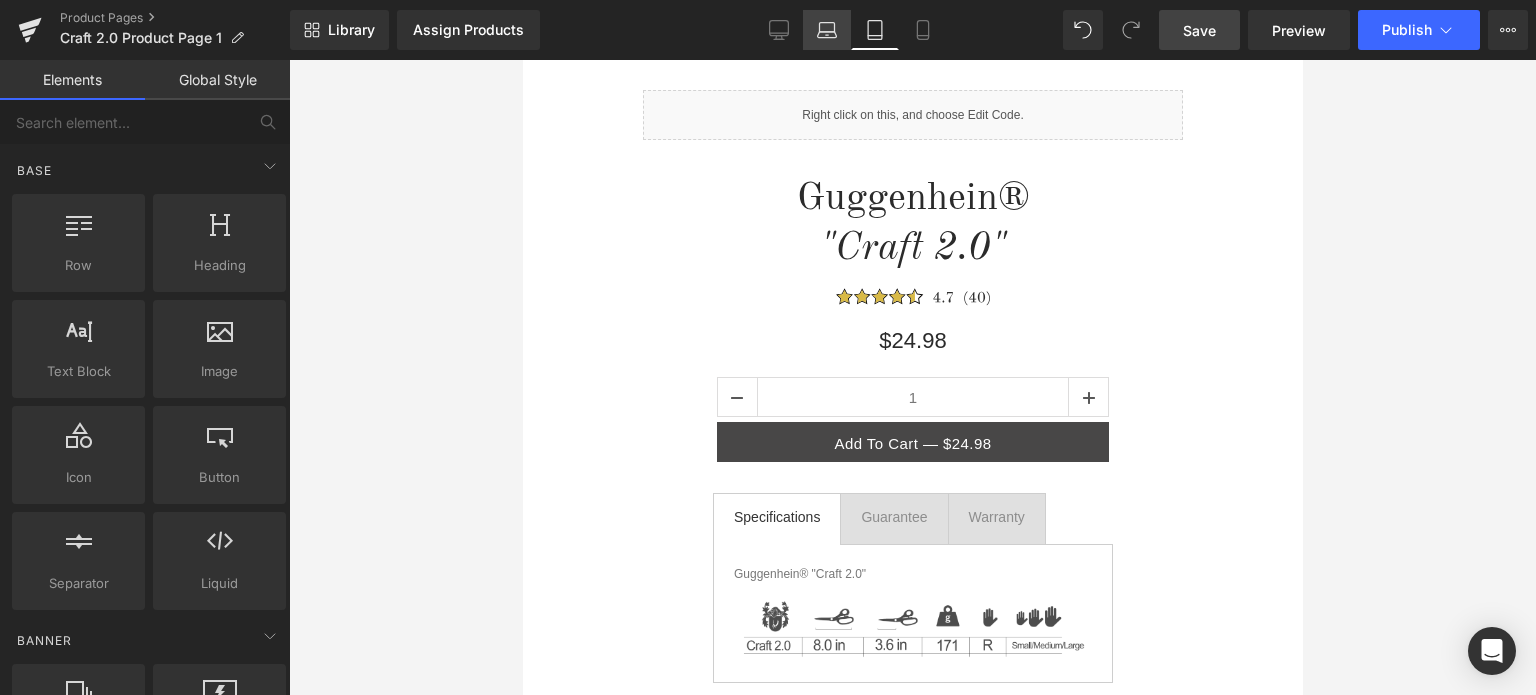 click on "Laptop" at bounding box center (827, 30) 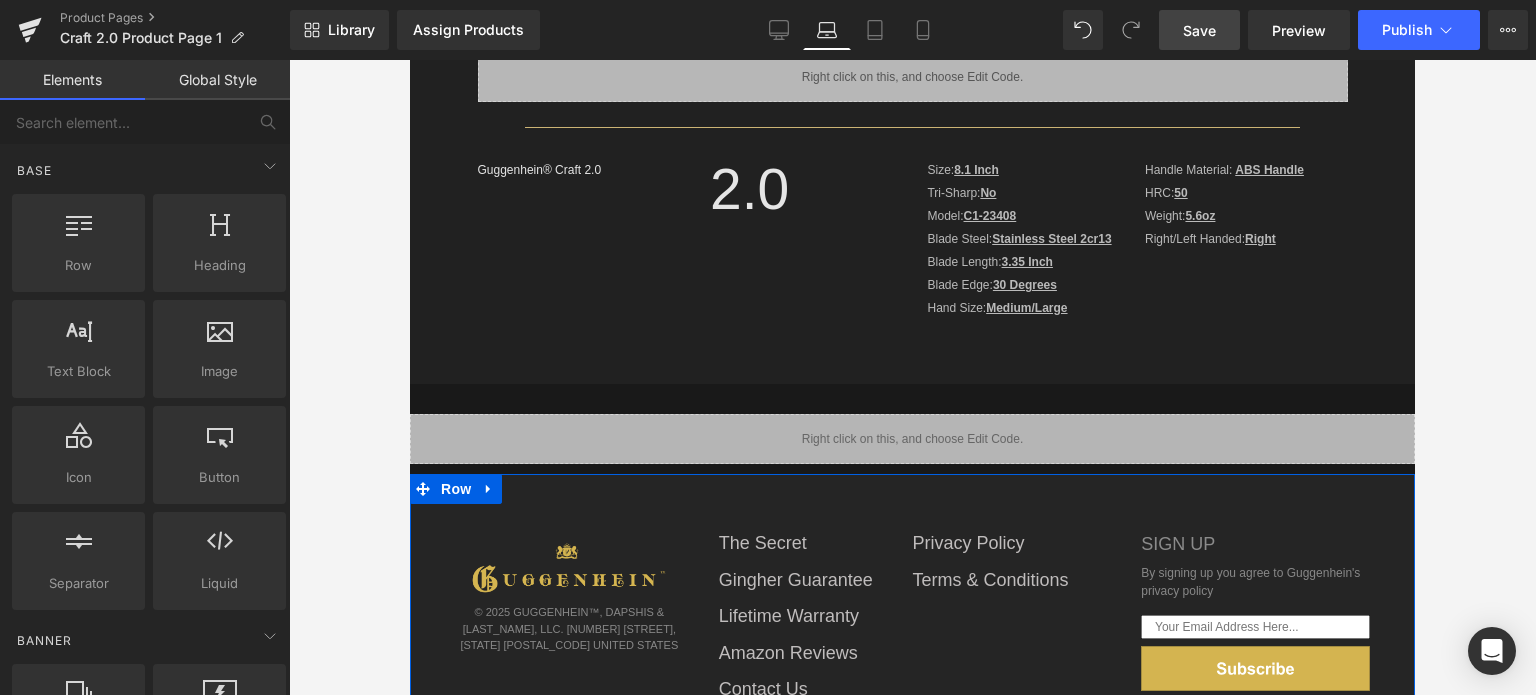 scroll, scrollTop: 676, scrollLeft: 0, axis: vertical 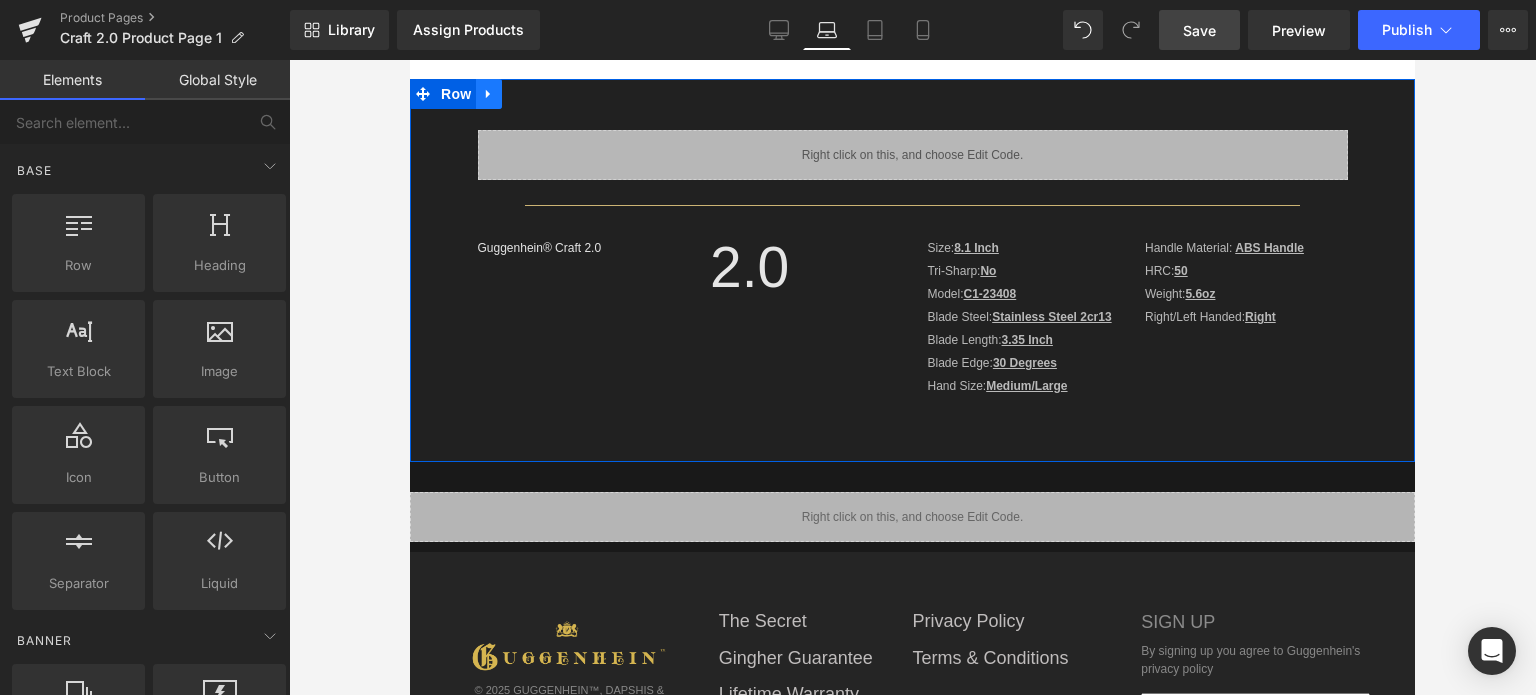 click 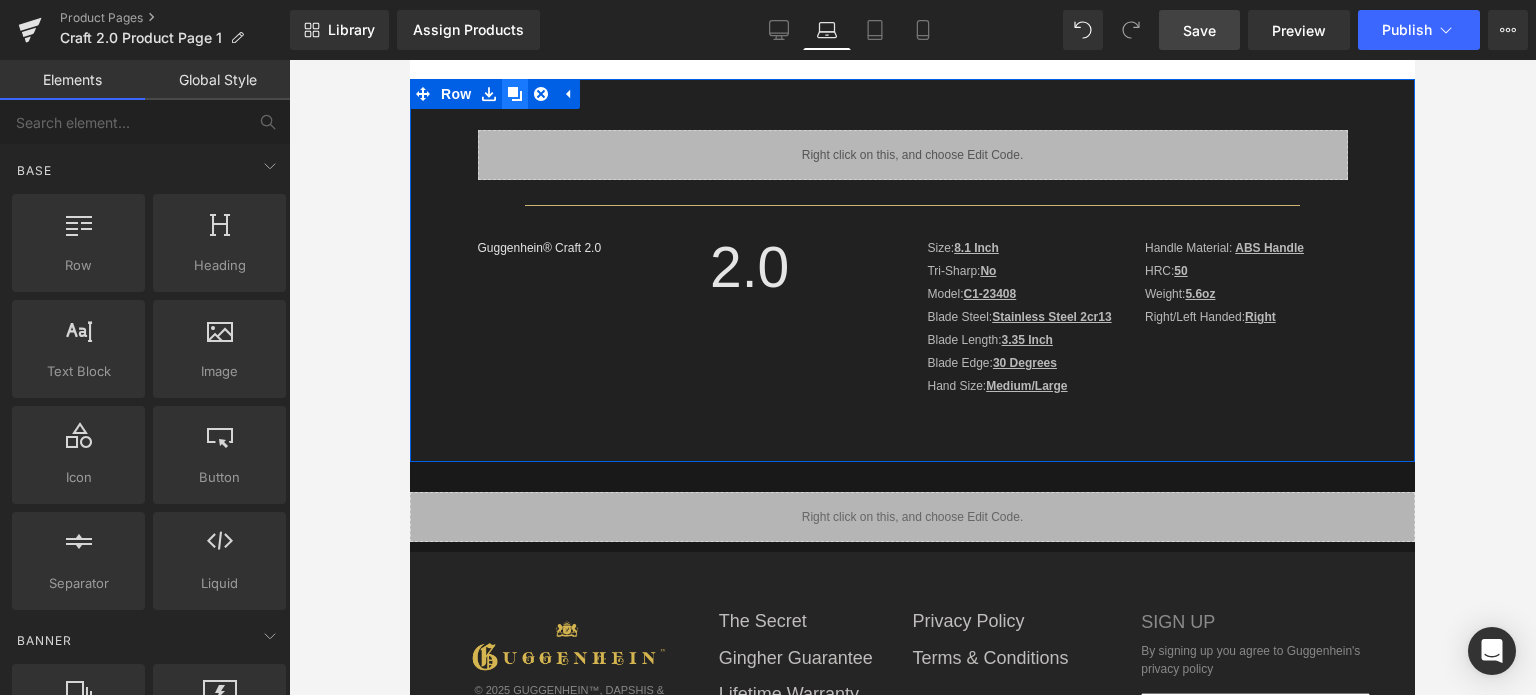 click 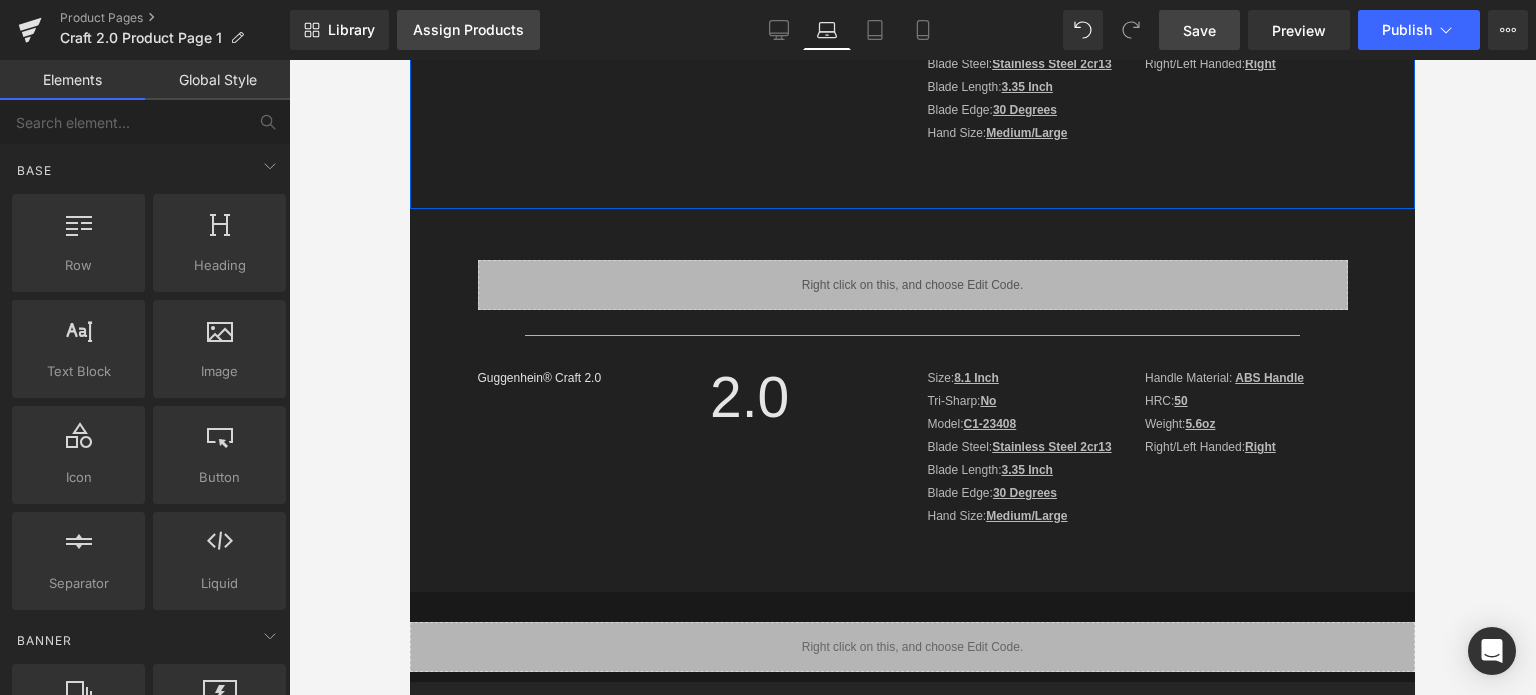 scroll, scrollTop: 996, scrollLeft: 0, axis: vertical 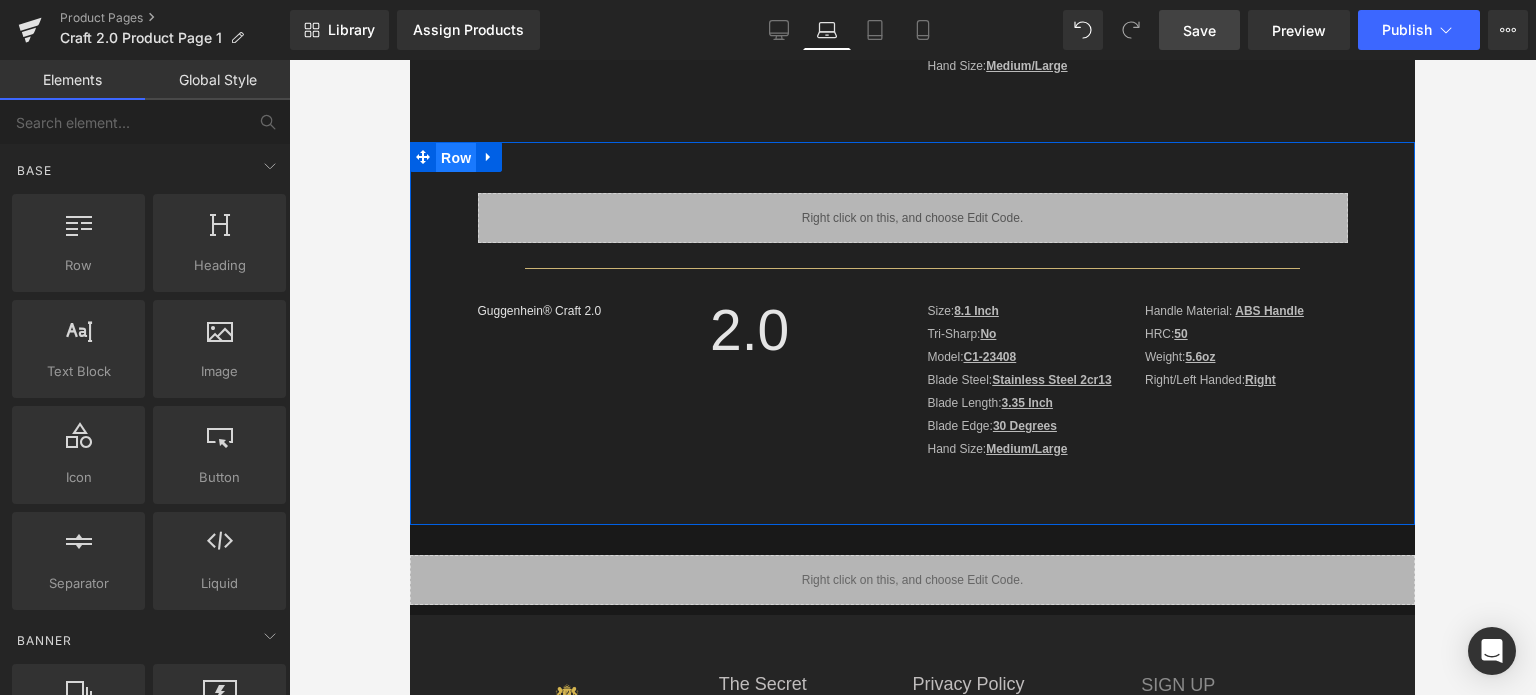 click on "Row" at bounding box center (456, 158) 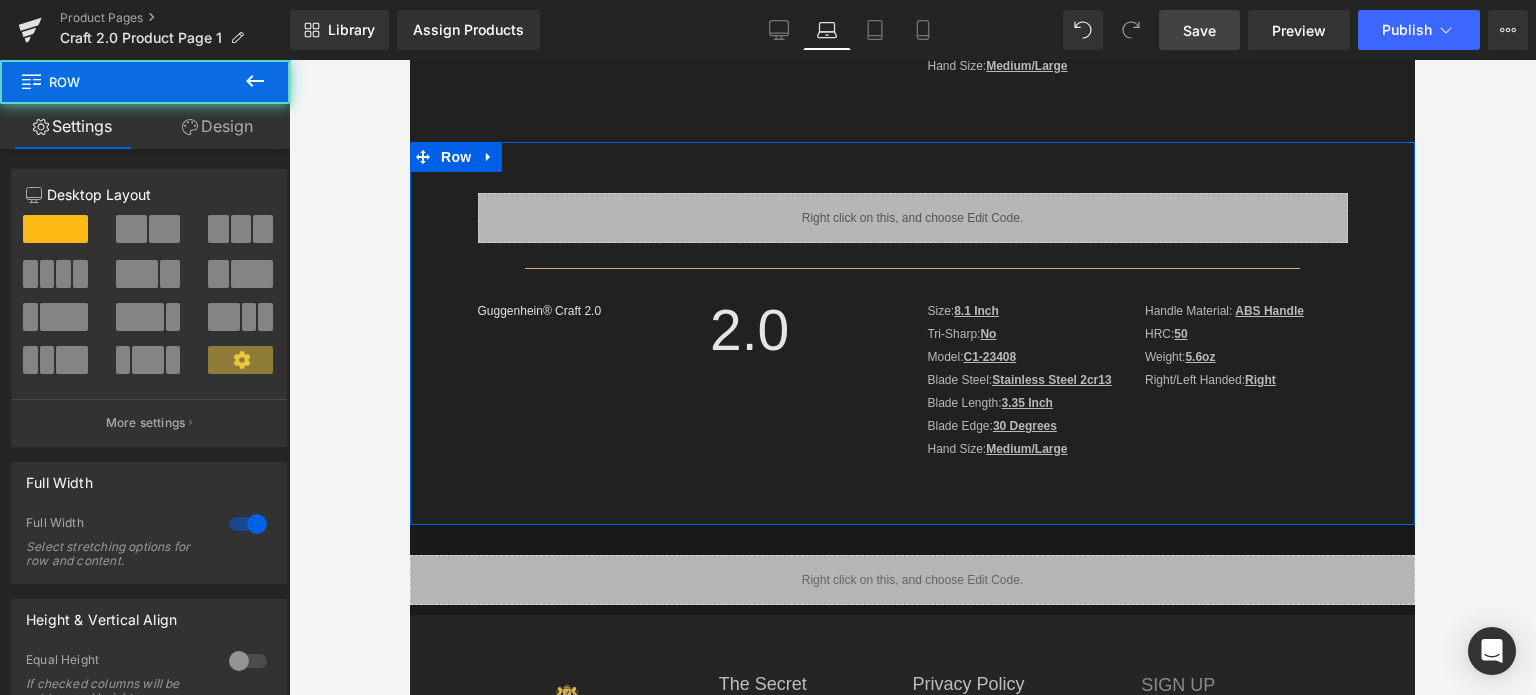 click on "Design" at bounding box center (217, 126) 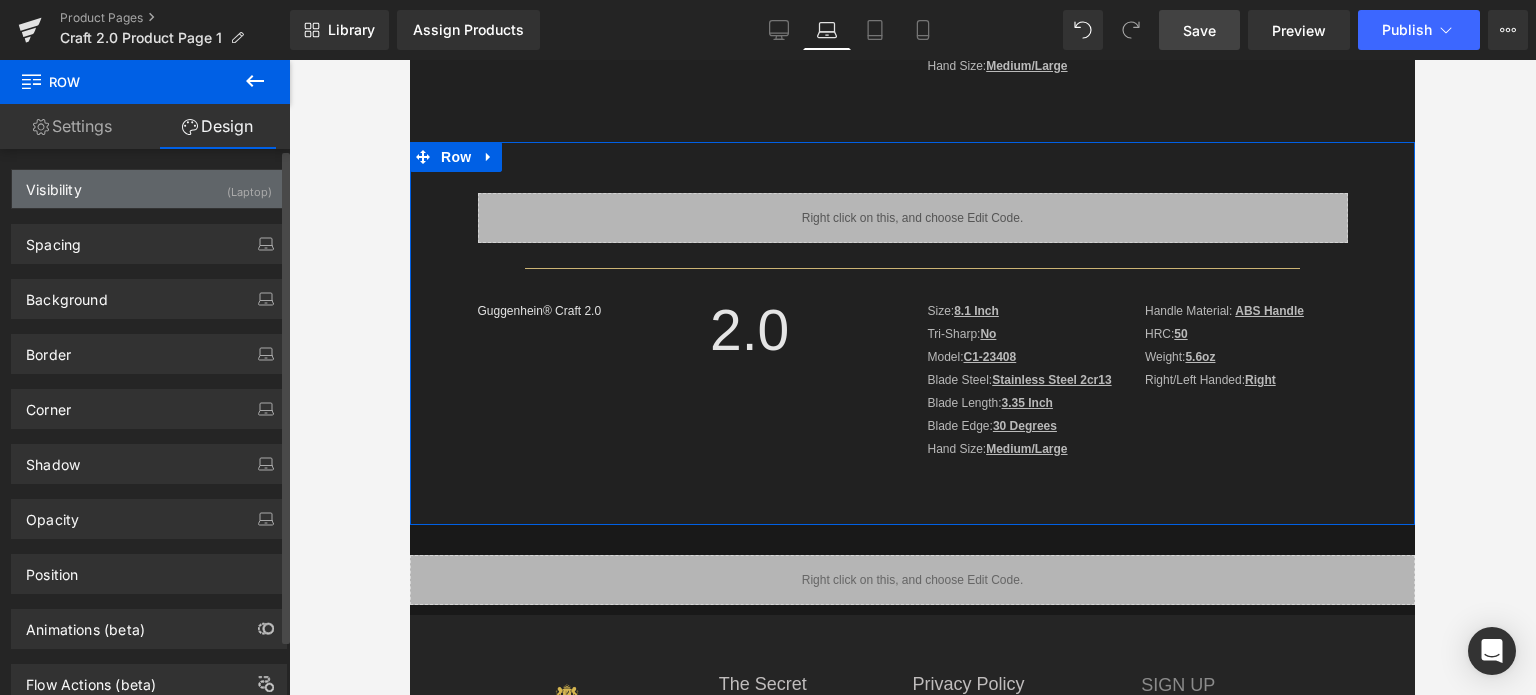 click on "Visibility
(Laptop)" at bounding box center (149, 189) 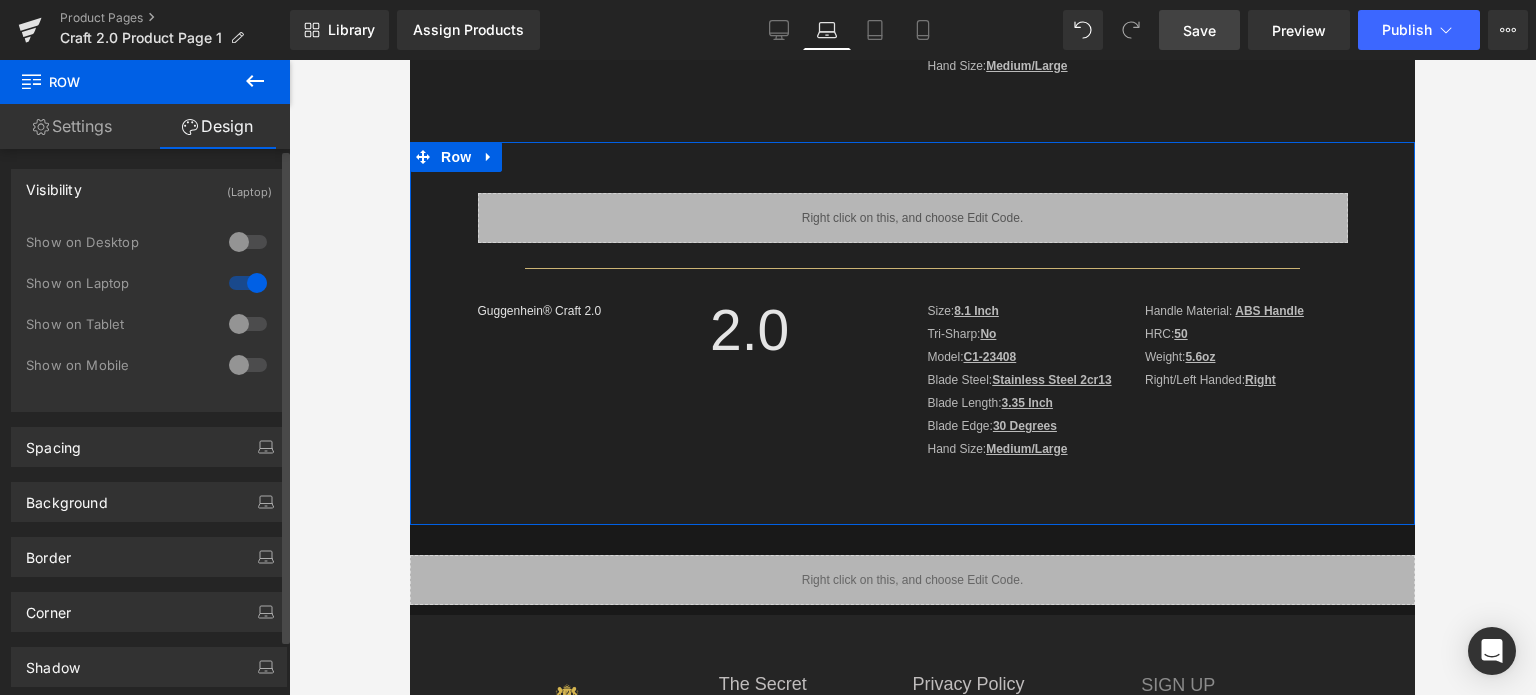click at bounding box center (248, 324) 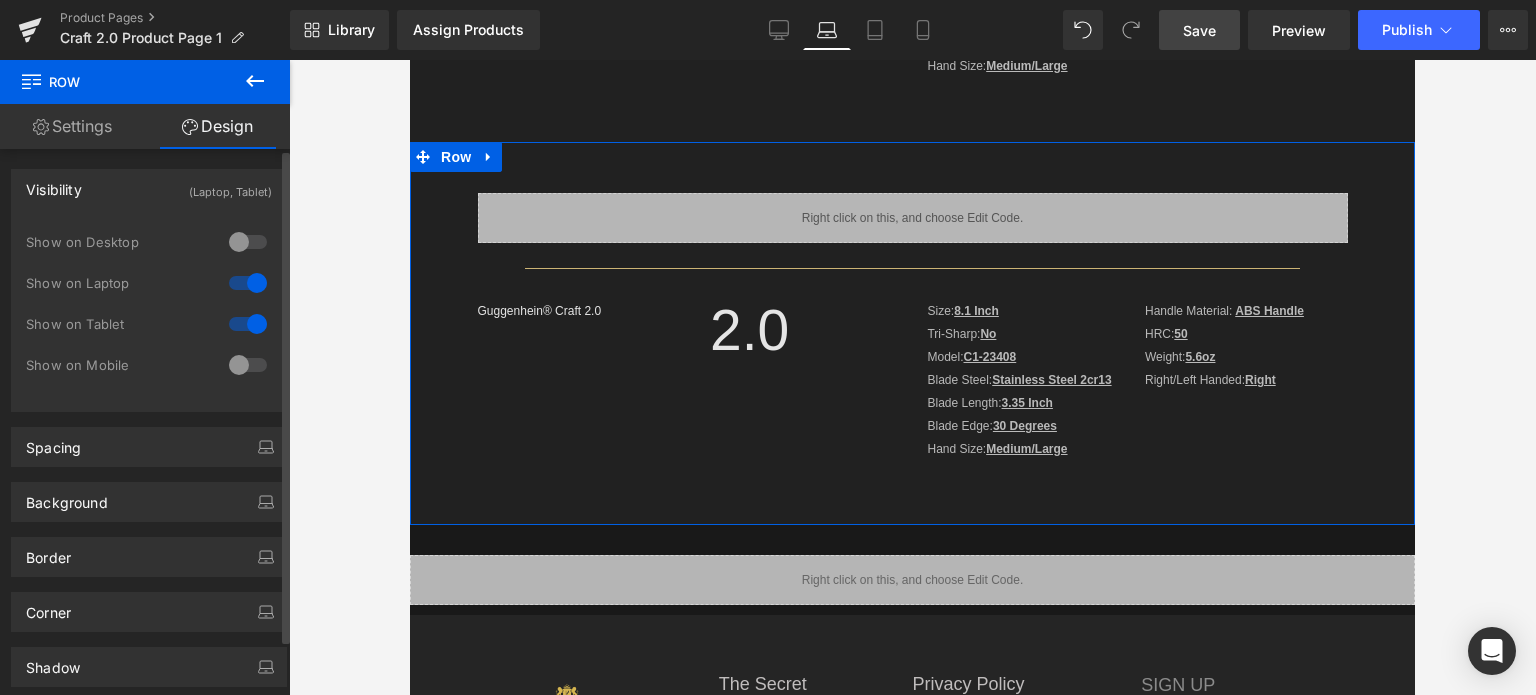 click at bounding box center [248, 283] 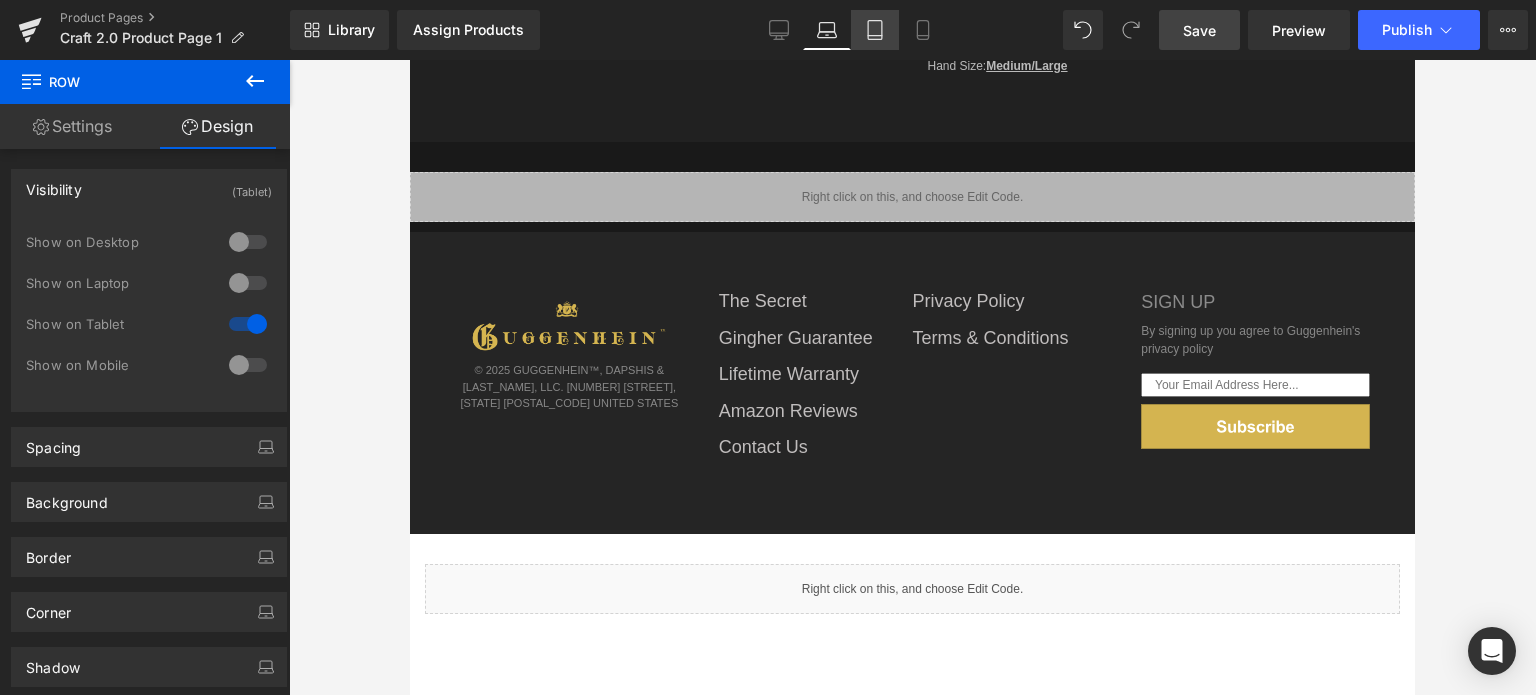 click 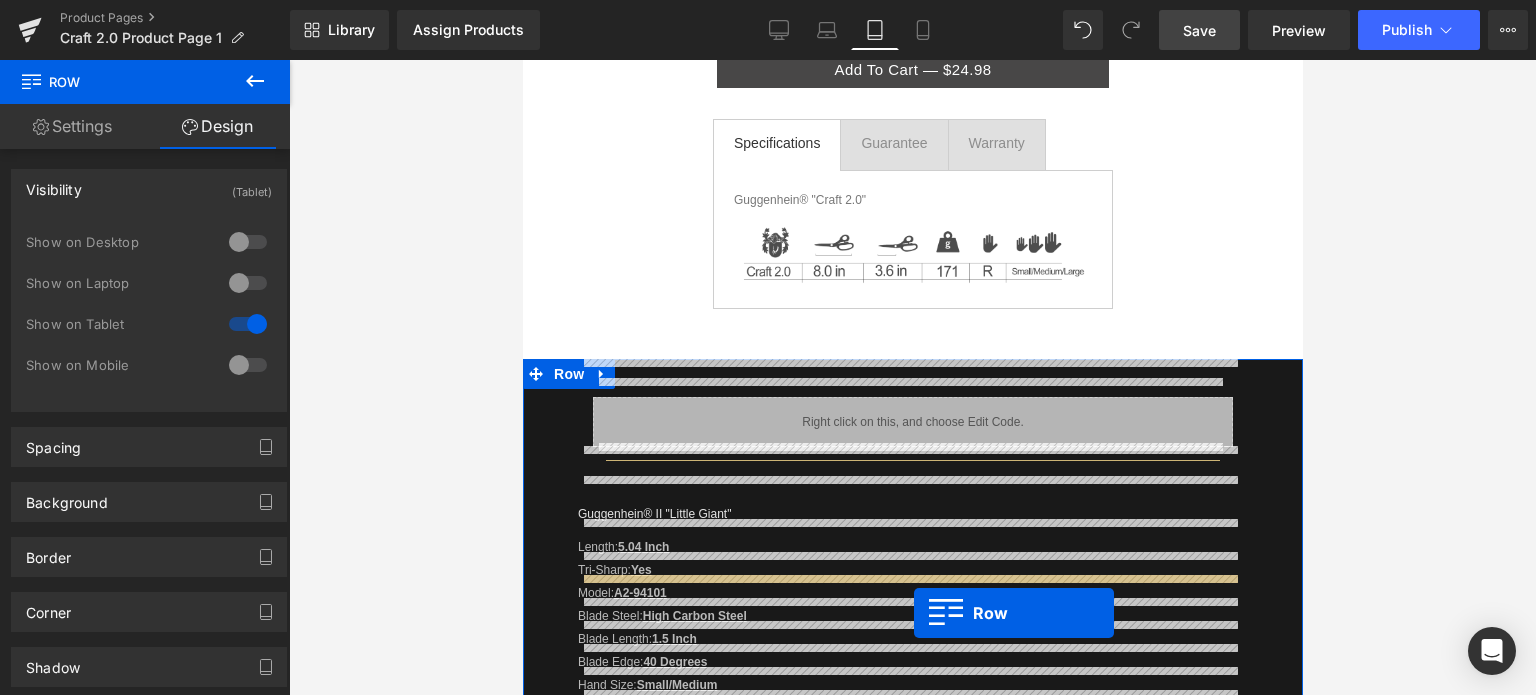 scroll, scrollTop: 620, scrollLeft: 0, axis: vertical 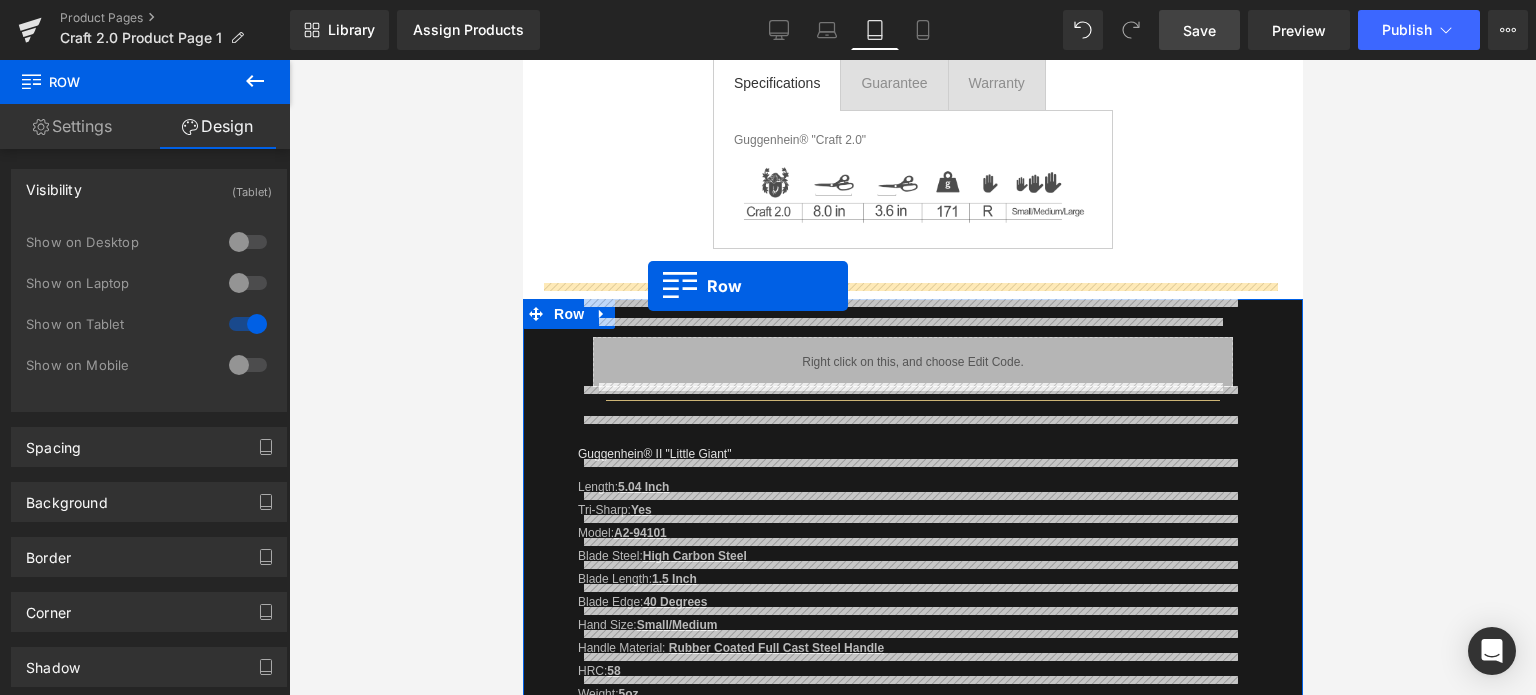 drag, startPoint x: 526, startPoint y: 208, endPoint x: 647, endPoint y: 286, distance: 143.9618 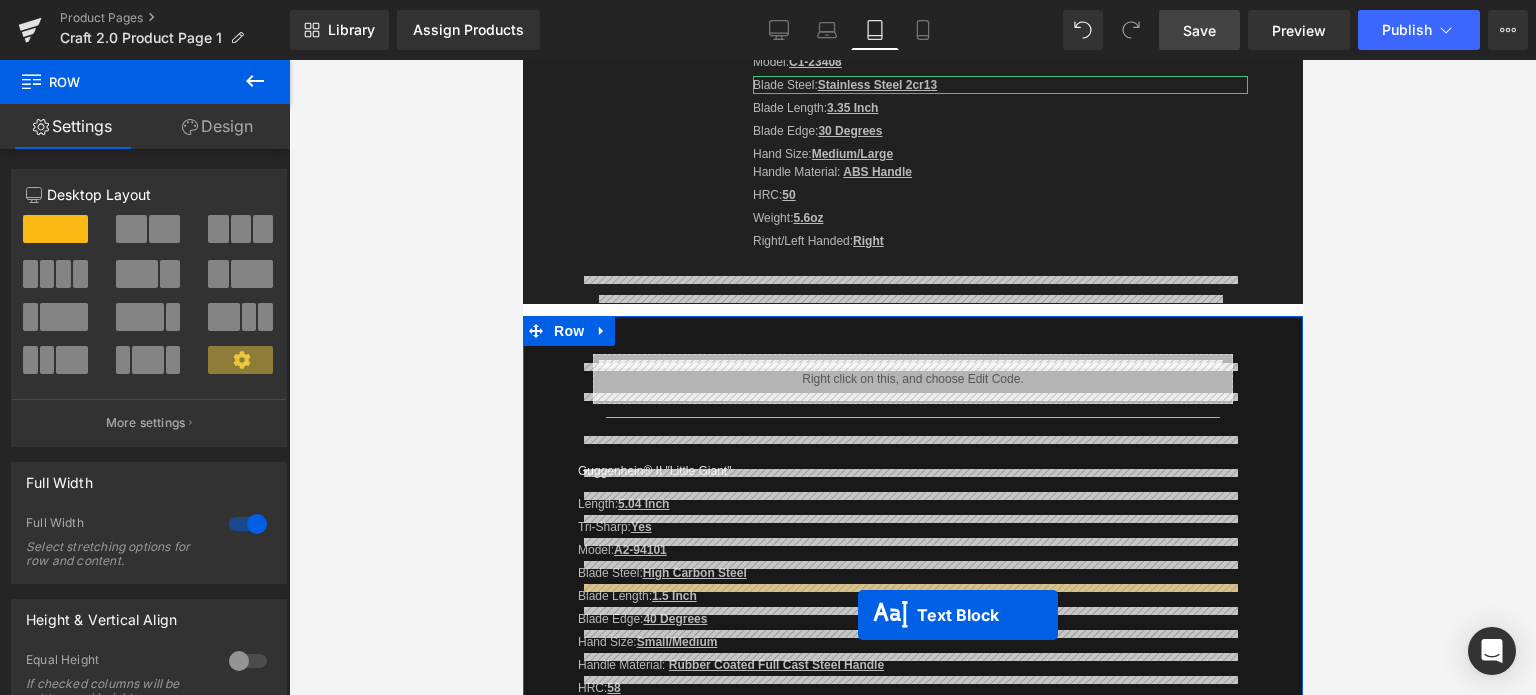 scroll, scrollTop: 1230, scrollLeft: 0, axis: vertical 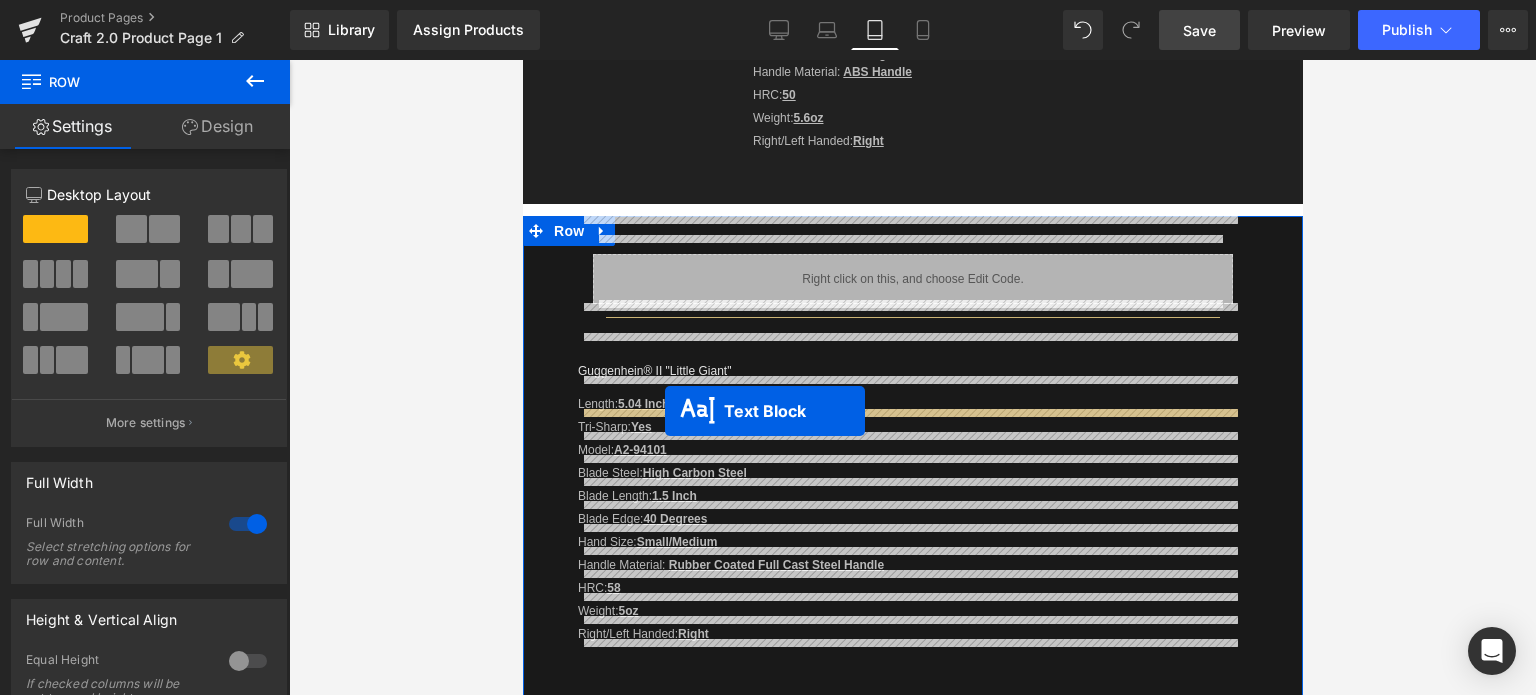 drag, startPoint x: 939, startPoint y: 161, endPoint x: 664, endPoint y: 411, distance: 371.65173 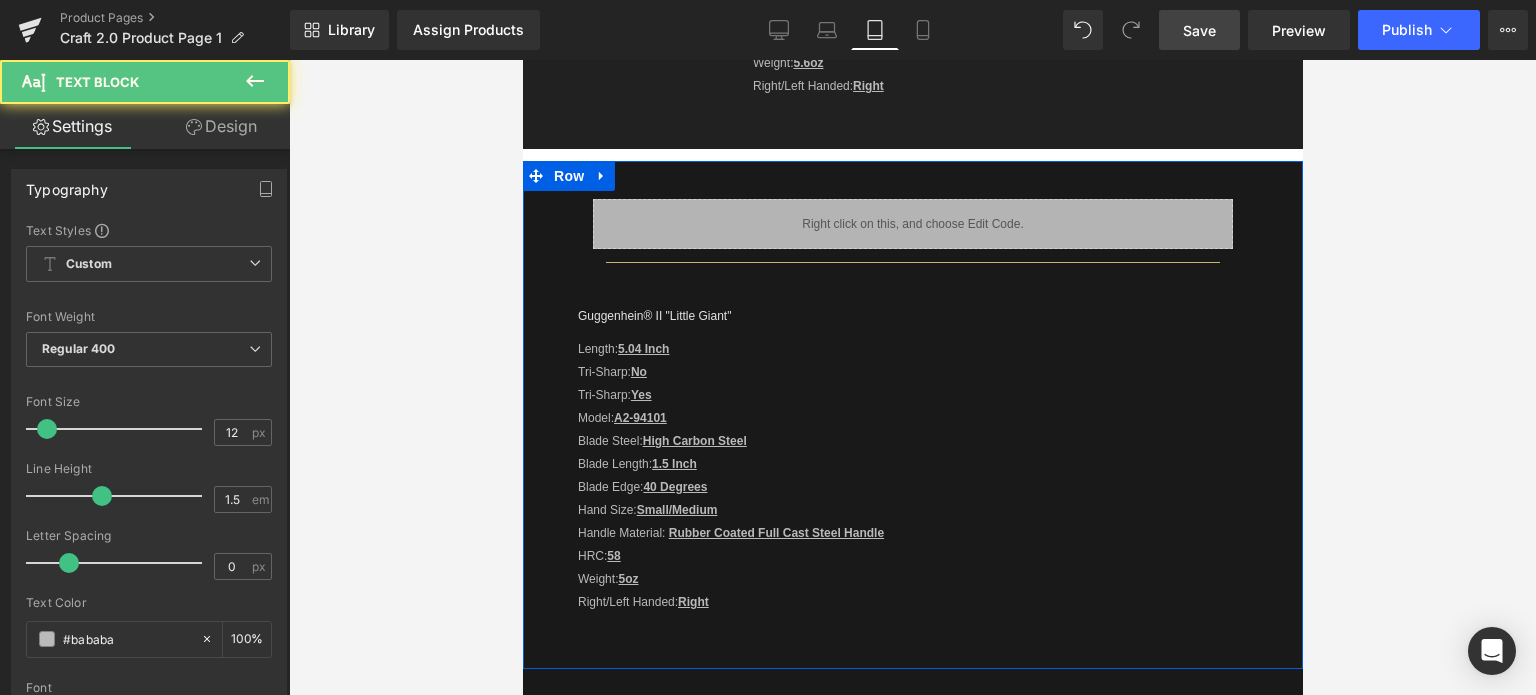 scroll, scrollTop: 1175, scrollLeft: 0, axis: vertical 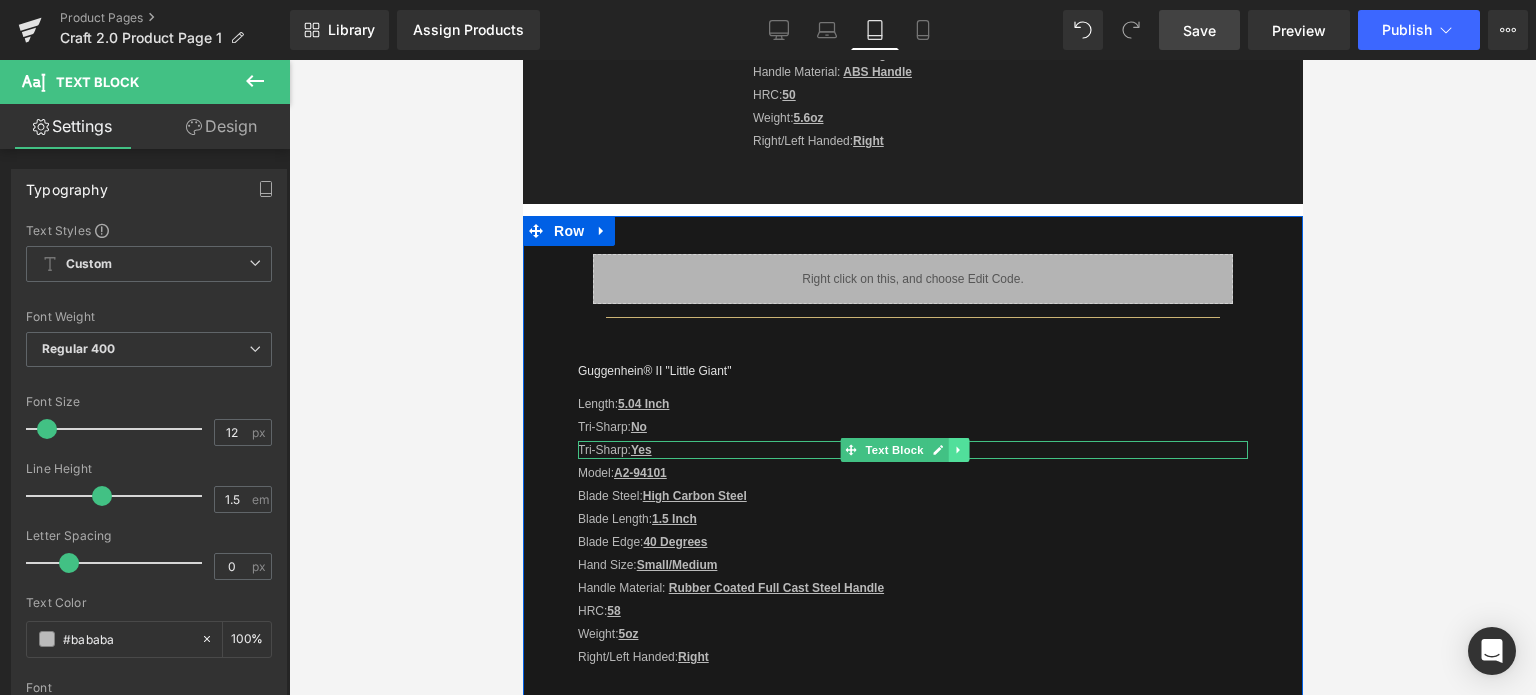 click 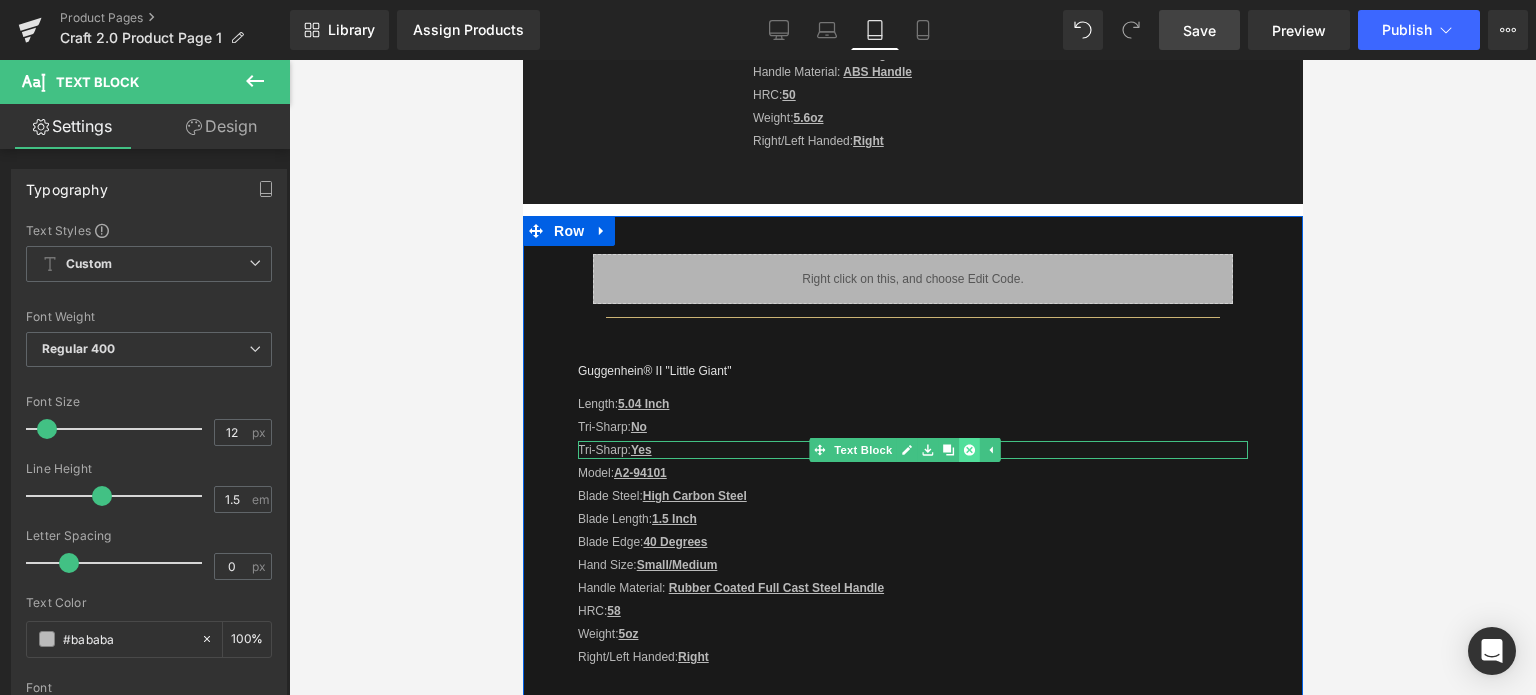click 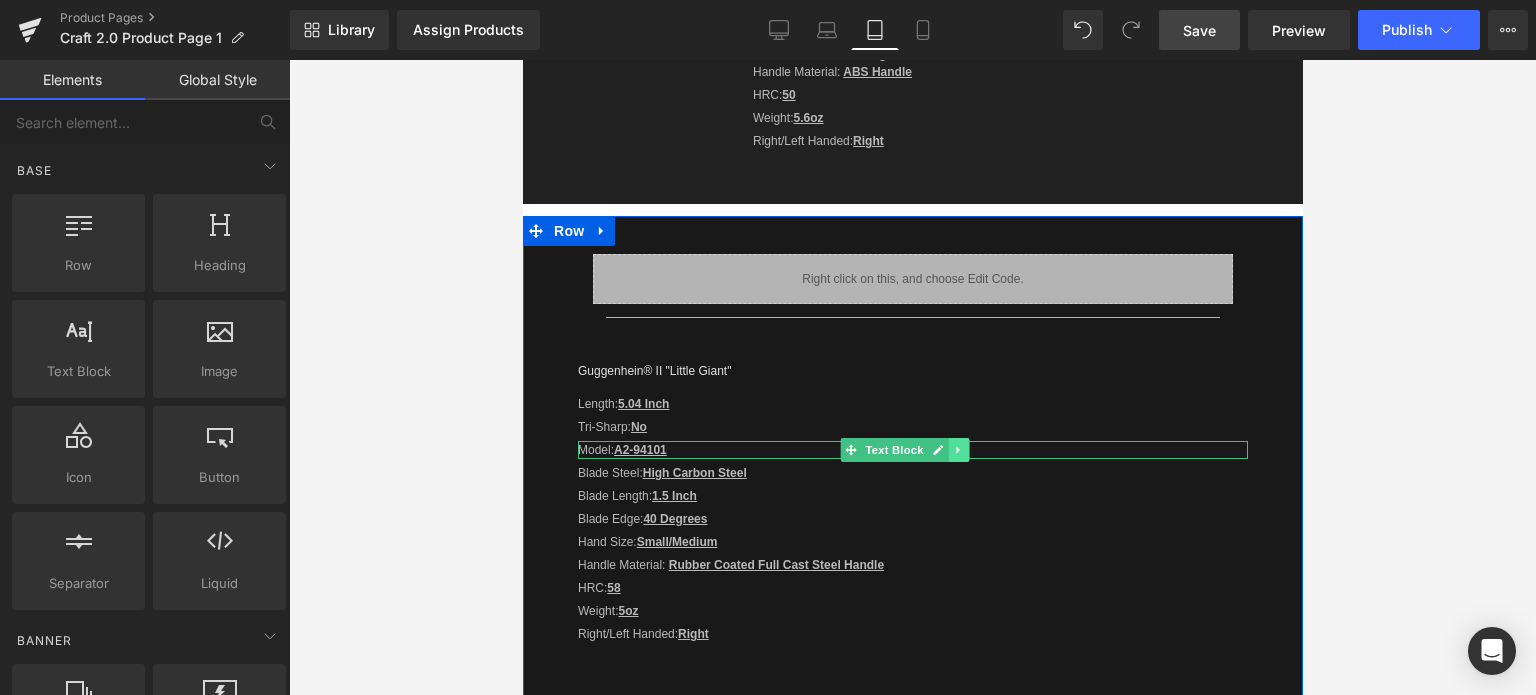 click 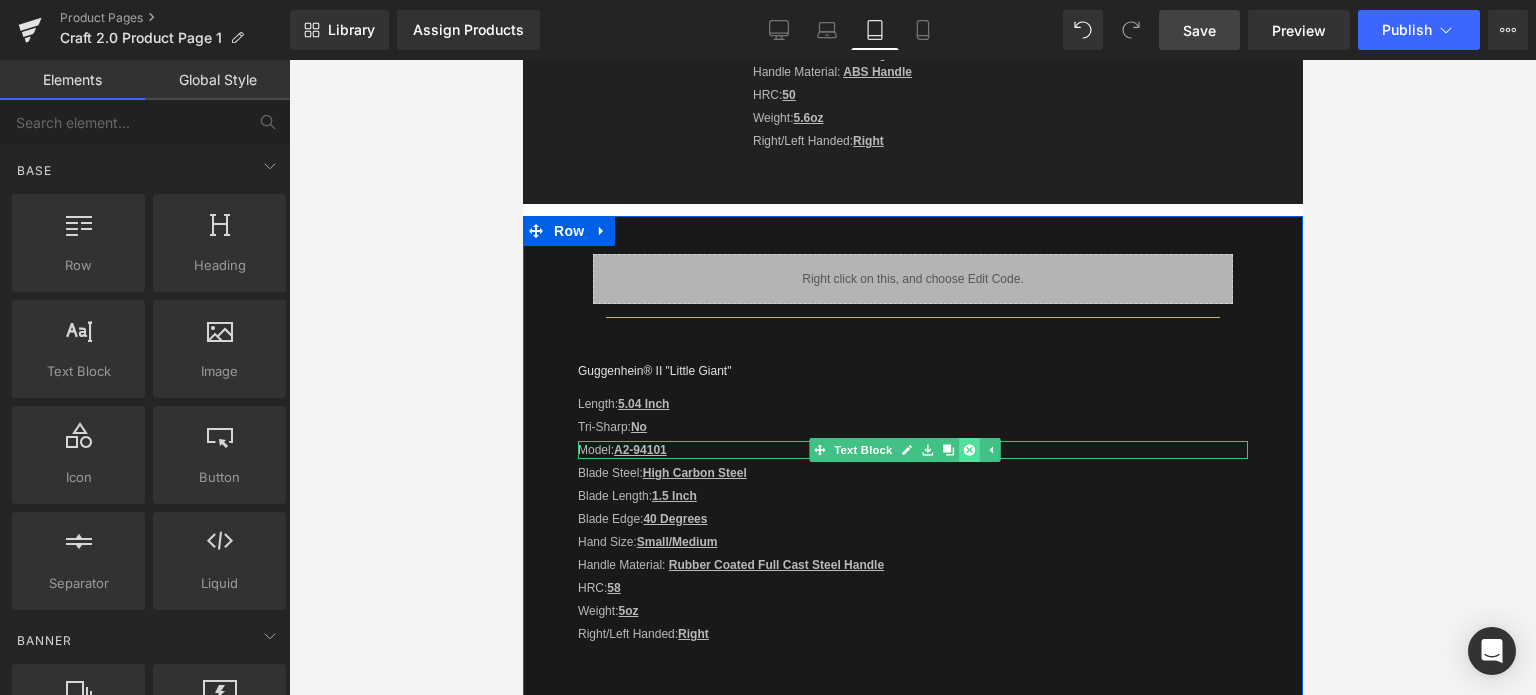 click 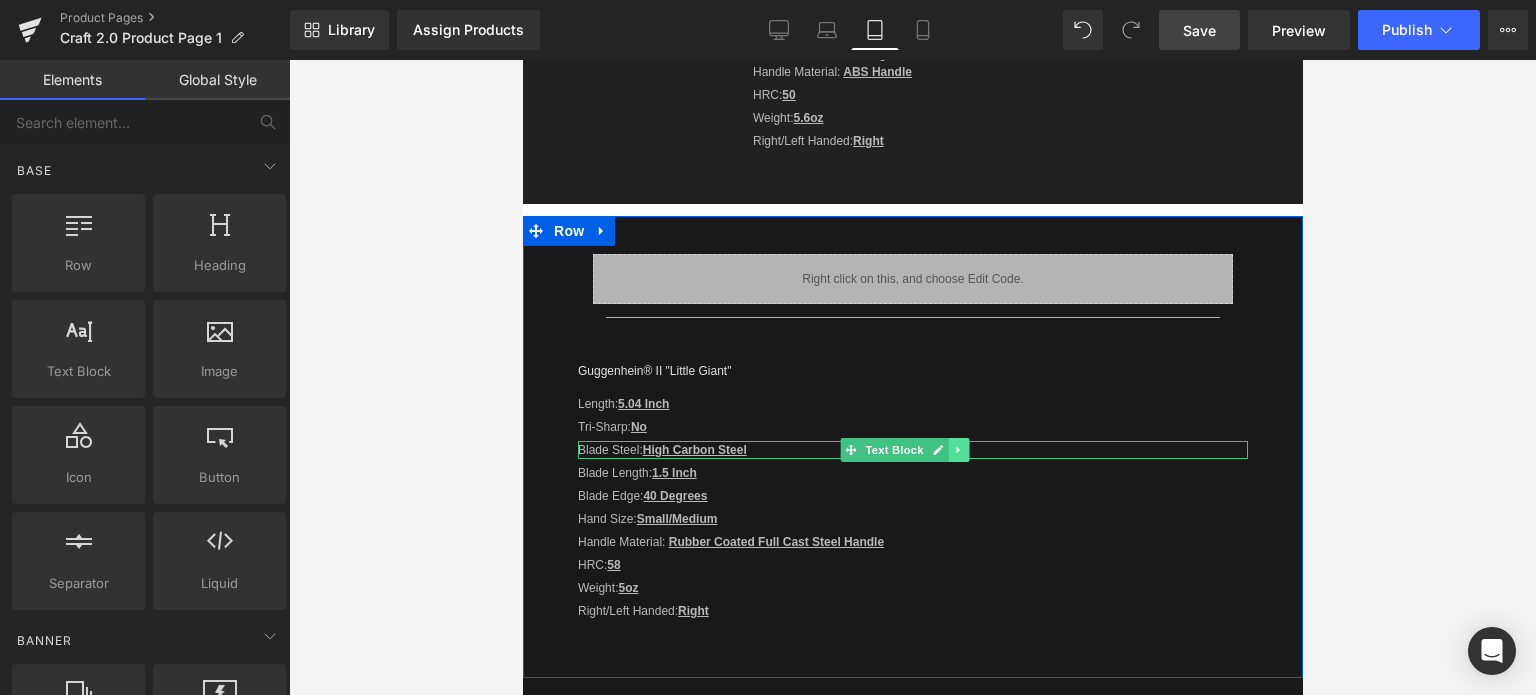 click 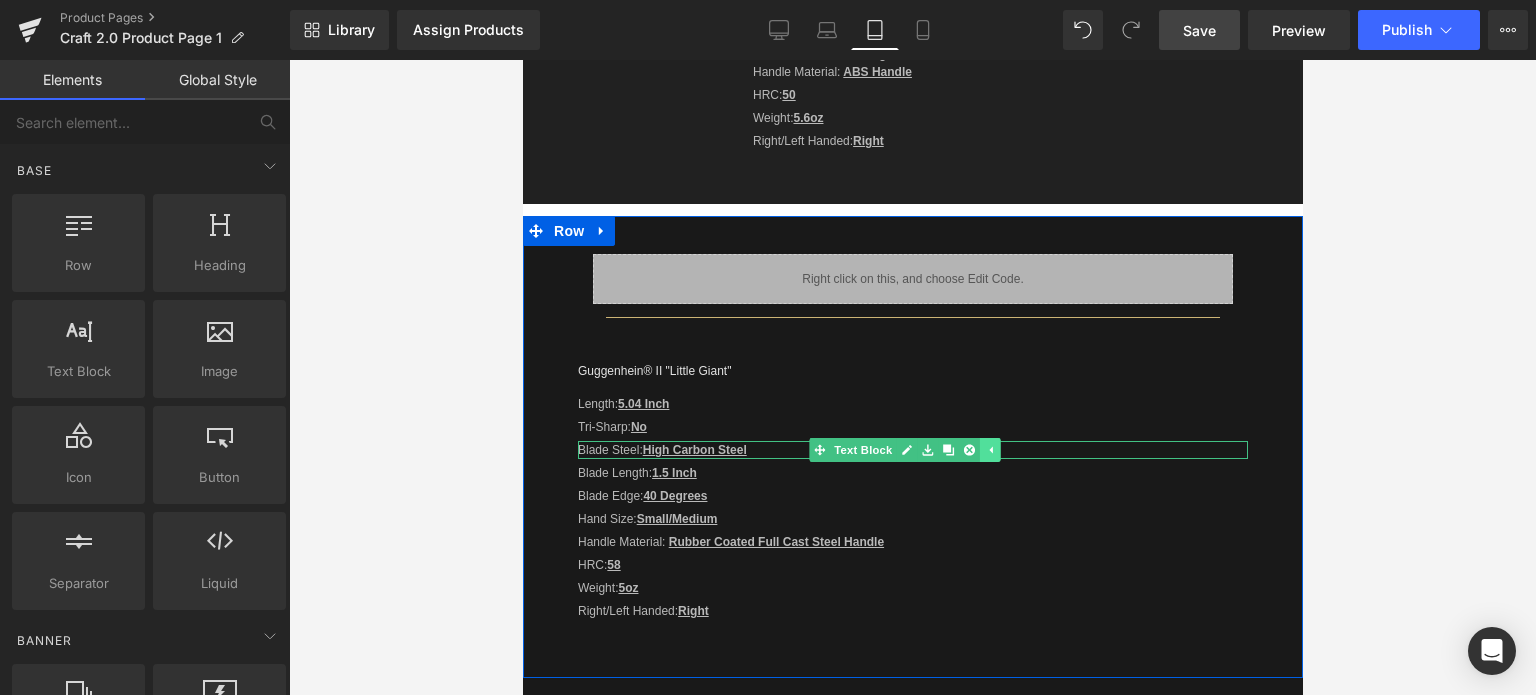 click at bounding box center [968, 450] 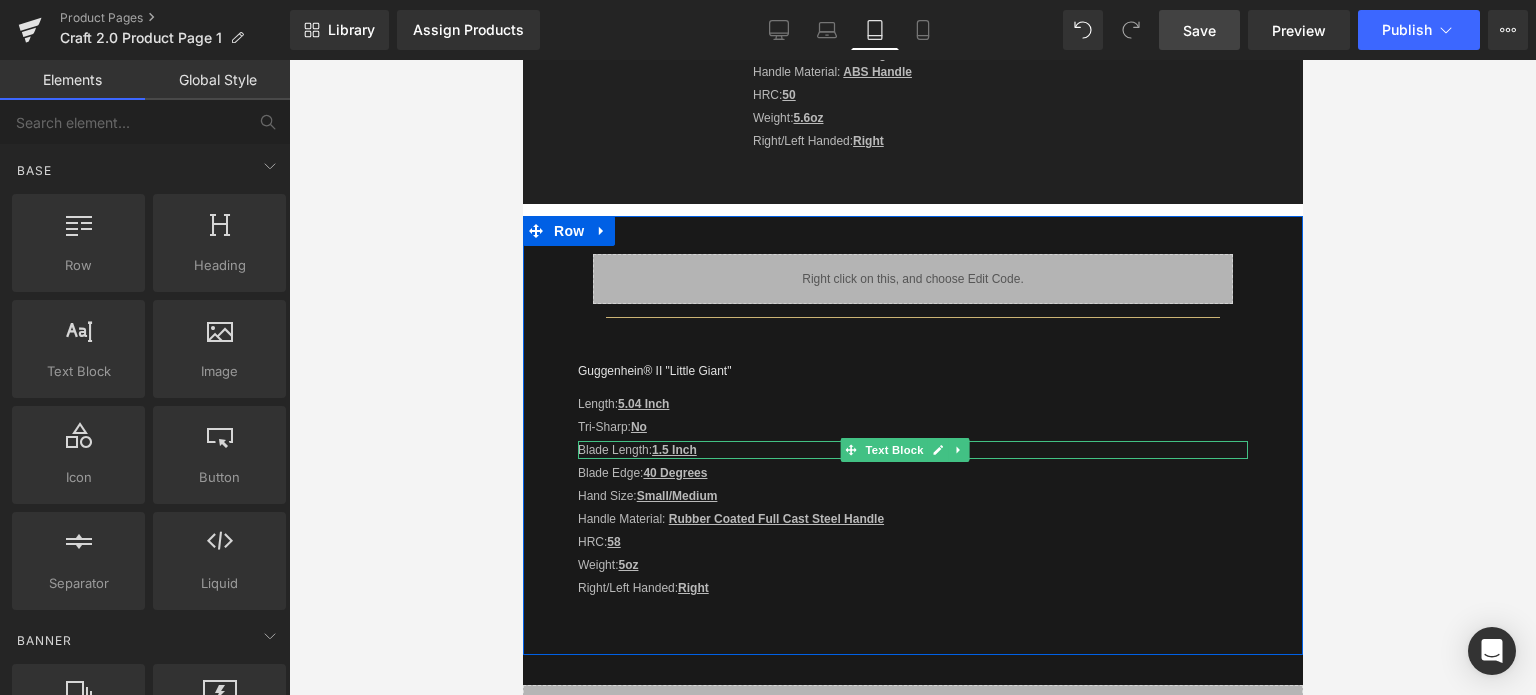 click 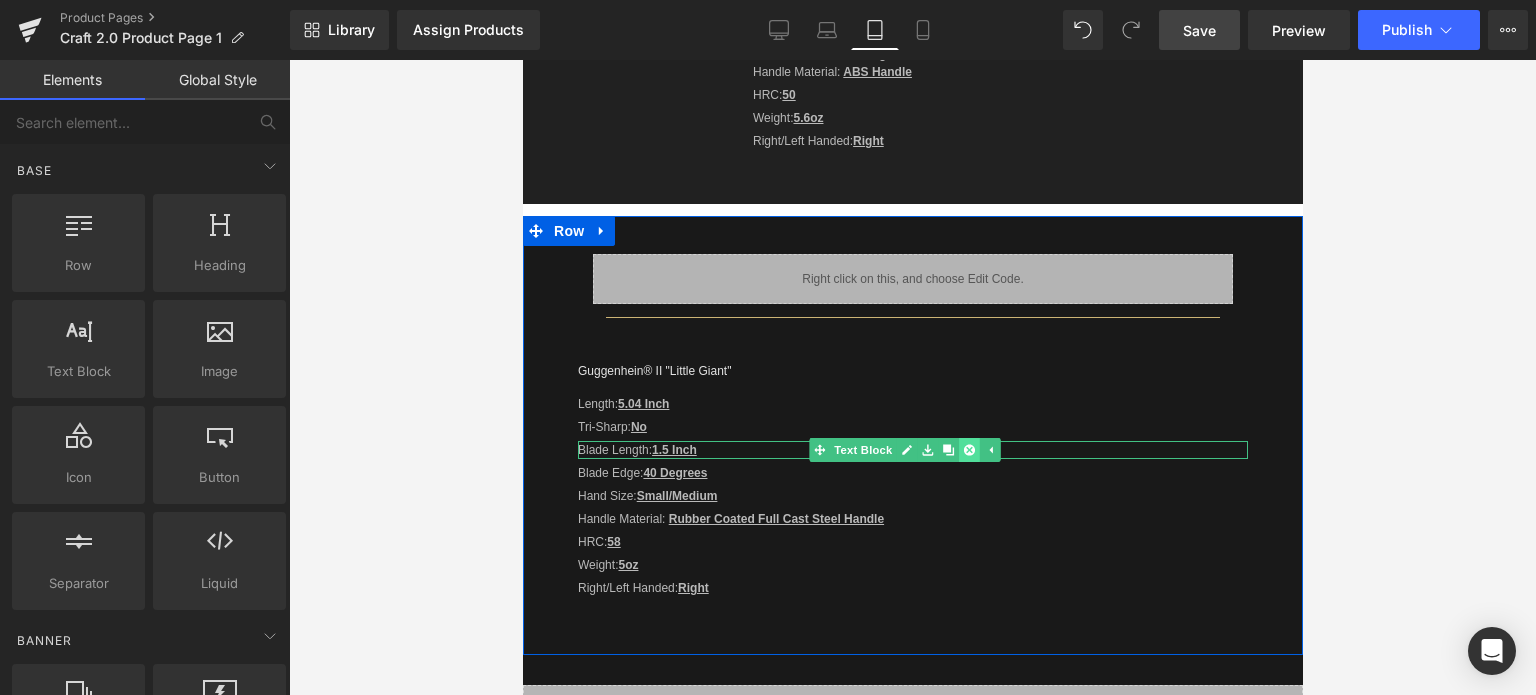 click at bounding box center (968, 450) 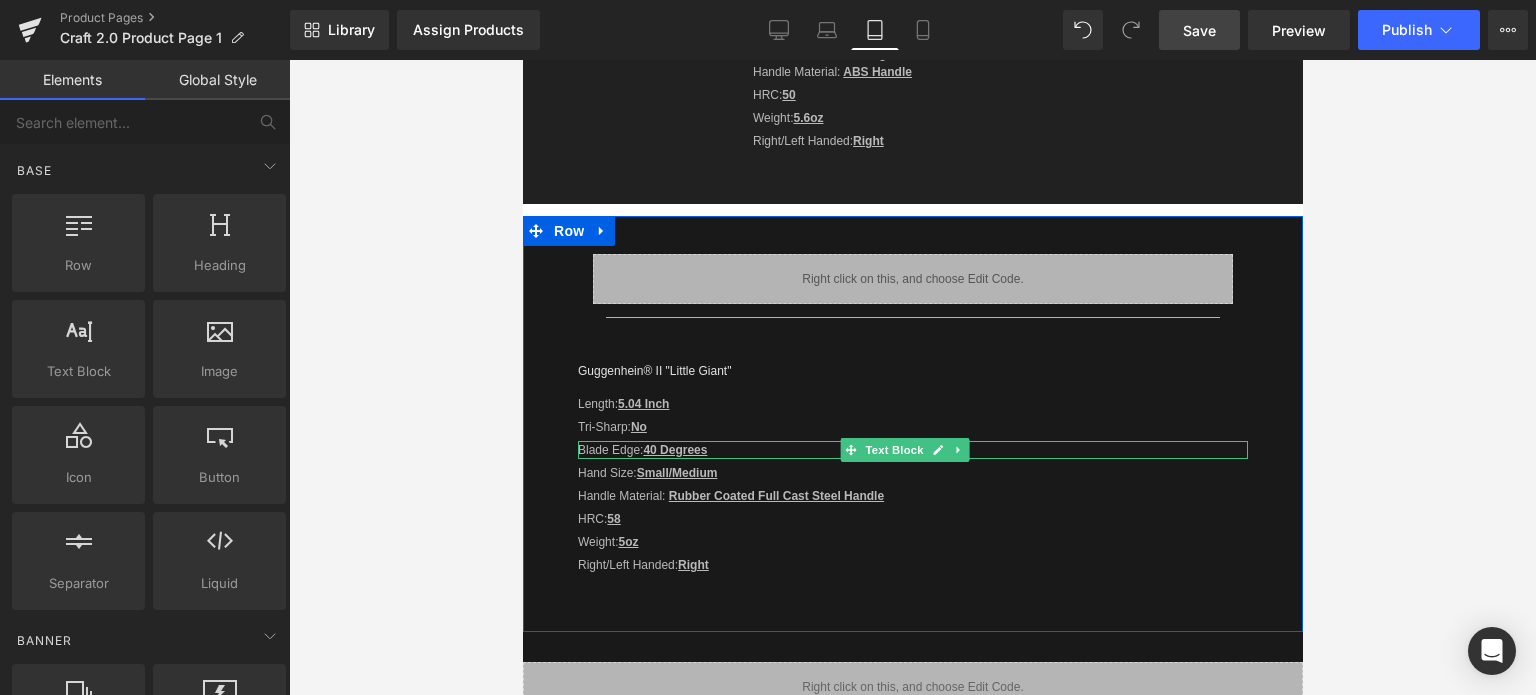 click 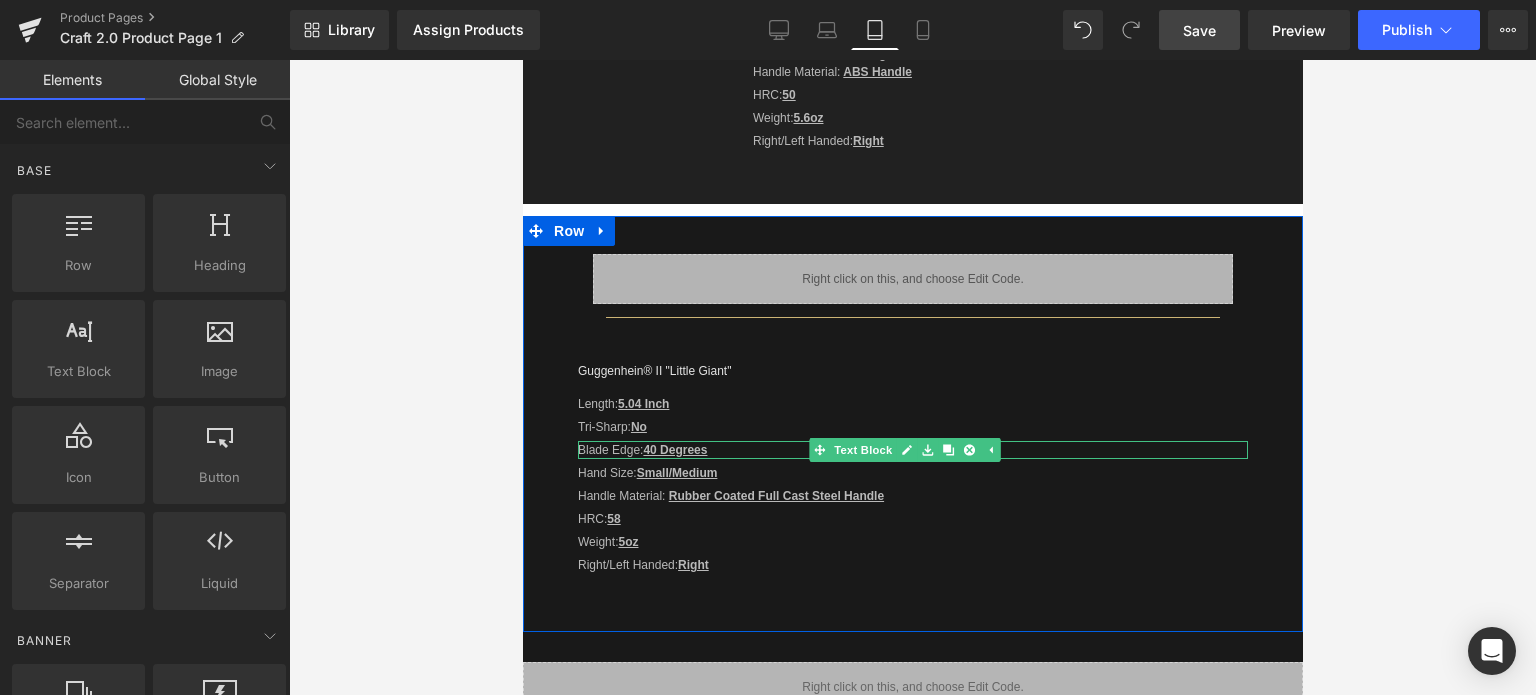 click 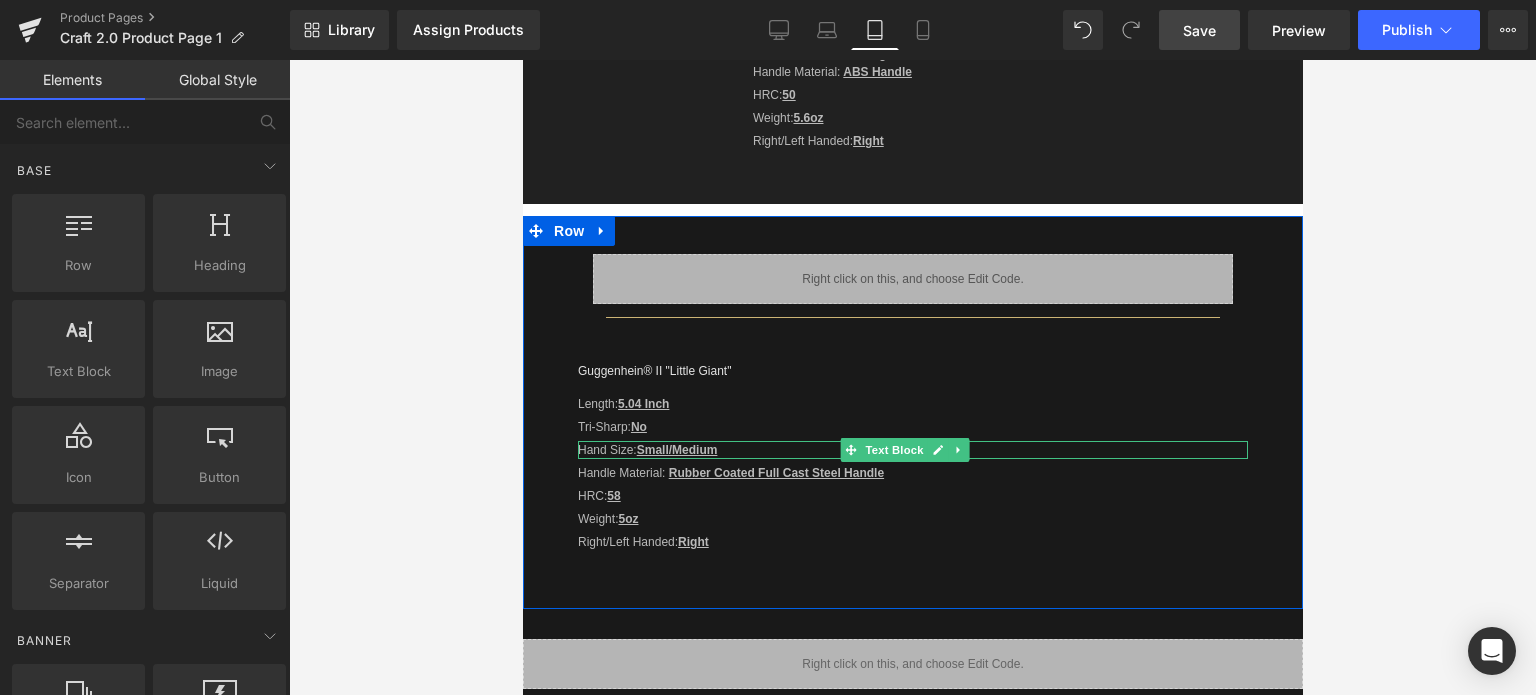 click 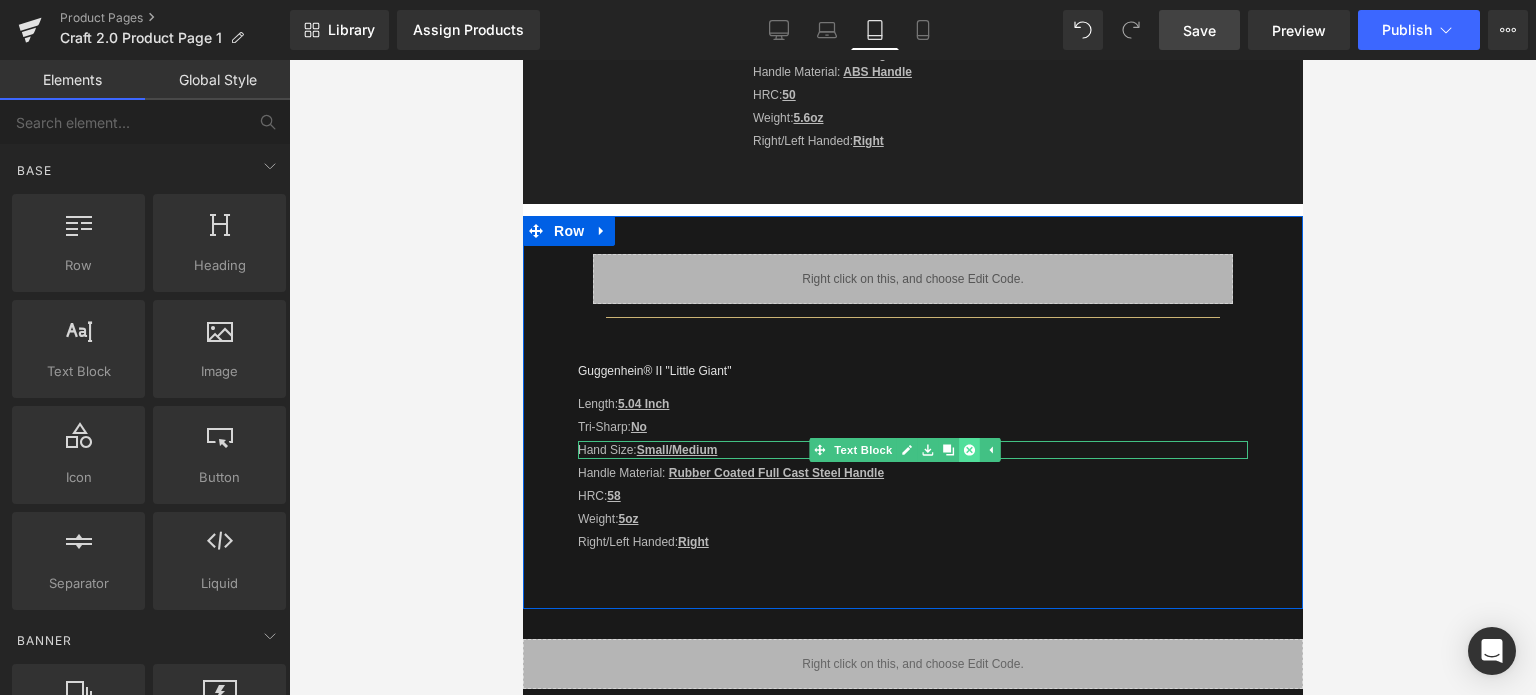 click 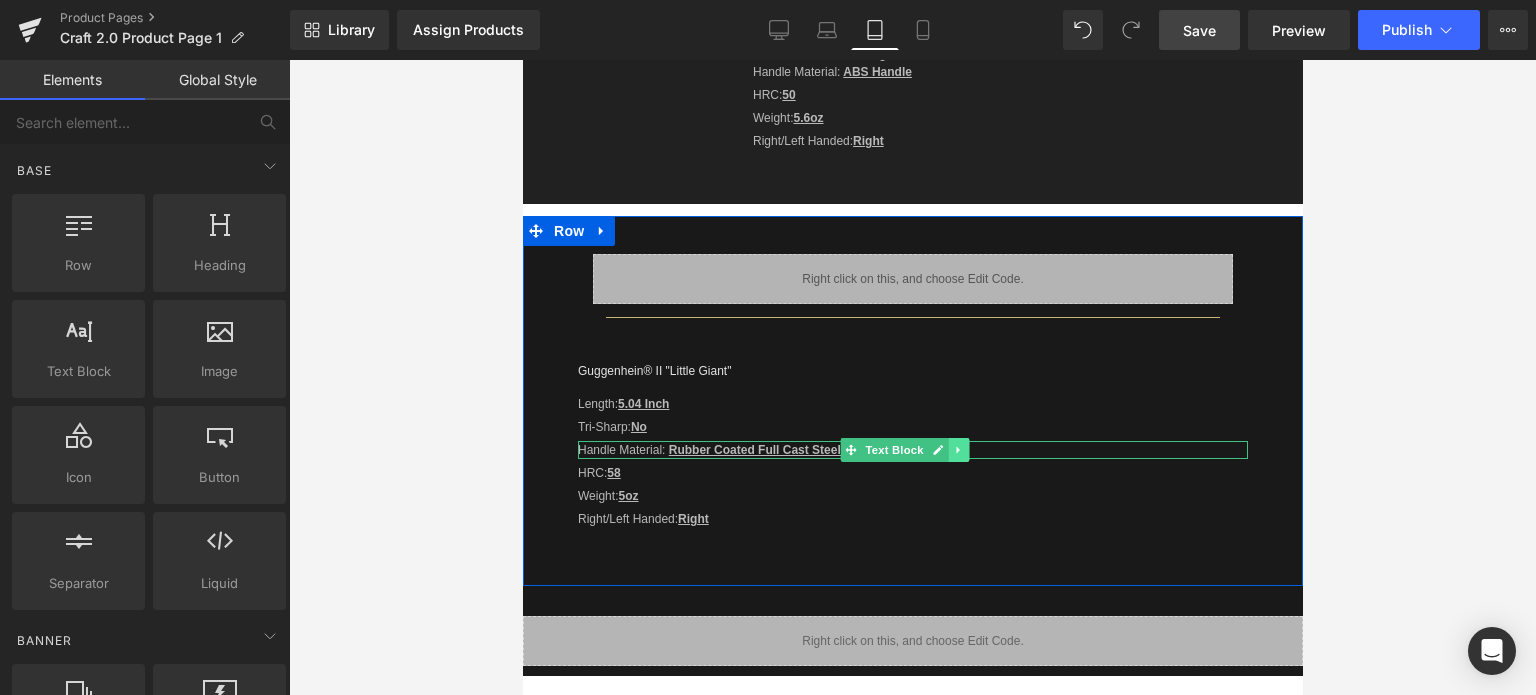click 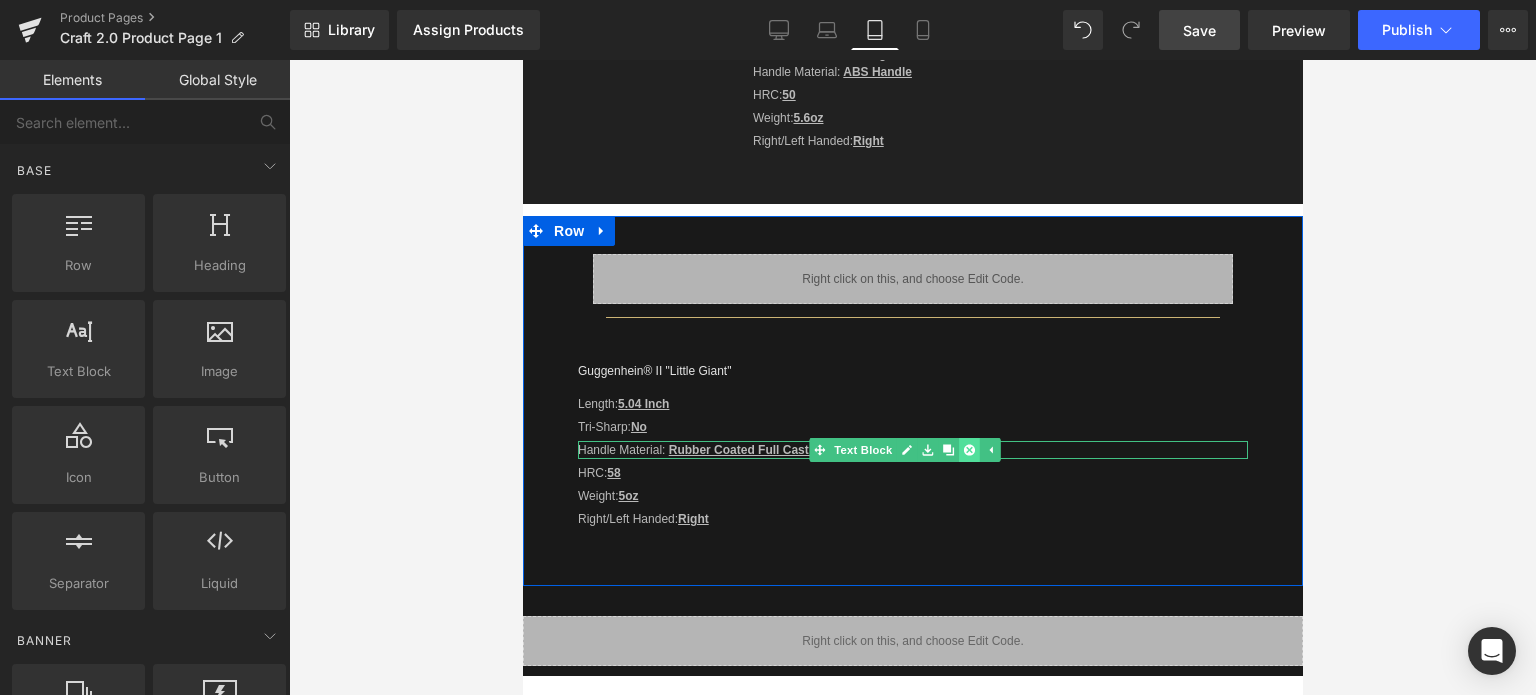 click 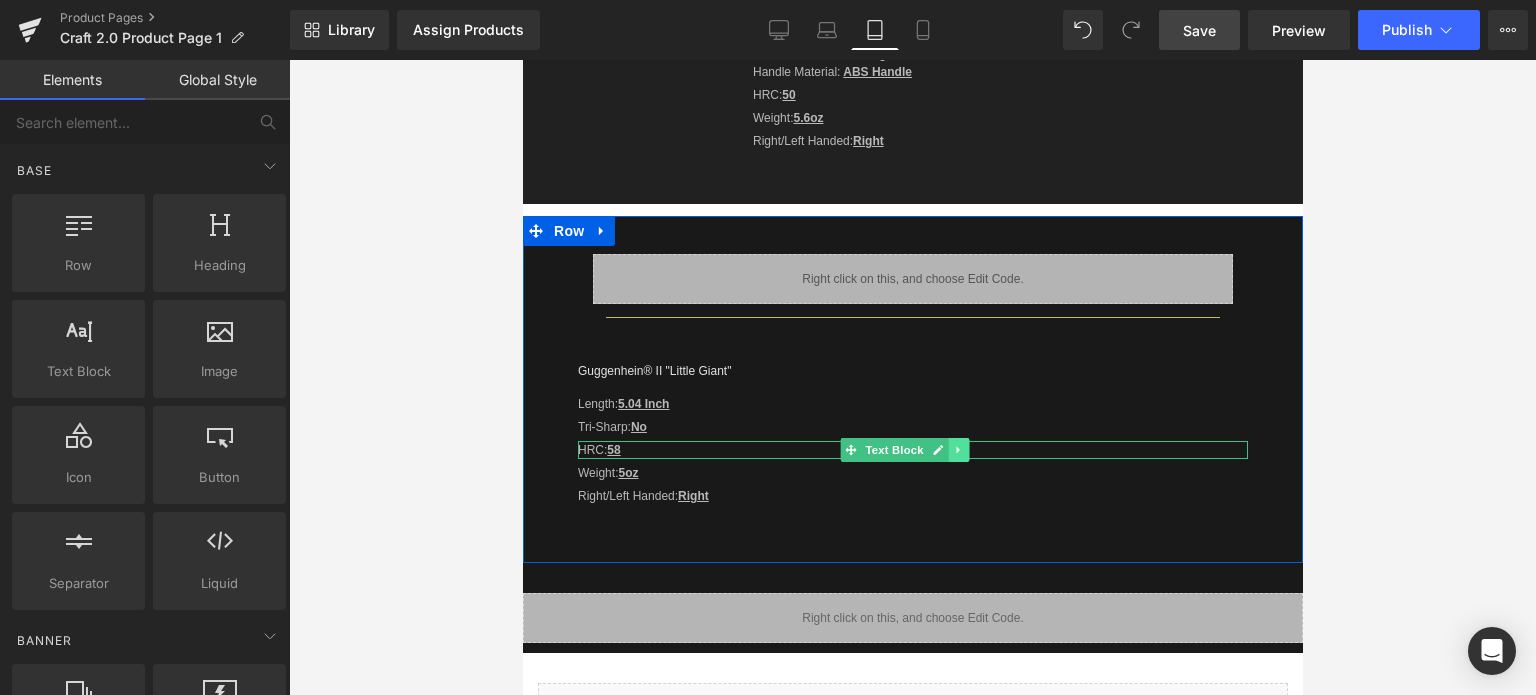 click 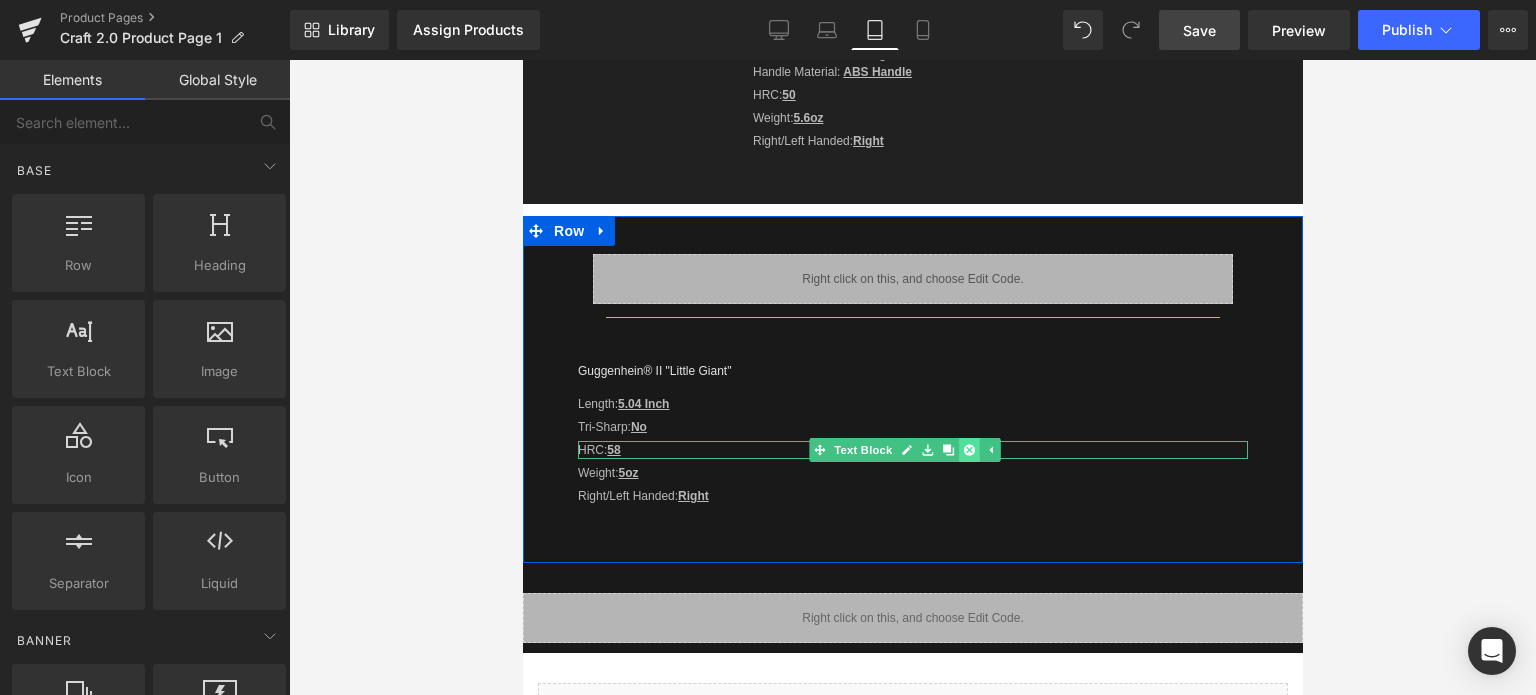 click 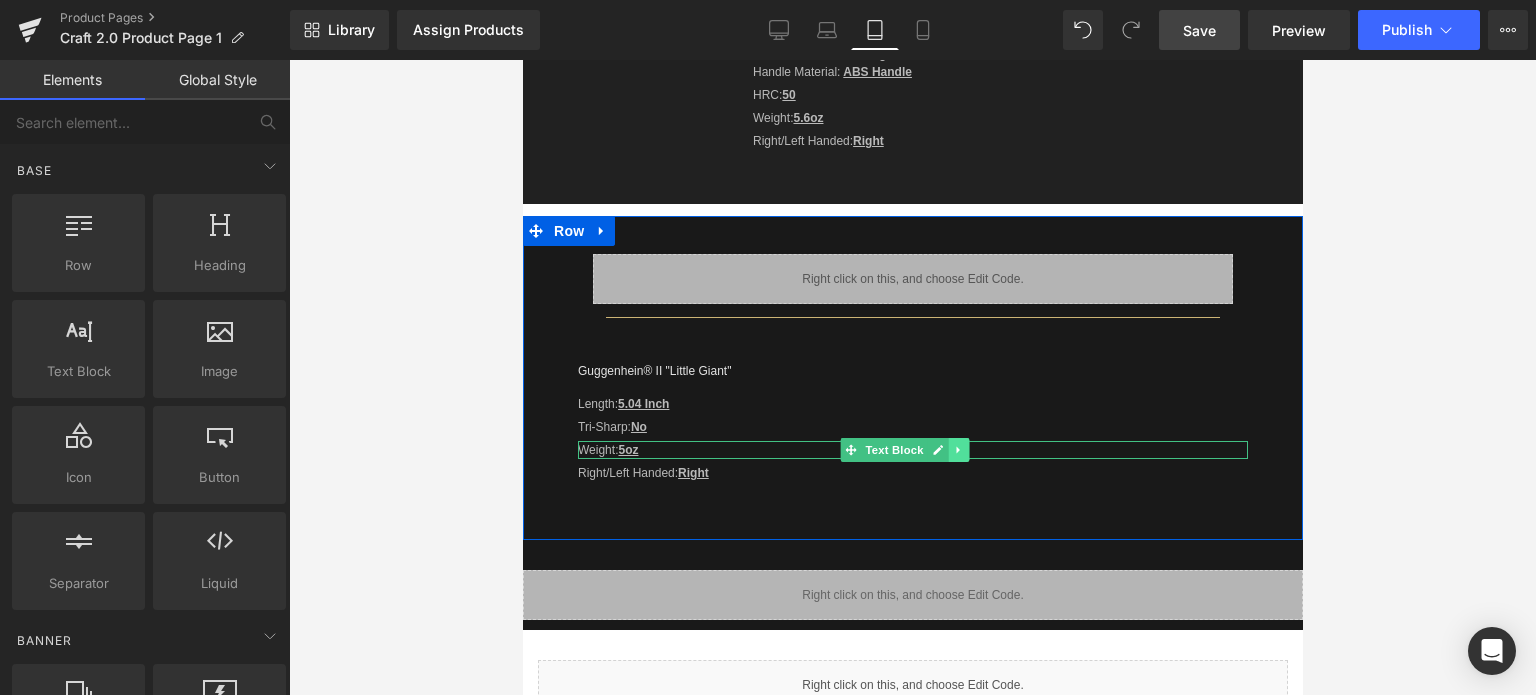 click 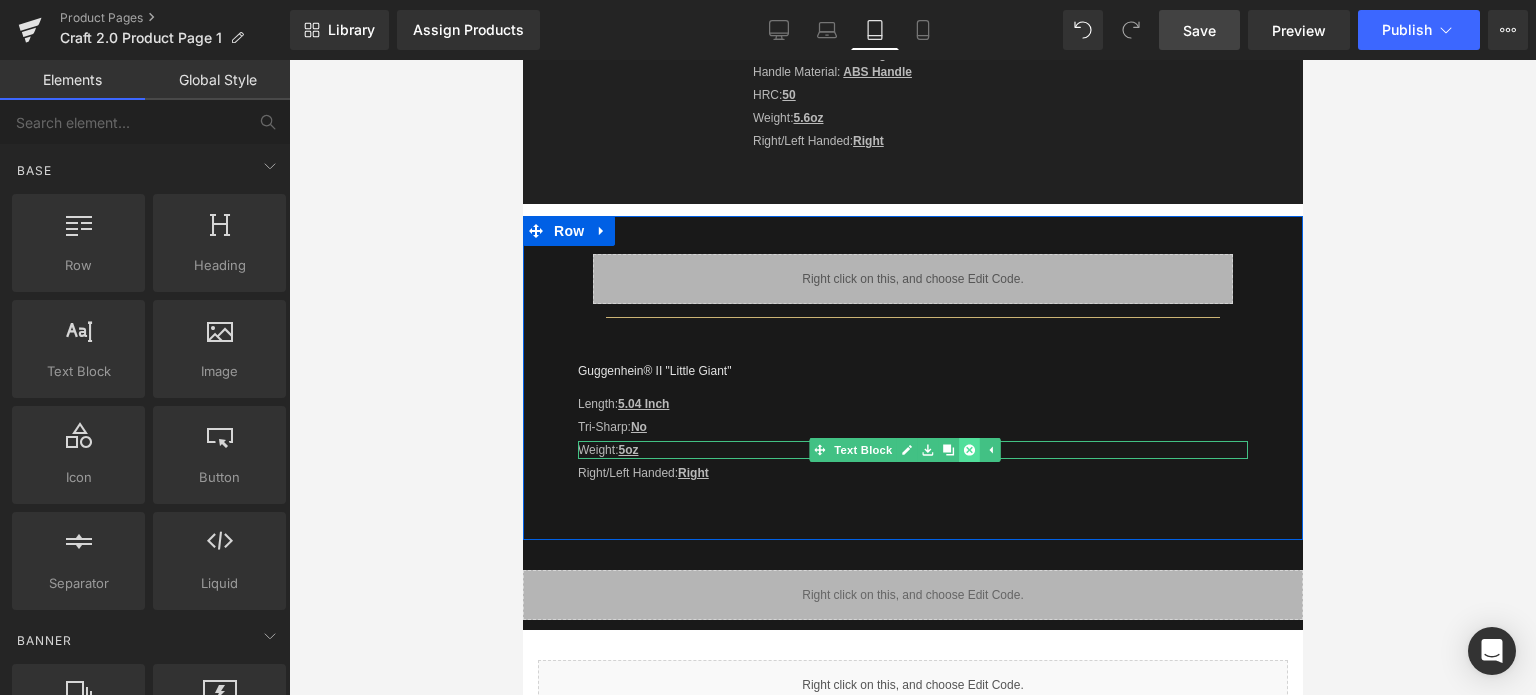click 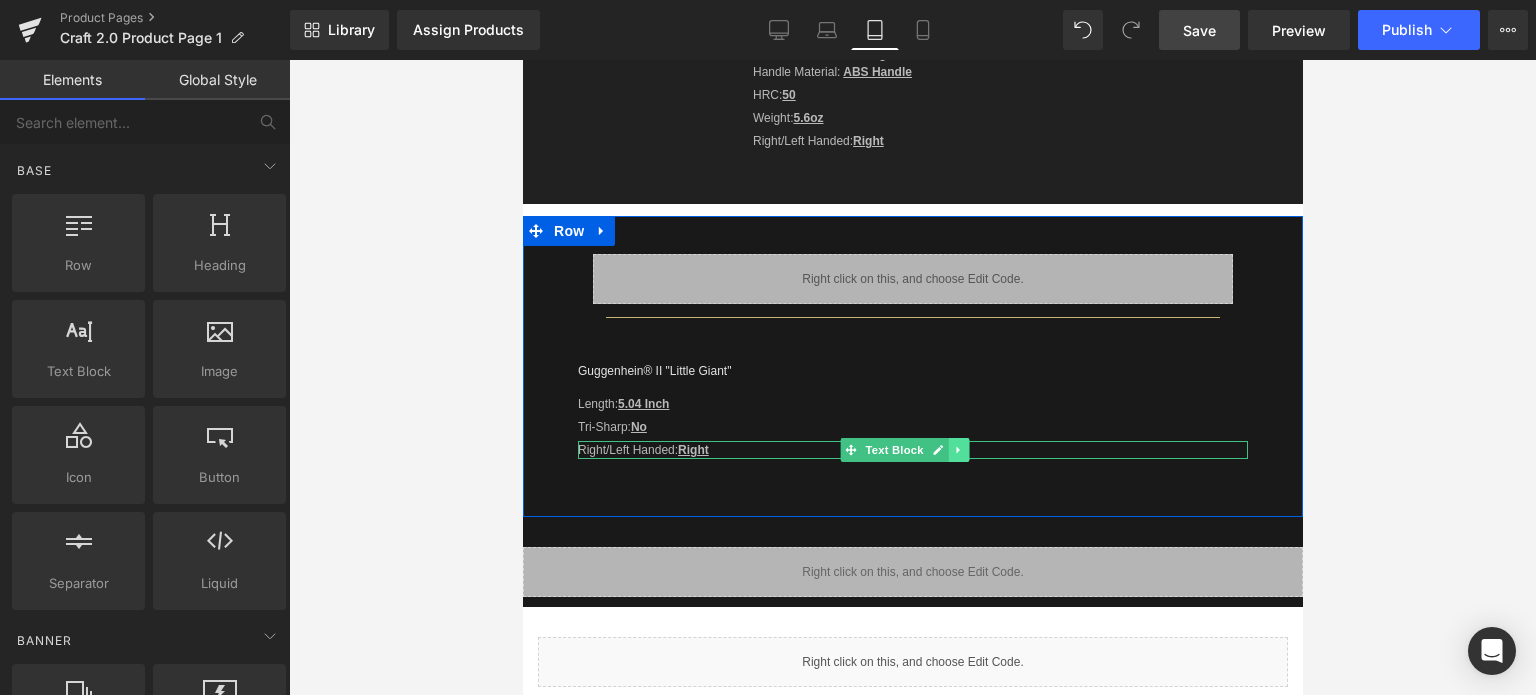 click 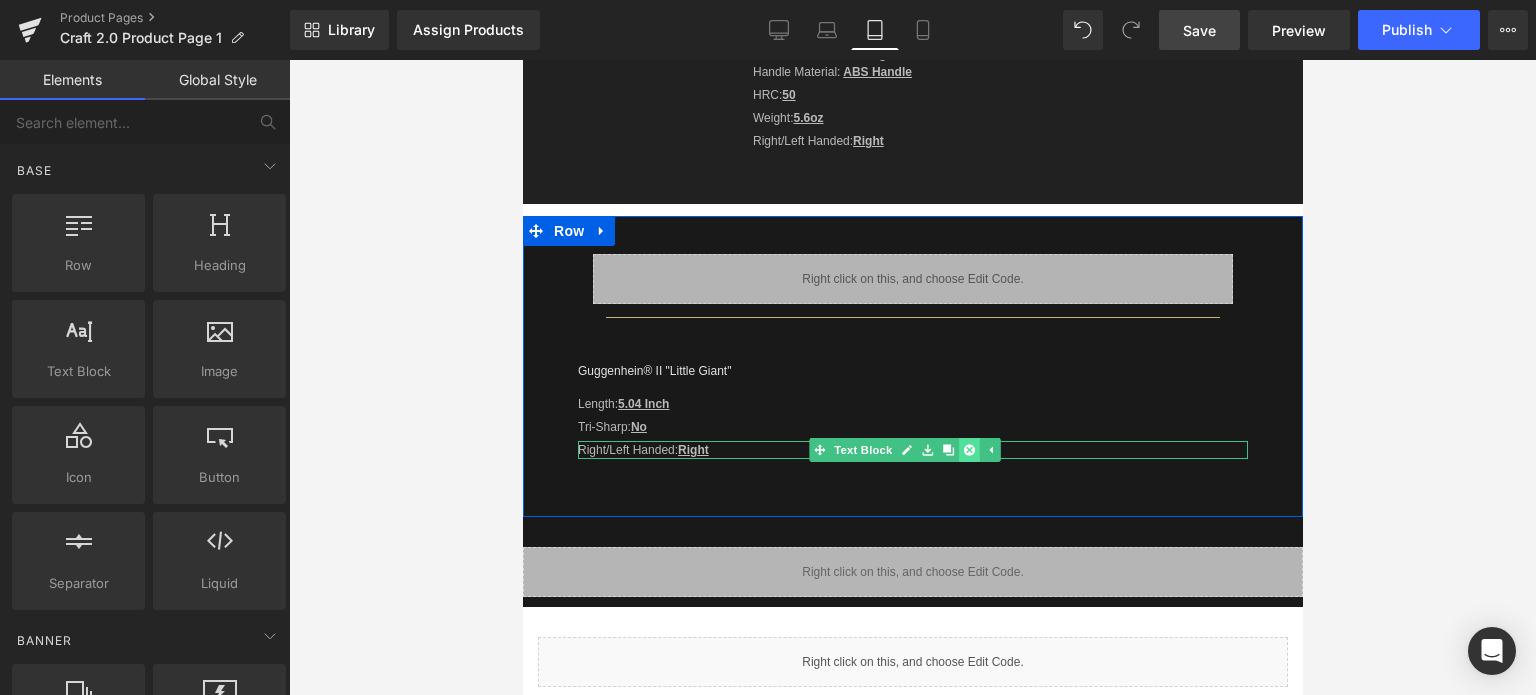 click 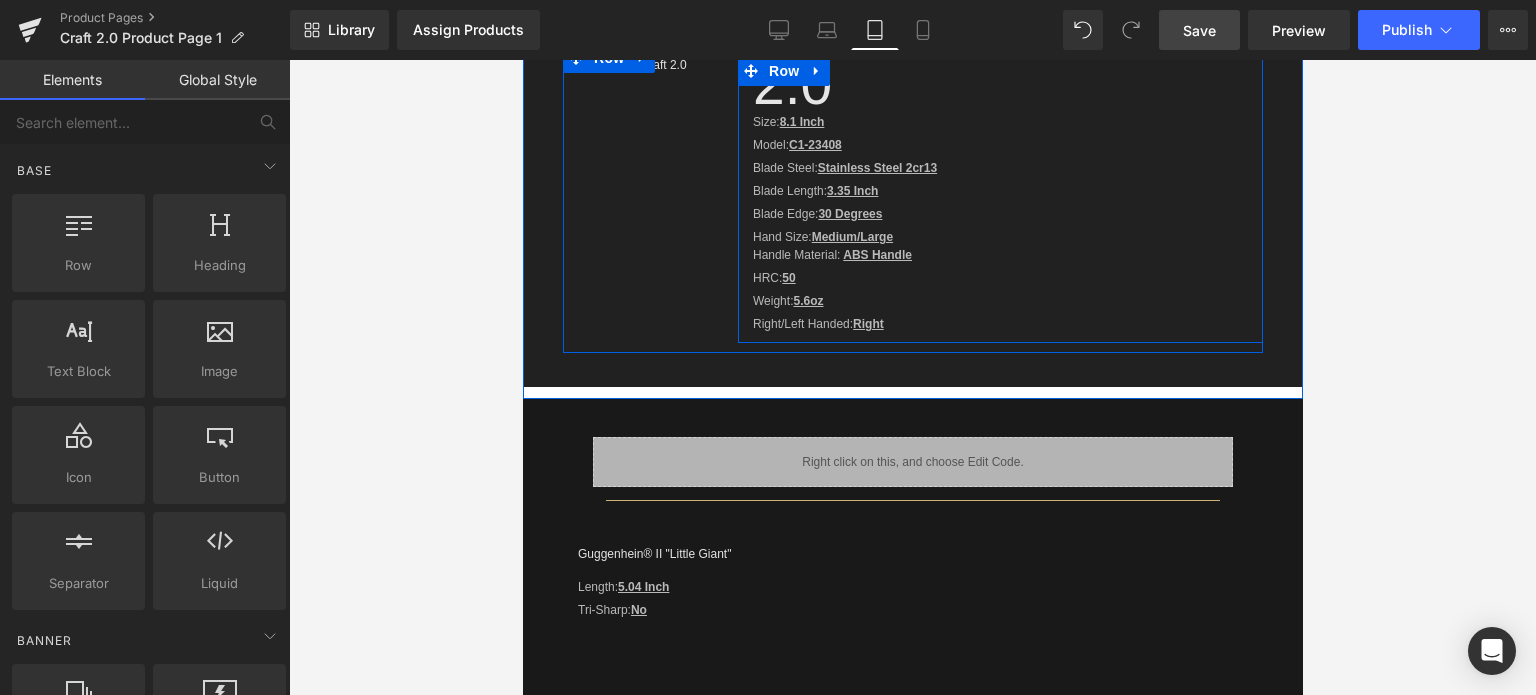 scroll, scrollTop: 975, scrollLeft: 0, axis: vertical 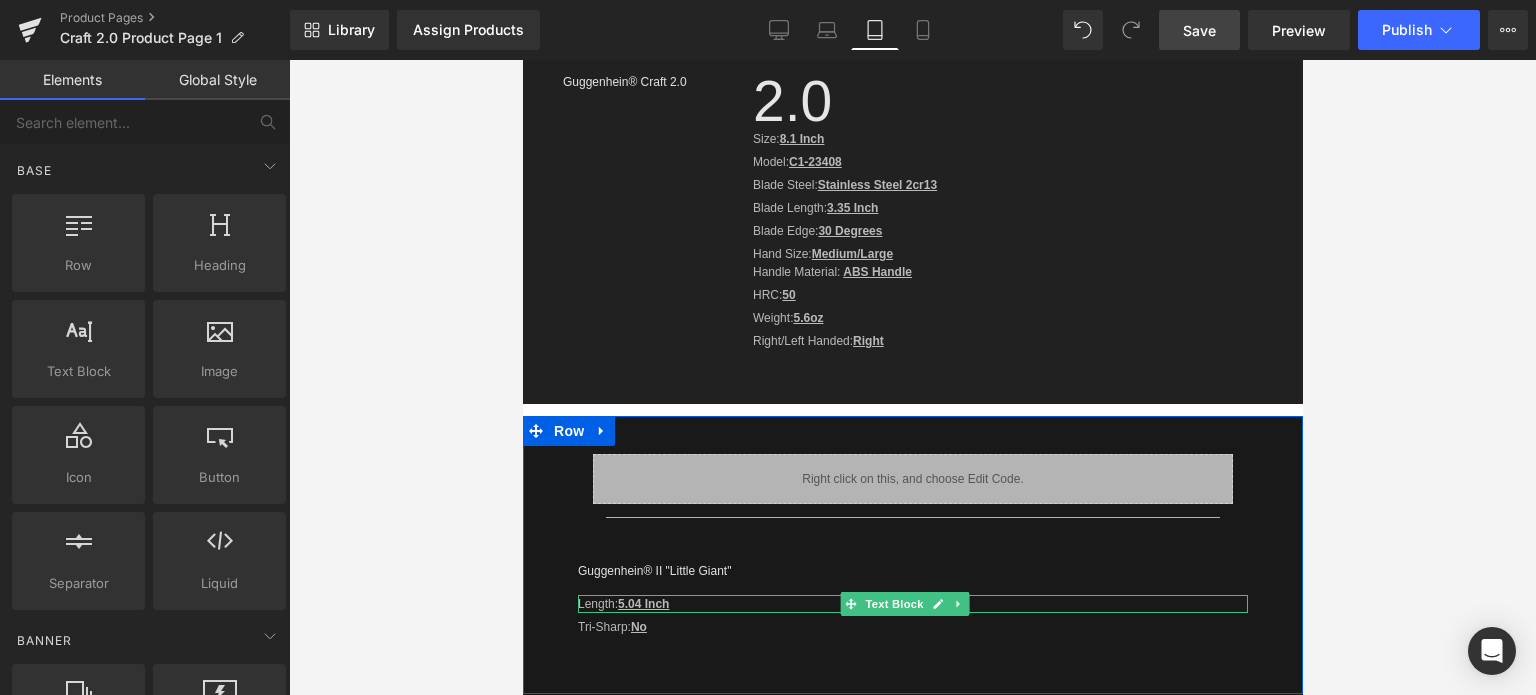 click on "5.04 Inch" at bounding box center [642, 604] 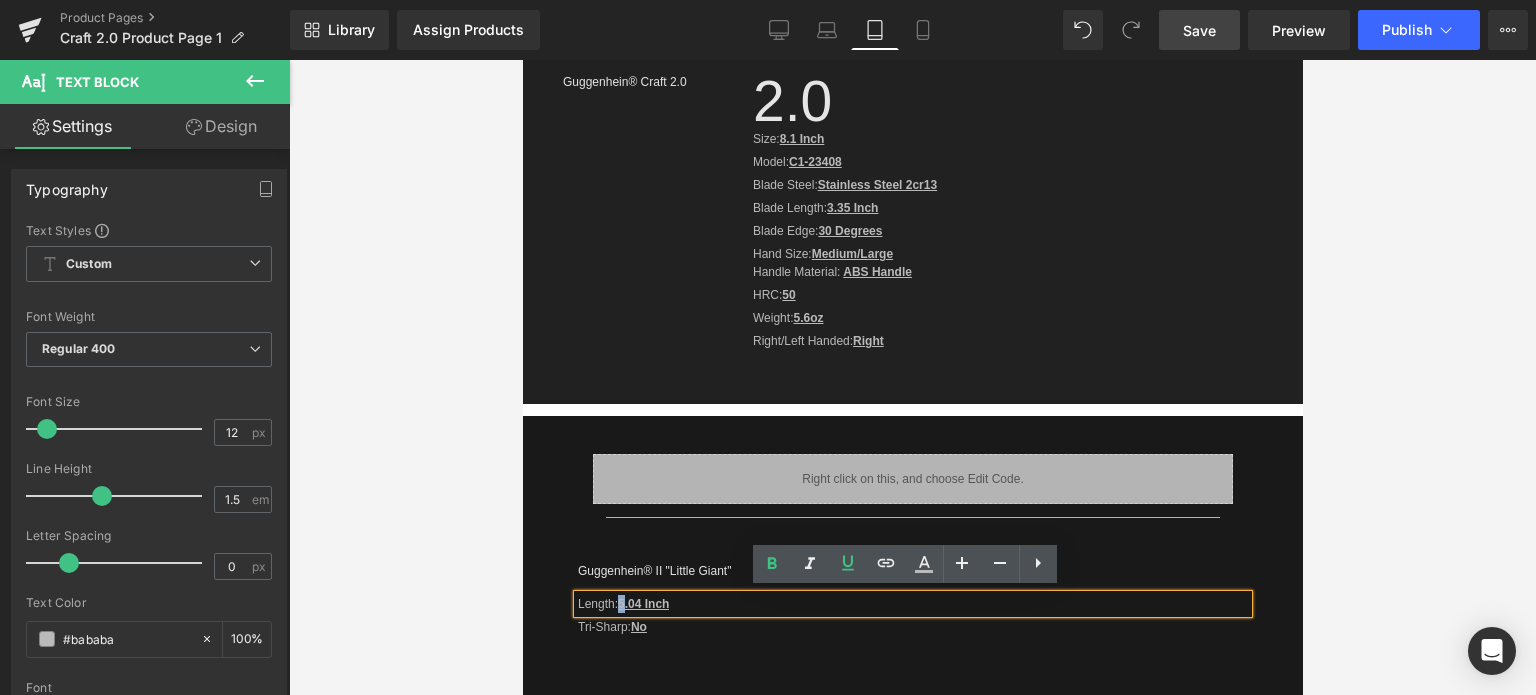 click on "5.04 Inch" at bounding box center (642, 604) 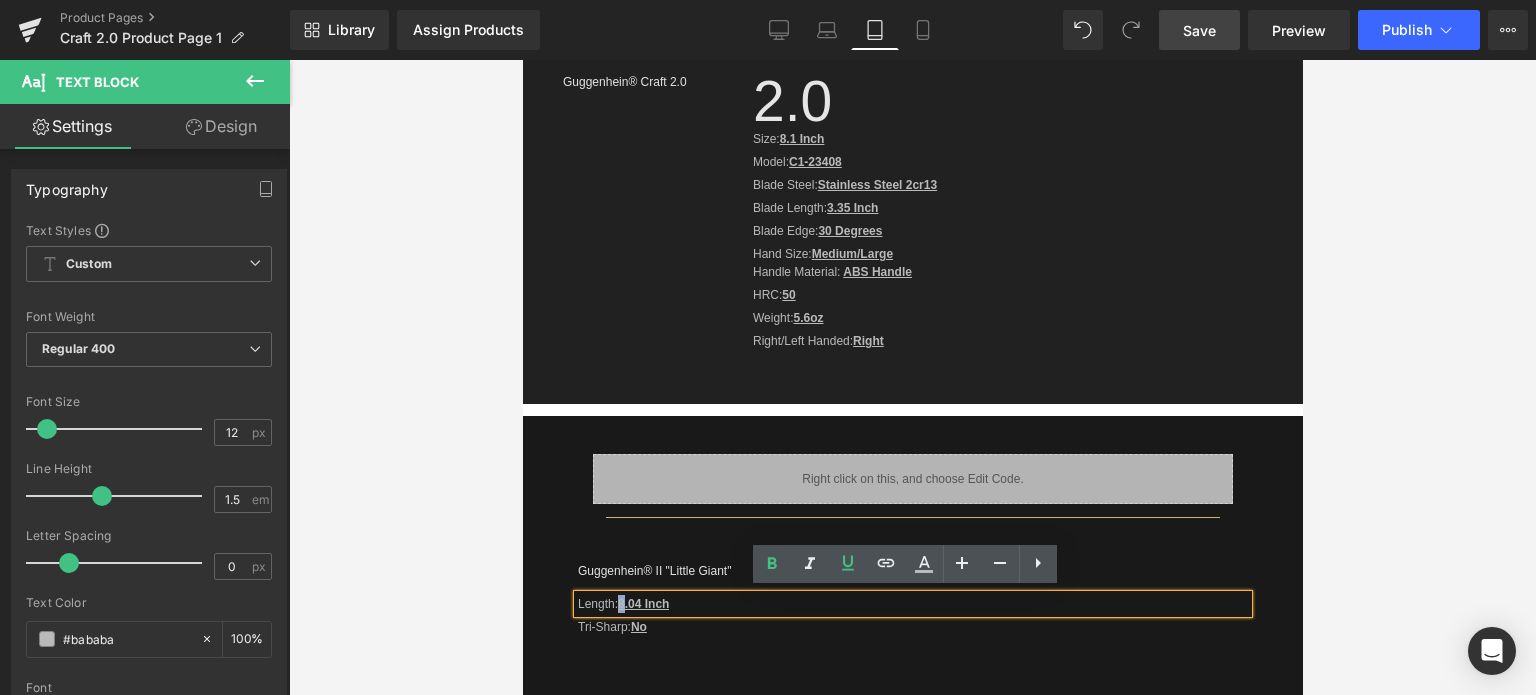 type 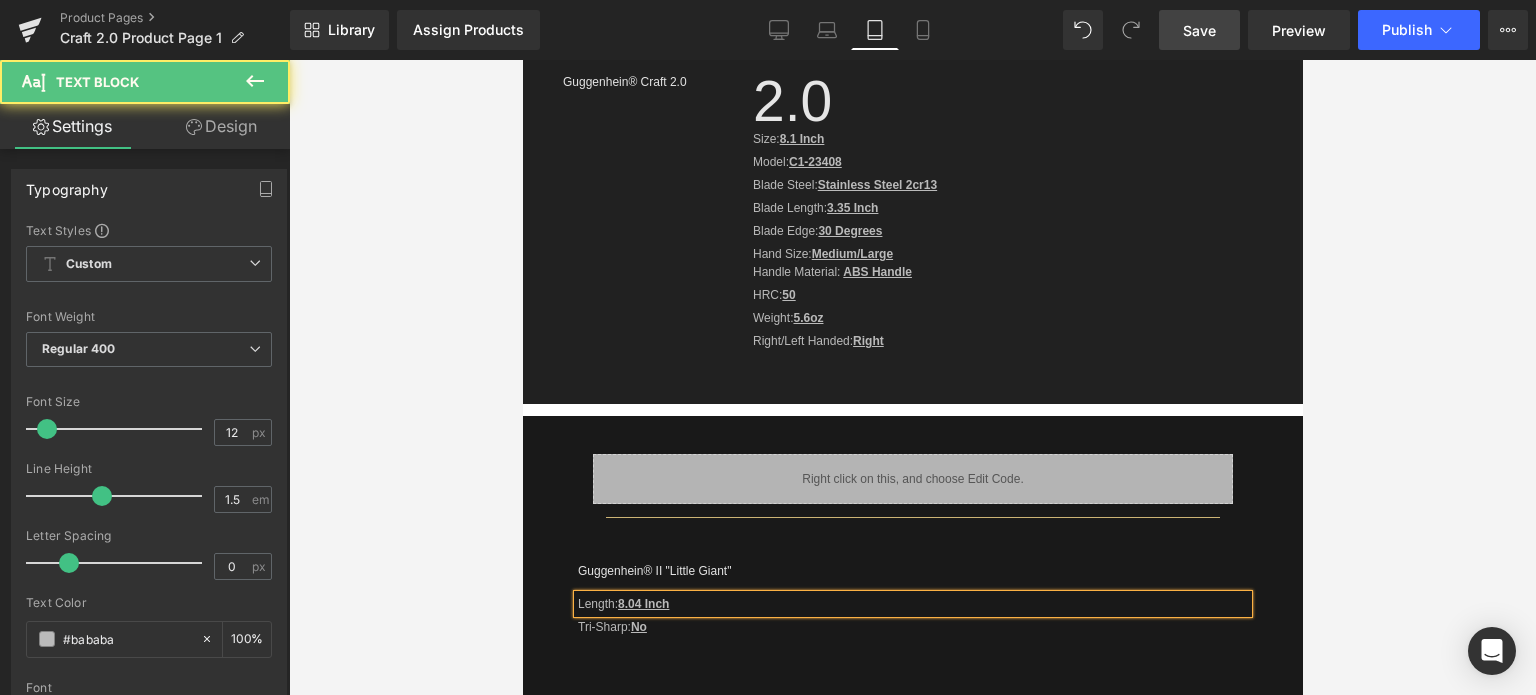 click on "8.04 Inch" at bounding box center [642, 604] 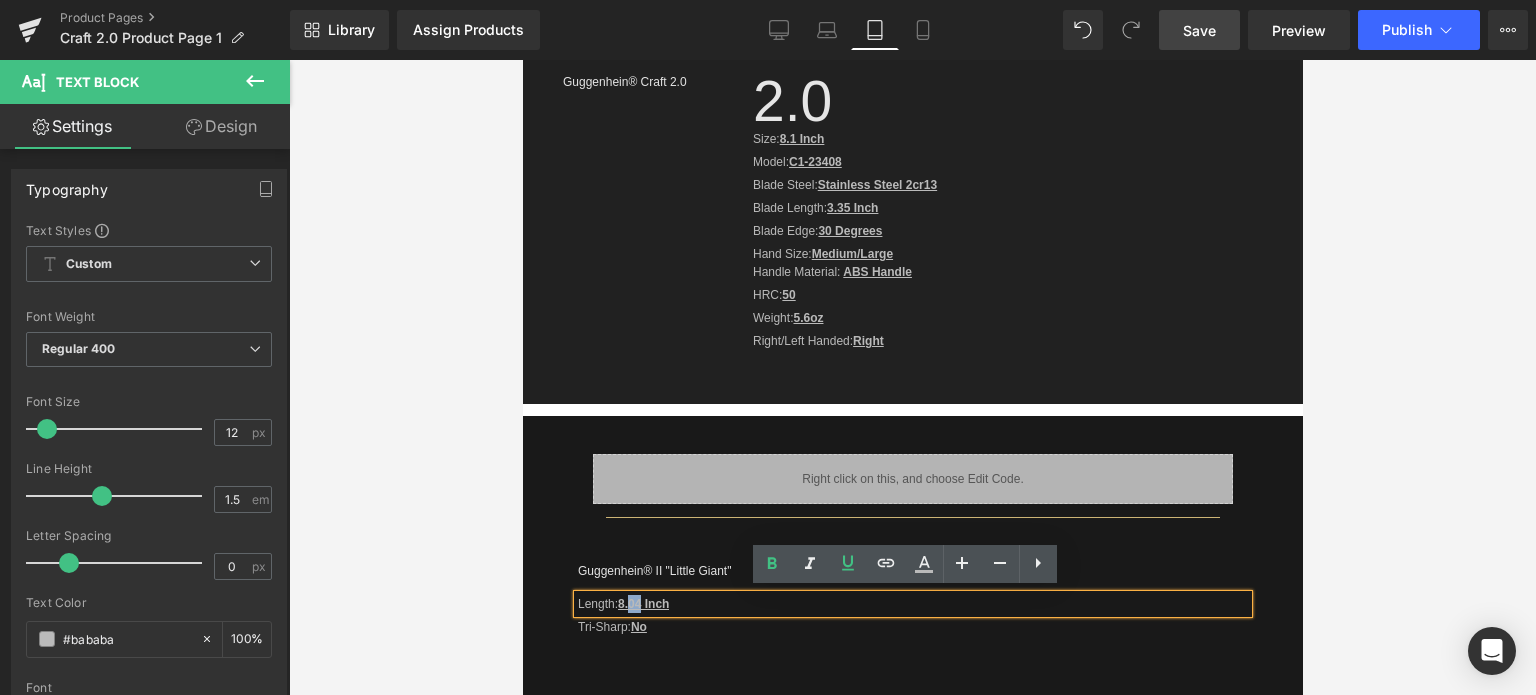drag, startPoint x: 643, startPoint y: 598, endPoint x: 632, endPoint y: 598, distance: 11 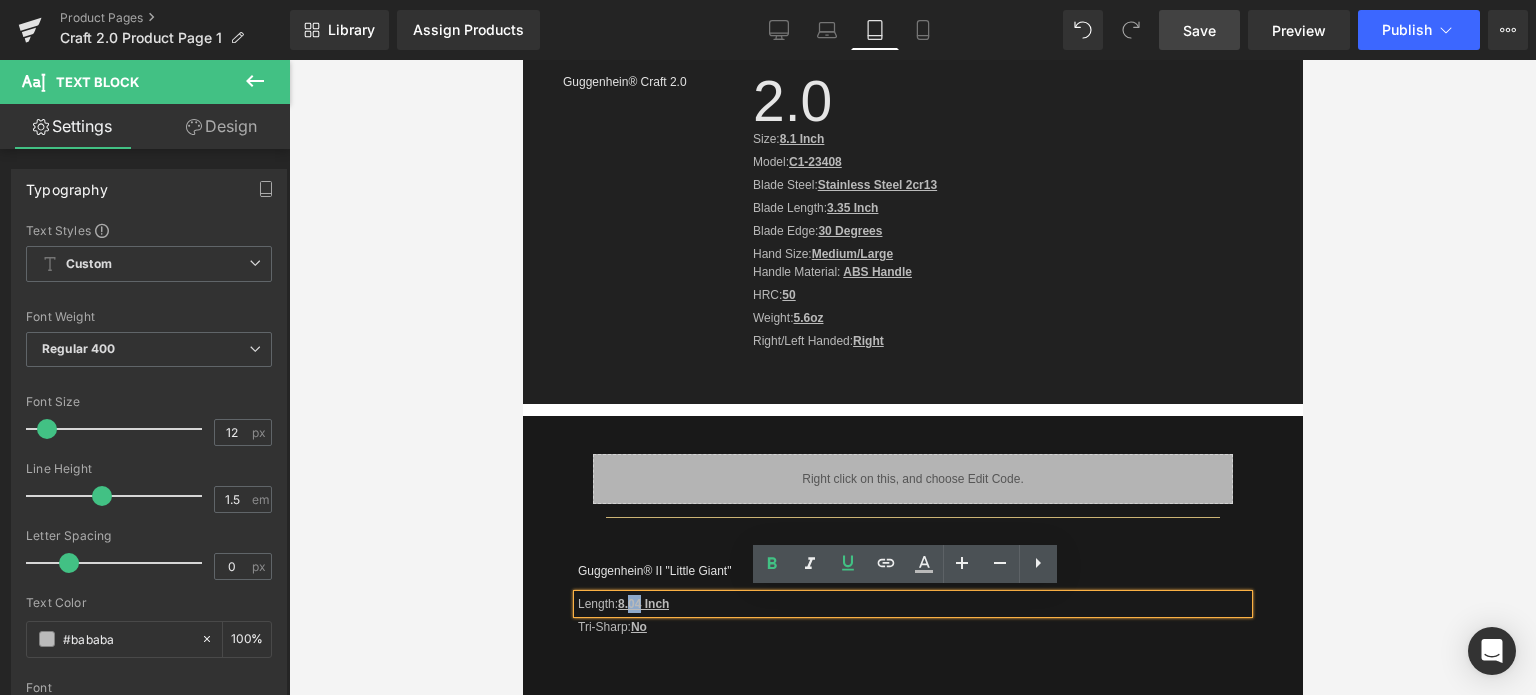 click on "8.04 Inch" at bounding box center [642, 604] 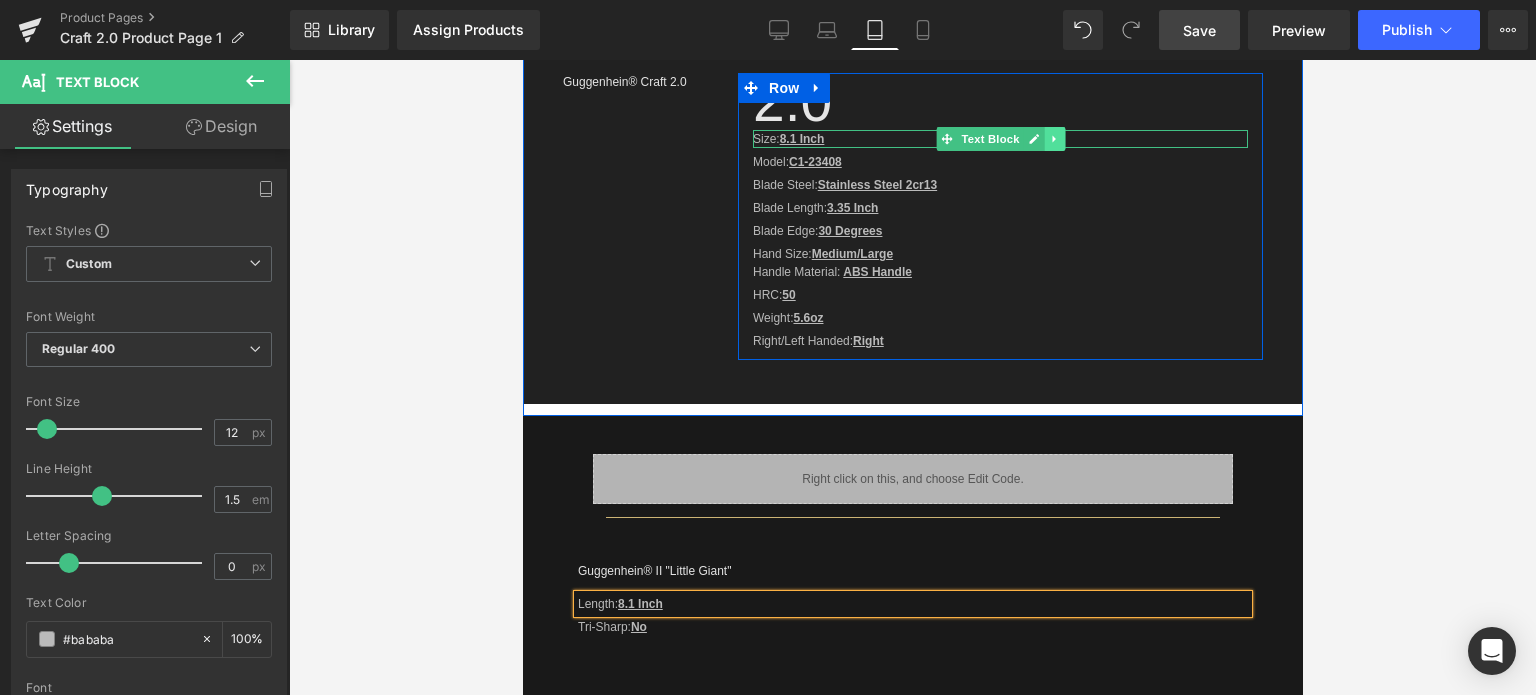 click 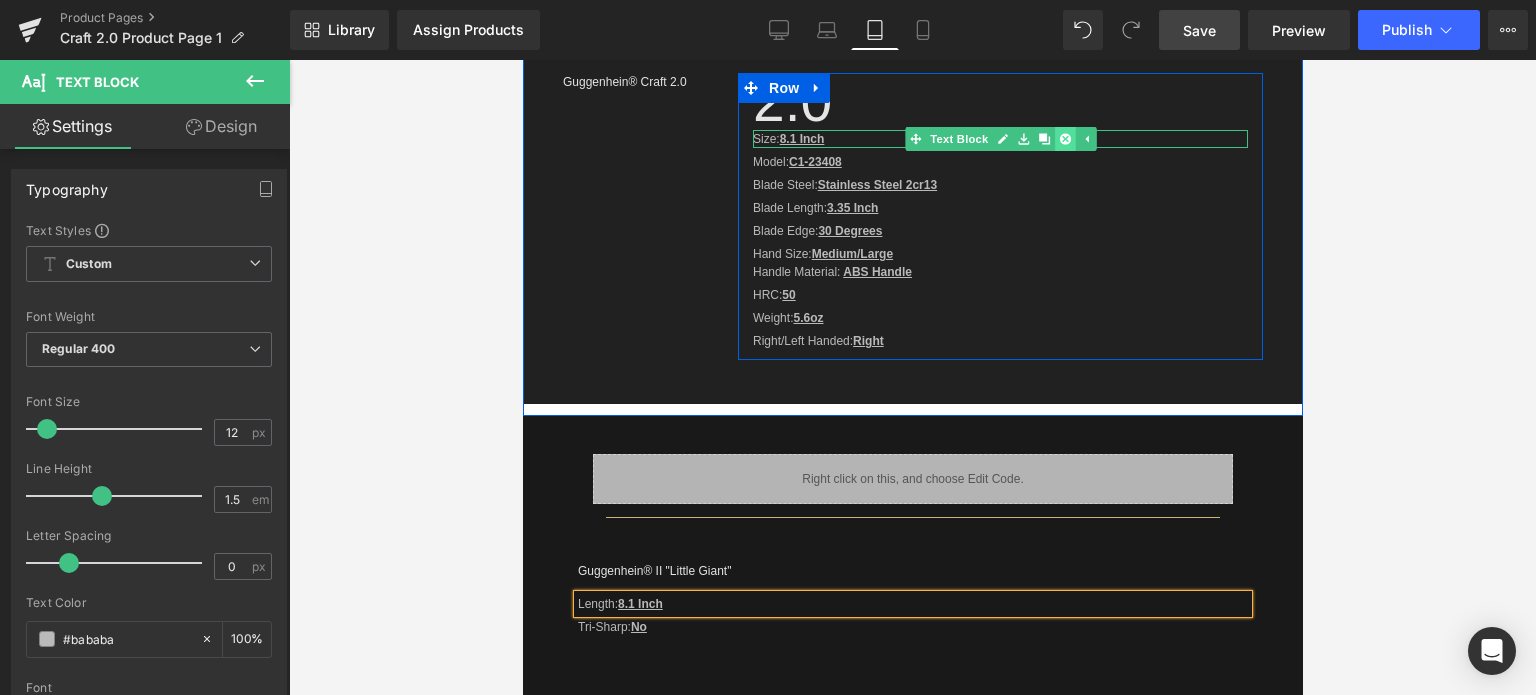 click 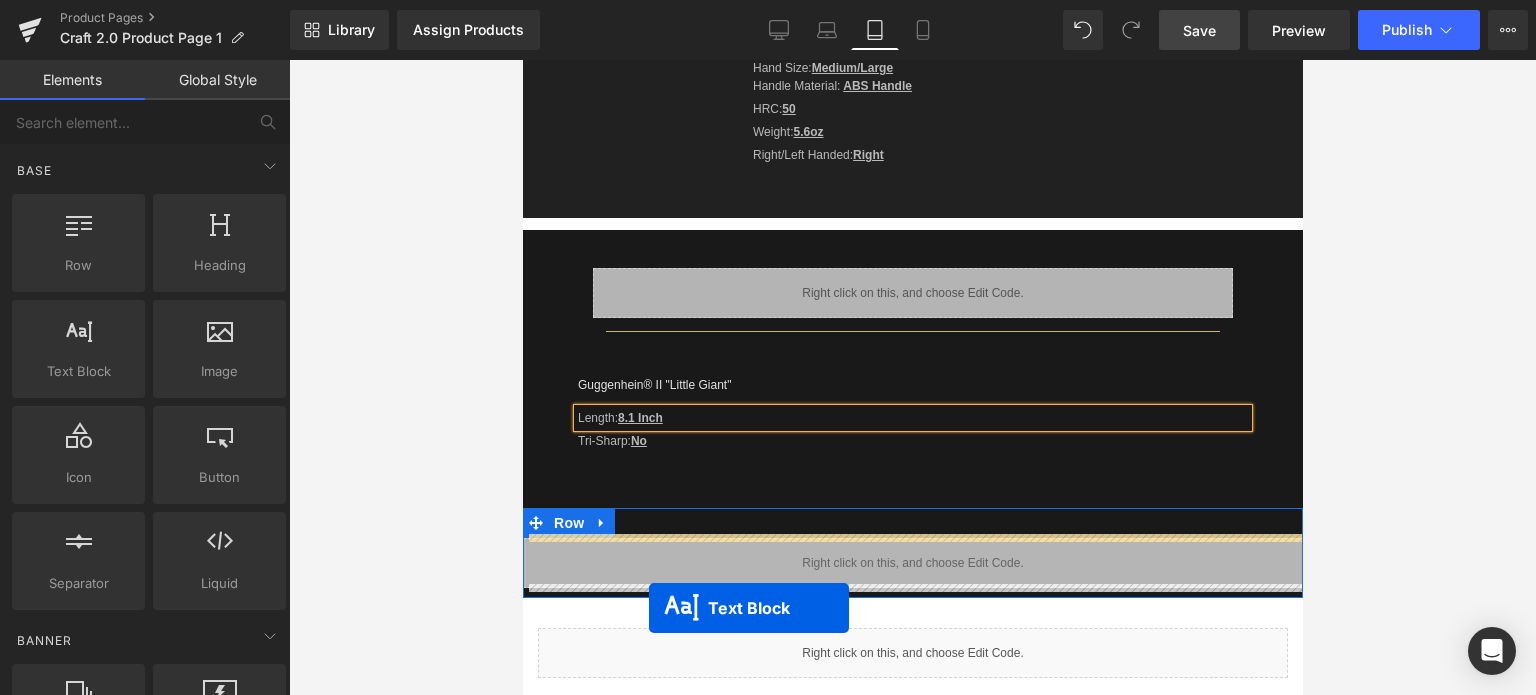 scroll, scrollTop: 1195, scrollLeft: 0, axis: vertical 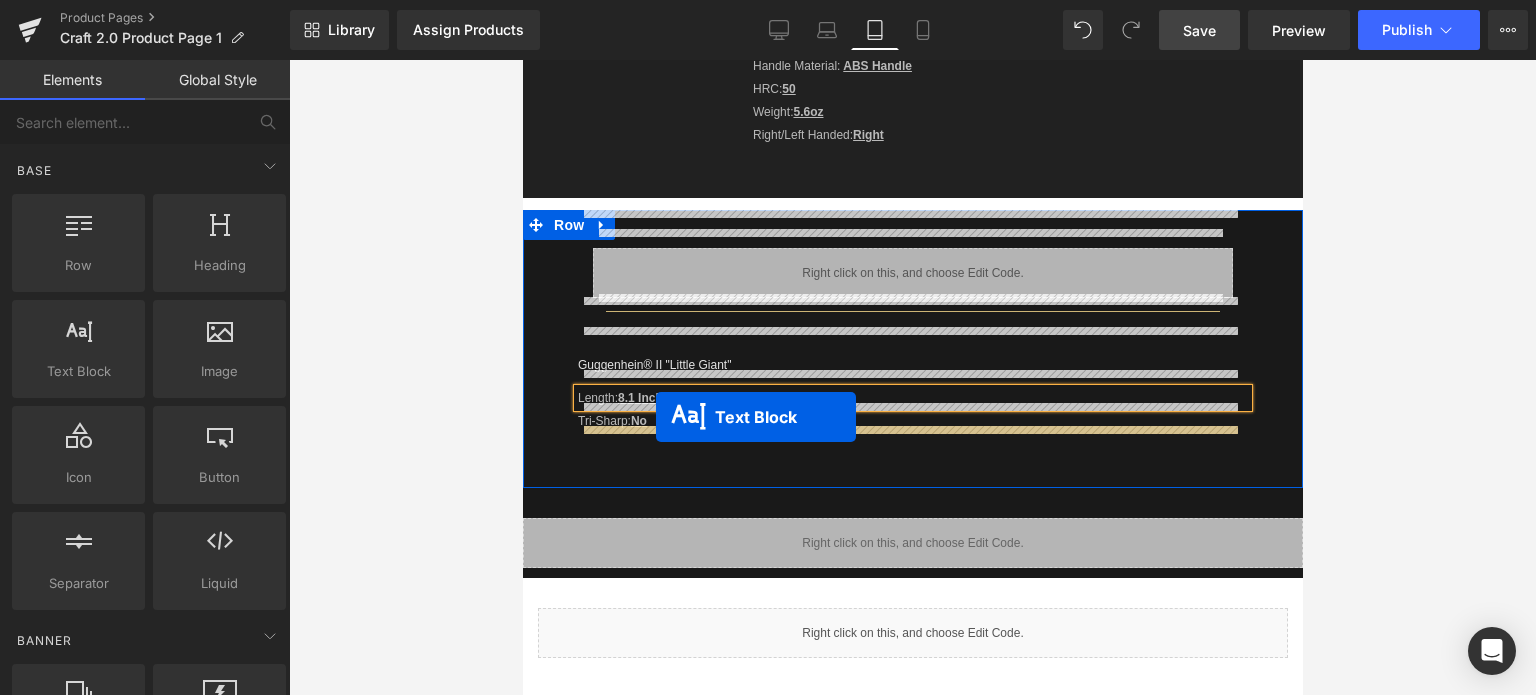 drag, startPoint x: 943, startPoint y: 135, endPoint x: 655, endPoint y: 417, distance: 403.07318 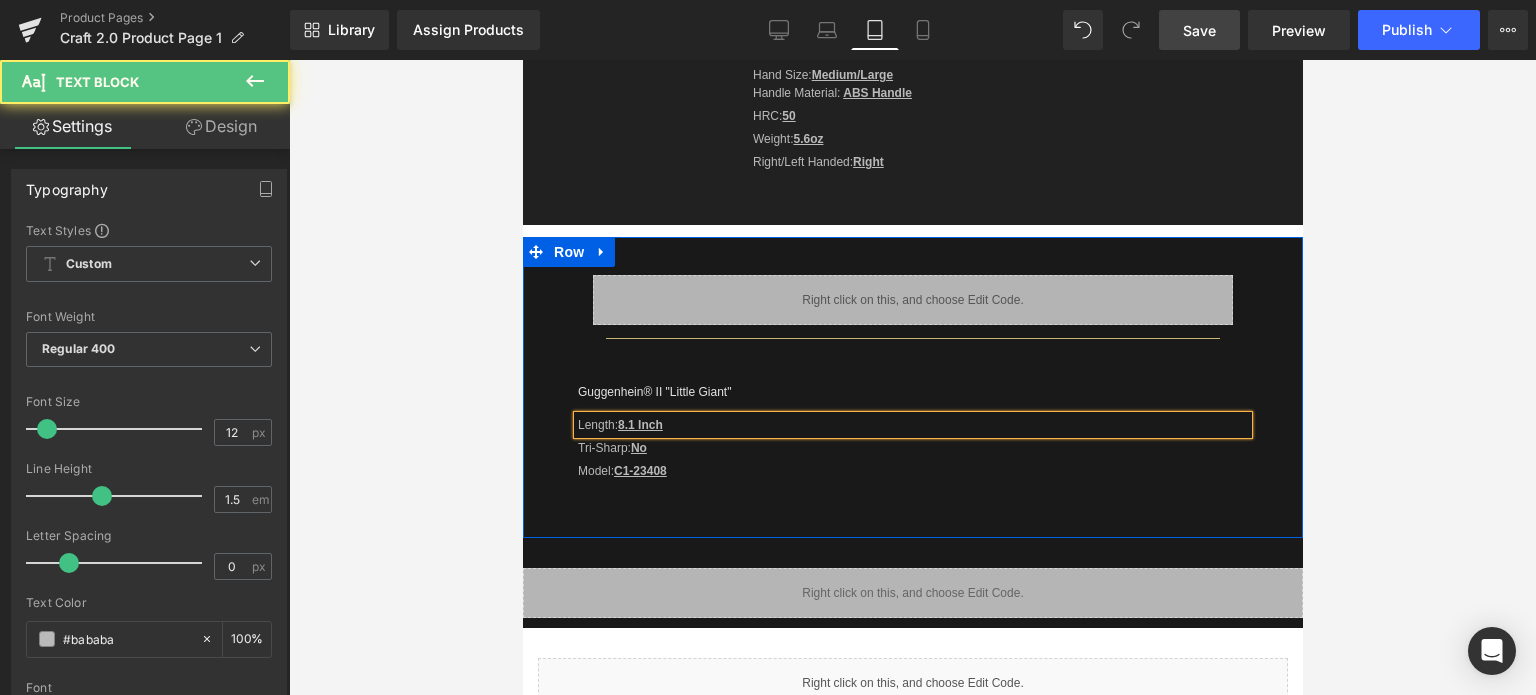 scroll, scrollTop: 940, scrollLeft: 0, axis: vertical 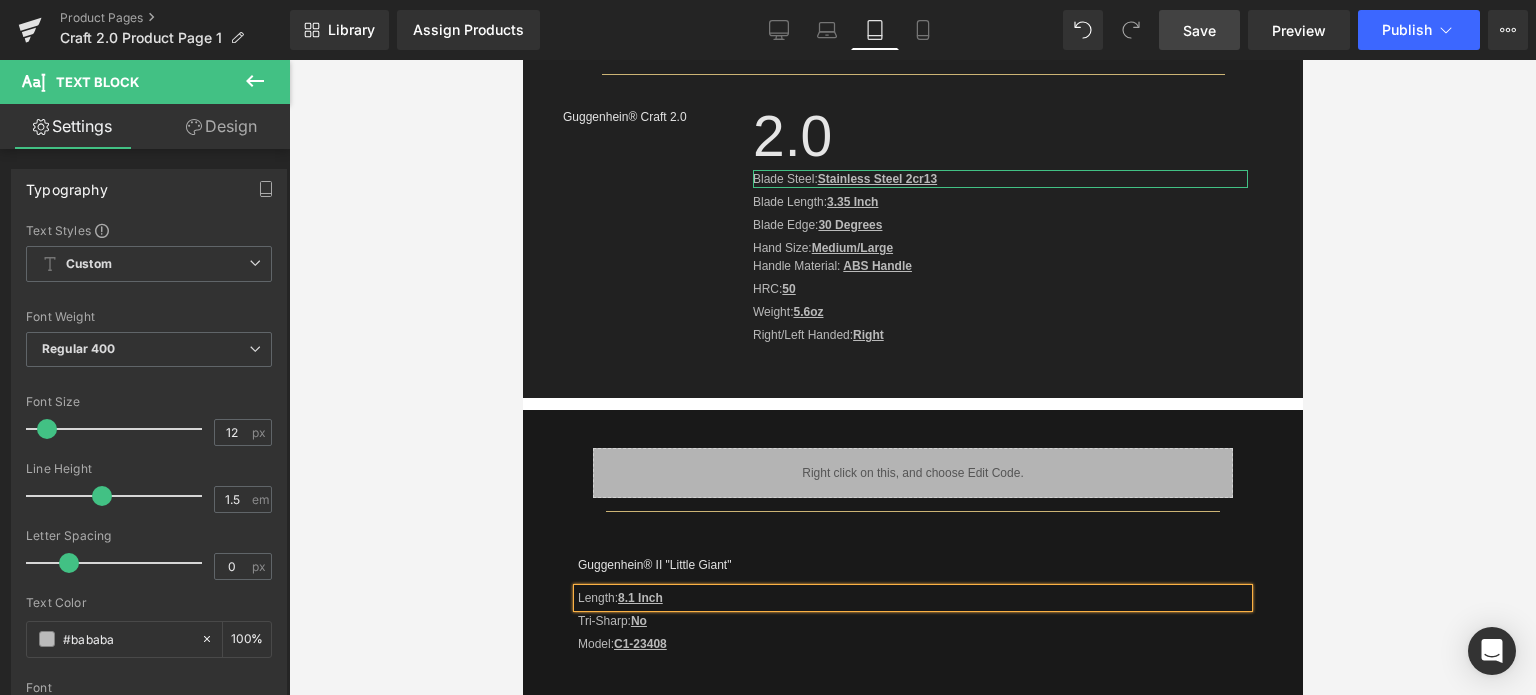 click on "Guggenhein® II "Little Giant"" at bounding box center (912, 565) 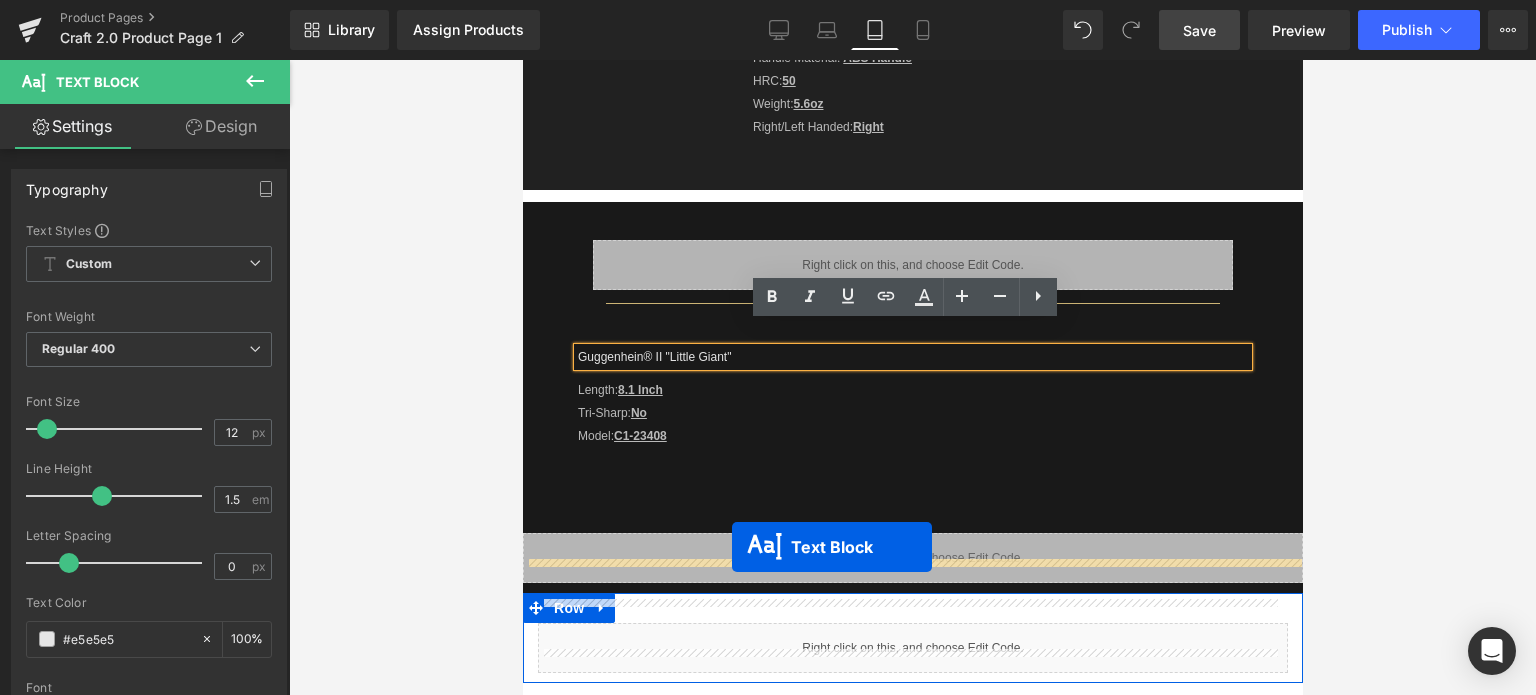 scroll, scrollTop: 1200, scrollLeft: 0, axis: vertical 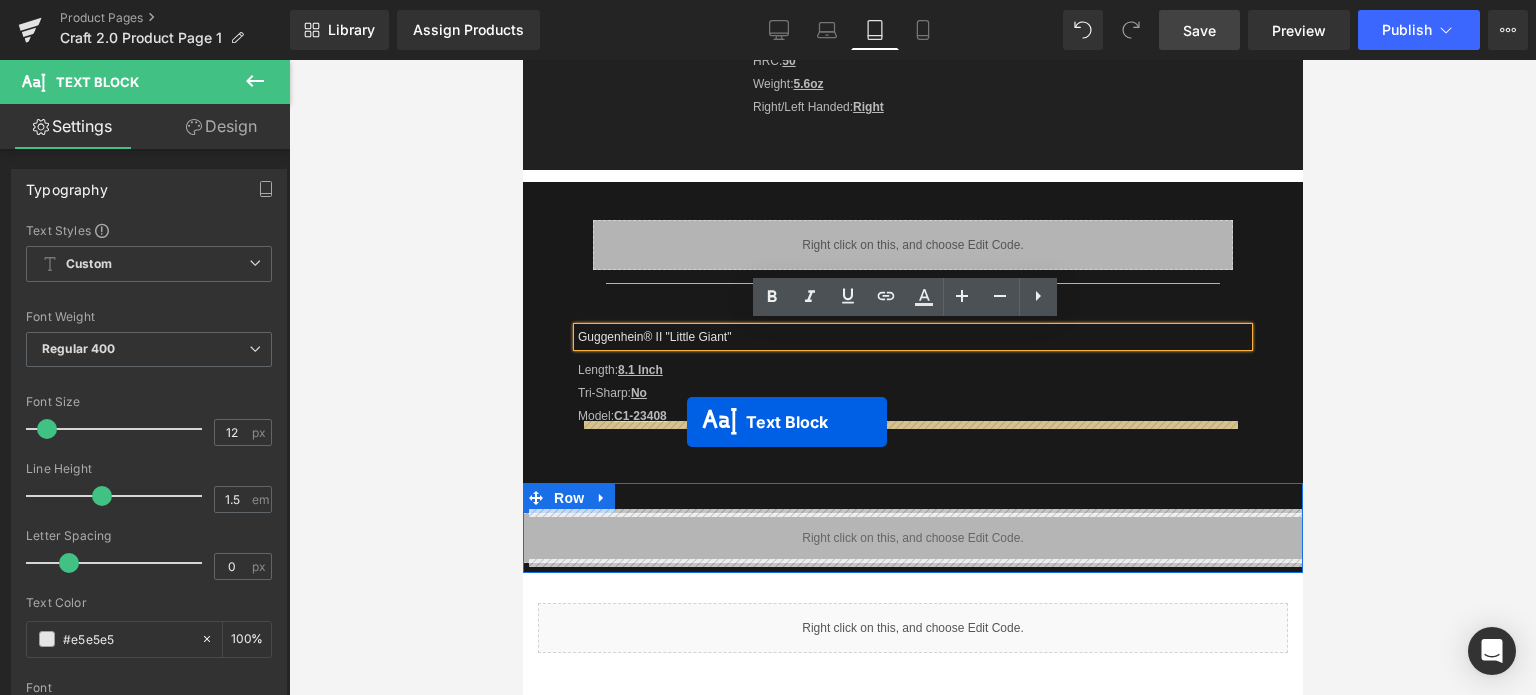 drag, startPoint x: 938, startPoint y: 171, endPoint x: 815, endPoint y: 380, distance: 242.50774 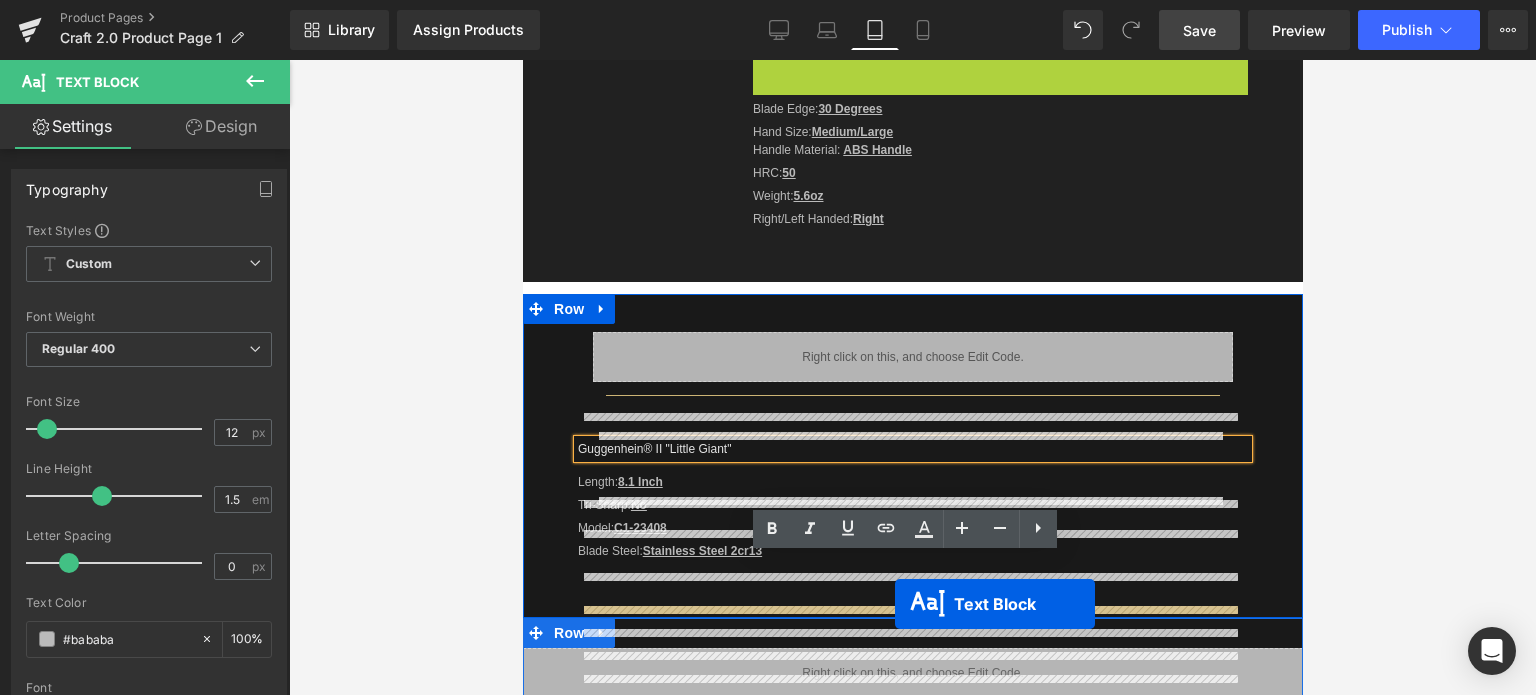 scroll, scrollTop: 1145, scrollLeft: 0, axis: vertical 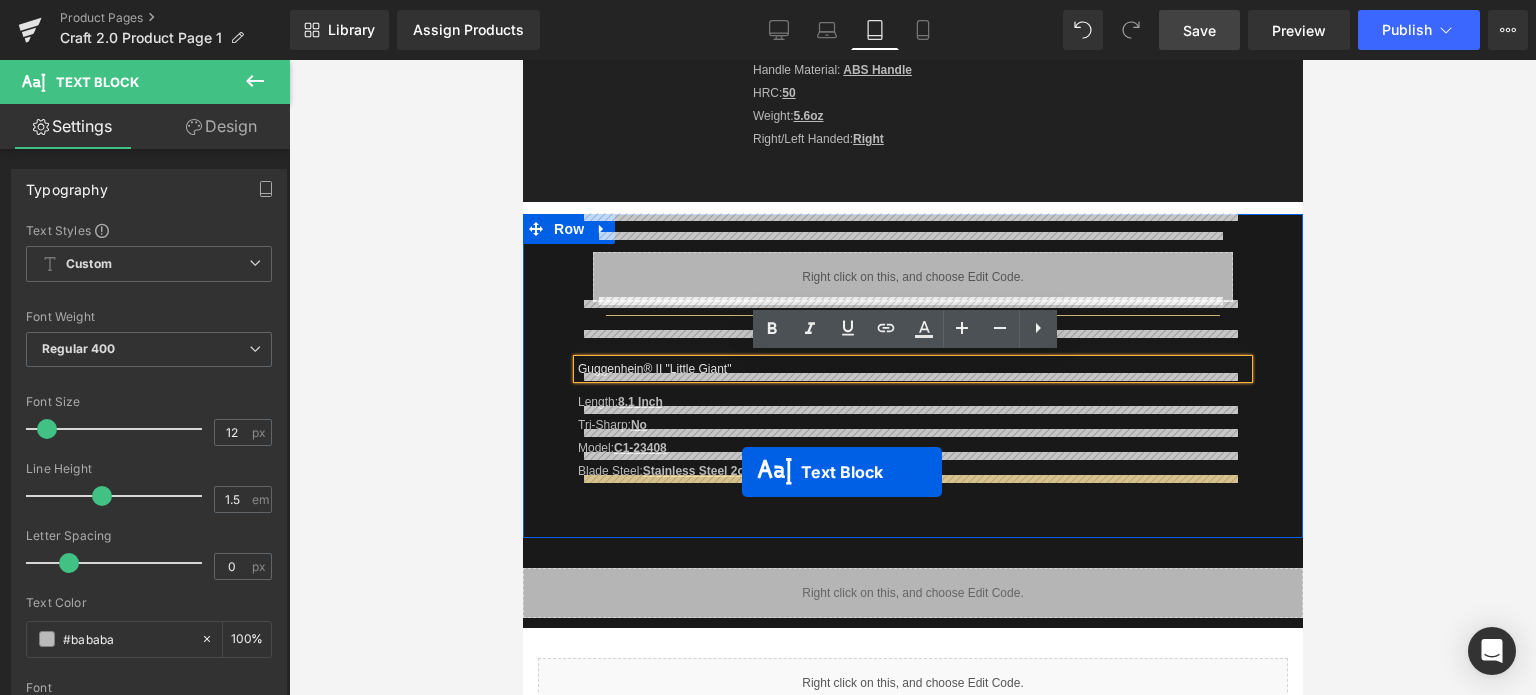 drag, startPoint x: 939, startPoint y: 267, endPoint x: 741, endPoint y: 473, distance: 285.72714 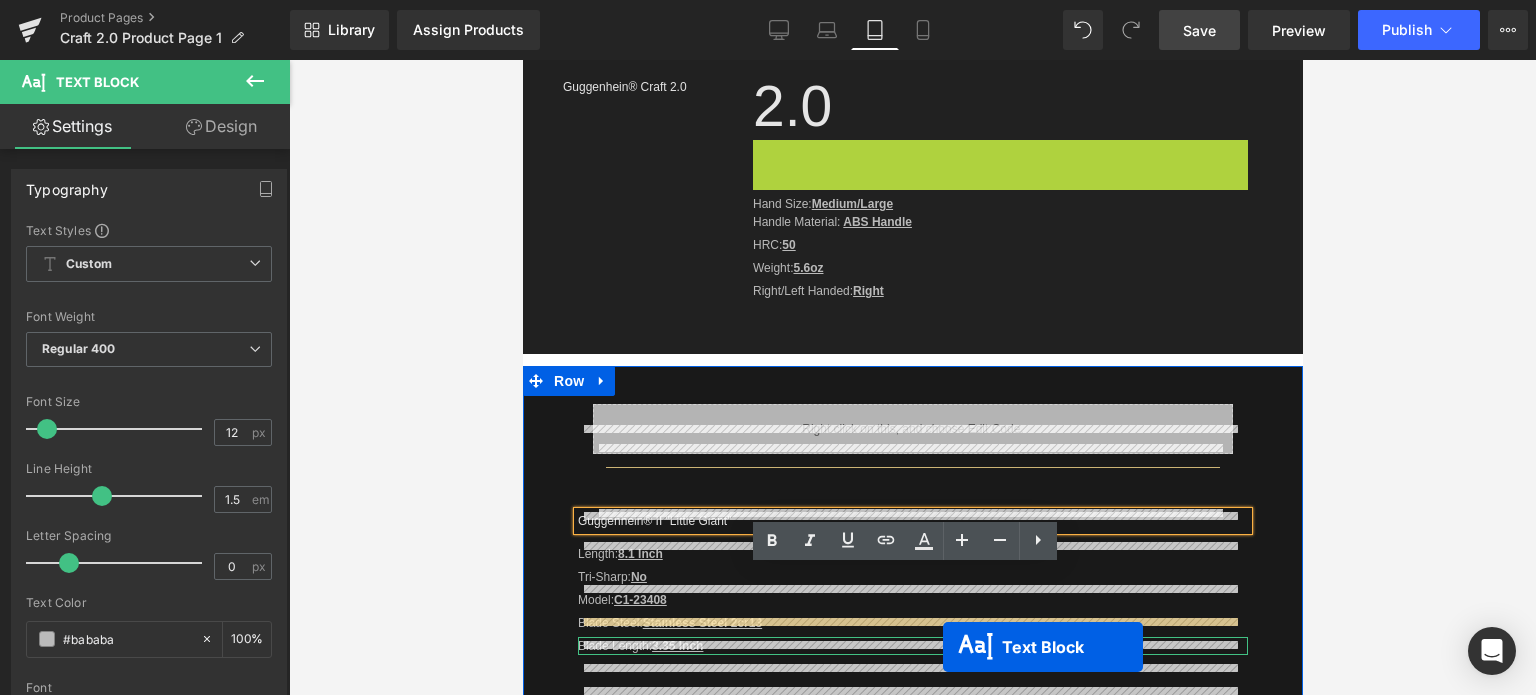 scroll, scrollTop: 1130, scrollLeft: 0, axis: vertical 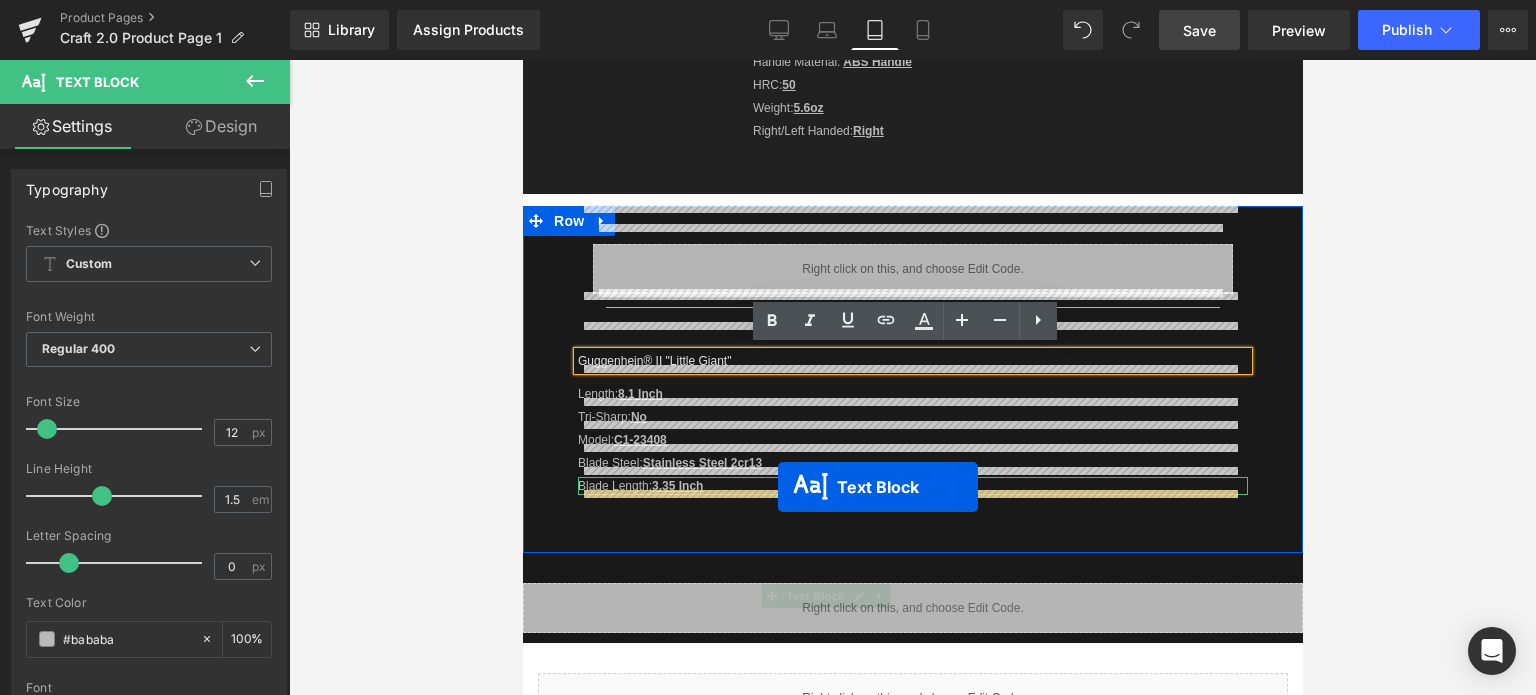 drag, startPoint x: 941, startPoint y: 421, endPoint x: 777, endPoint y: 487, distance: 176.78235 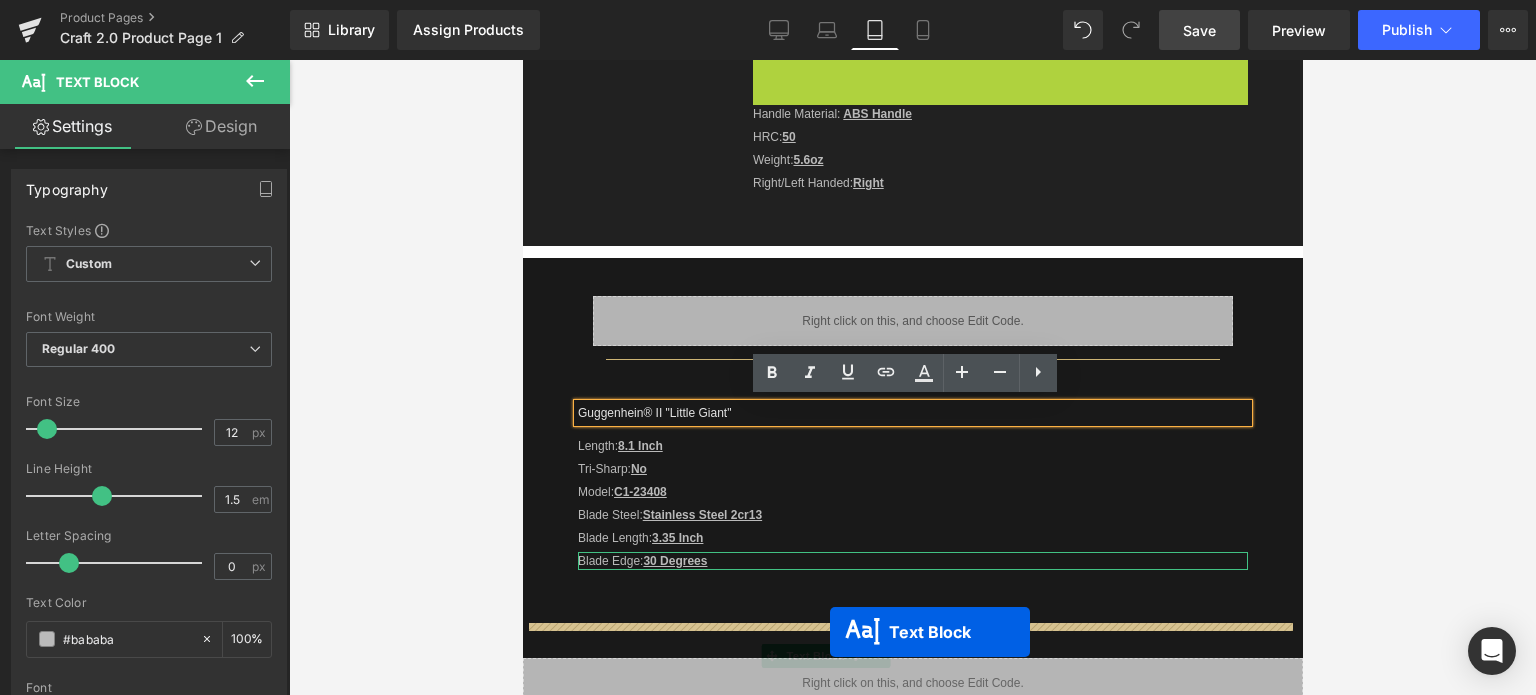 scroll, scrollTop: 1135, scrollLeft: 0, axis: vertical 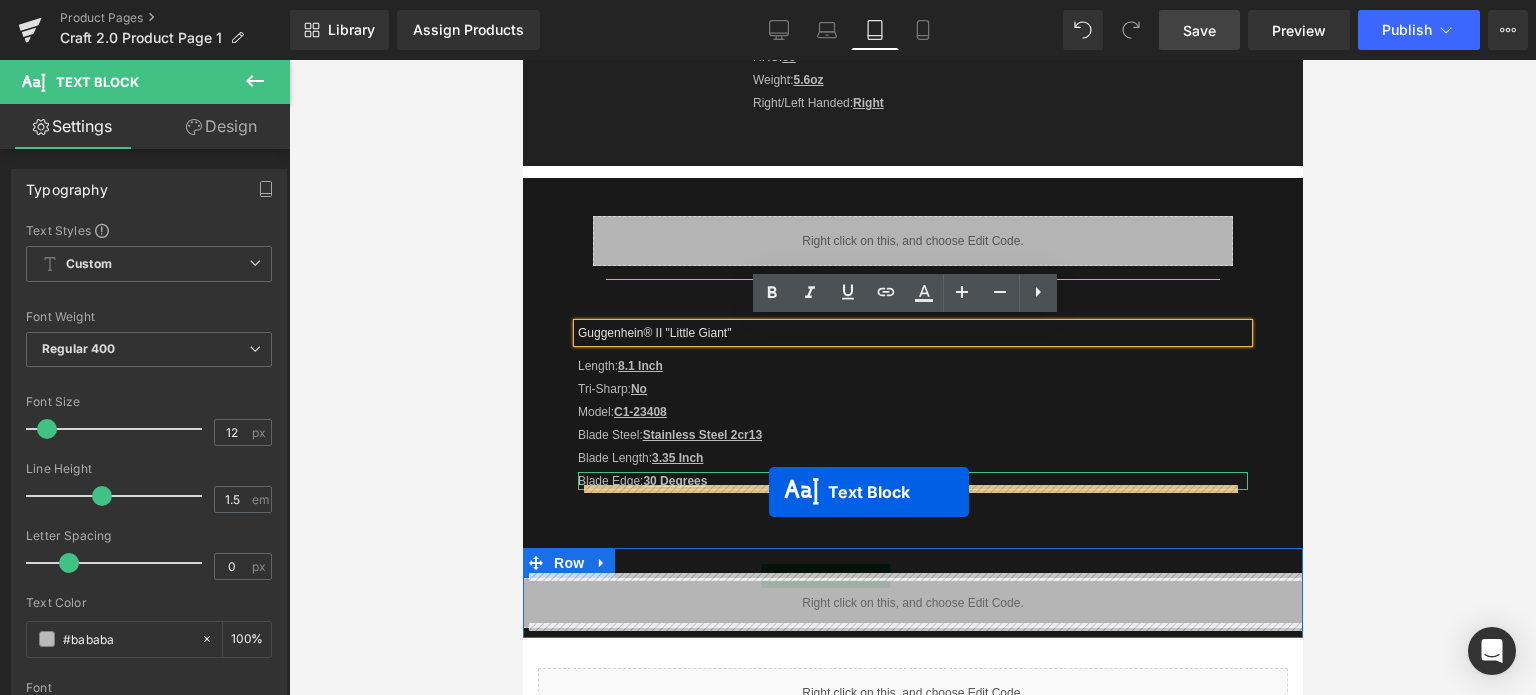 drag, startPoint x: 940, startPoint y: 338, endPoint x: 768, endPoint y: 492, distance: 230.86794 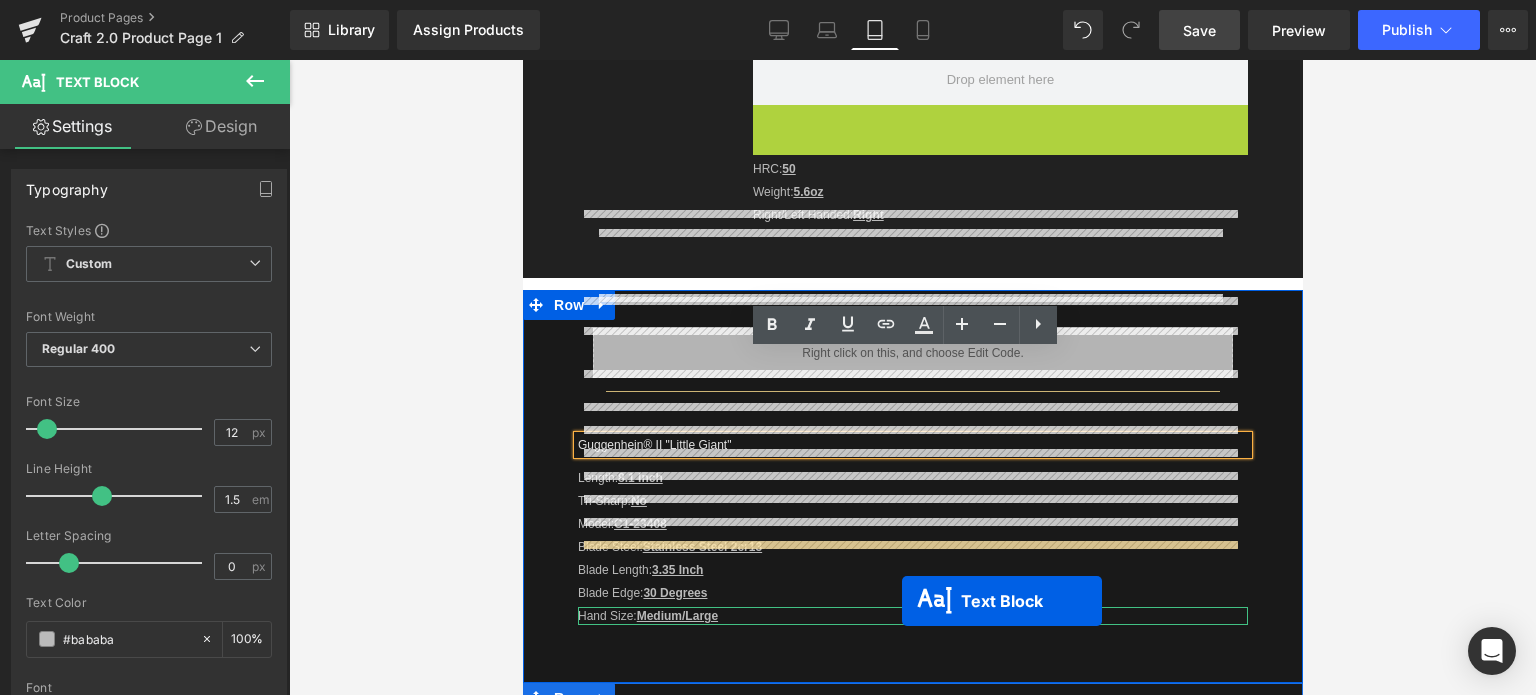 scroll, scrollTop: 1170, scrollLeft: 0, axis: vertical 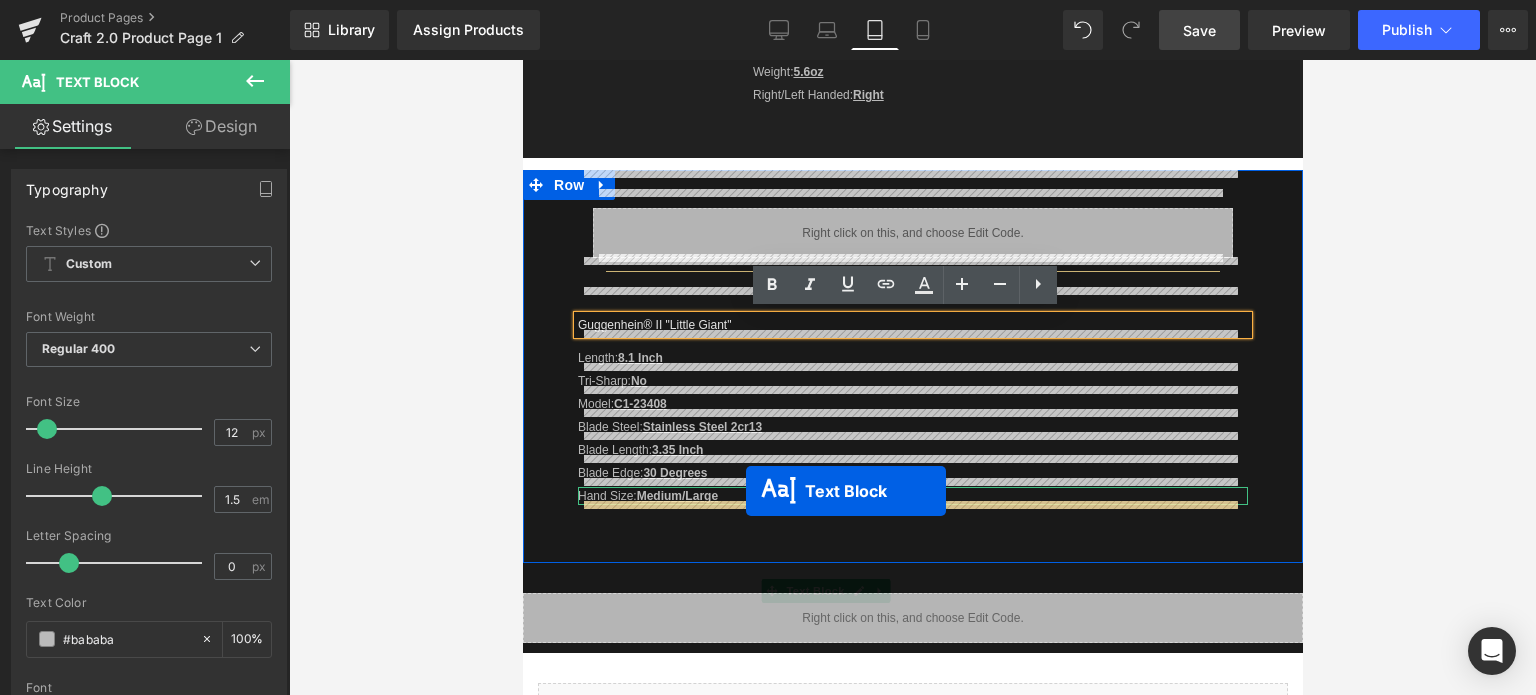 drag, startPoint x: 937, startPoint y: 327, endPoint x: 799, endPoint y: 481, distance: 206.78491 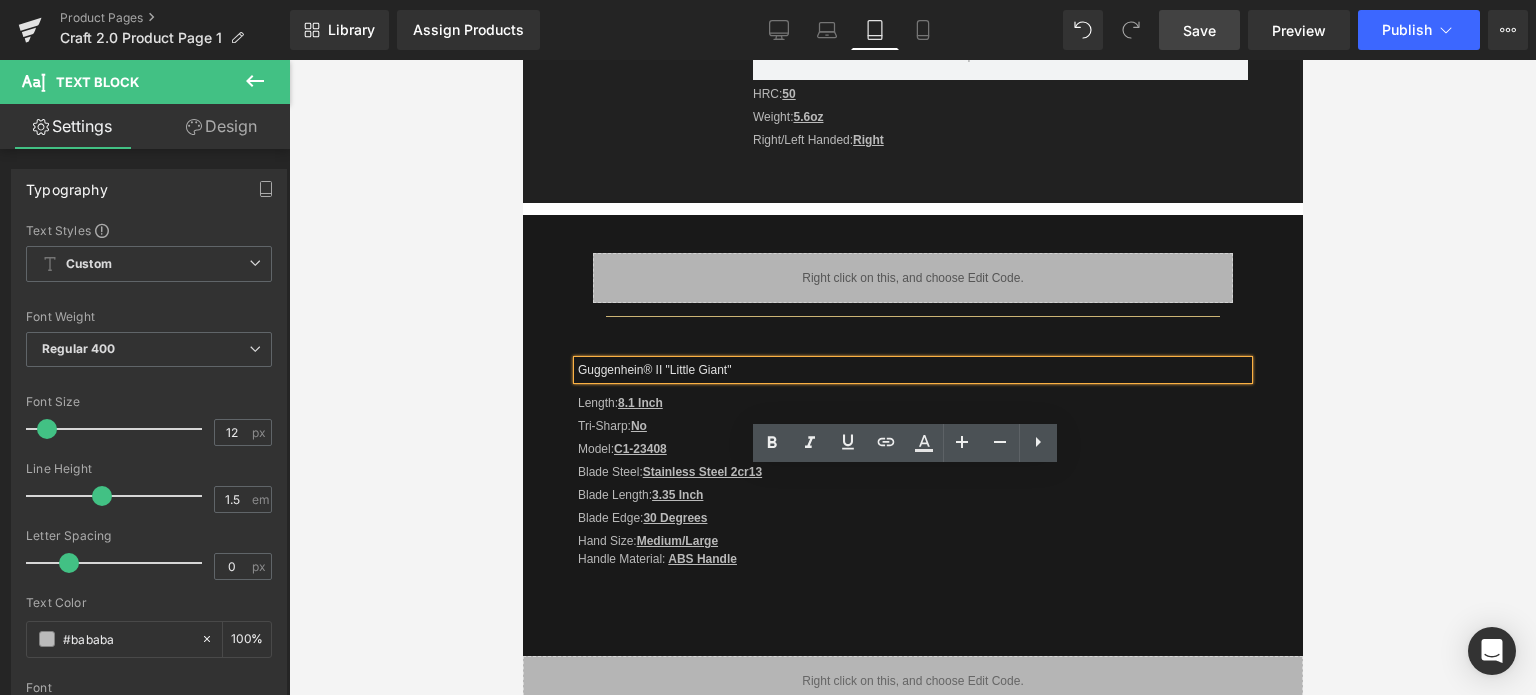 scroll, scrollTop: 1120, scrollLeft: 0, axis: vertical 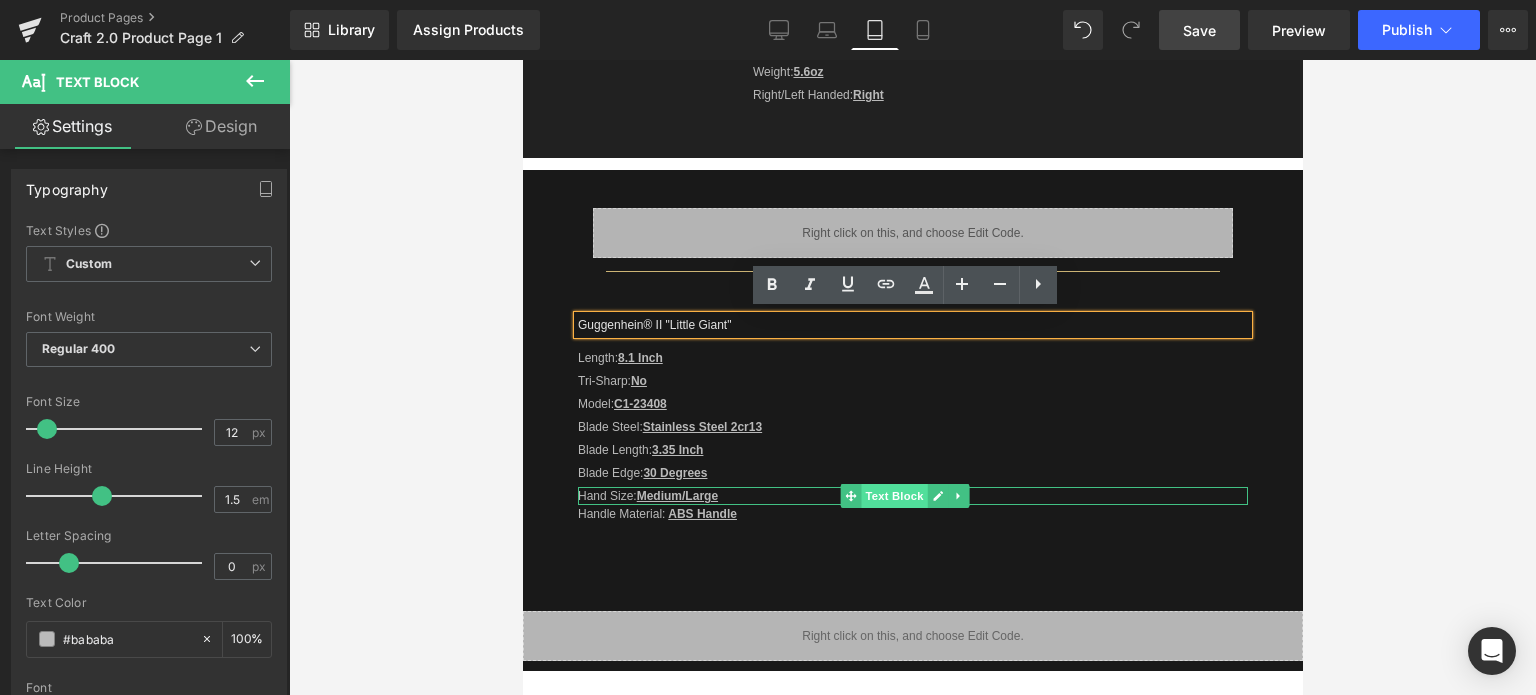 click on "Text Block" at bounding box center (894, 496) 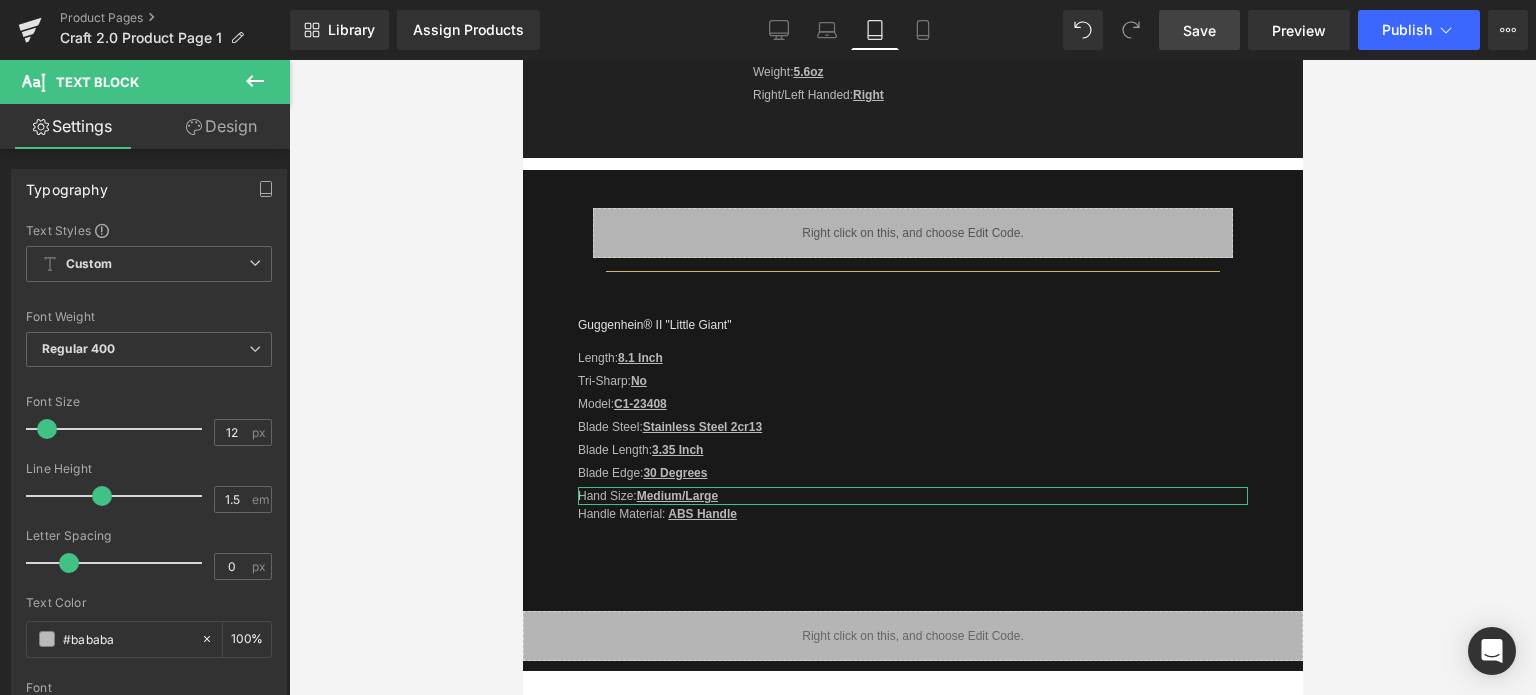 click on "Design" at bounding box center [221, 126] 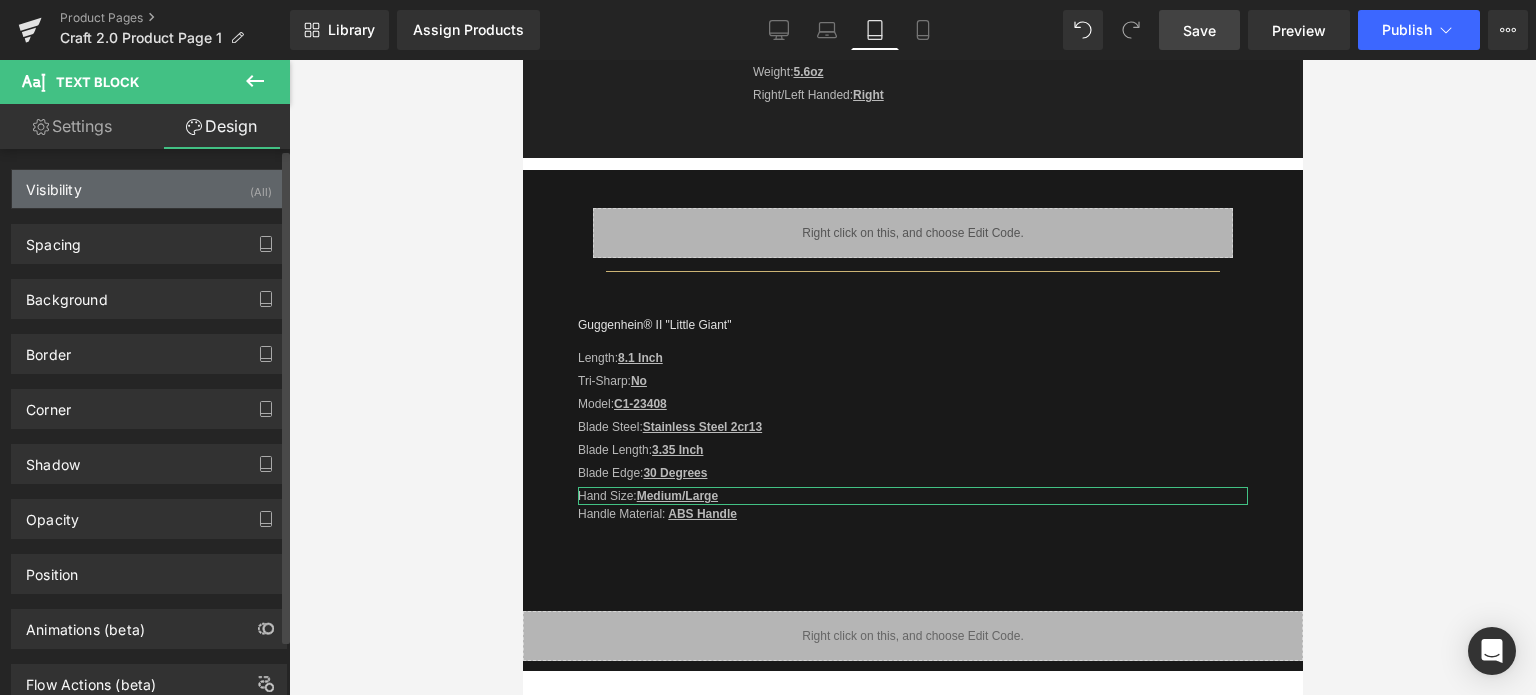 click on "Visibility" at bounding box center (54, 184) 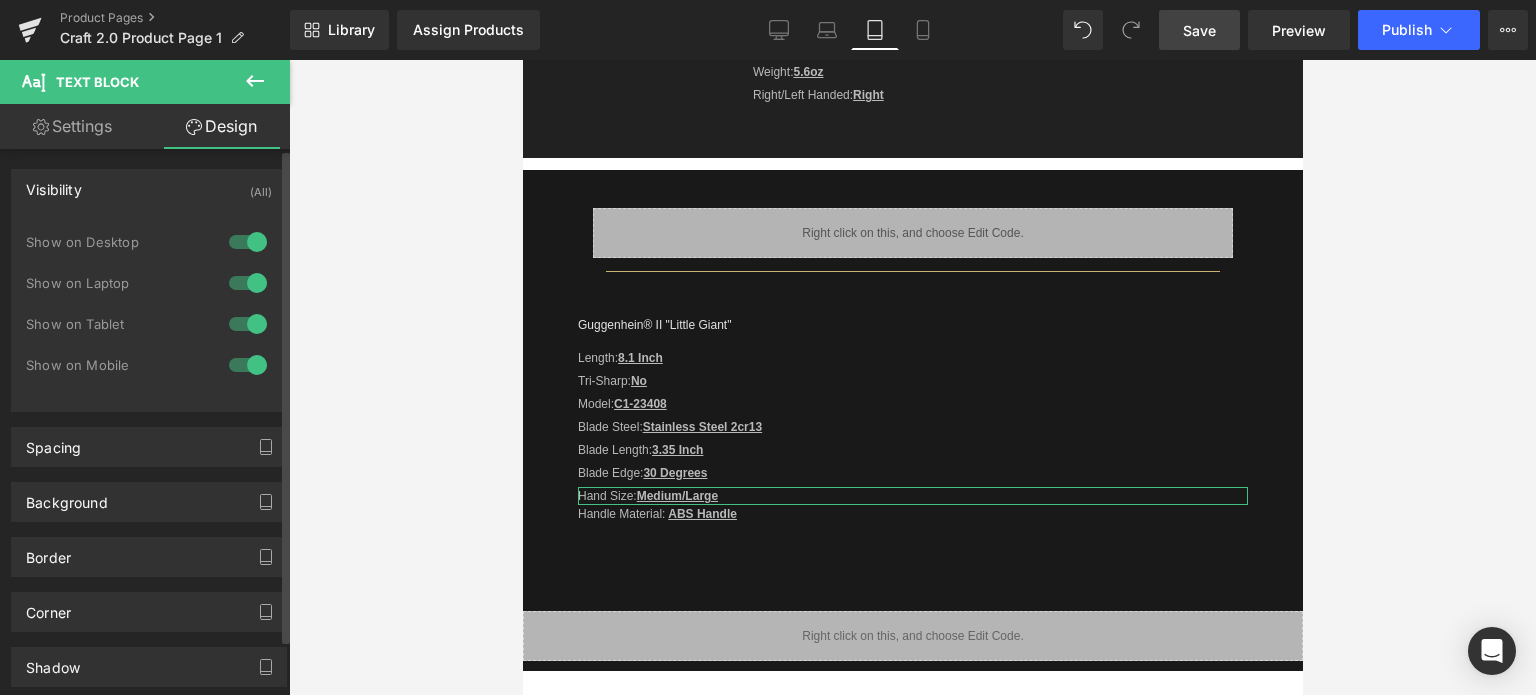 click on "Visibility" at bounding box center (54, 184) 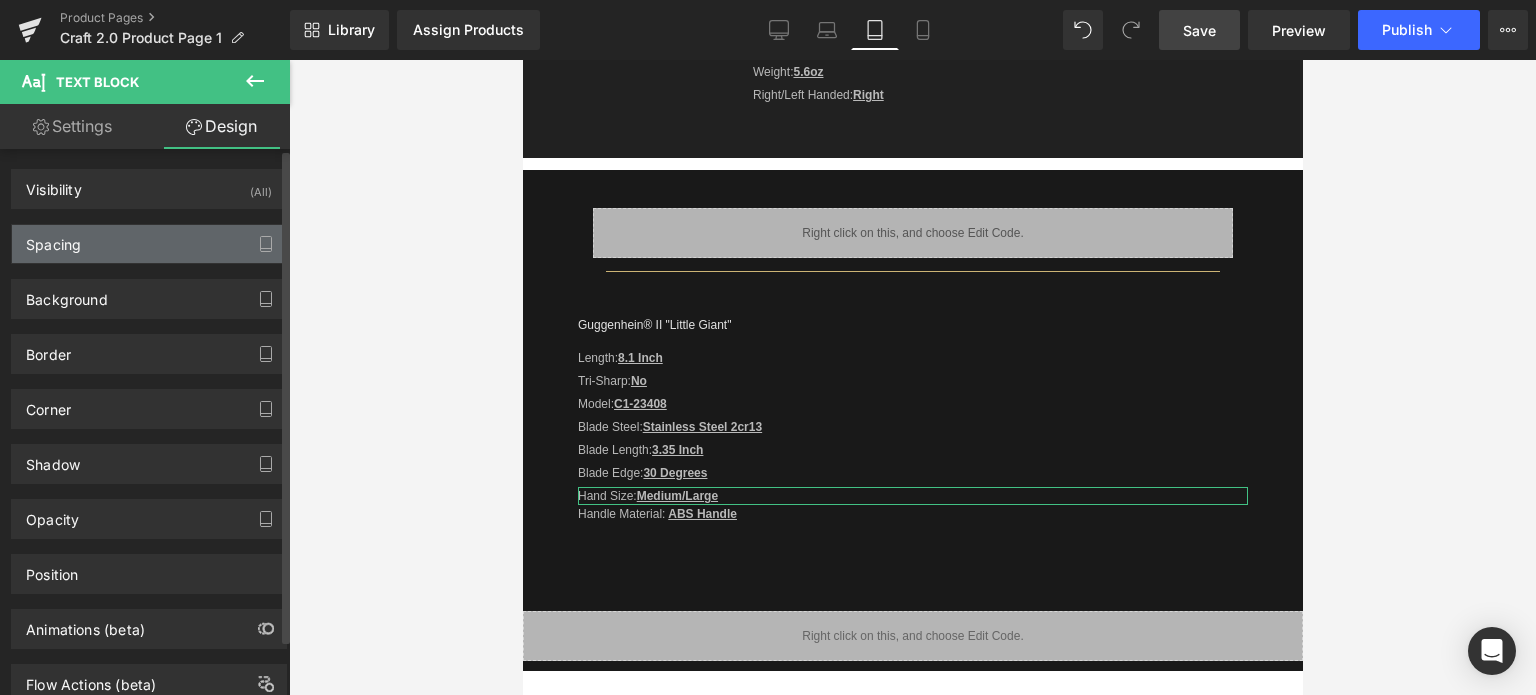 click on "Spacing" at bounding box center [149, 244] 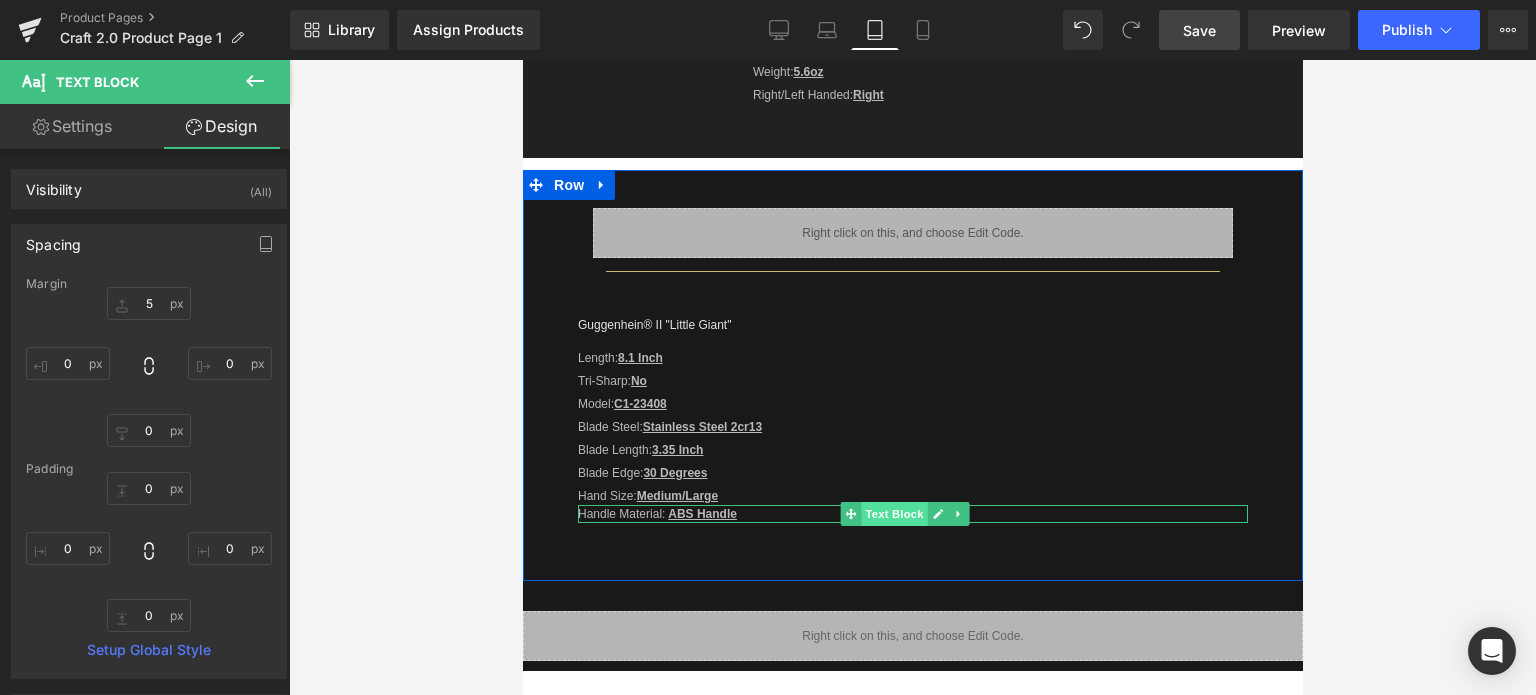click on "Text Block" at bounding box center (894, 514) 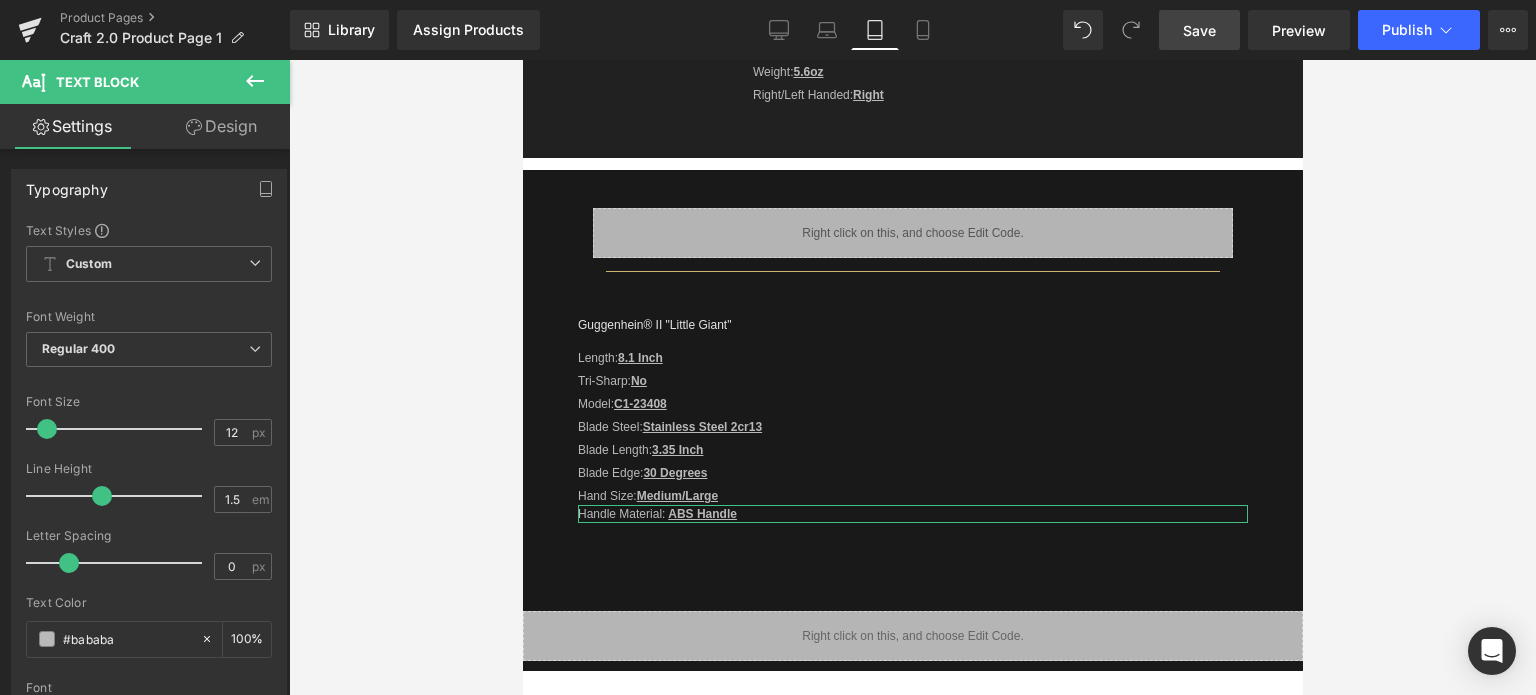 click on "Design" at bounding box center [221, 126] 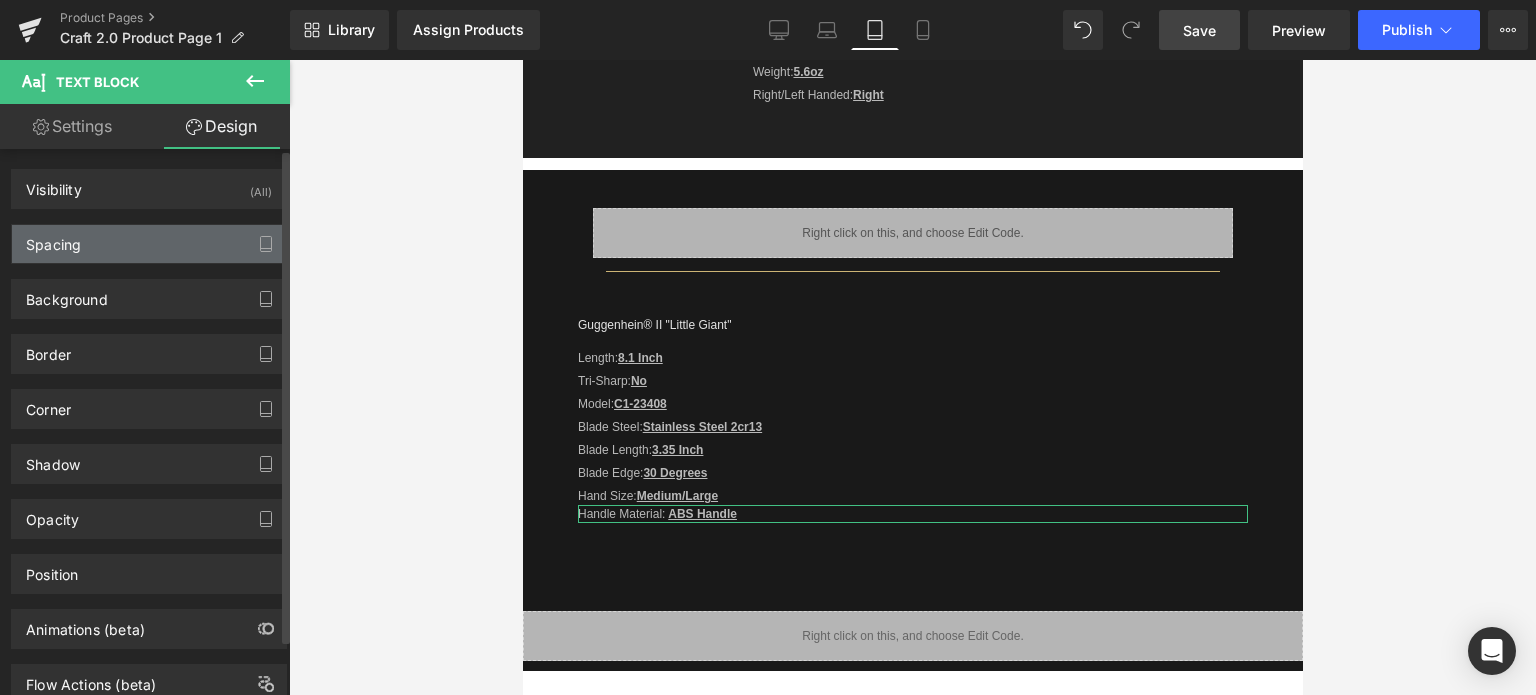 click on "Spacing" at bounding box center (149, 244) 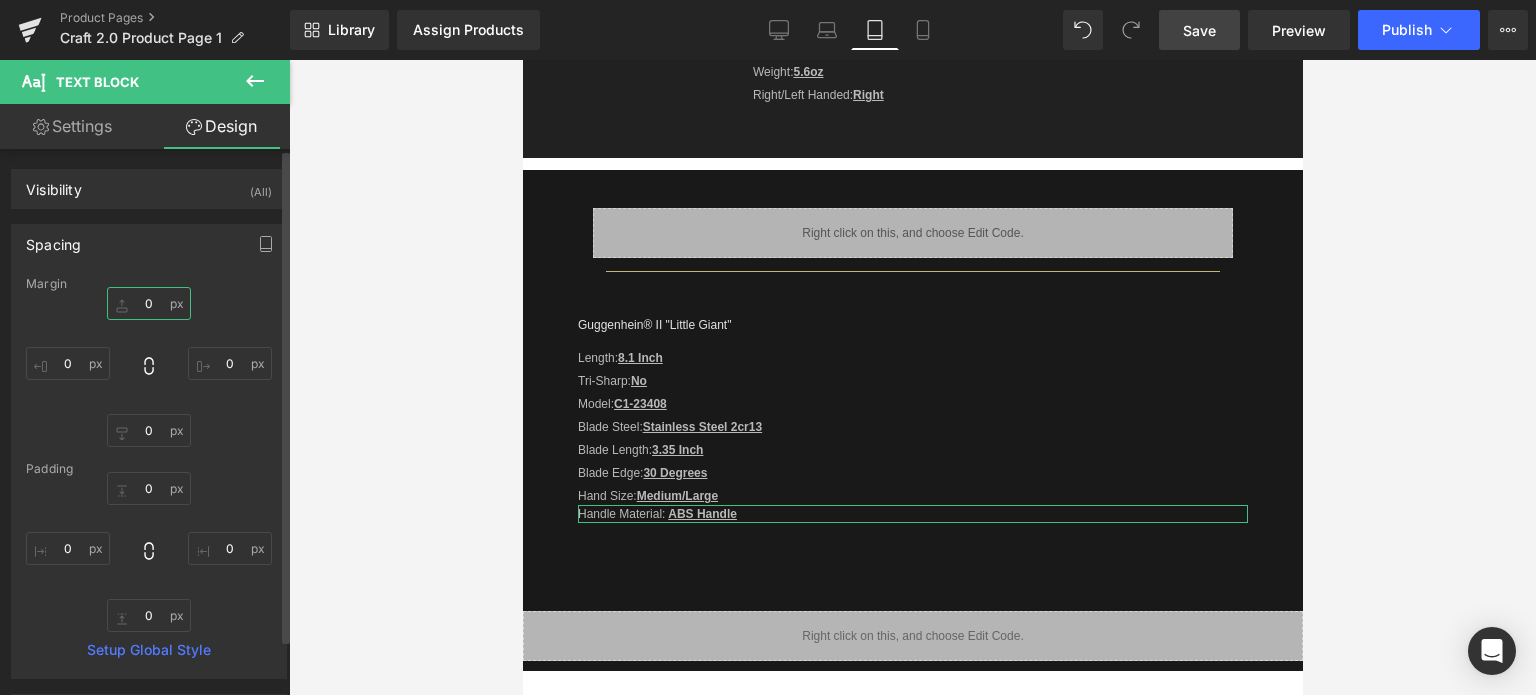 click at bounding box center (149, 303) 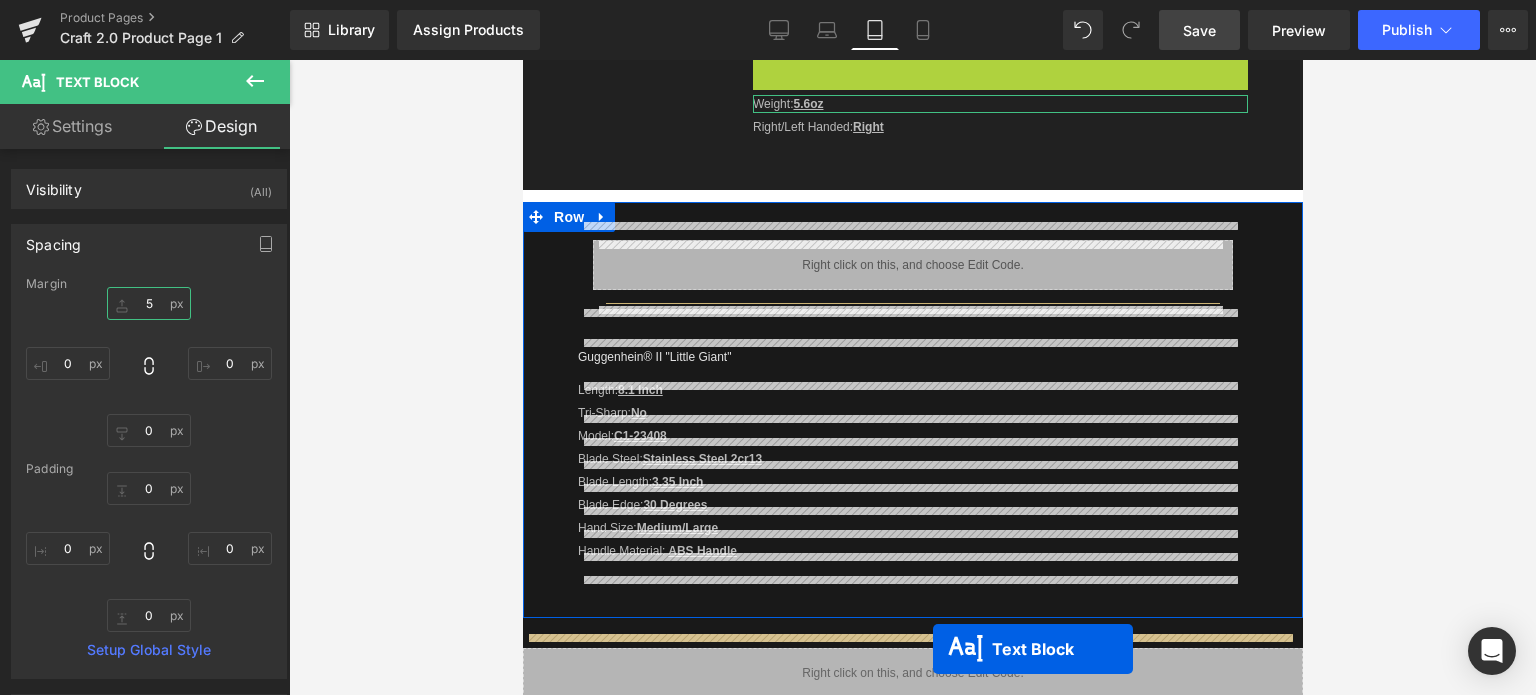 scroll, scrollTop: 1220, scrollLeft: 0, axis: vertical 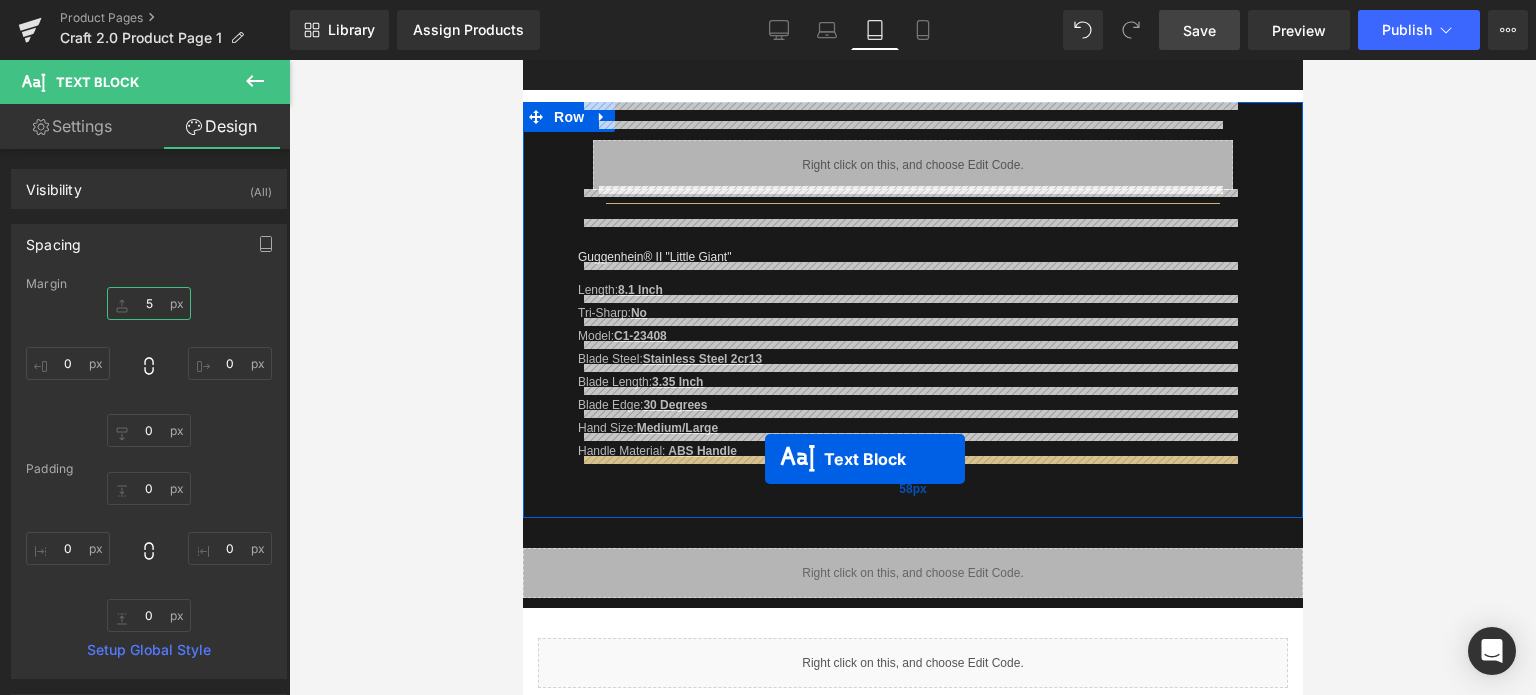 drag, startPoint x: 940, startPoint y: 241, endPoint x: 764, endPoint y: 458, distance: 279.40115 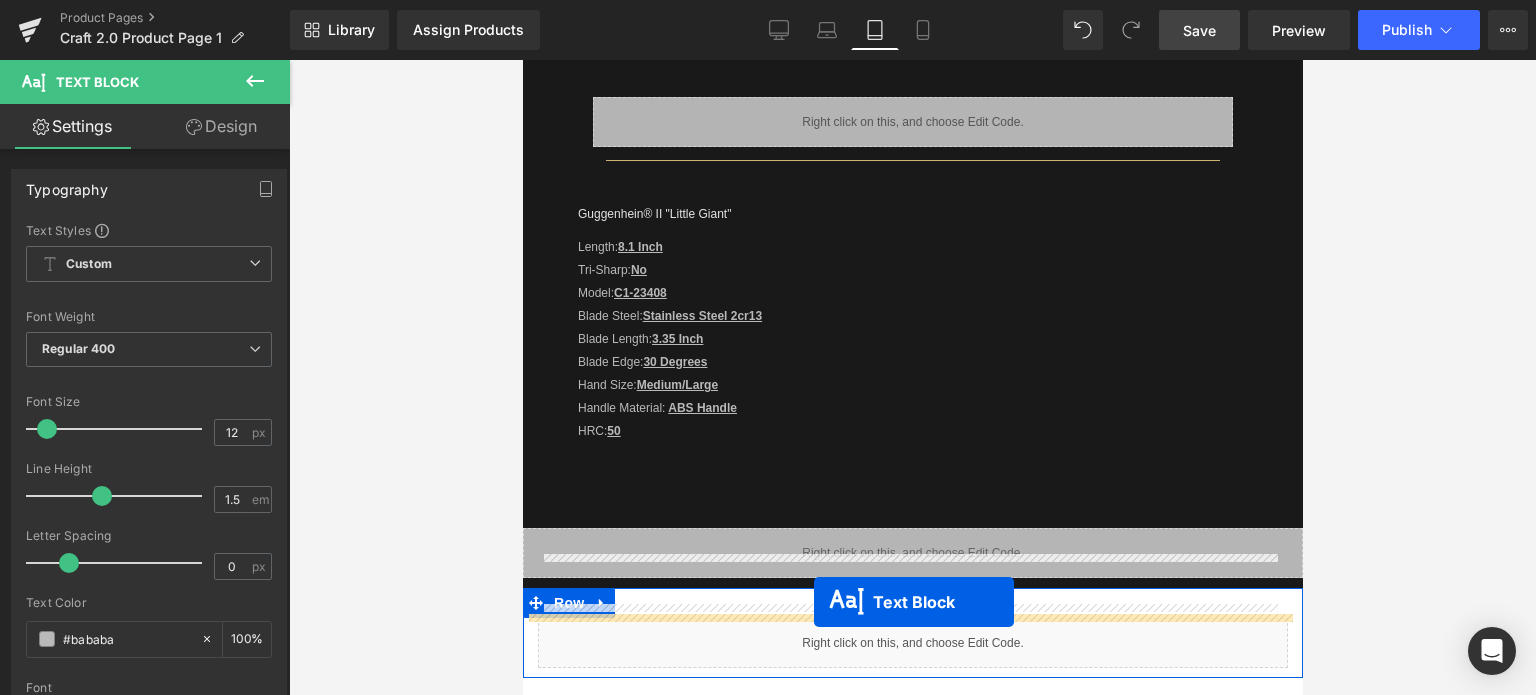 scroll, scrollTop: 1300, scrollLeft: 0, axis: vertical 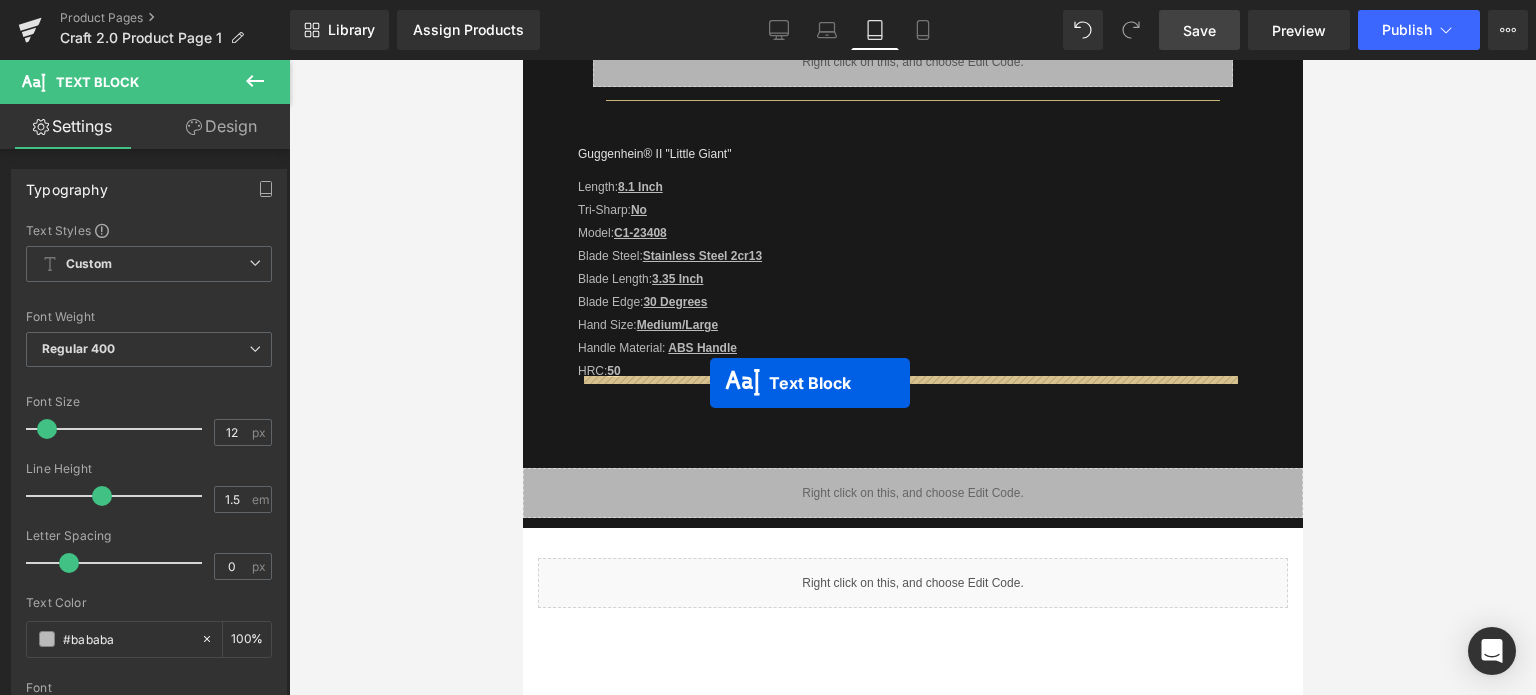 drag, startPoint x: 940, startPoint y: 441, endPoint x: 709, endPoint y: 383, distance: 238.1701 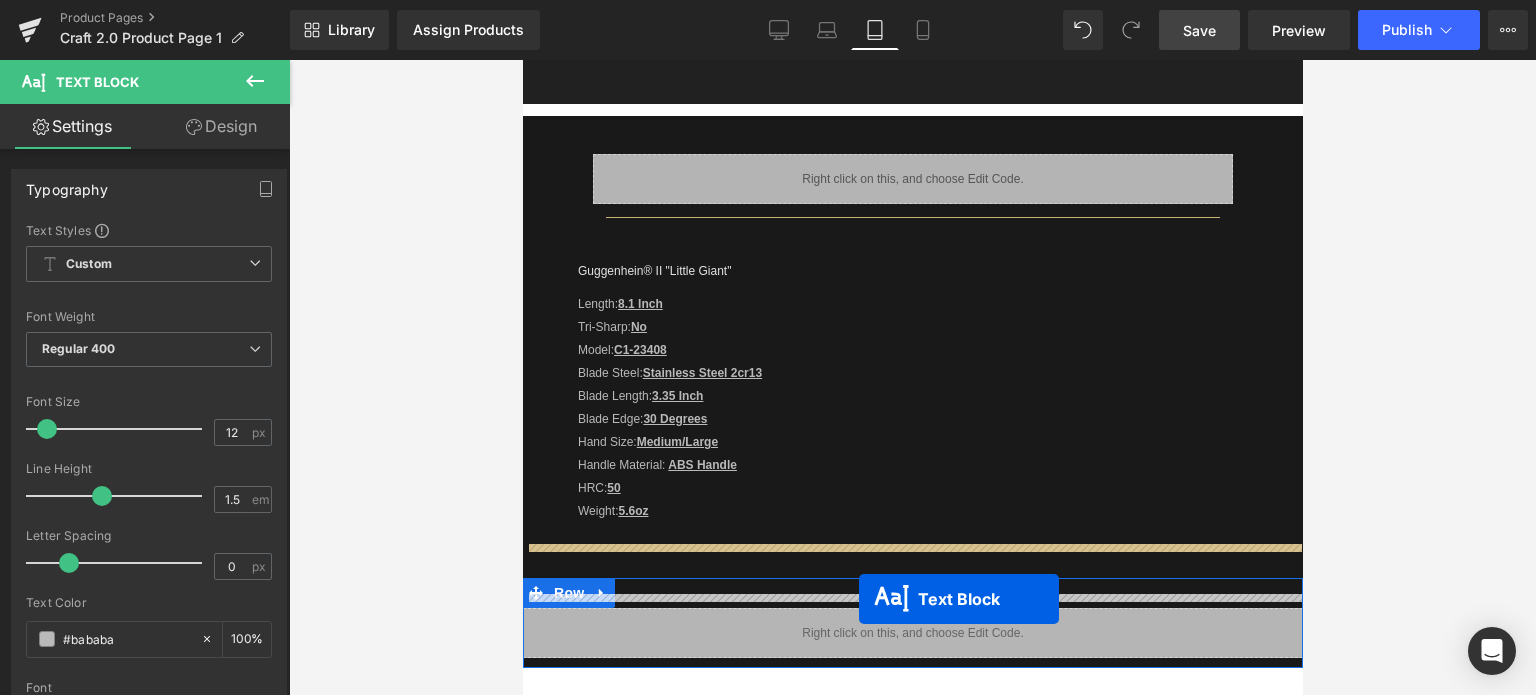 scroll, scrollTop: 1220, scrollLeft: 0, axis: vertical 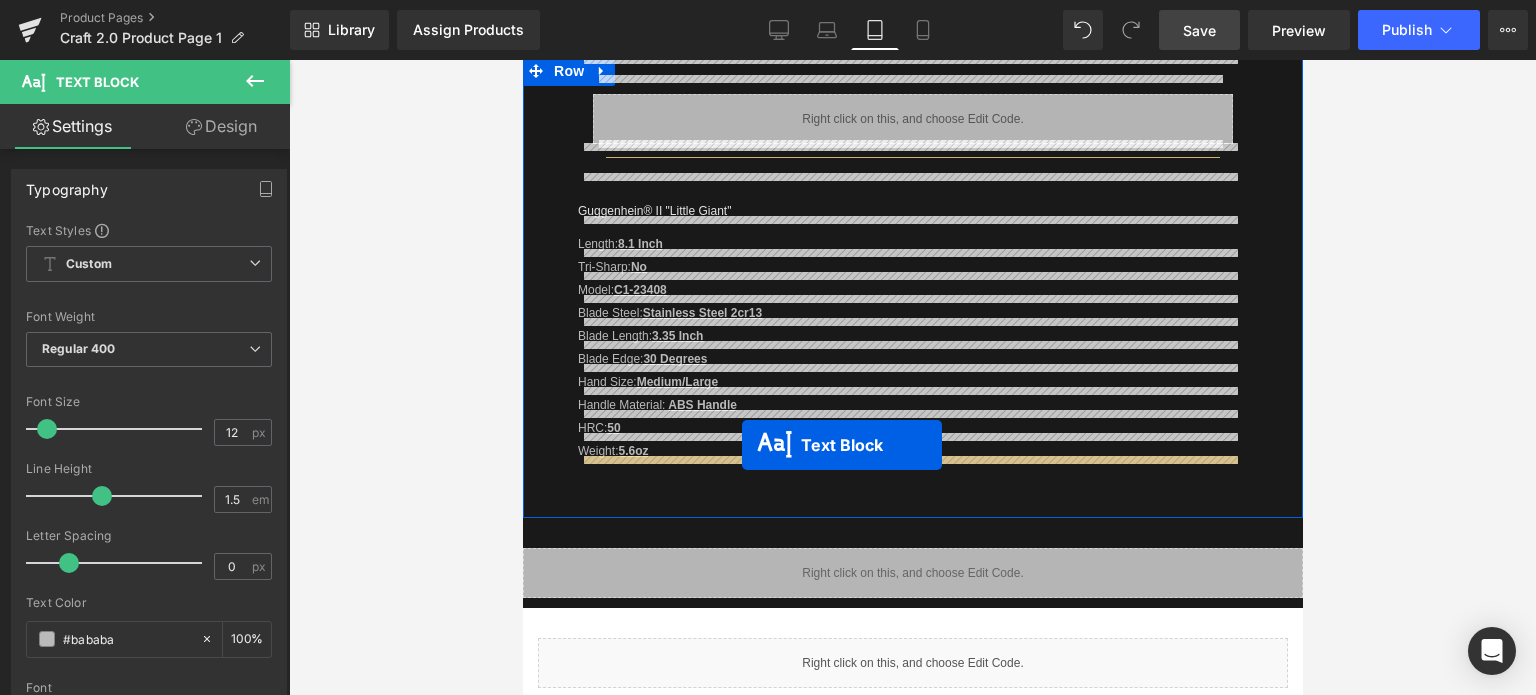 drag, startPoint x: 939, startPoint y: 263, endPoint x: 741, endPoint y: 445, distance: 268.93866 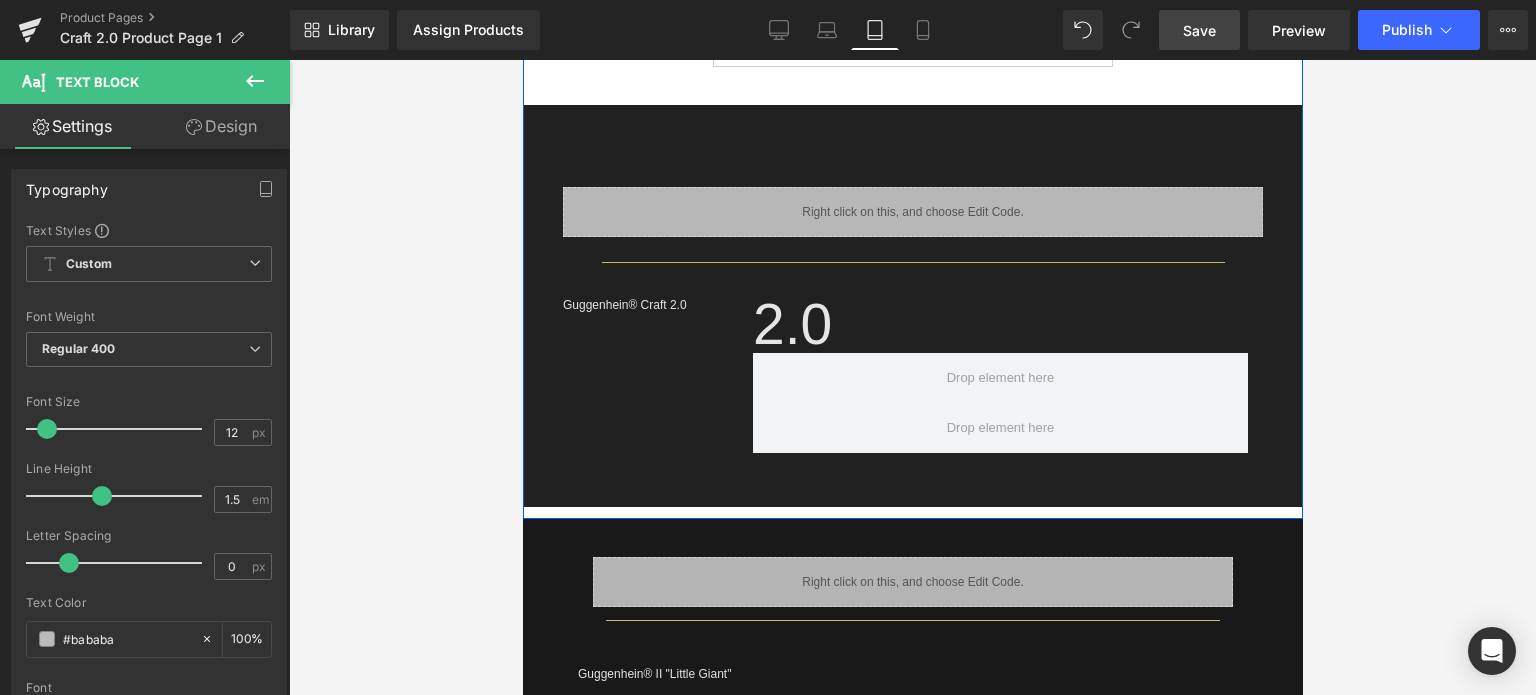 scroll, scrollTop: 715, scrollLeft: 0, axis: vertical 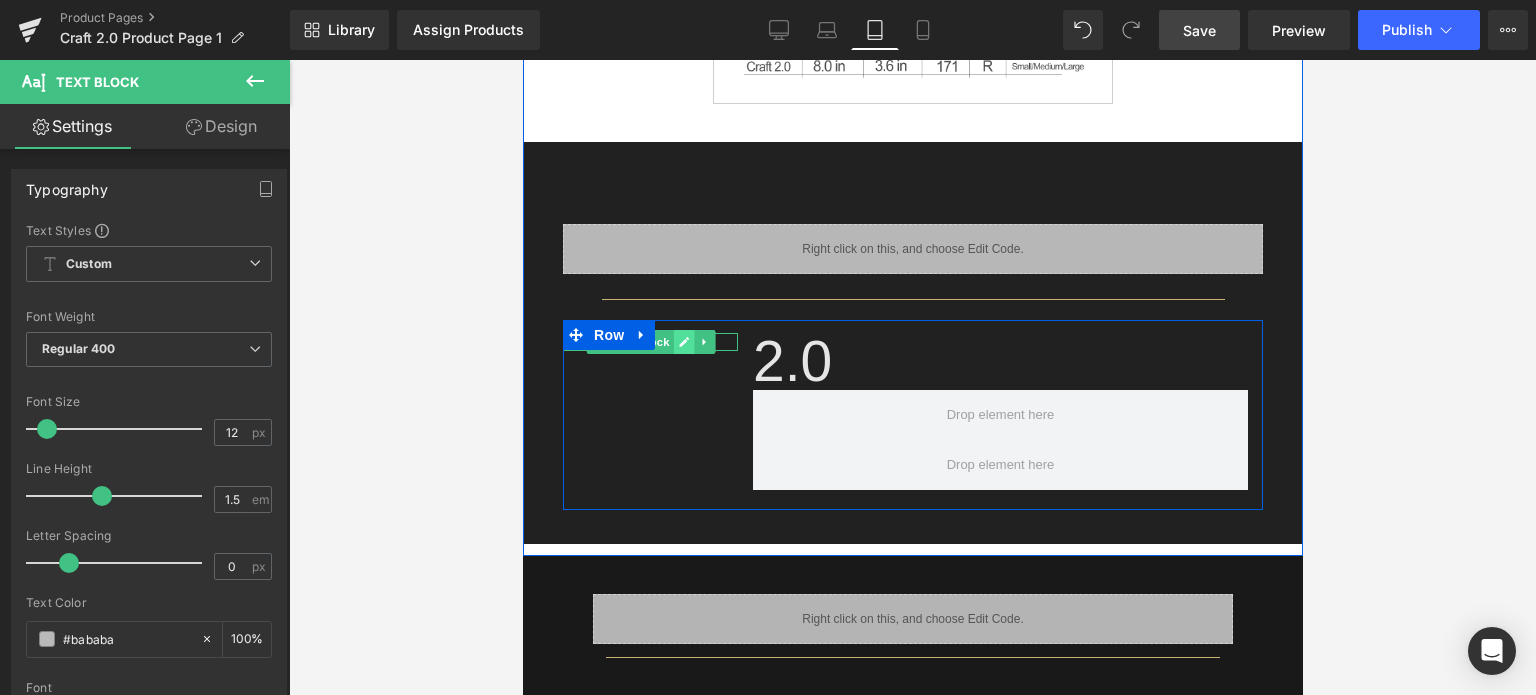click at bounding box center [682, 342] 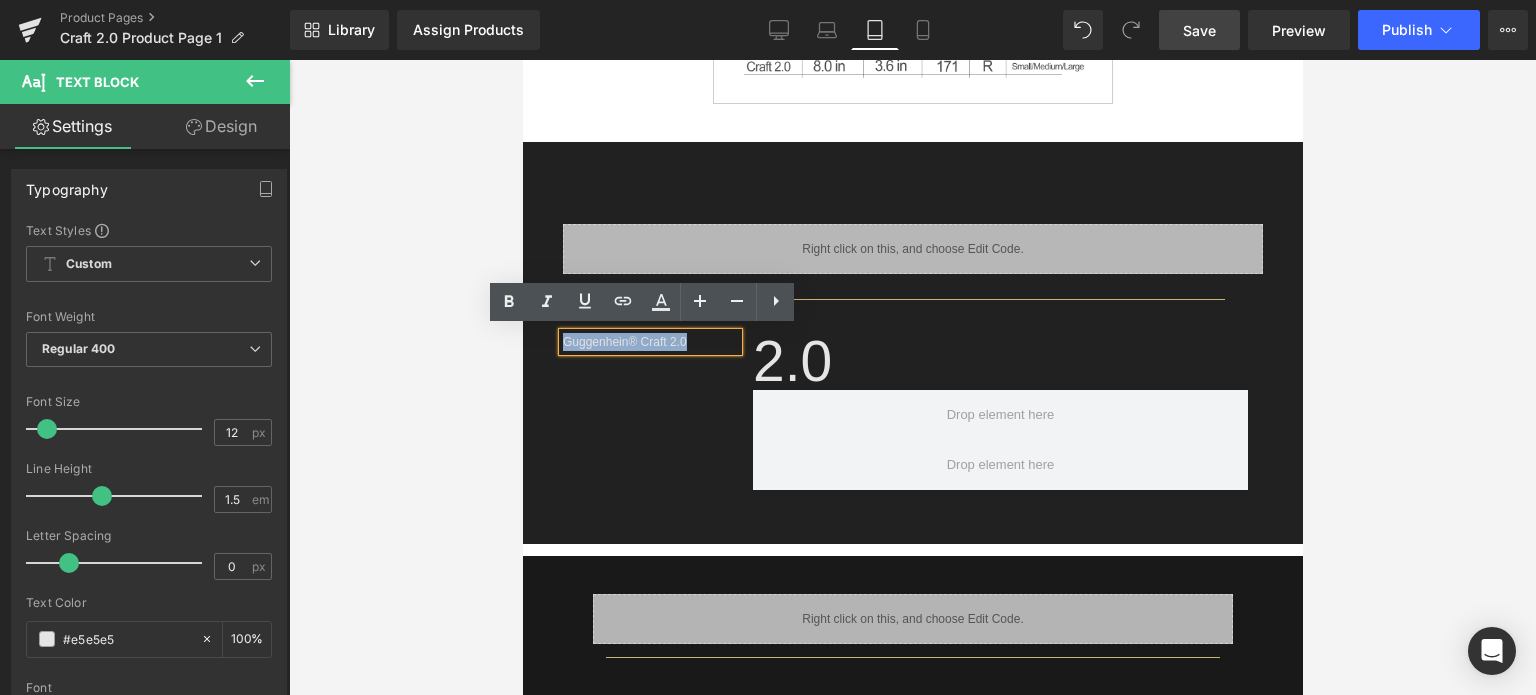drag, startPoint x: 679, startPoint y: 337, endPoint x: 555, endPoint y: 339, distance: 124.01613 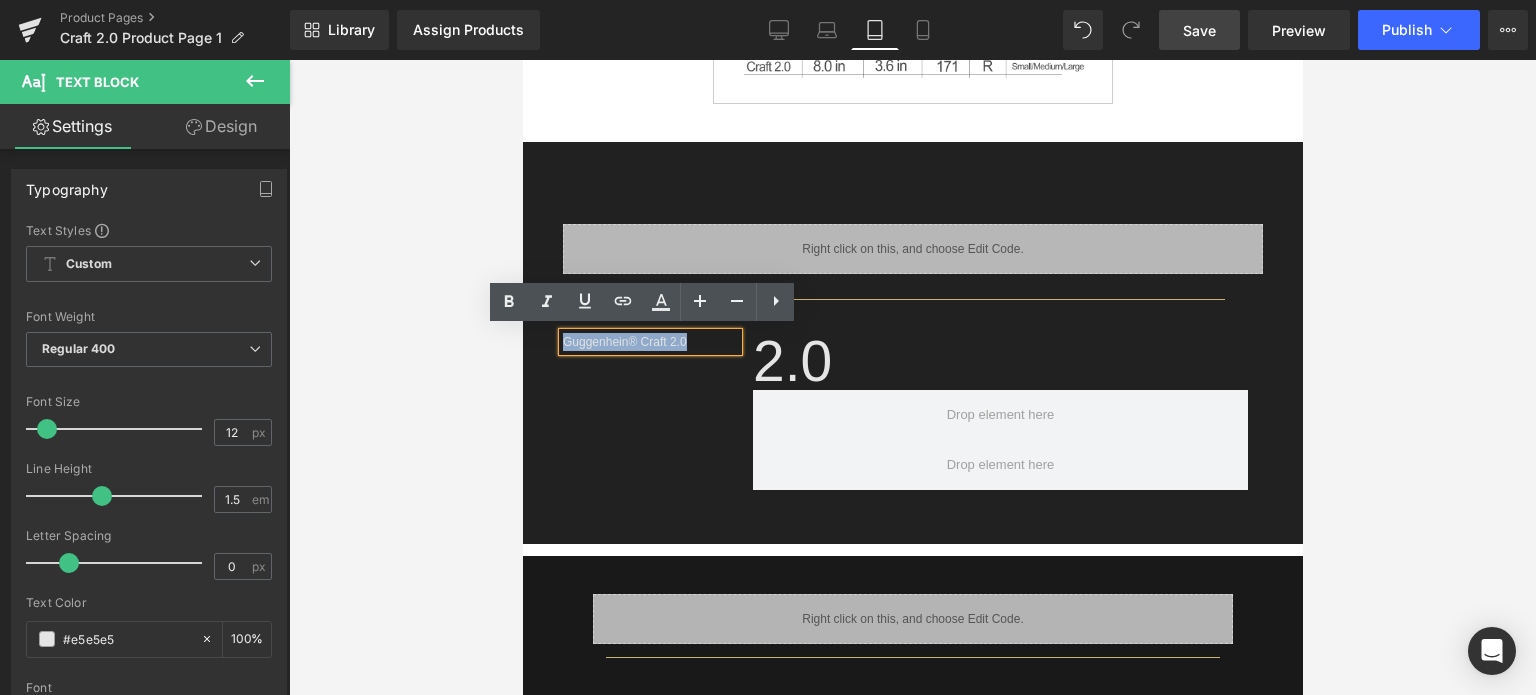 click on "Guggenhein® Craft 2.0" at bounding box center (649, 342) 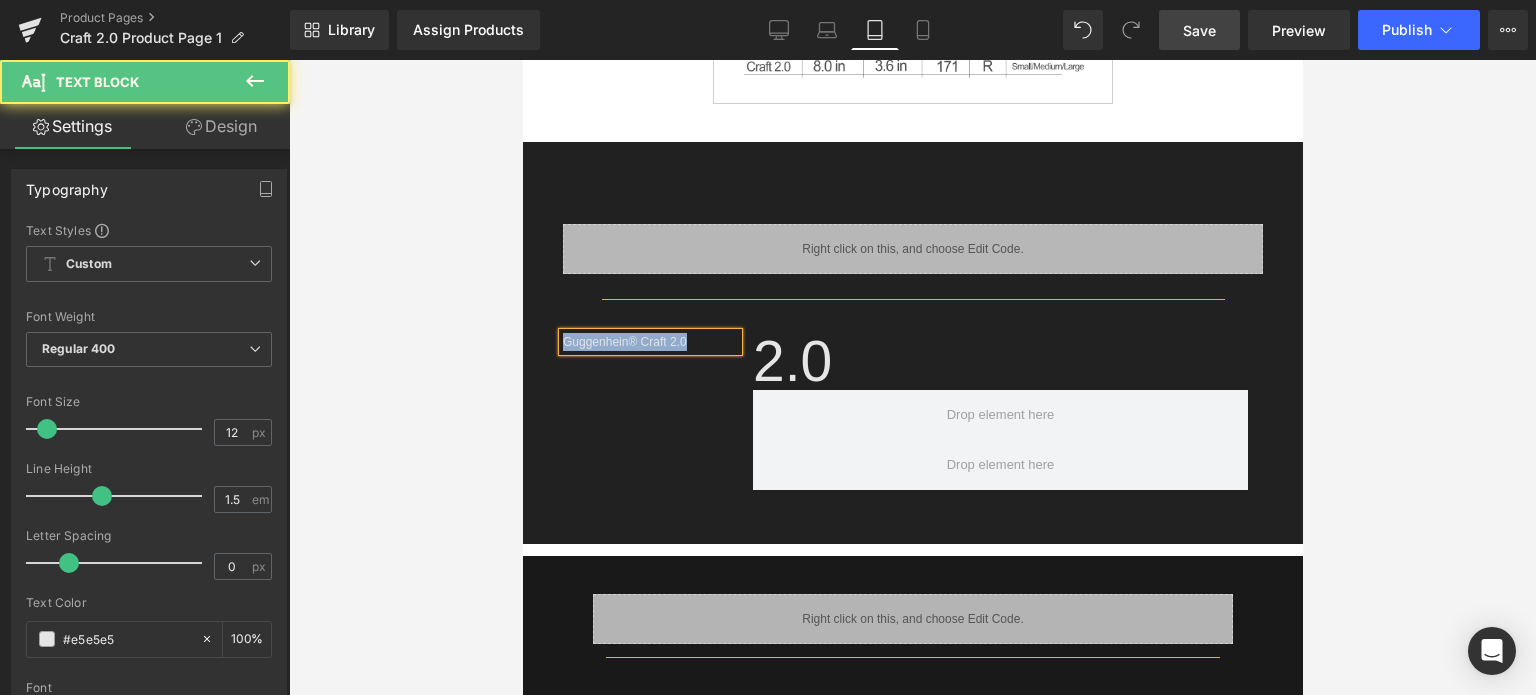 click on "Guggenhein® Craft 2.0" at bounding box center [649, 342] 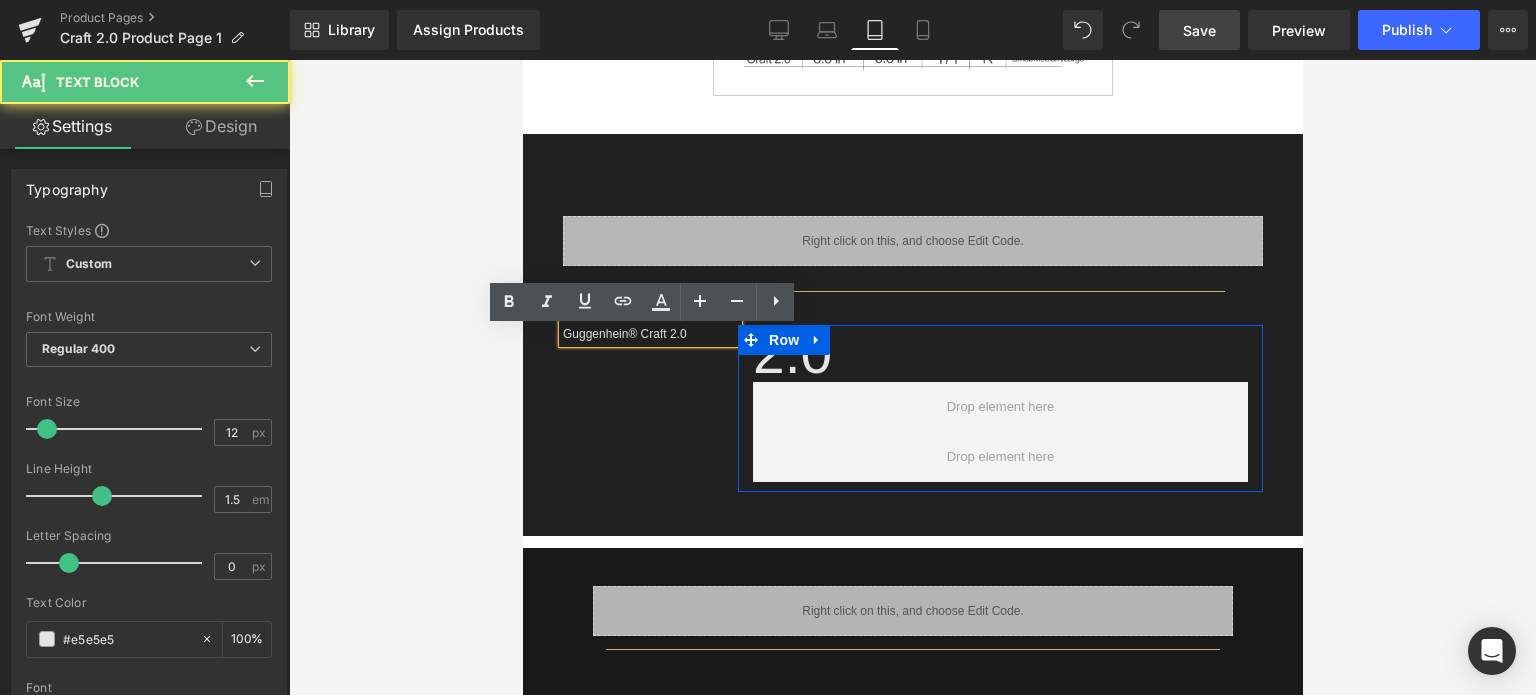 scroll, scrollTop: 1015, scrollLeft: 0, axis: vertical 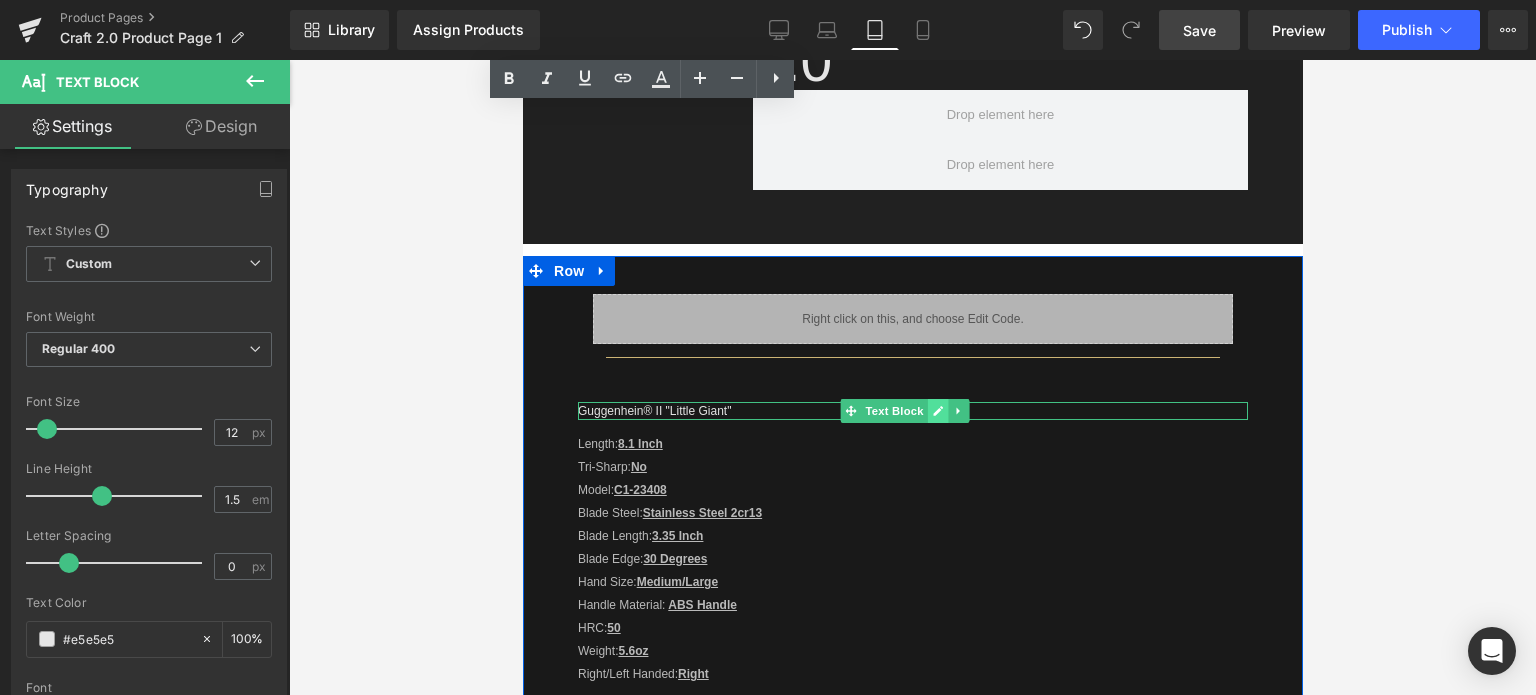 click 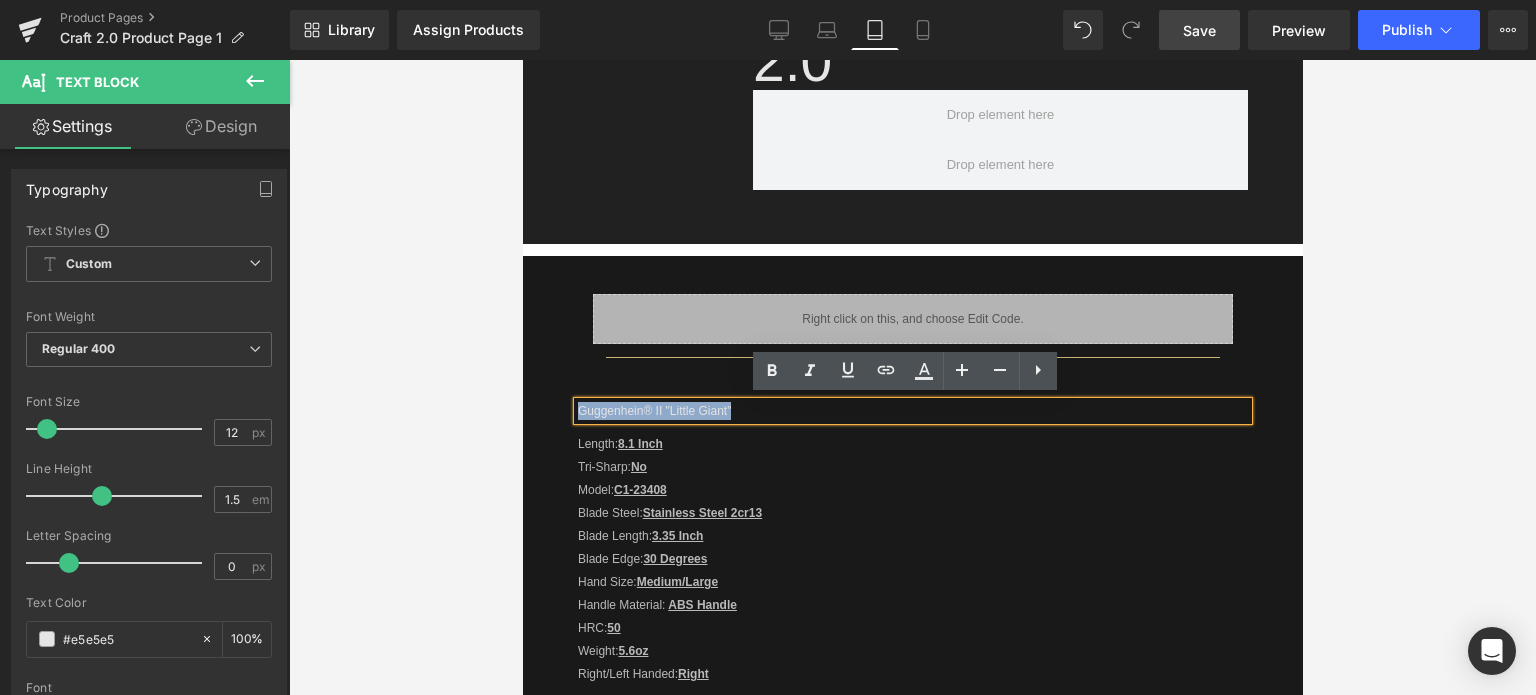 drag, startPoint x: 730, startPoint y: 405, endPoint x: 579, endPoint y: 407, distance: 151.01324 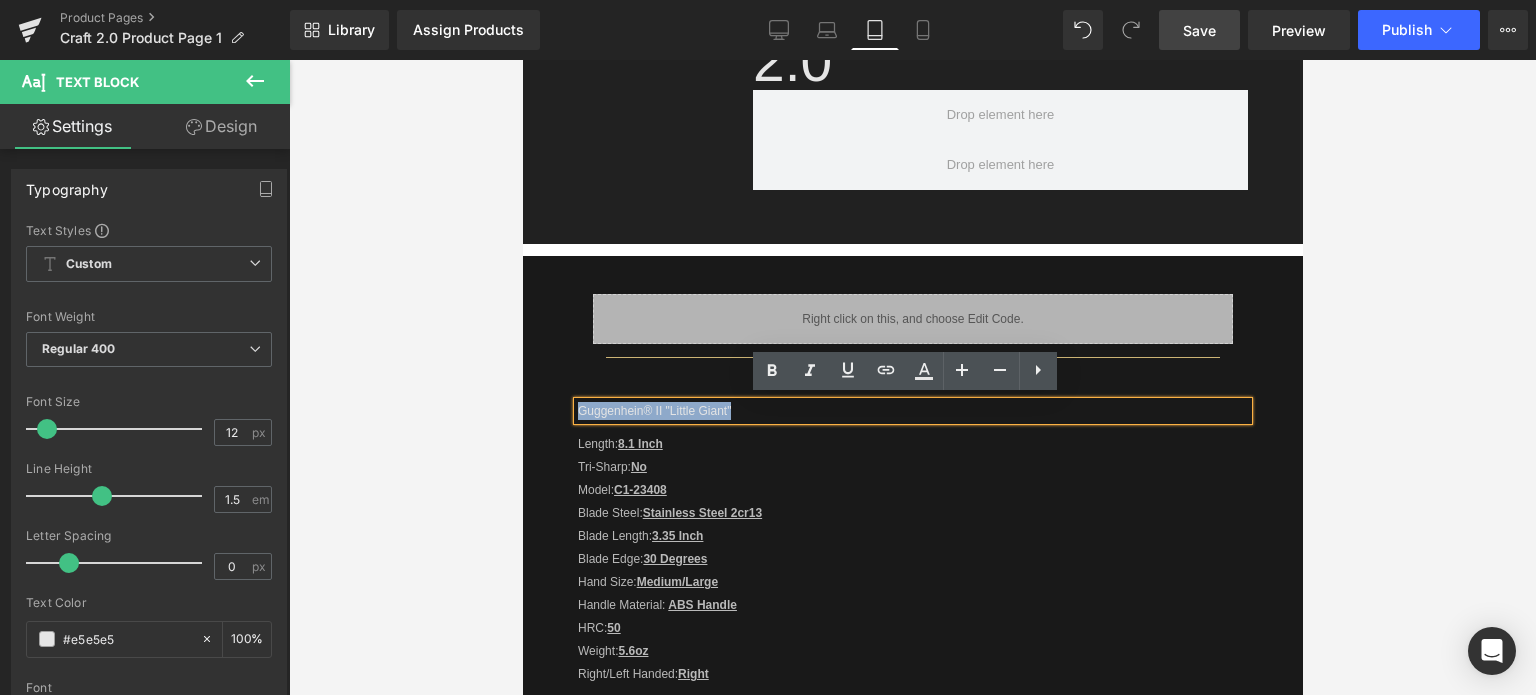 click on "Guggenhein® II "Little Giant"" at bounding box center (912, 411) 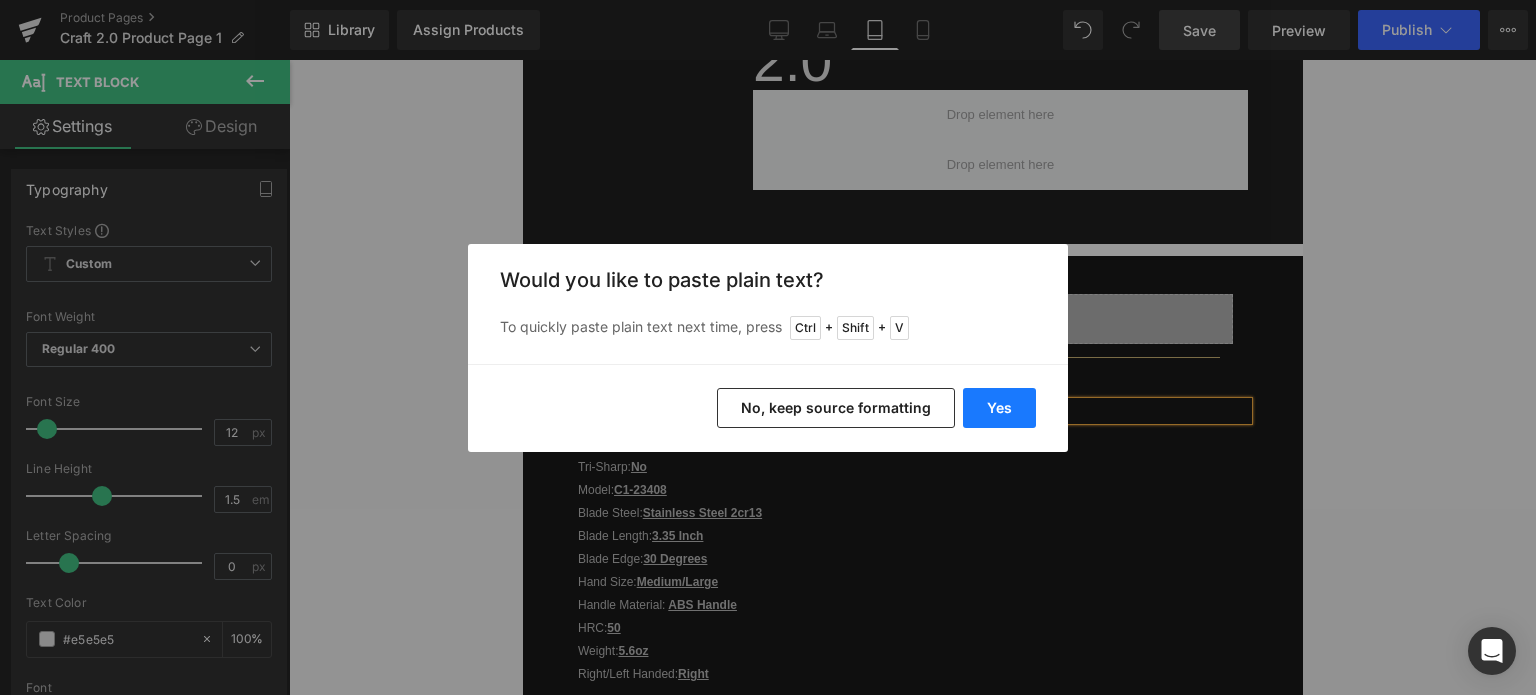click on "Yes" at bounding box center [999, 408] 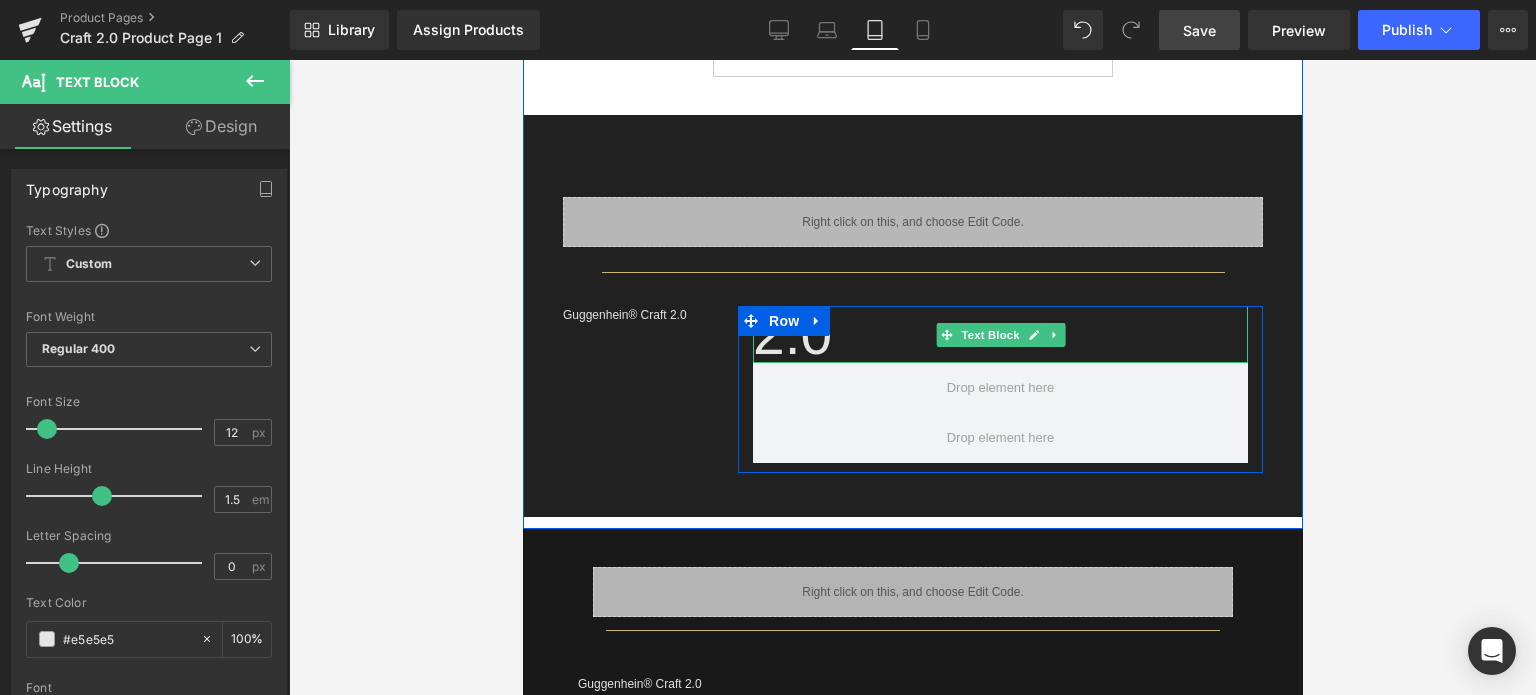 scroll, scrollTop: 615, scrollLeft: 0, axis: vertical 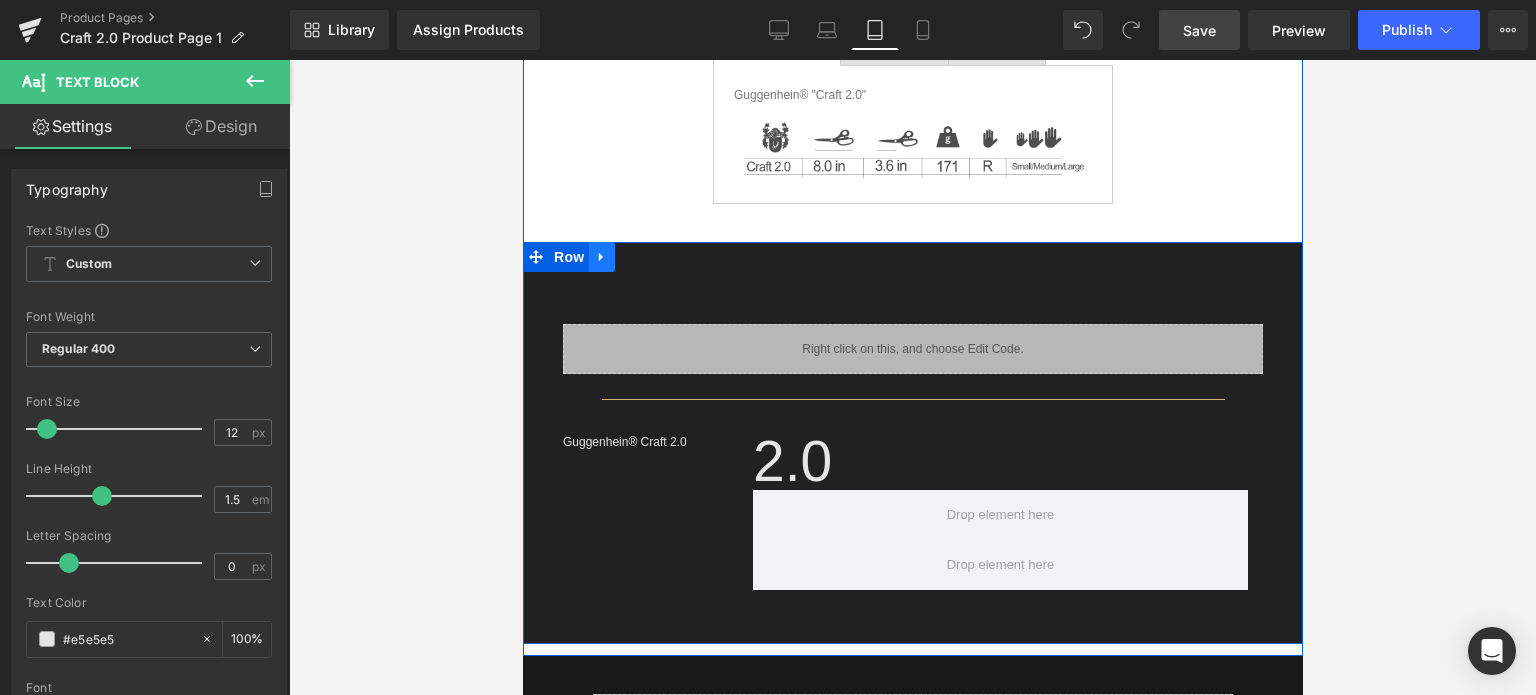 click 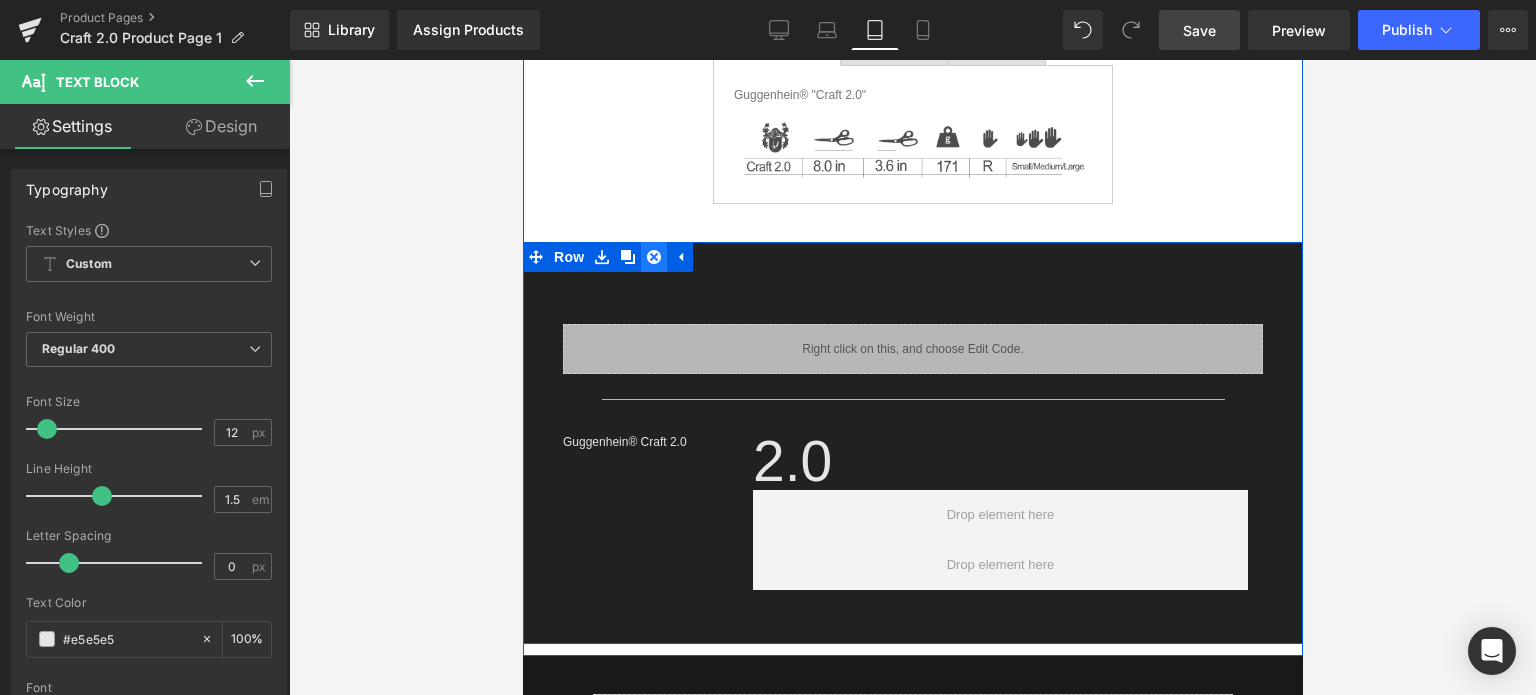 click 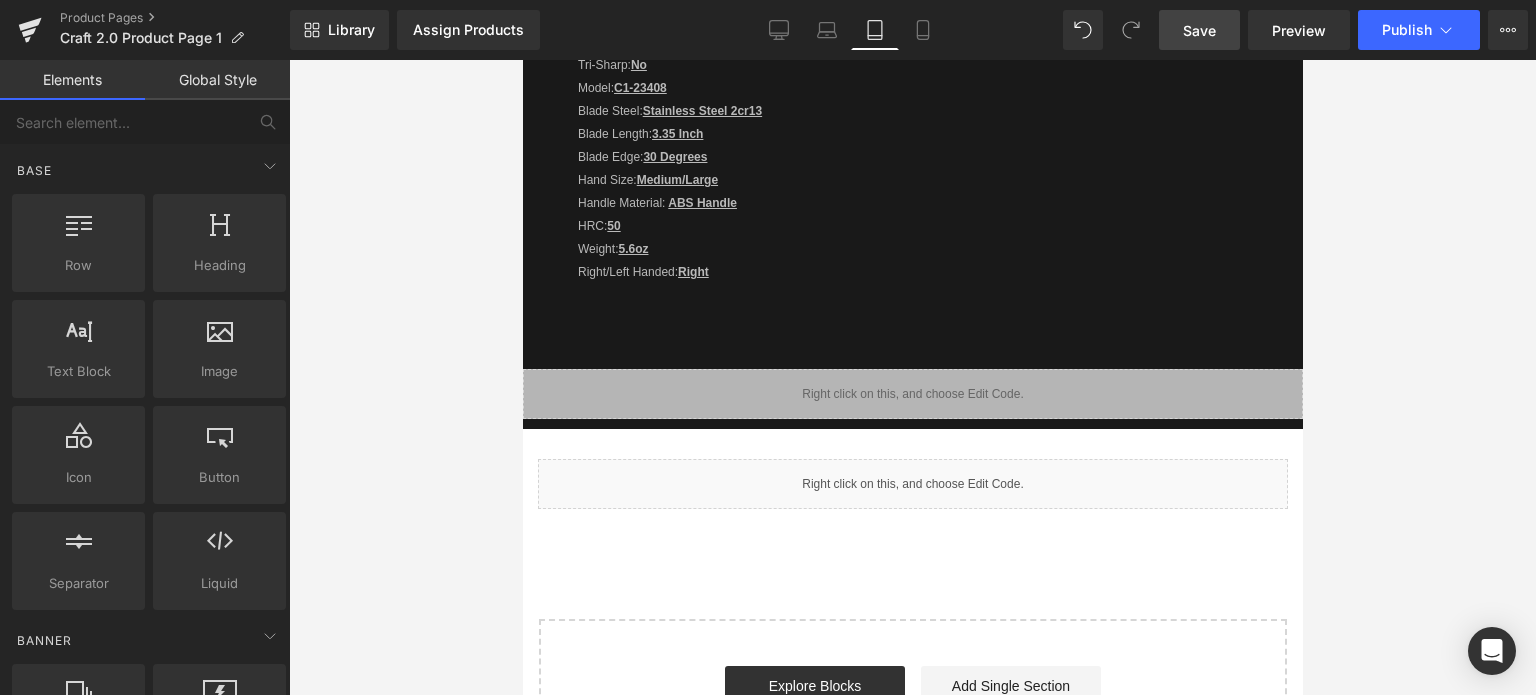 scroll, scrollTop: 715, scrollLeft: 0, axis: vertical 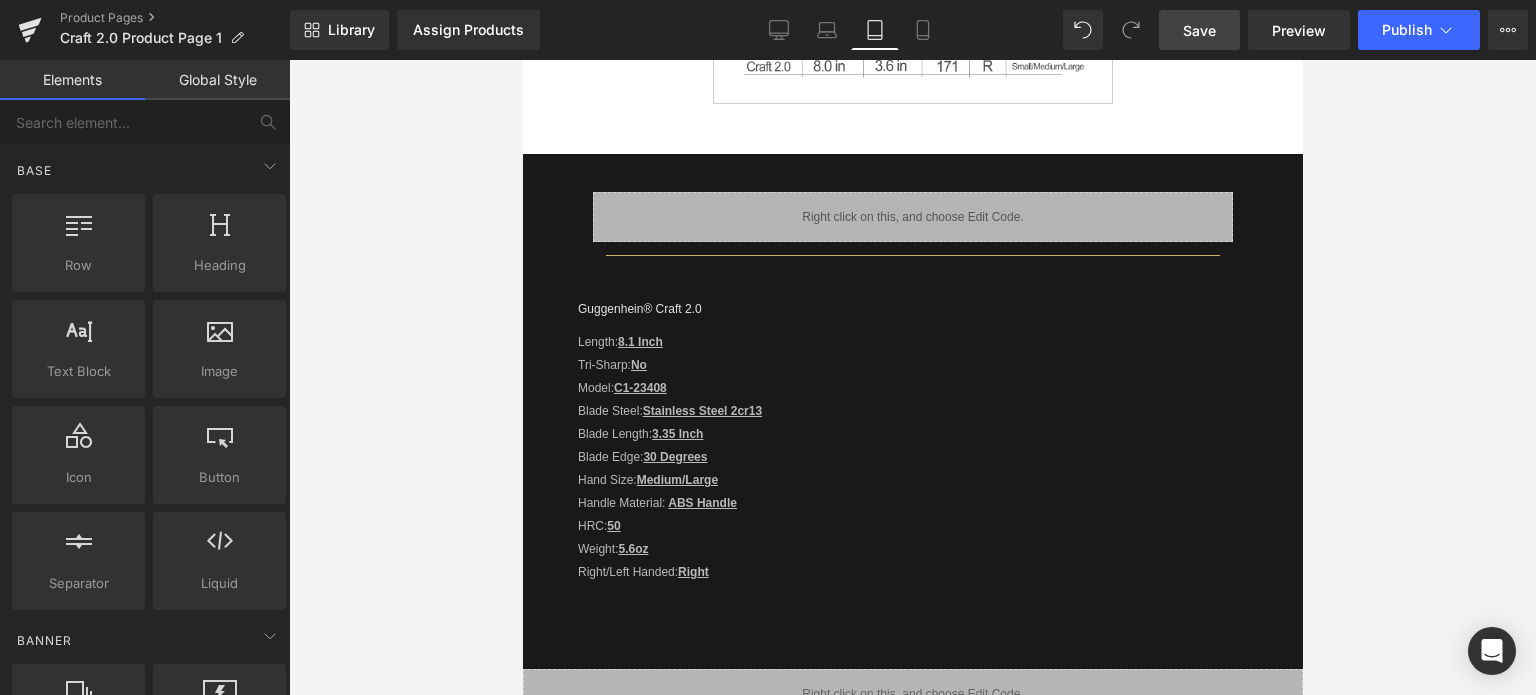 click on "Save" at bounding box center (1199, 30) 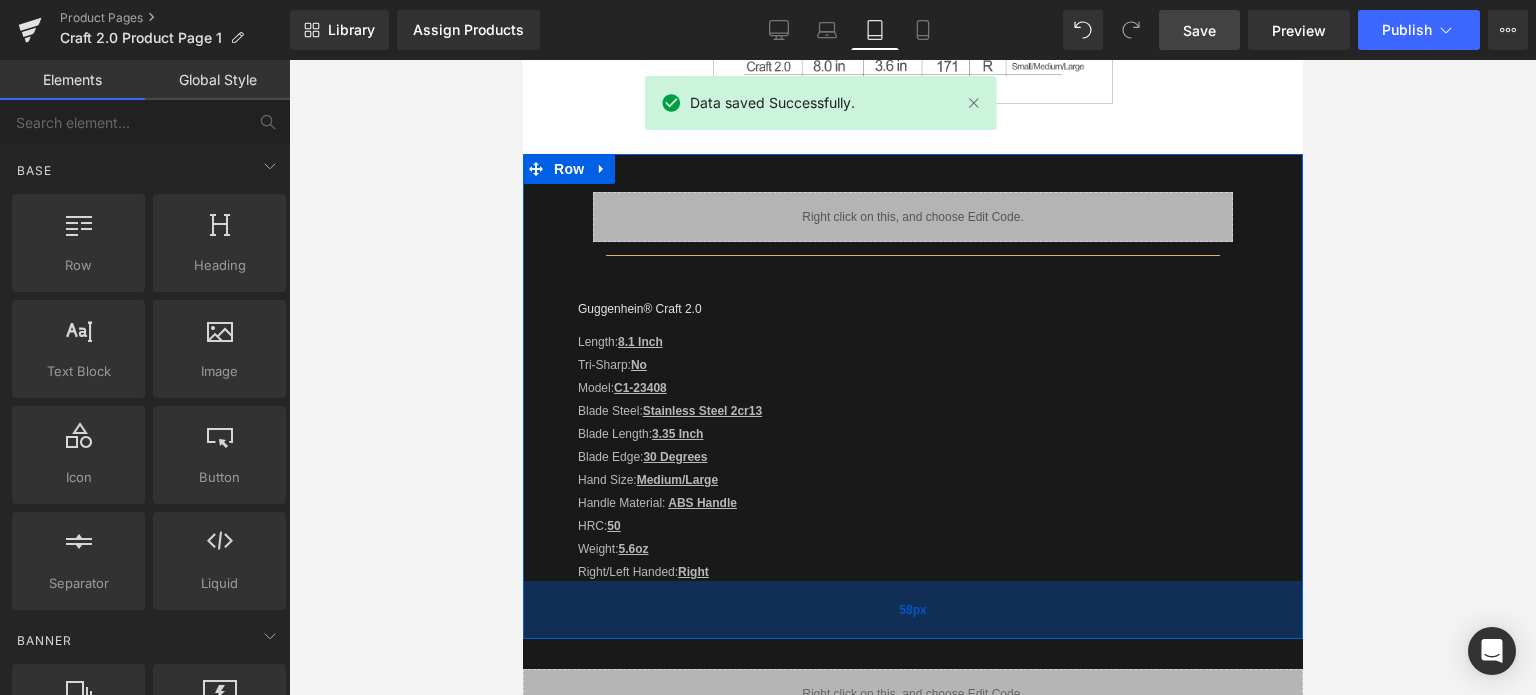 scroll, scrollTop: 915, scrollLeft: 0, axis: vertical 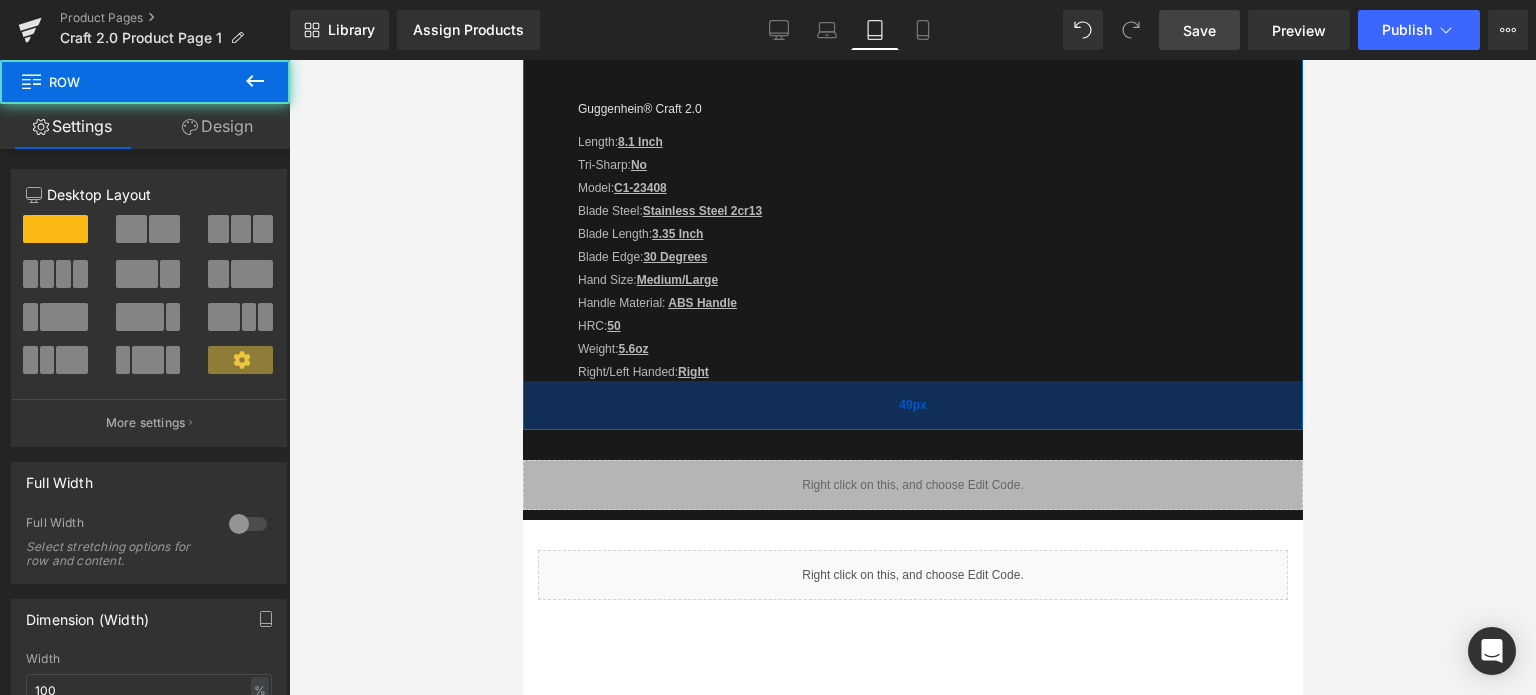 drag, startPoint x: 979, startPoint y: 422, endPoint x: 1948, endPoint y: 460, distance: 969.7448 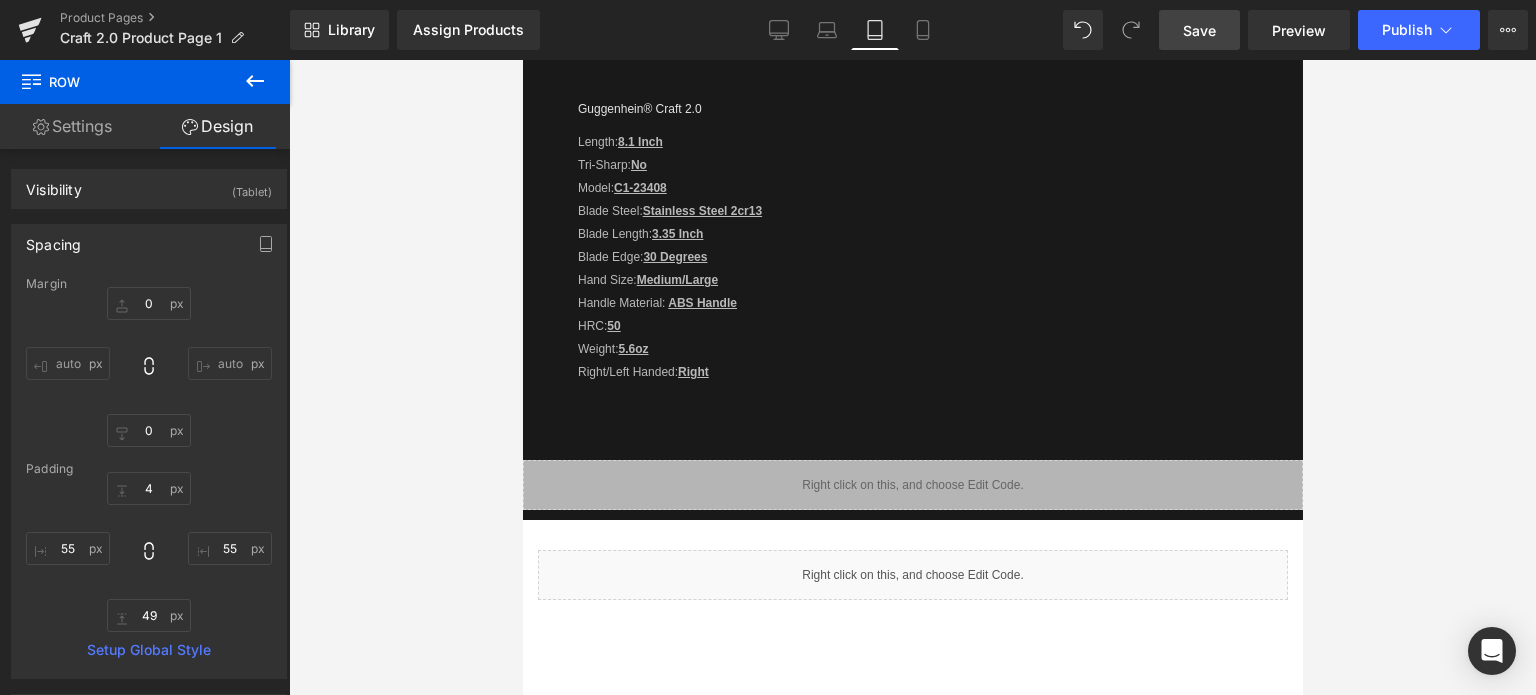 click on "Save" at bounding box center [1199, 30] 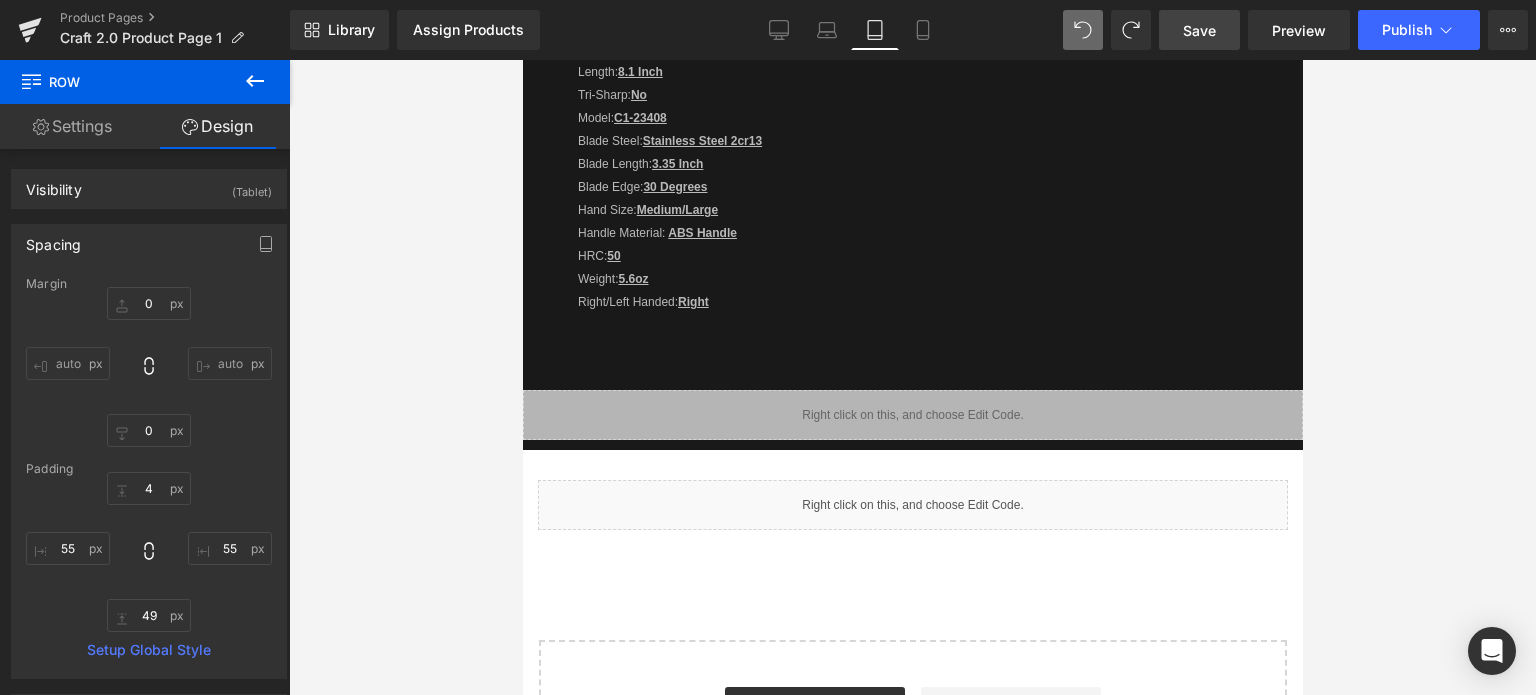 scroll, scrollTop: 1090, scrollLeft: 0, axis: vertical 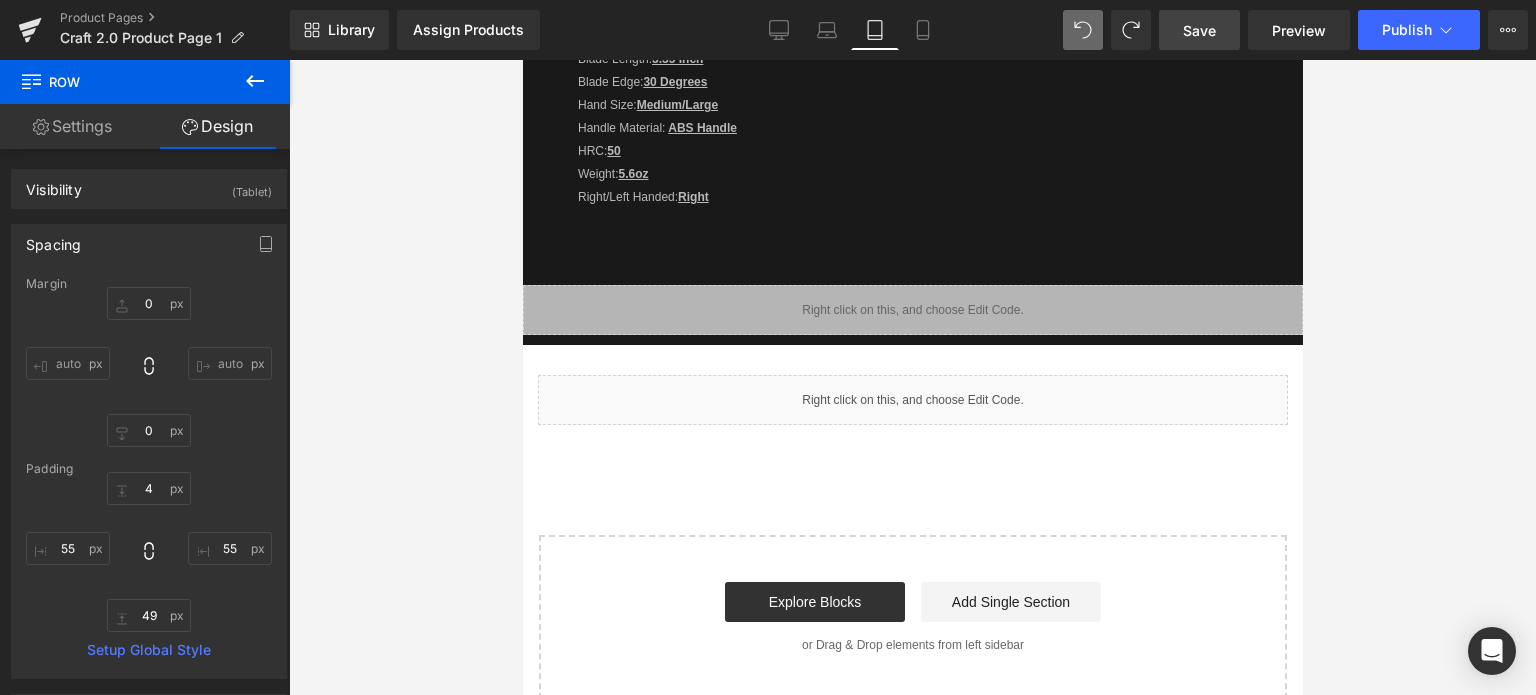 click on "Save" at bounding box center (1199, 30) 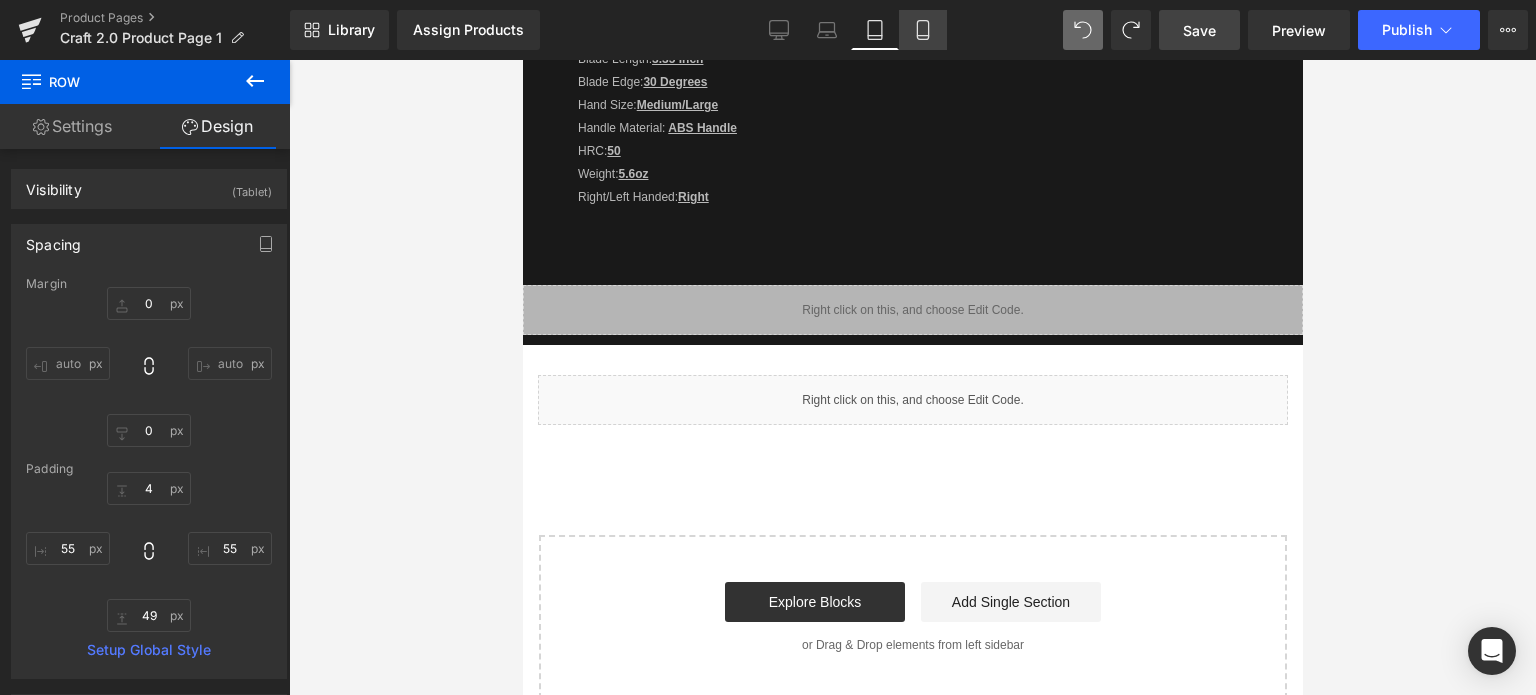 click 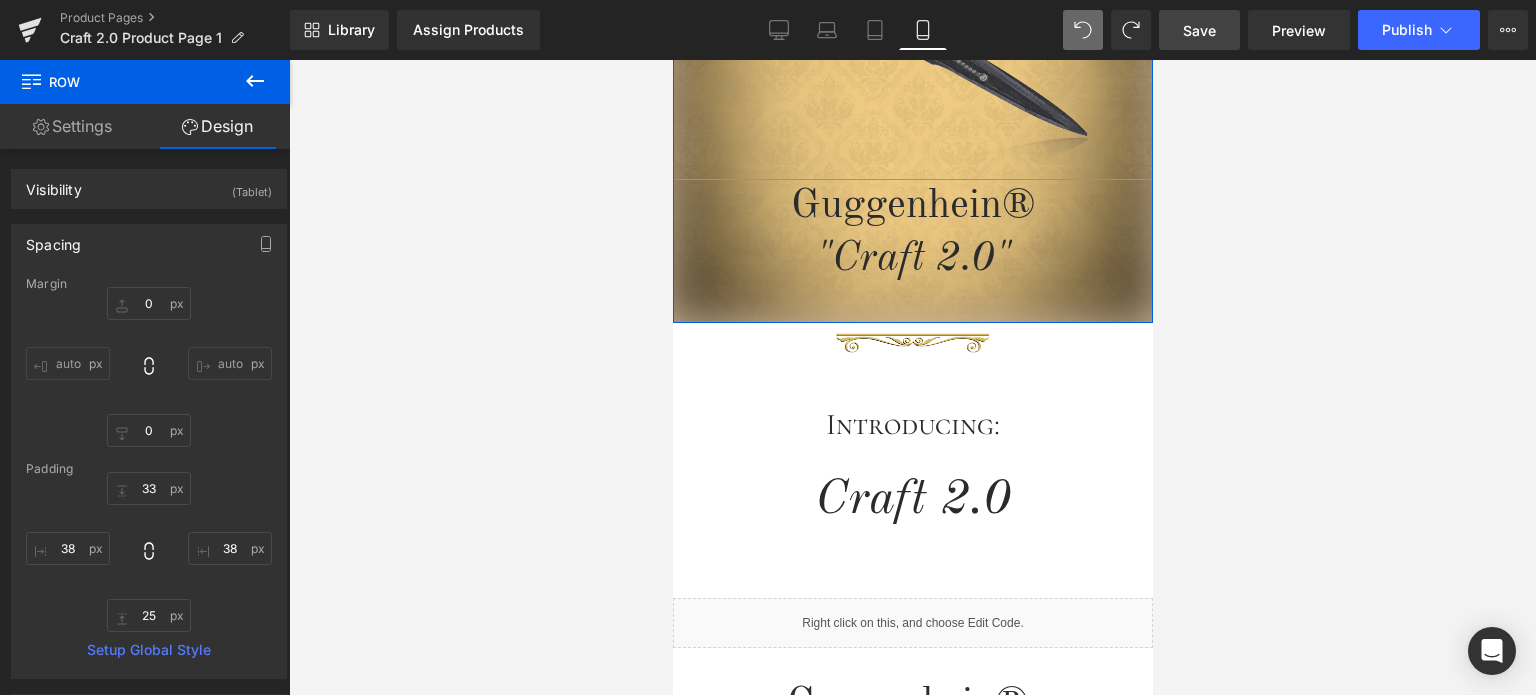 scroll, scrollTop: 700, scrollLeft: 0, axis: vertical 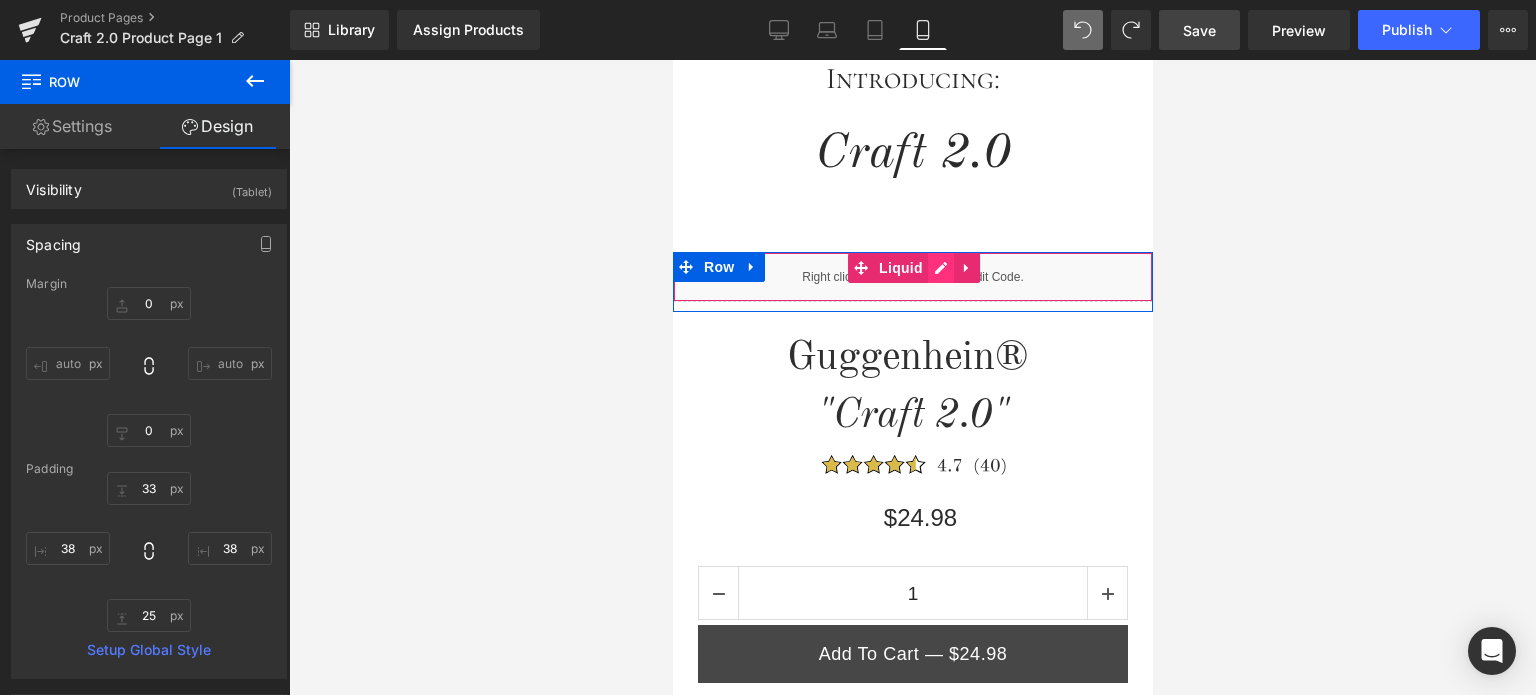 click on "Liquid" at bounding box center (912, 277) 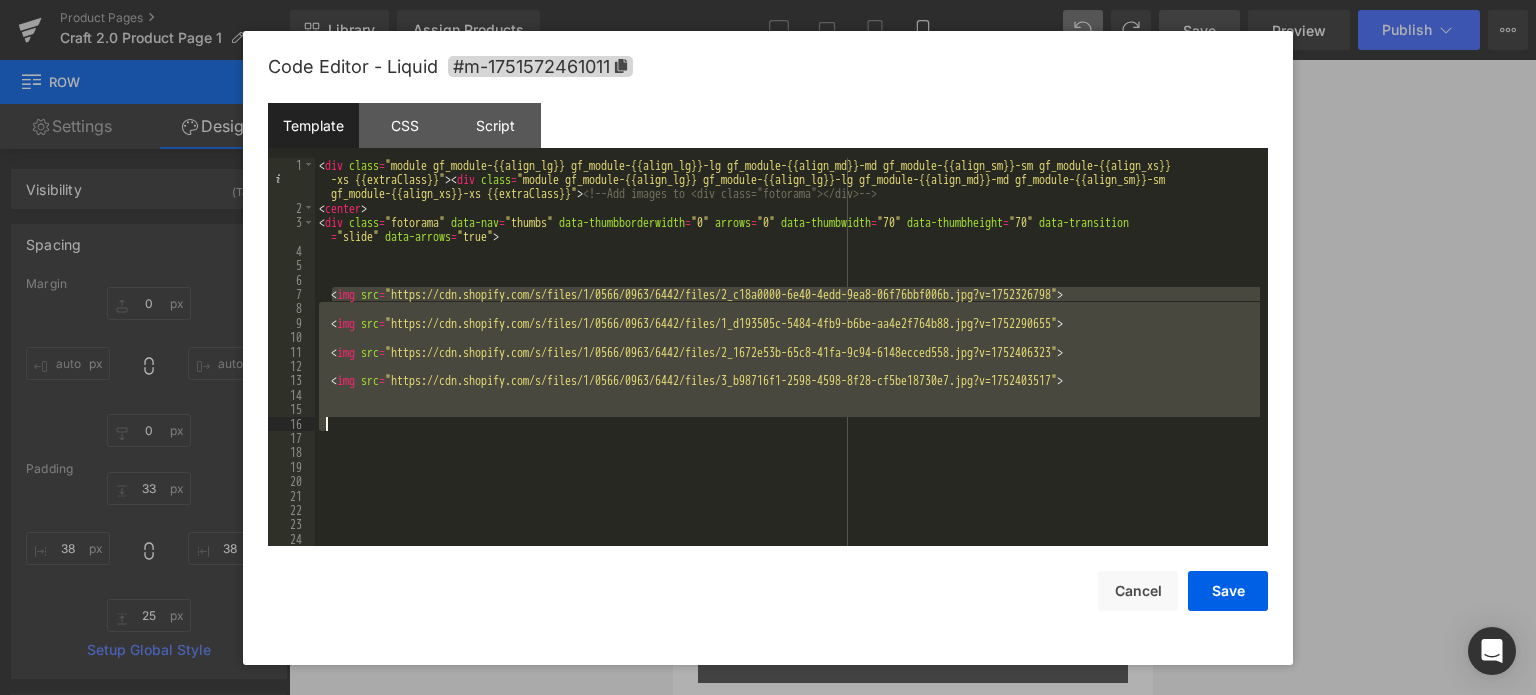drag, startPoint x: 331, startPoint y: 292, endPoint x: 872, endPoint y: 434, distance: 559.3255 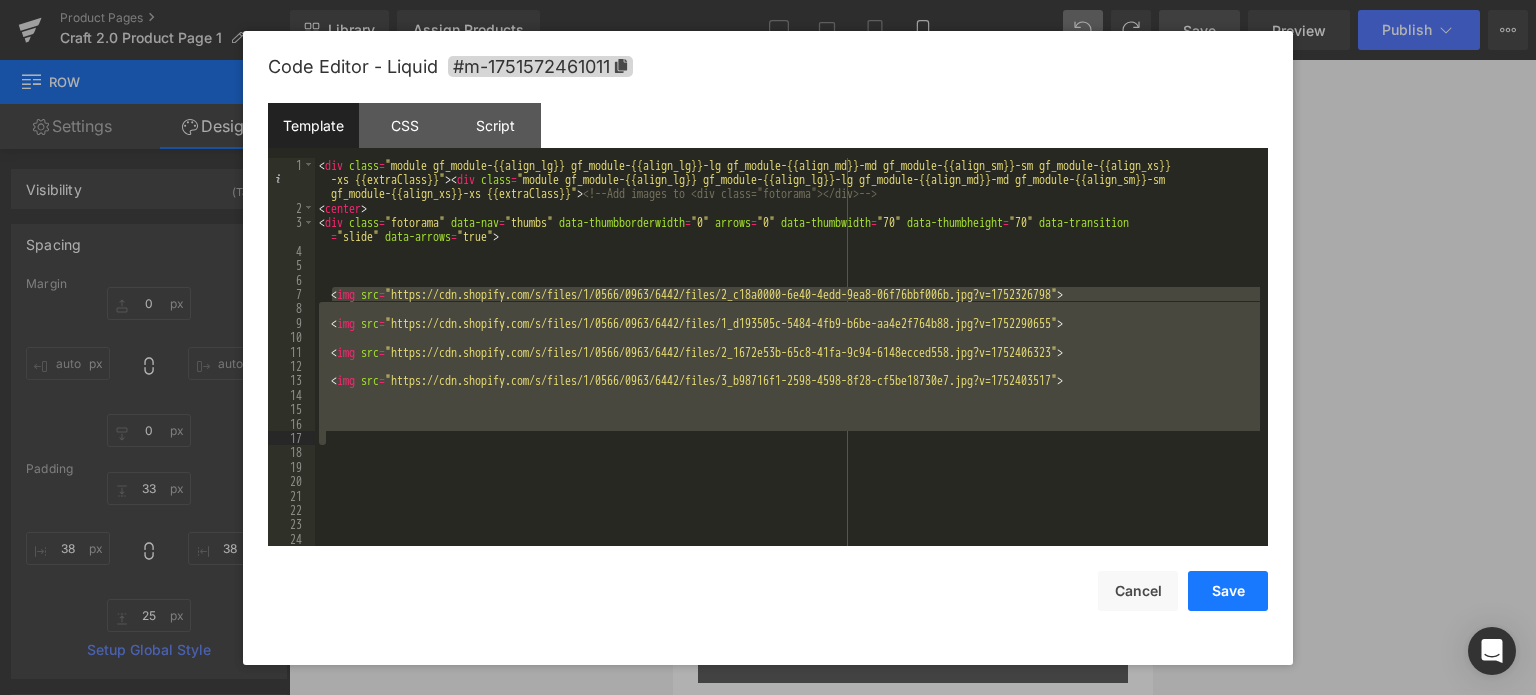 click on "Save" at bounding box center (1228, 591) 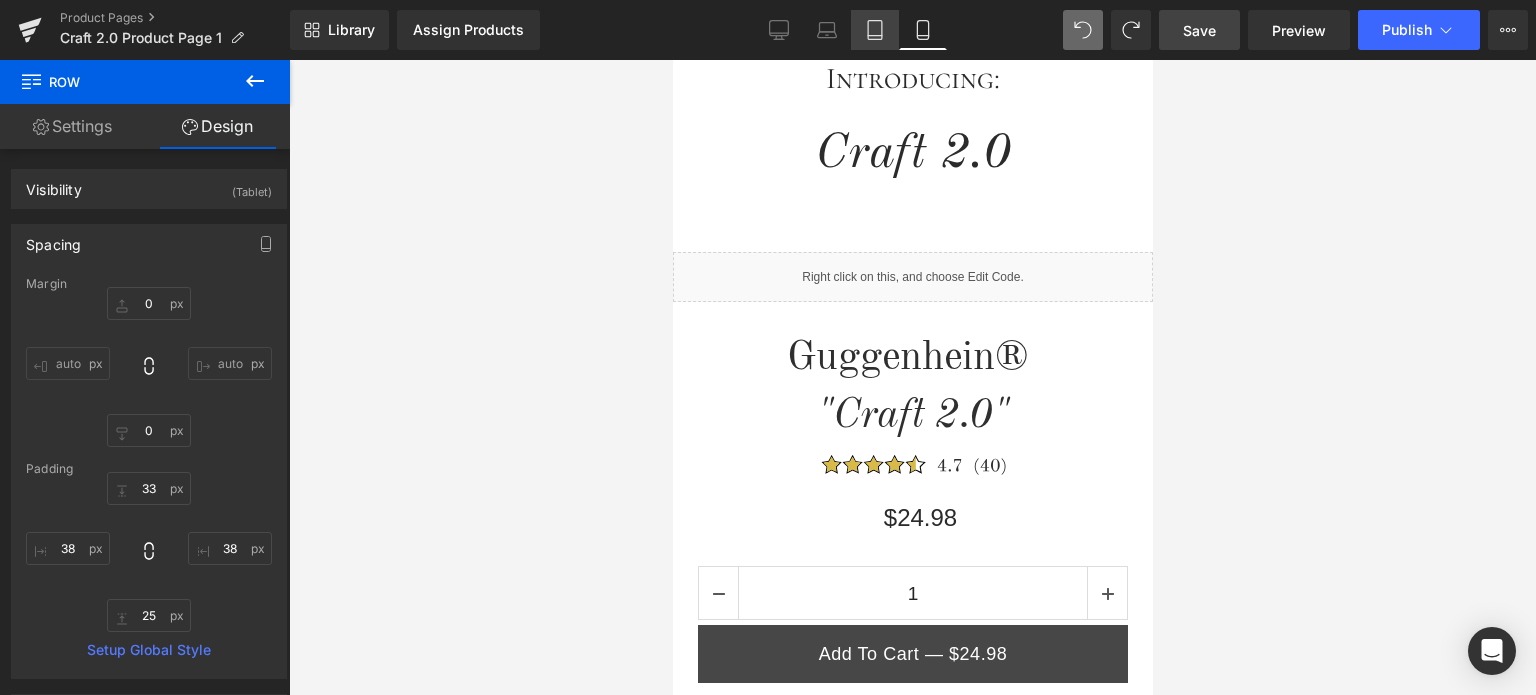 click 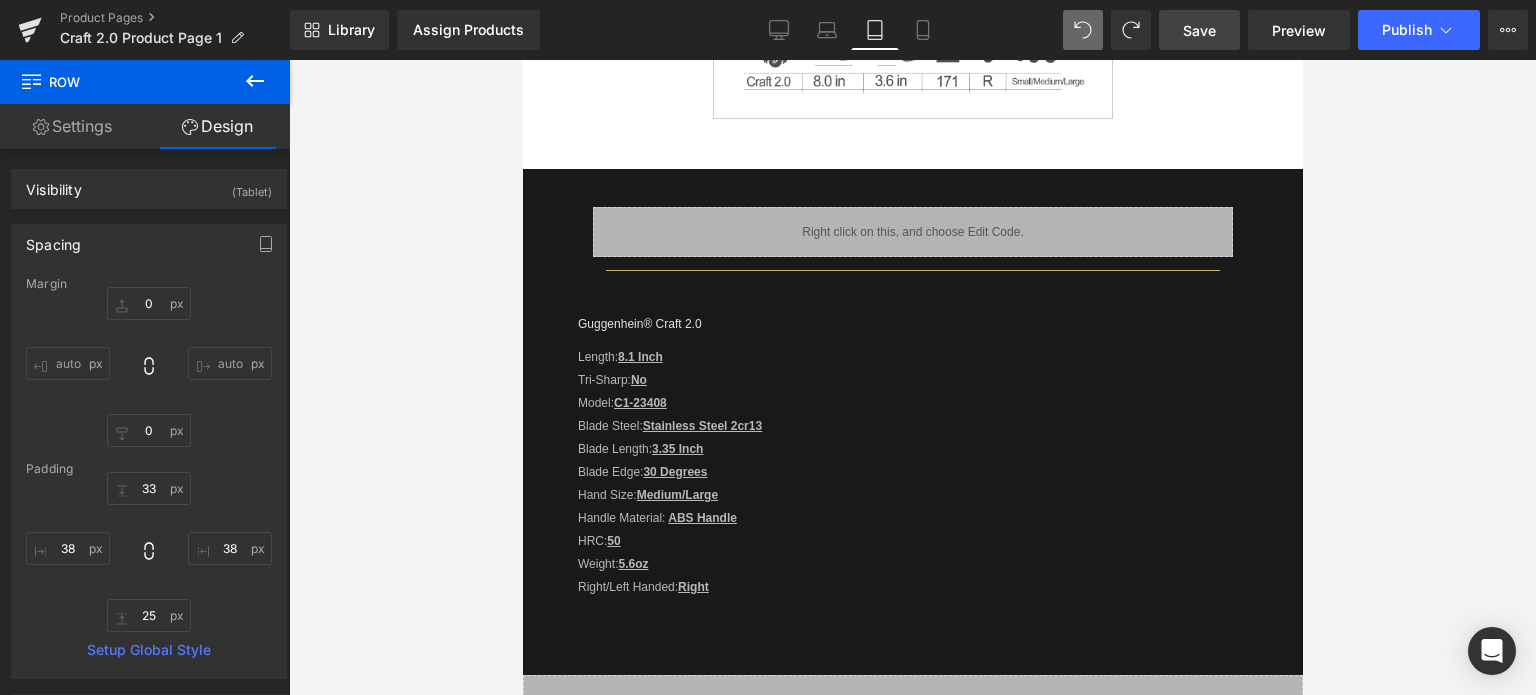 scroll, scrollTop: 590, scrollLeft: 0, axis: vertical 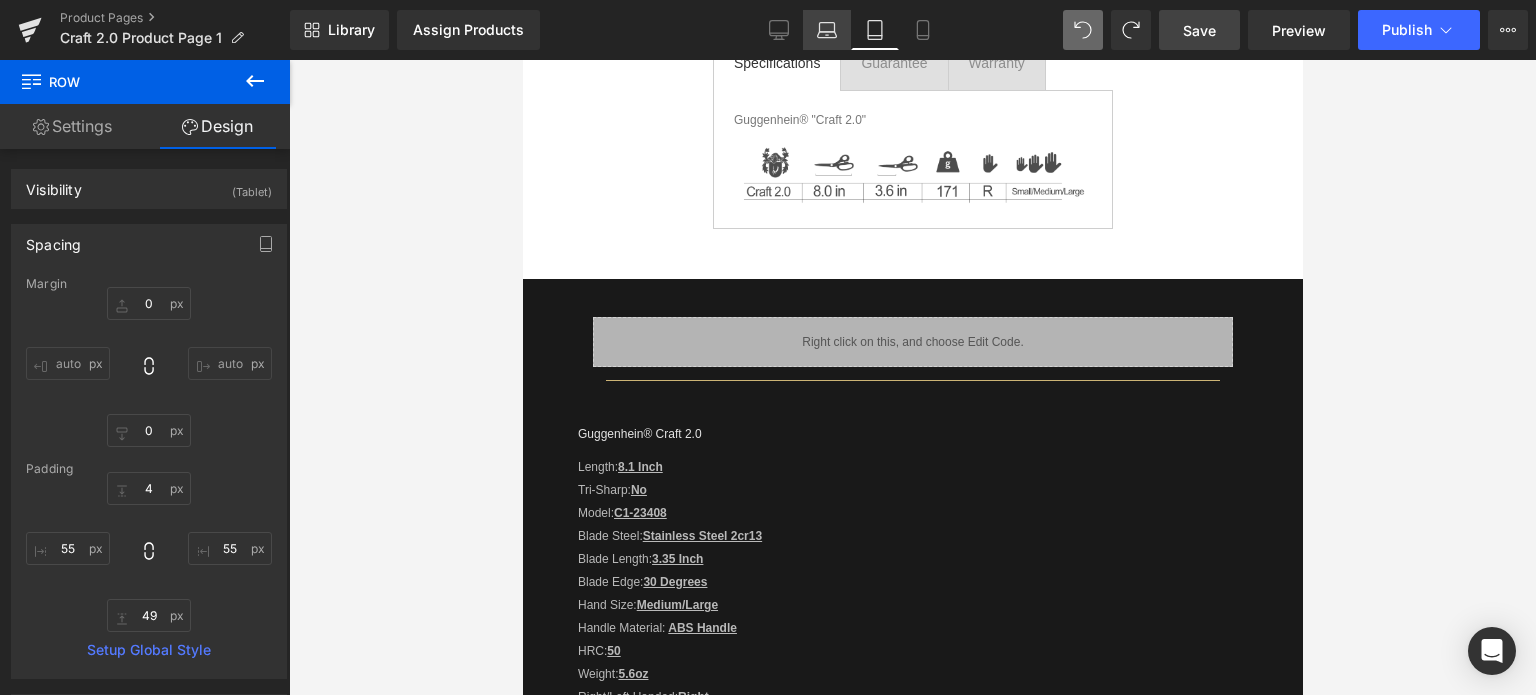 click on "Laptop" at bounding box center [827, 30] 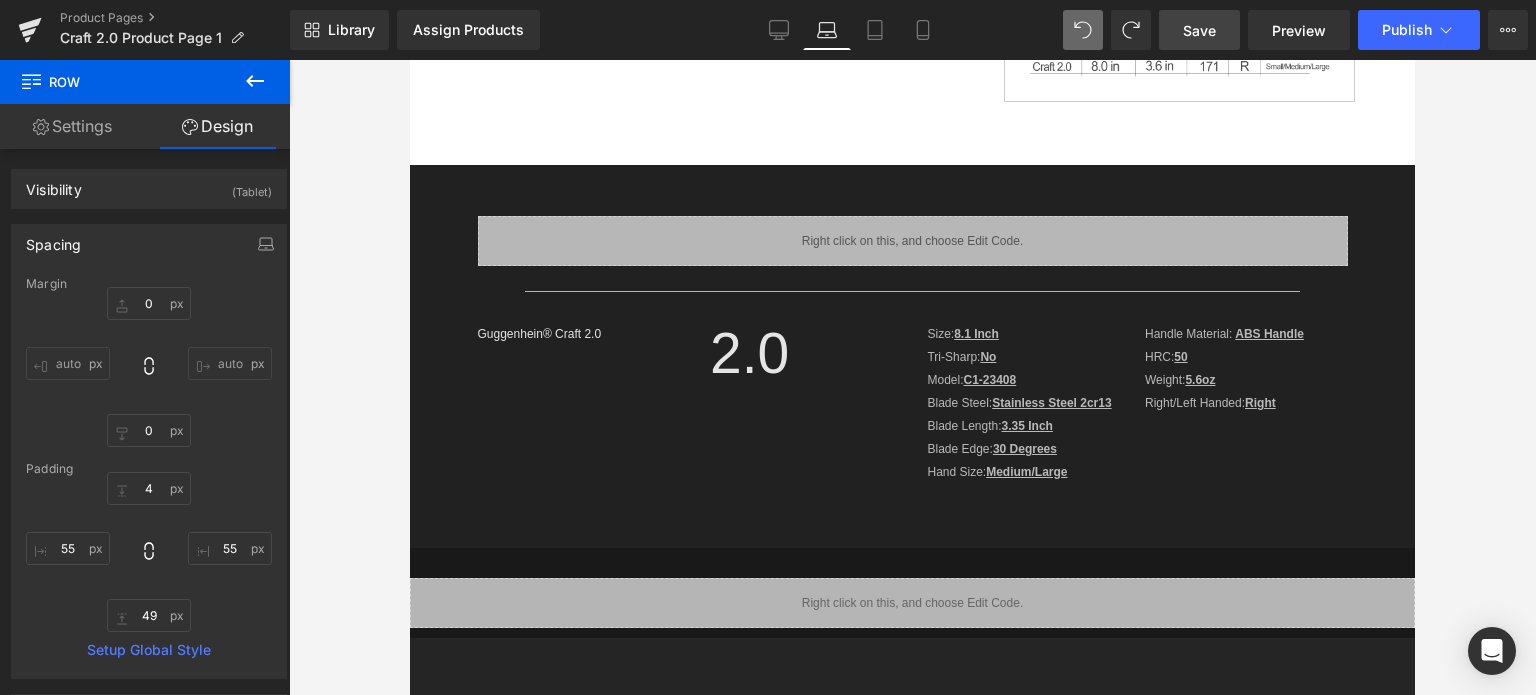 scroll, scrollTop: 0, scrollLeft: 0, axis: both 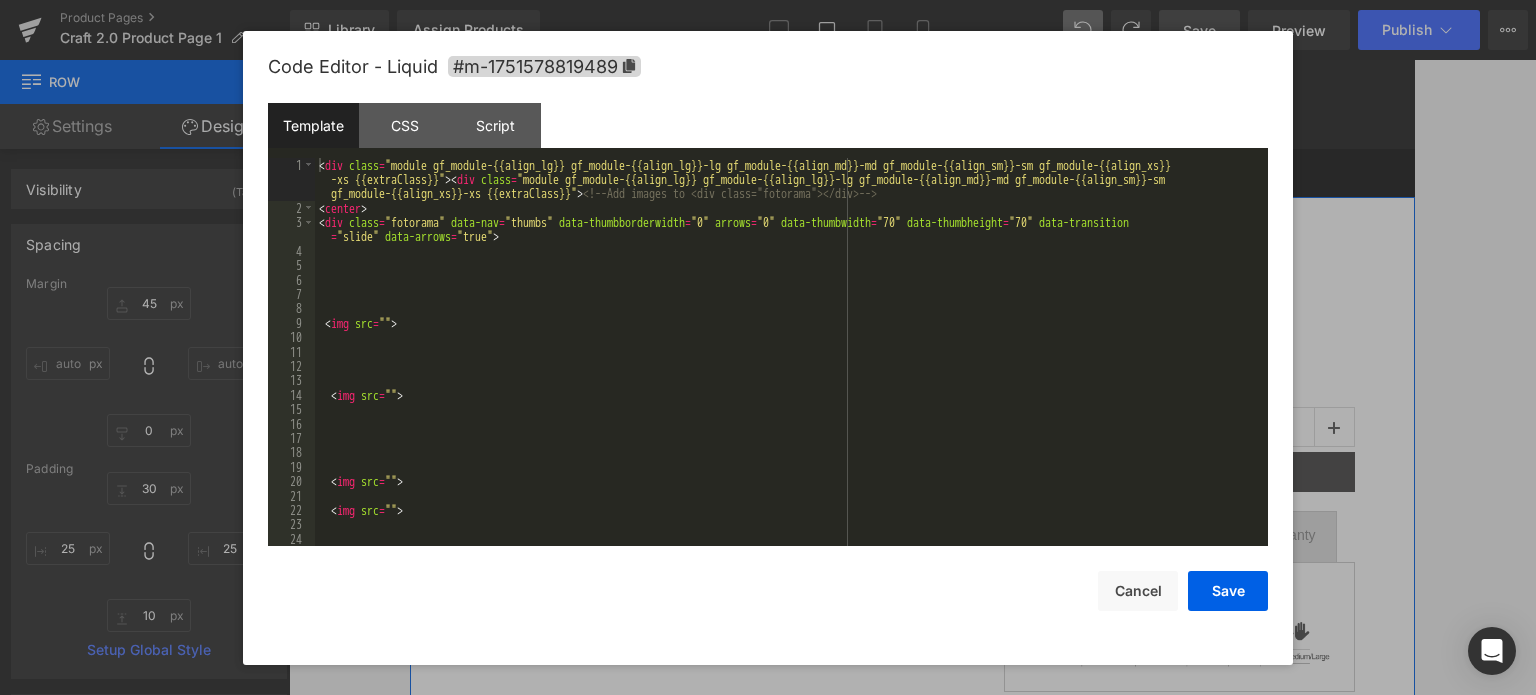 click on "Liquid" at bounding box center (722, 278) 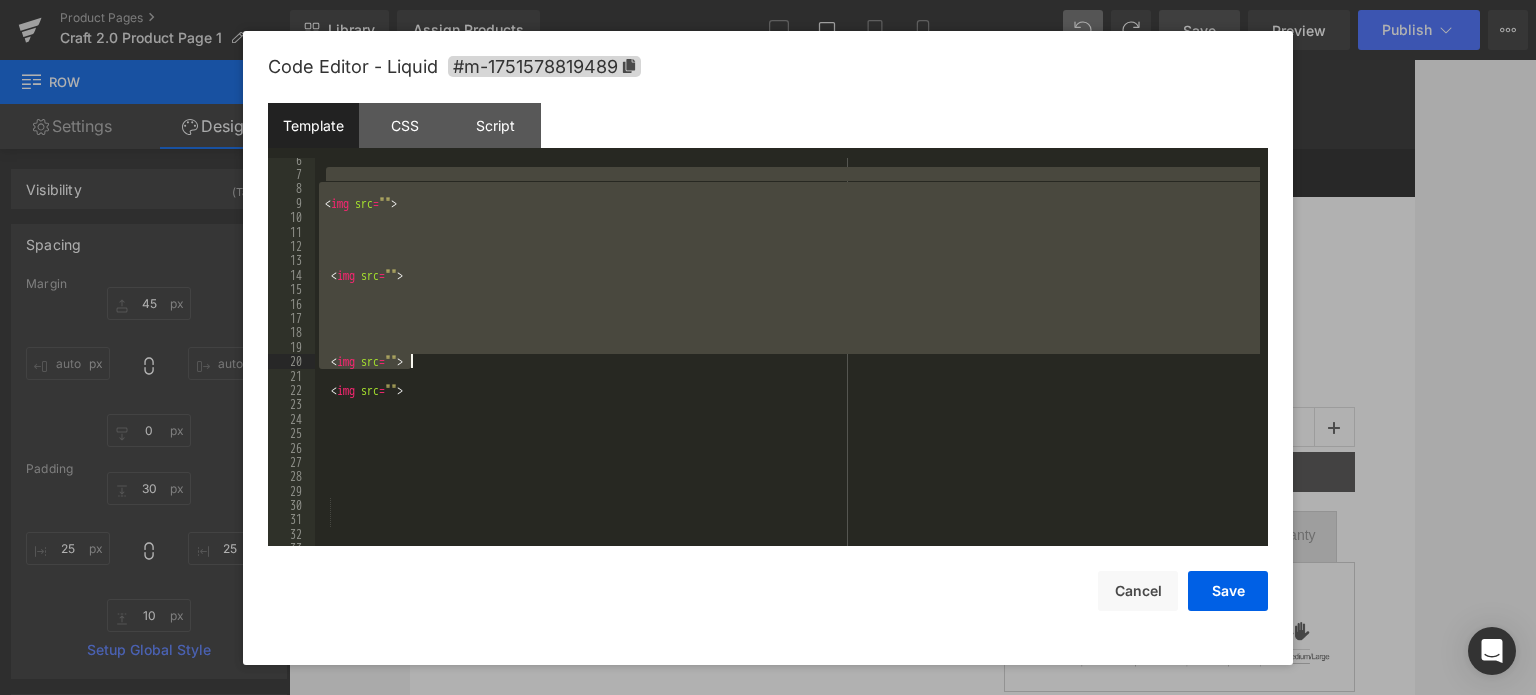 scroll, scrollTop: 120, scrollLeft: 0, axis: vertical 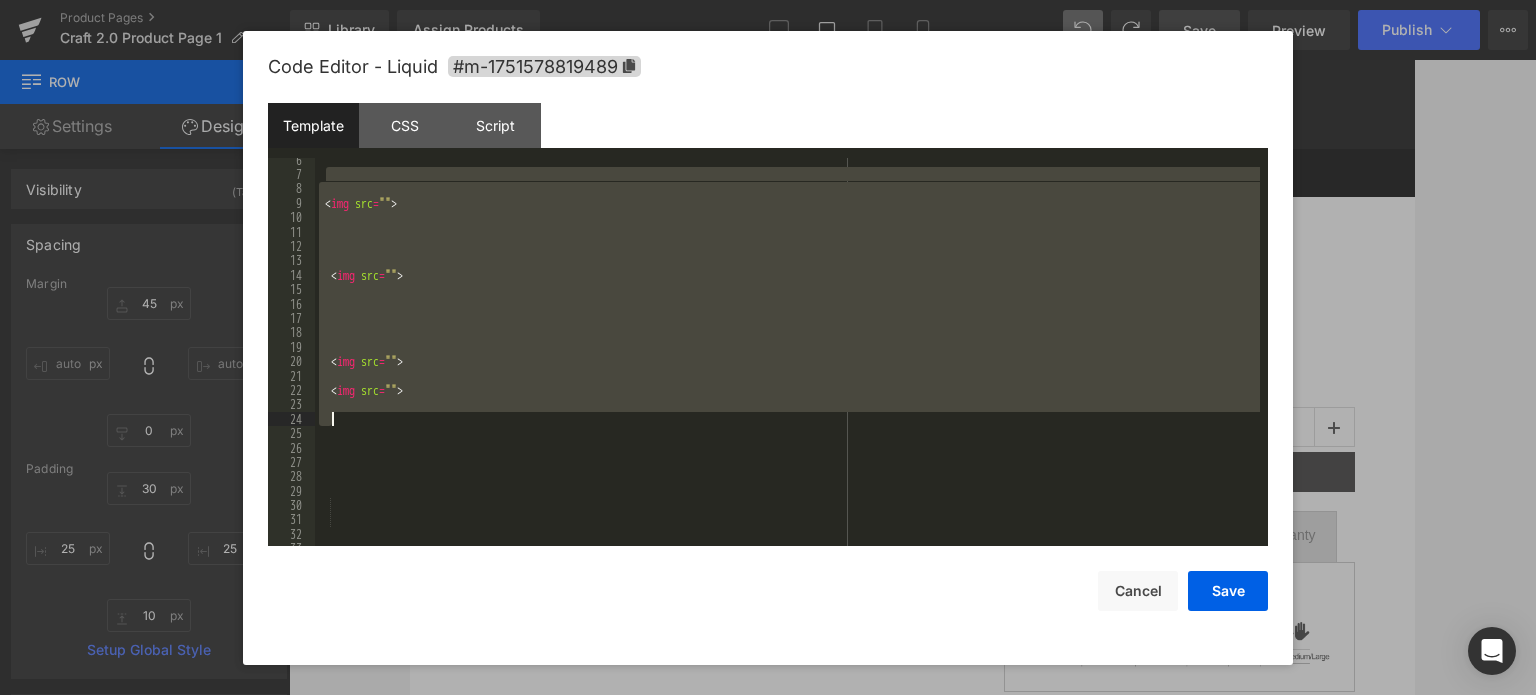 drag, startPoint x: 339, startPoint y: 301, endPoint x: 739, endPoint y: 420, distance: 417.32602 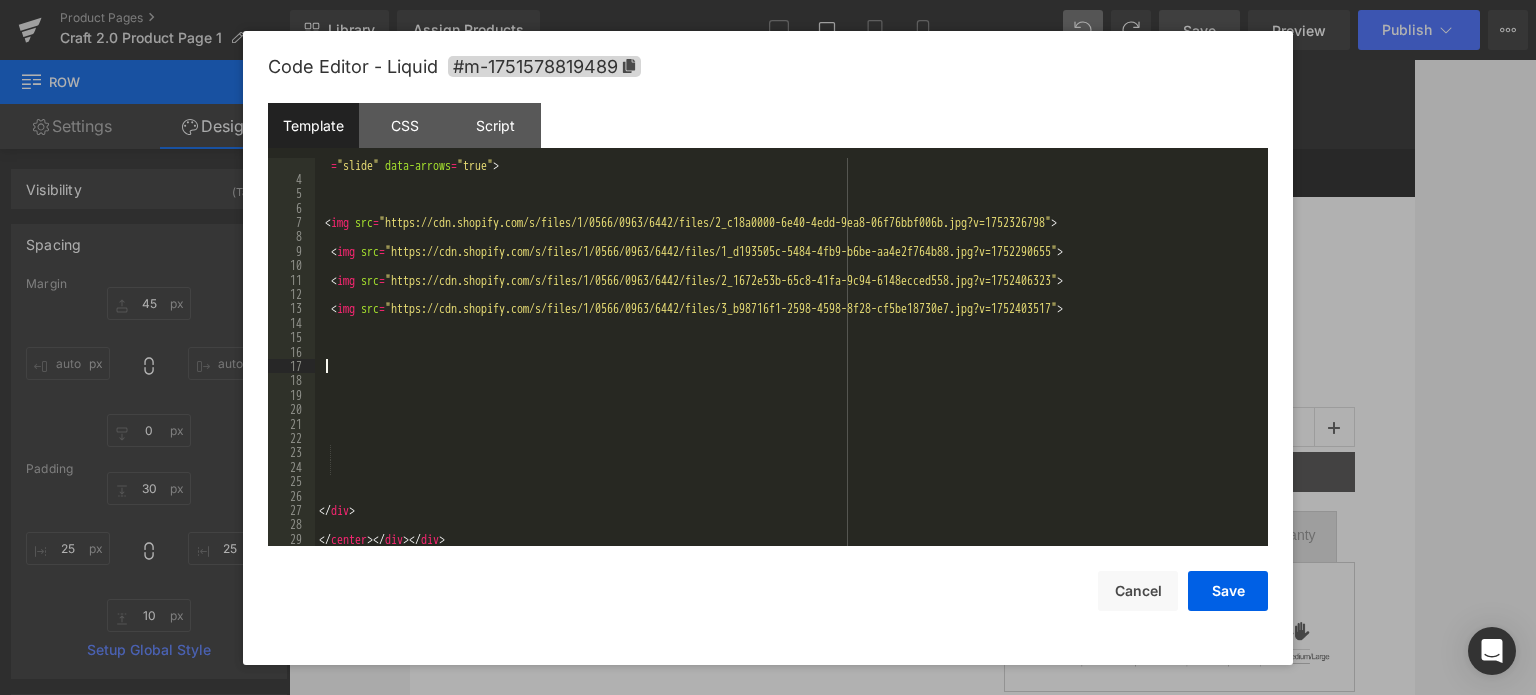 scroll, scrollTop: 72, scrollLeft: 0, axis: vertical 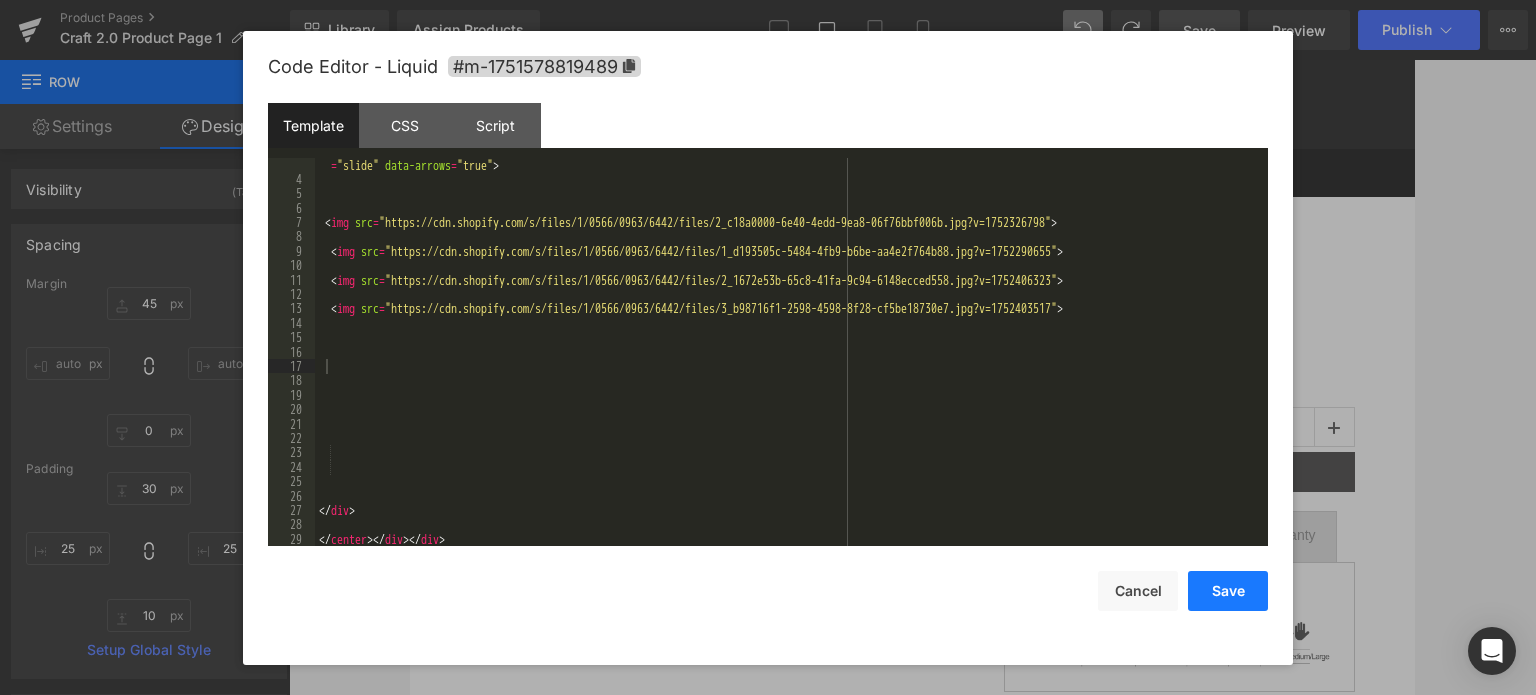 click on "Save" at bounding box center (1228, 591) 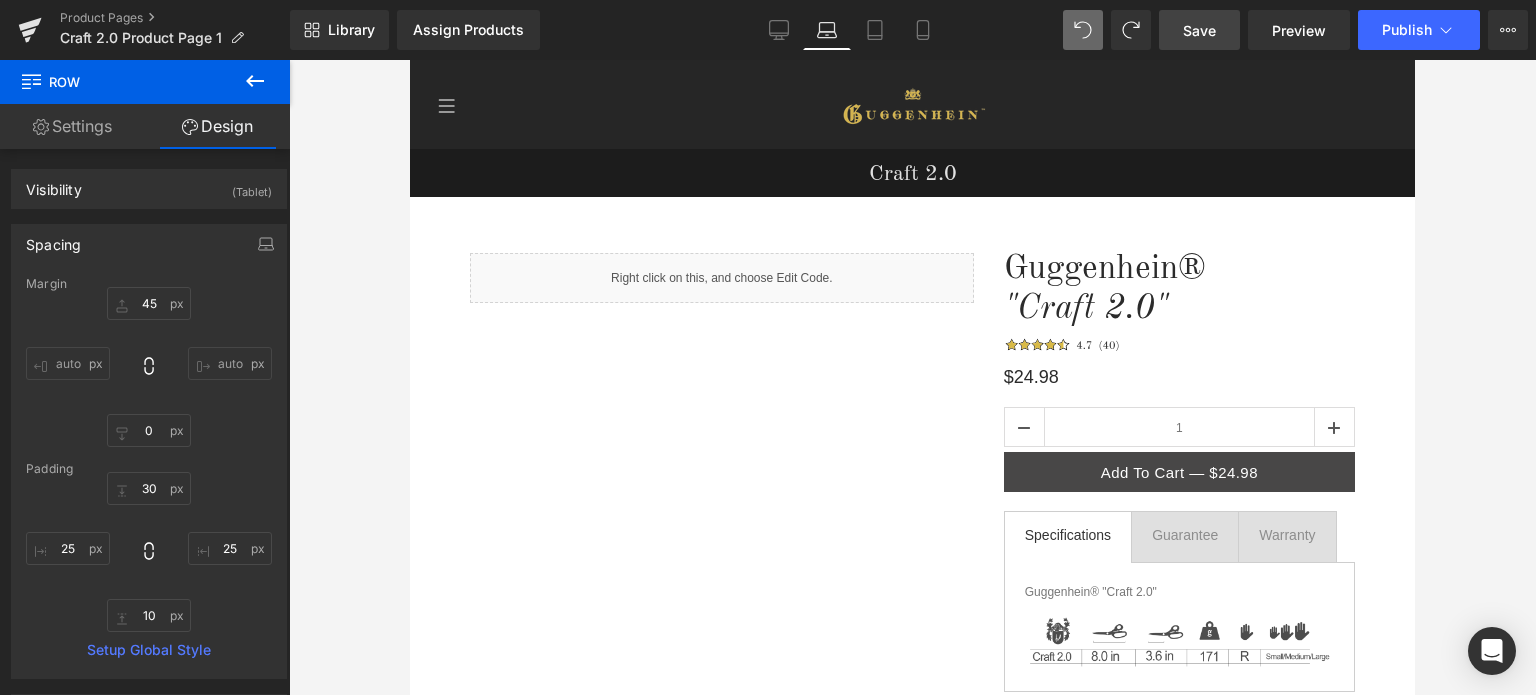 click on "Save" at bounding box center (1199, 30) 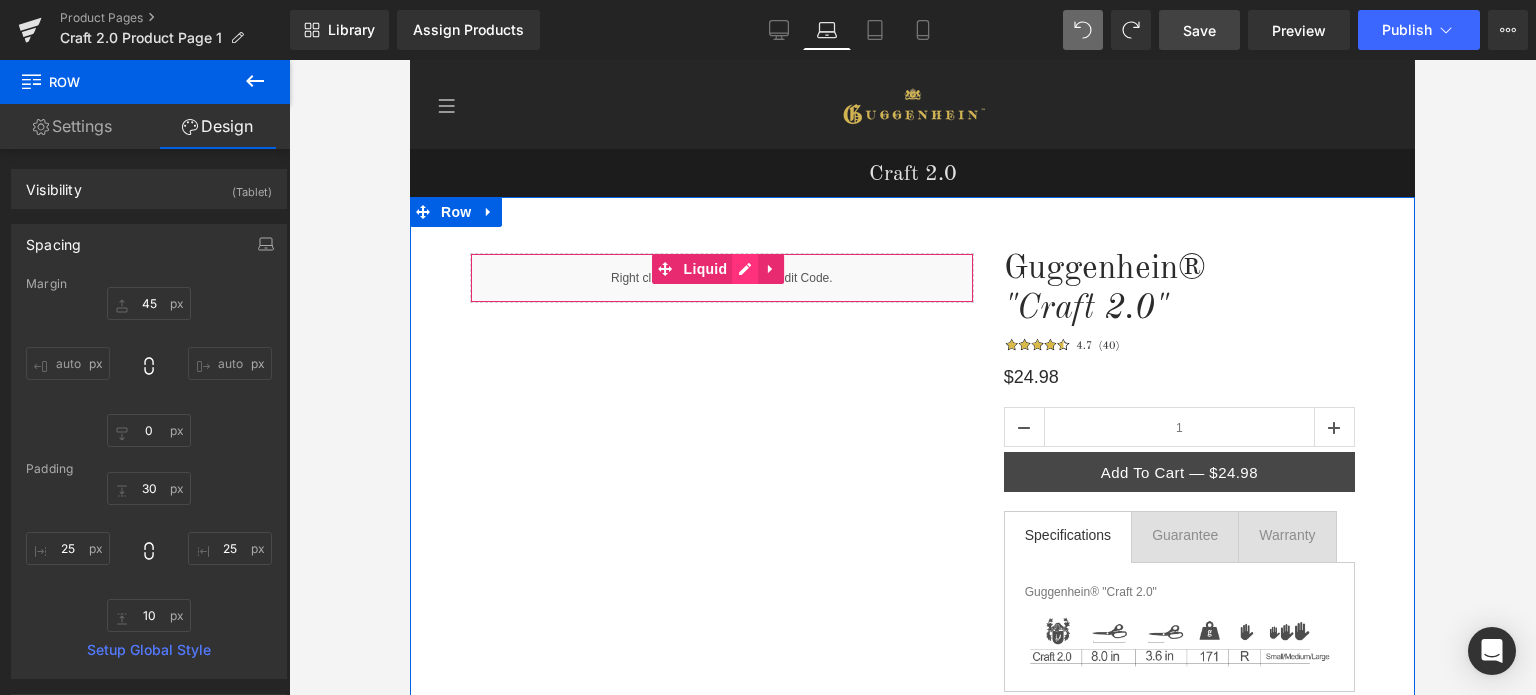 click on "Liquid" at bounding box center (722, 278) 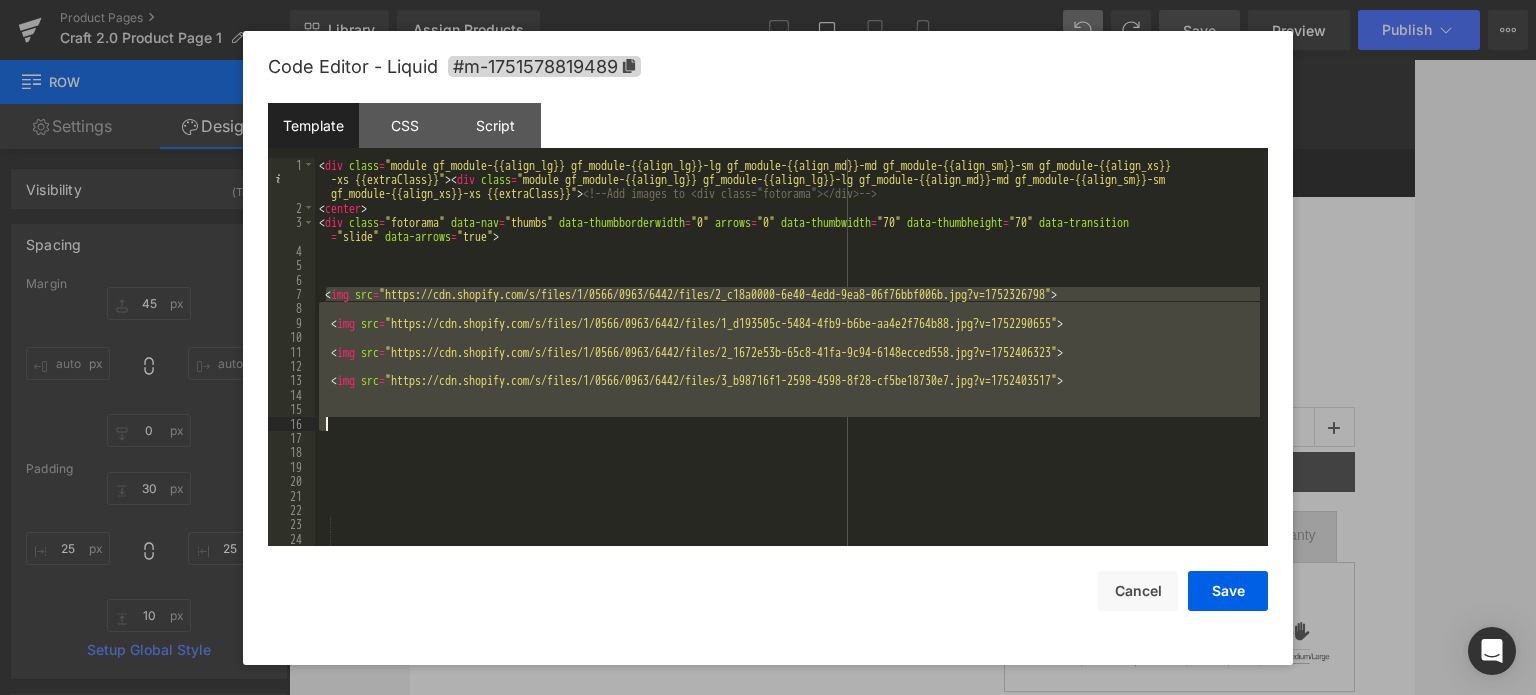 drag, startPoint x: 323, startPoint y: 298, endPoint x: 1018, endPoint y: 431, distance: 707.61145 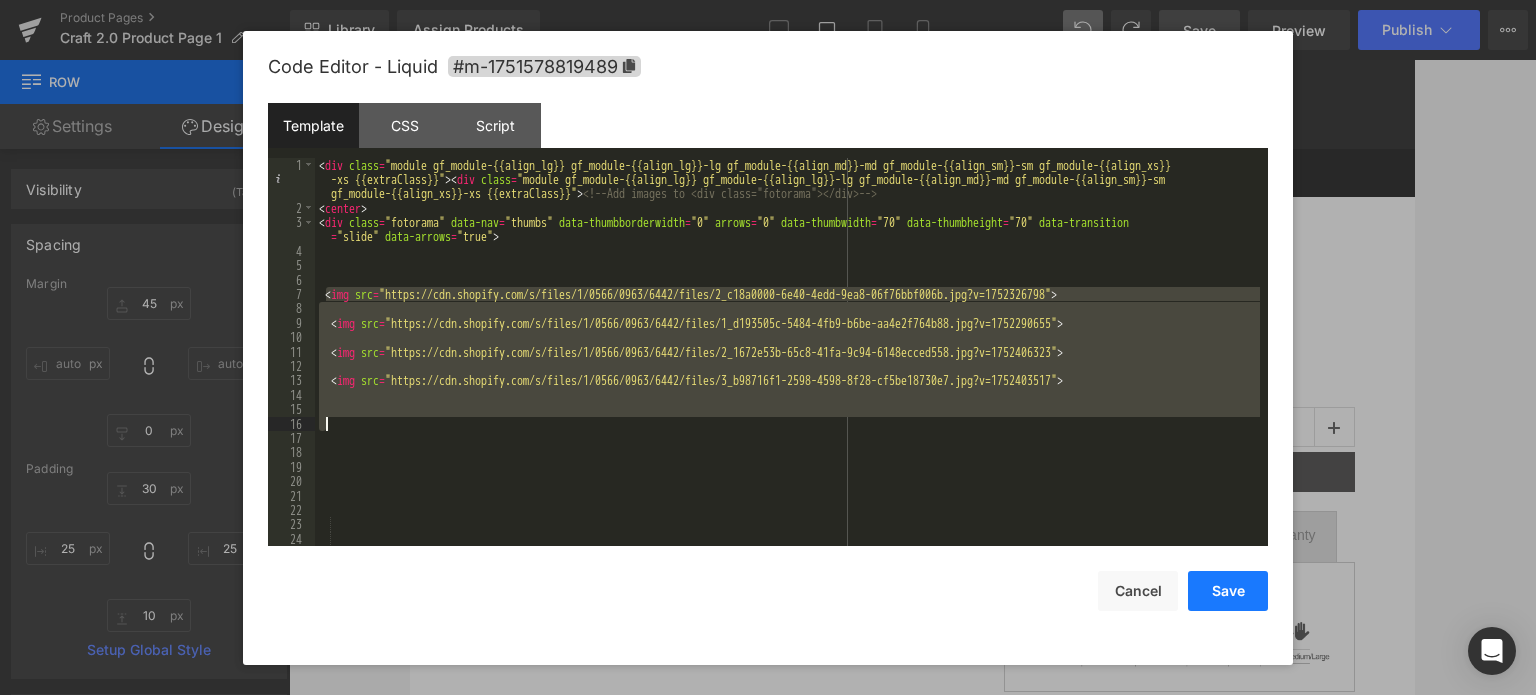 click on "Save" at bounding box center [1228, 591] 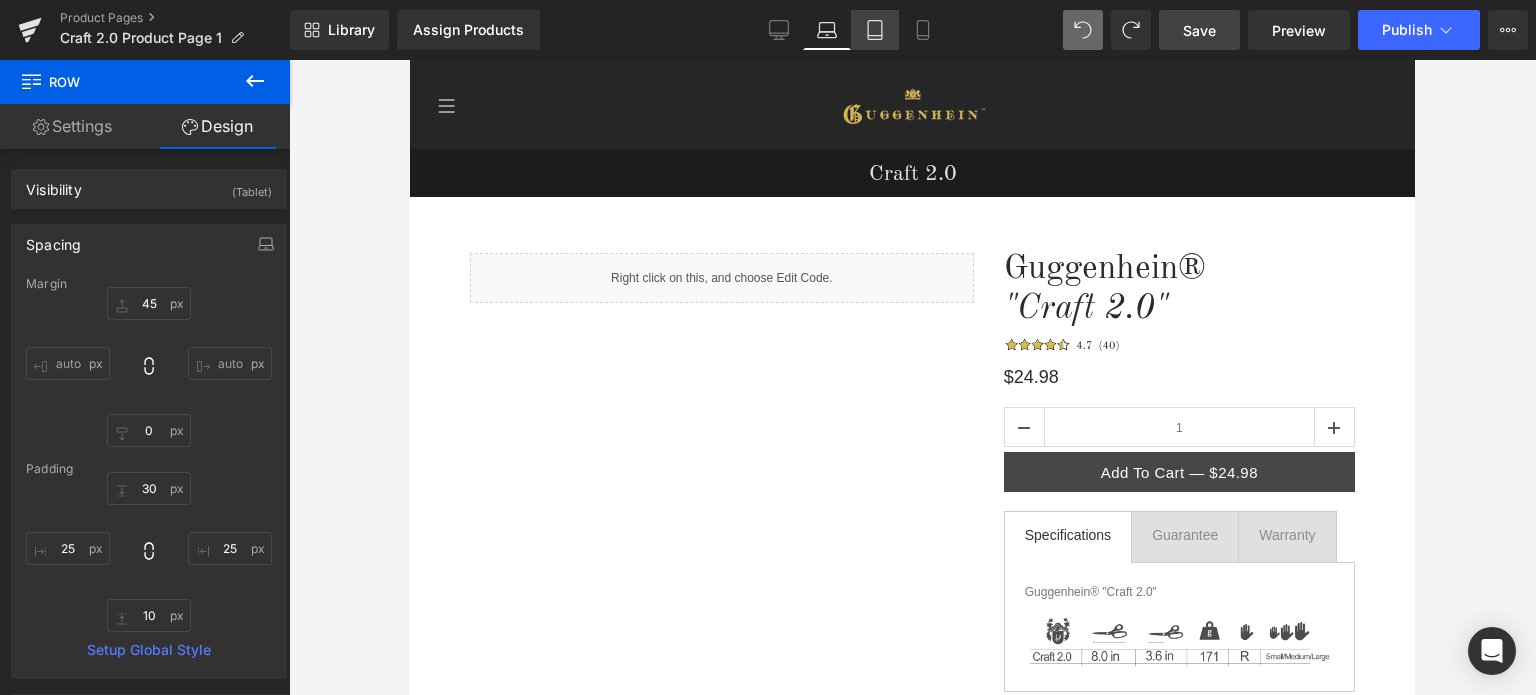 click 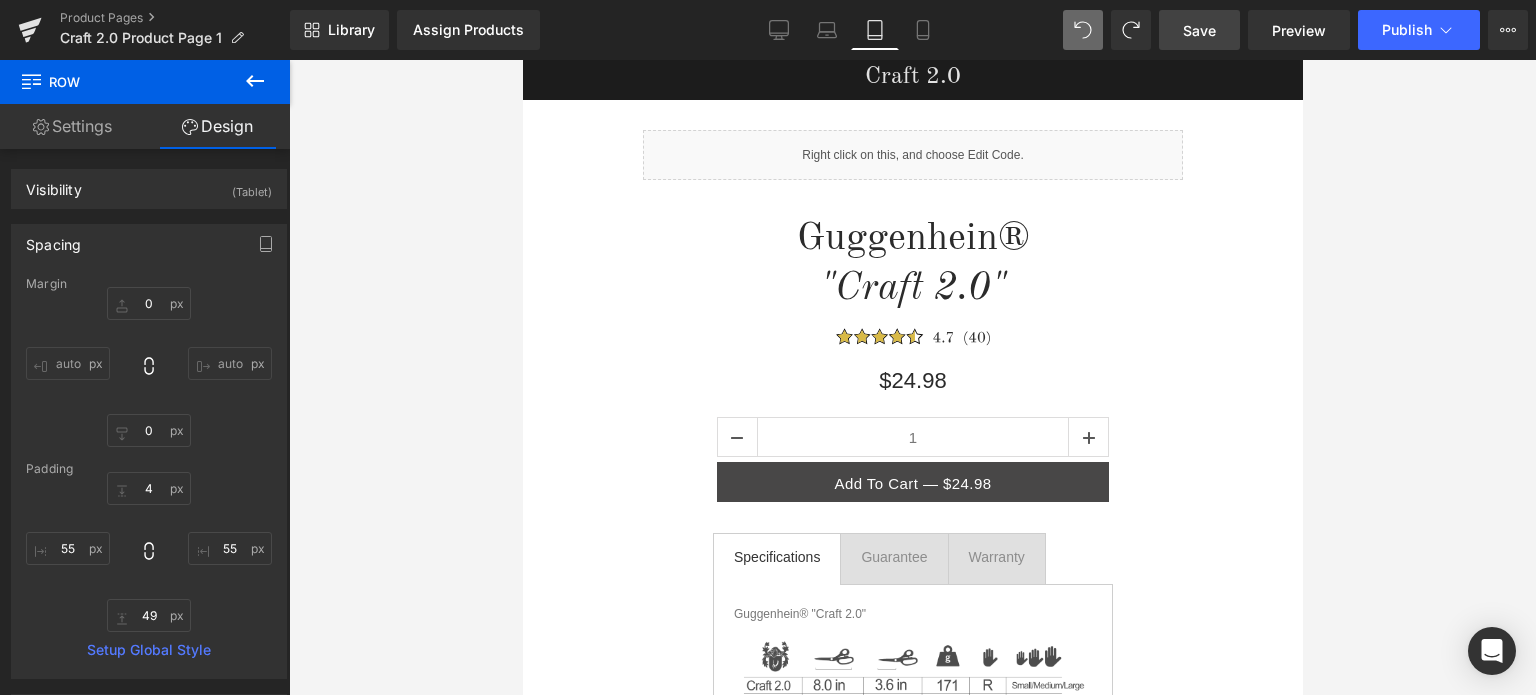 scroll, scrollTop: 90, scrollLeft: 0, axis: vertical 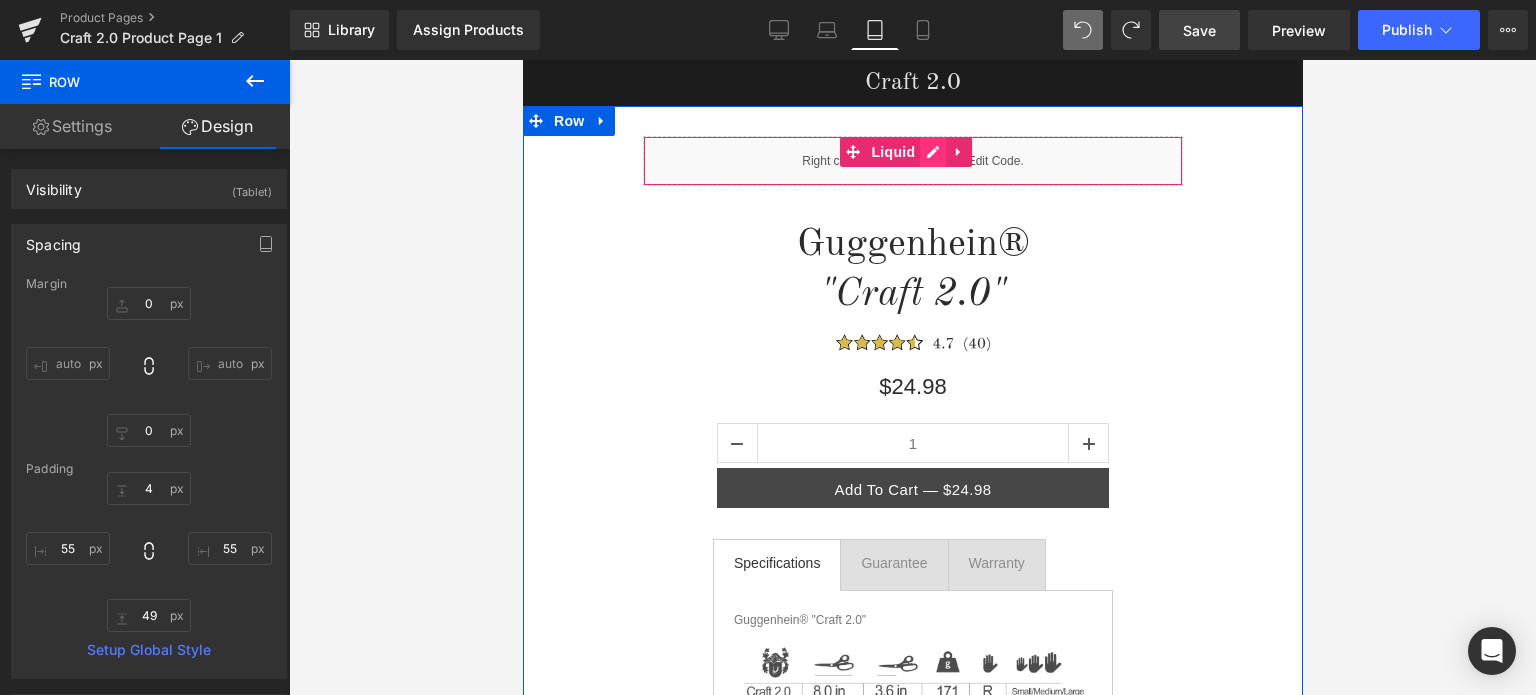 click on "Liquid" at bounding box center (912, 161) 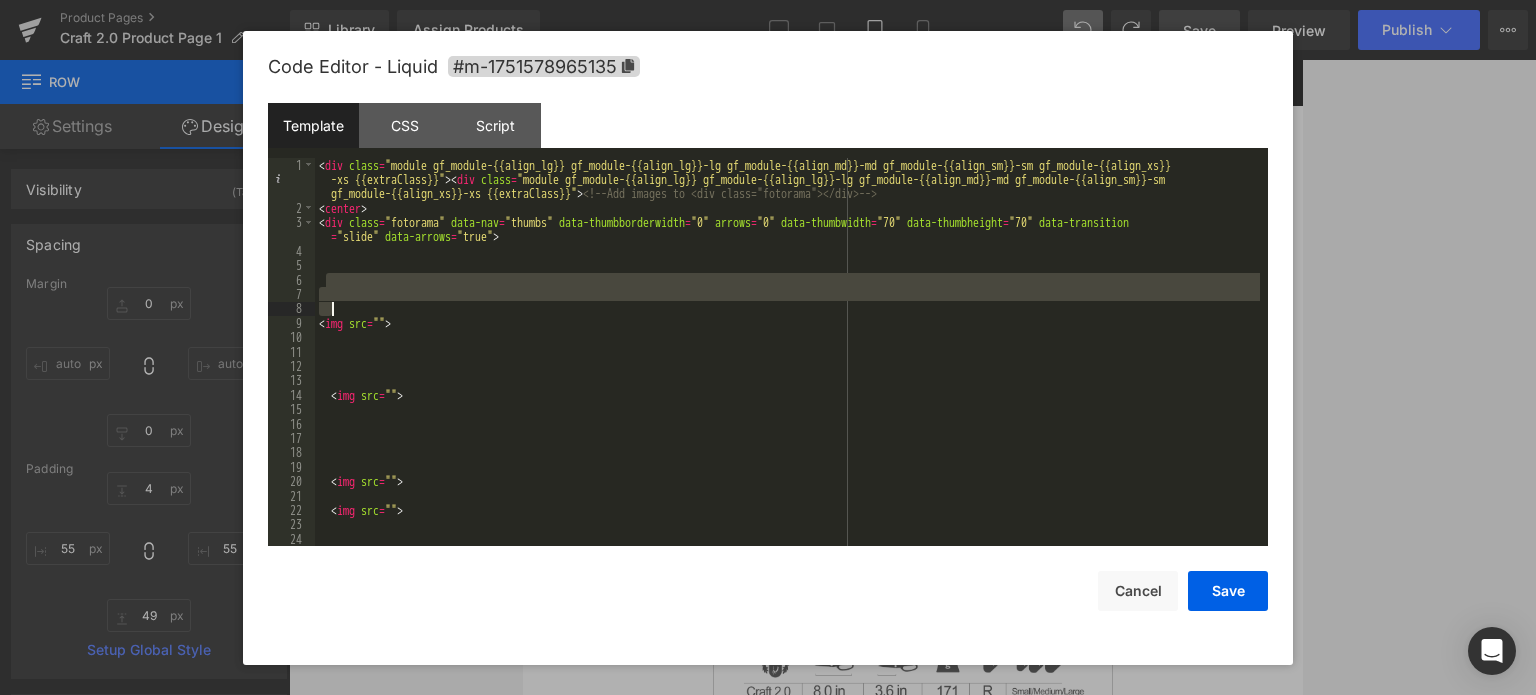 scroll, scrollTop: 120, scrollLeft: 0, axis: vertical 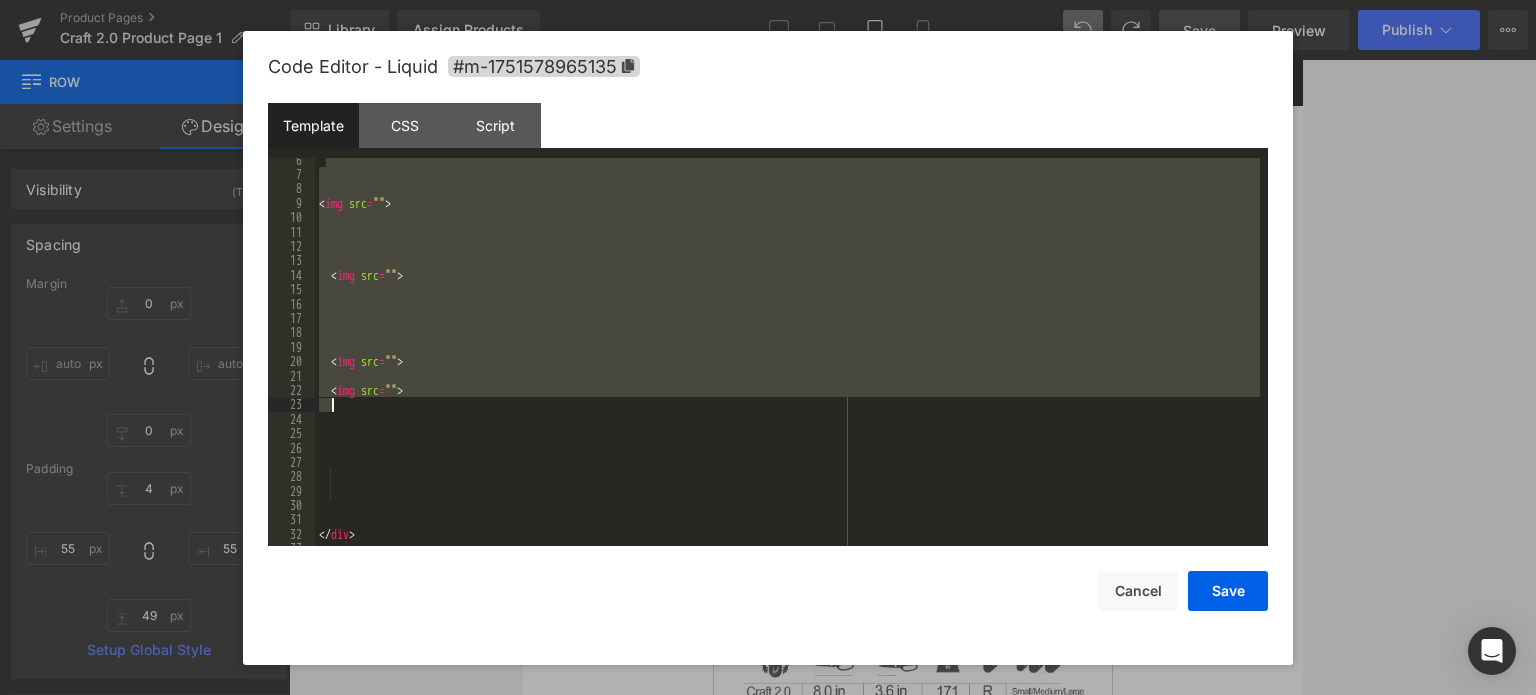 drag, startPoint x: 326, startPoint y: 287, endPoint x: 677, endPoint y: 408, distance: 371.27078 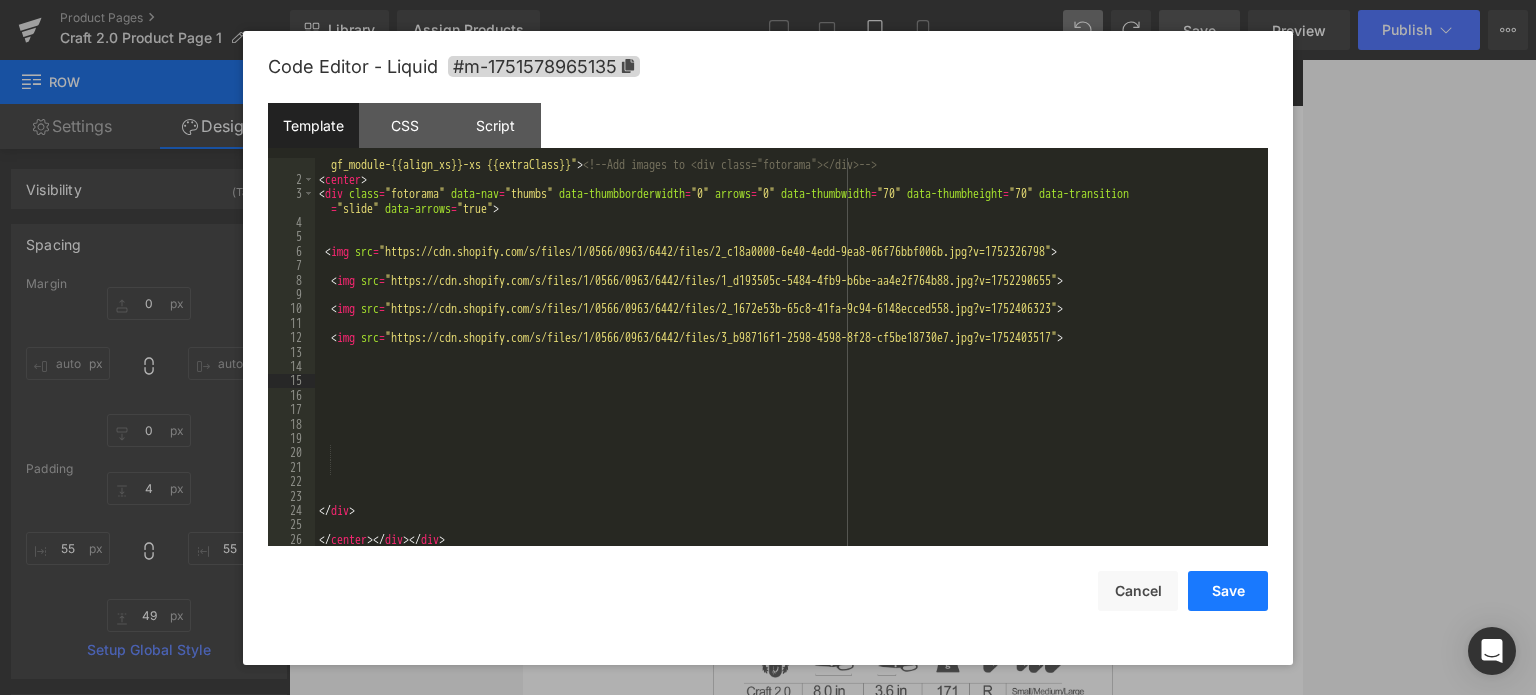 click on "Save" at bounding box center (1228, 591) 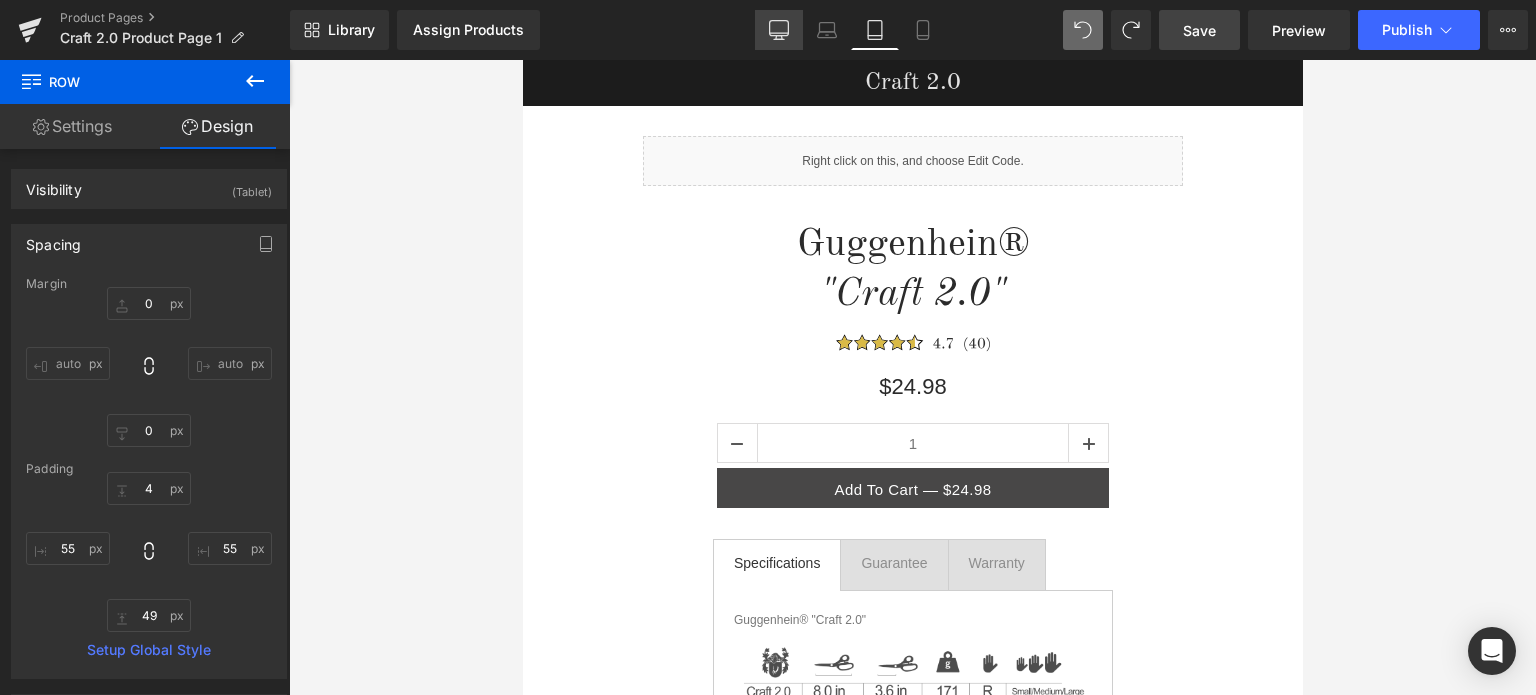 click 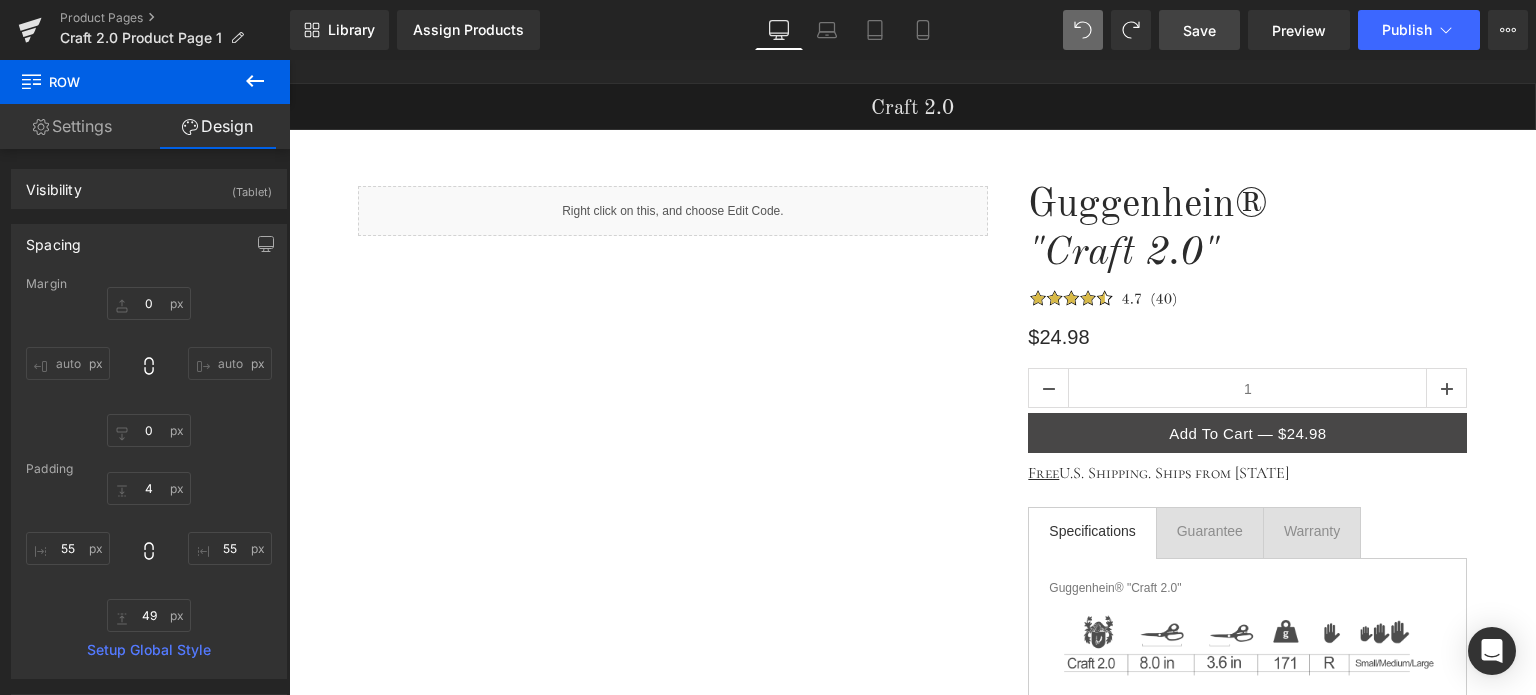scroll, scrollTop: 0, scrollLeft: 0, axis: both 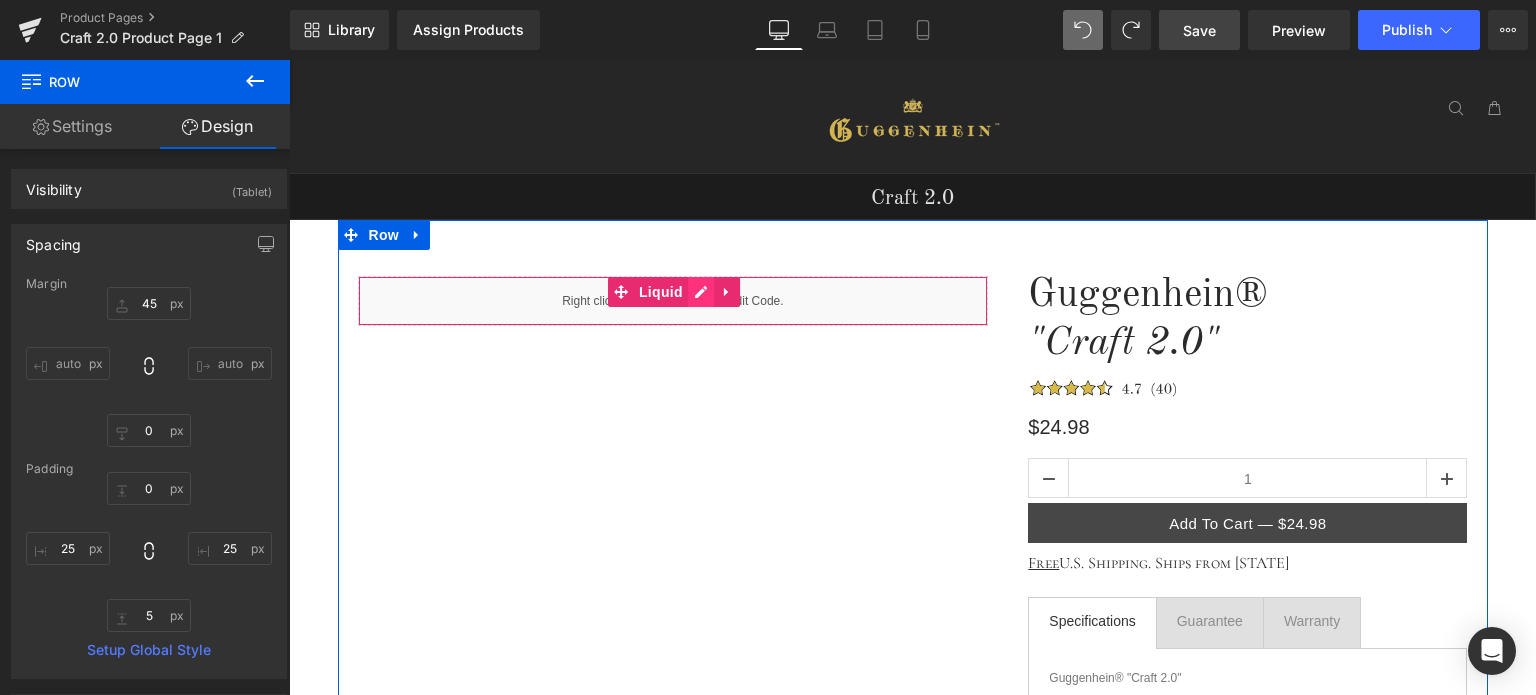 click on "Liquid" at bounding box center [673, 301] 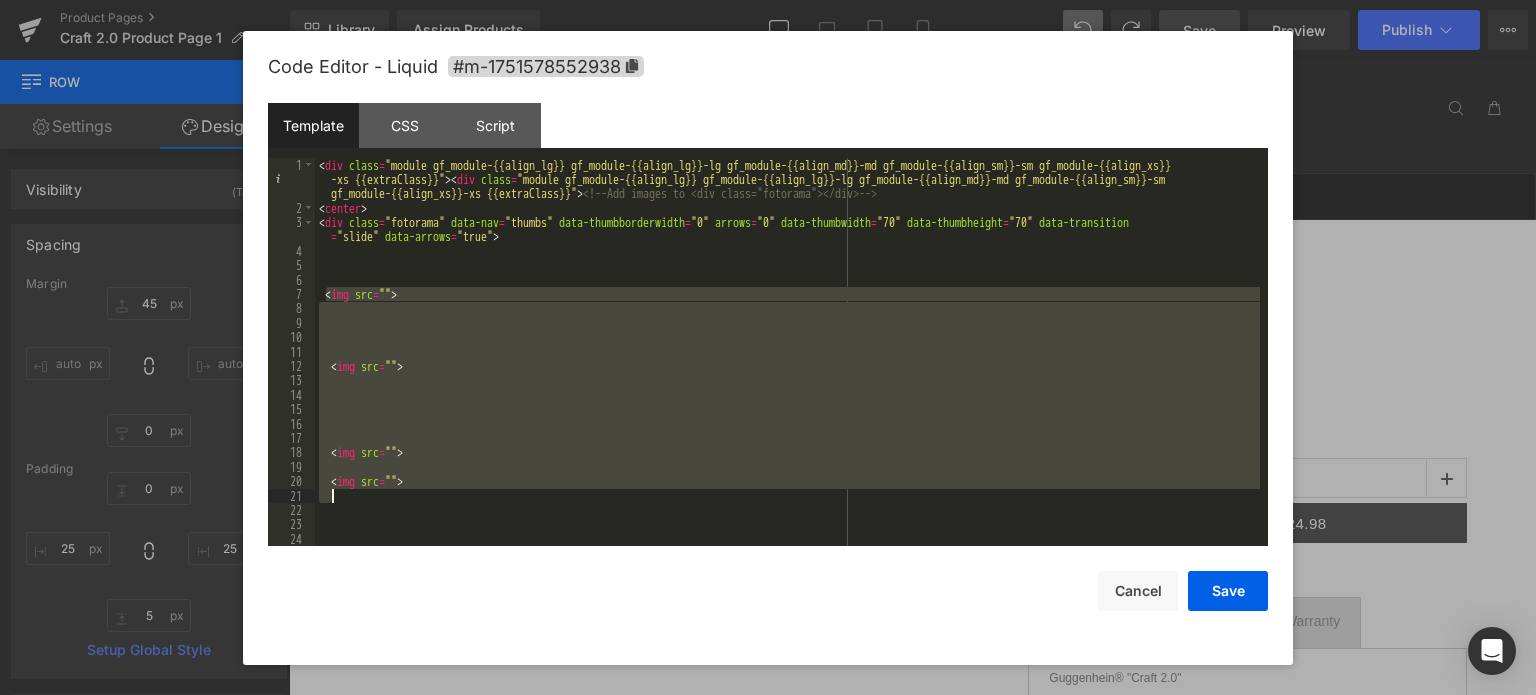 drag, startPoint x: 326, startPoint y: 297, endPoint x: 631, endPoint y: 491, distance: 361.4706 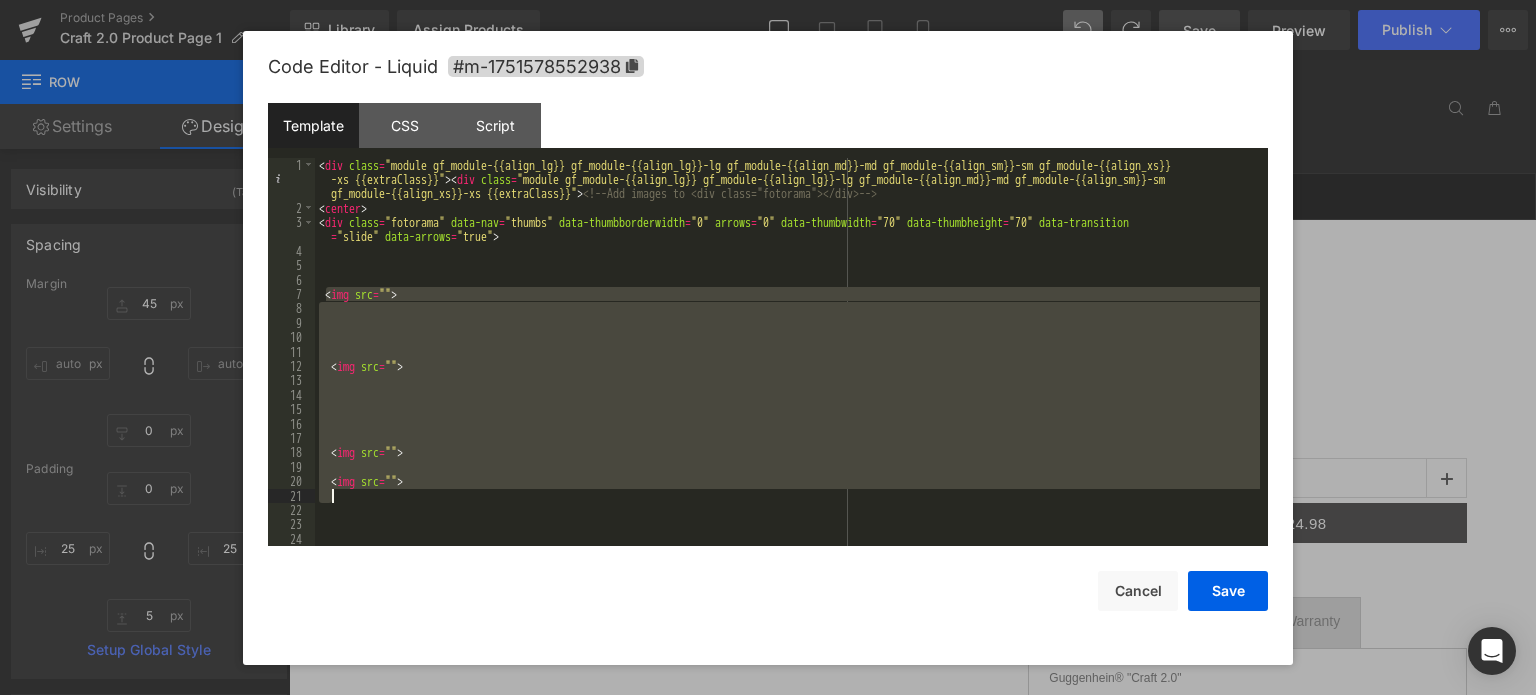 click on "< div   class = "module gf_module-{{align_lg}} gf_module-{{align_lg}}-lg gf_module-{{align_md}}-md gf_module-{{align_sm}}-sm gf_module-{{align_xs}}    -xs {{extraClass}}" > < div   class = "module gf_module-{{align_lg}} gf_module-{{align_lg}}-lg gf_module-{{align_md}}-md gf_module-{{align_sm}}-sm     gf_module-{{align_xs}}-xs {{extraClass}}" > <!--  Add images to <div class="fotorama"></div>  --> < center > < div   class = "fotorama"   data-nav = "thumbs"   data-thumbborderwidth = "0"   arrows = "0"   data-thumbwidth = "70"   data-thumbheight = "70"   data-transition    = "slide"   data-arrows = "true" >       < img   src = "" >             < img   src = "" >                < img   src = "" >       < img   src = "" >" at bounding box center (787, 381) 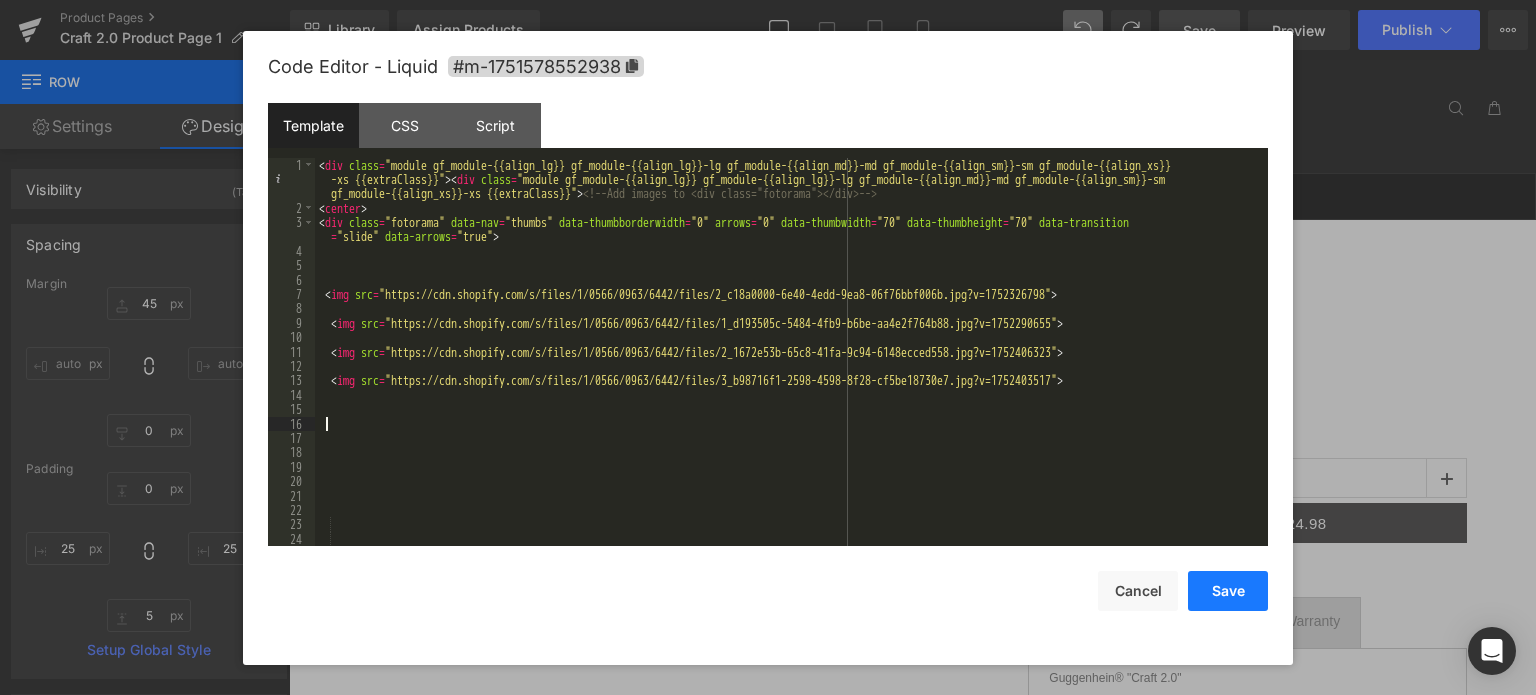 click on "Save" at bounding box center [1228, 591] 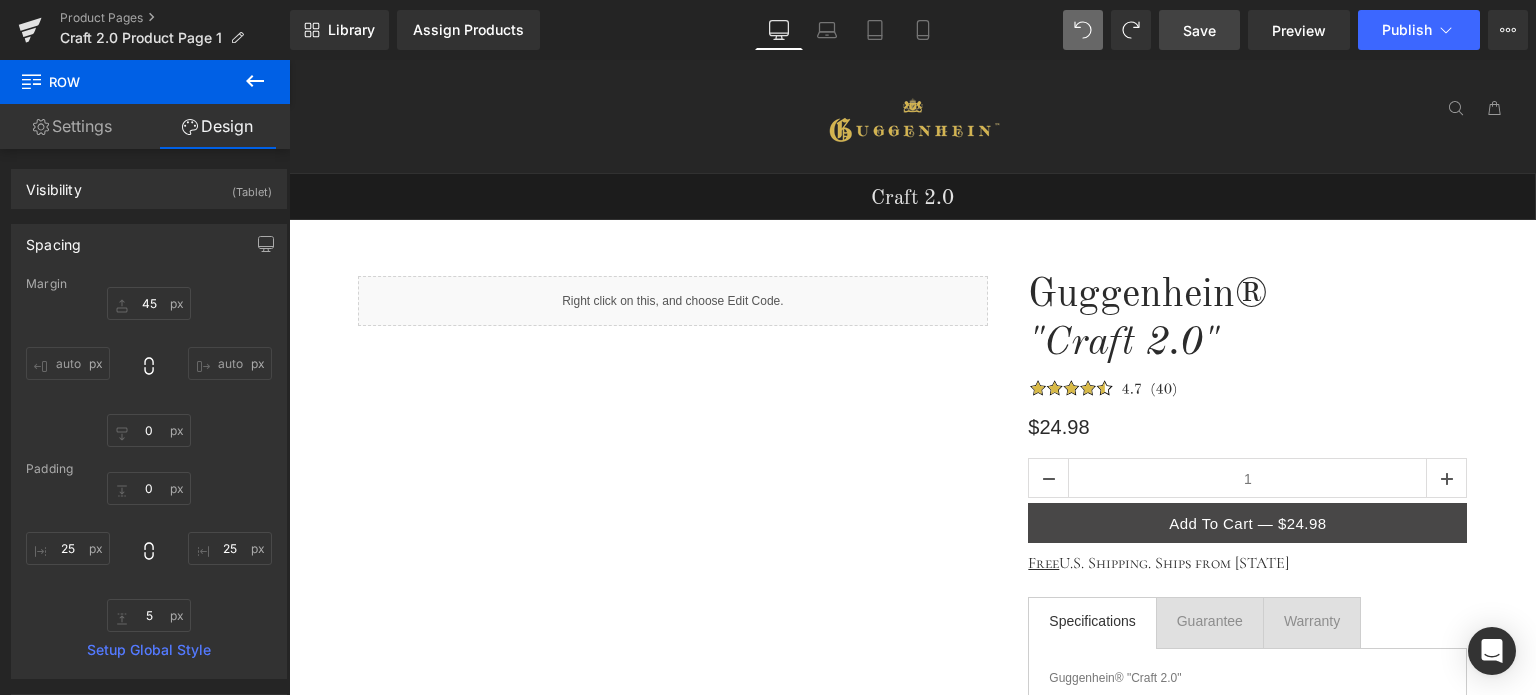 click on "Save" at bounding box center [1199, 30] 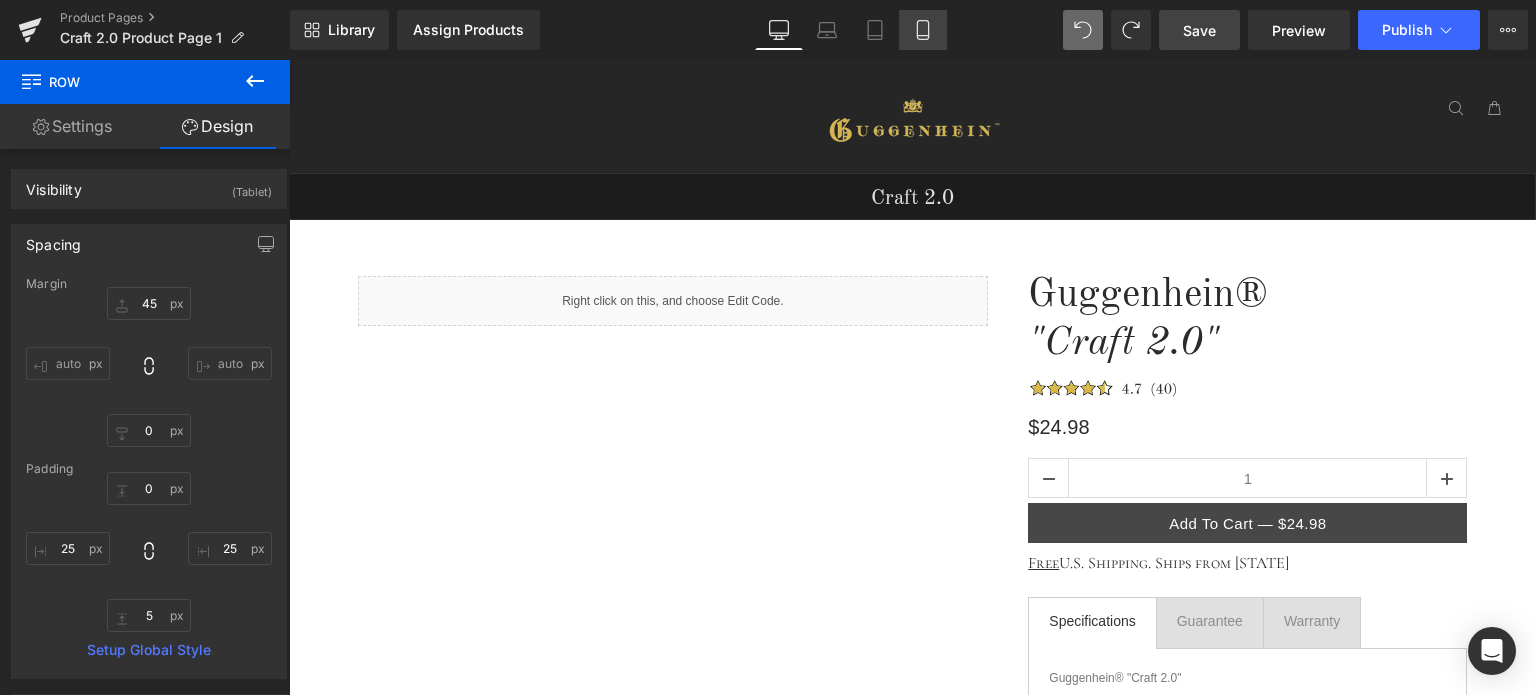click on "Mobile" at bounding box center (923, 30) 